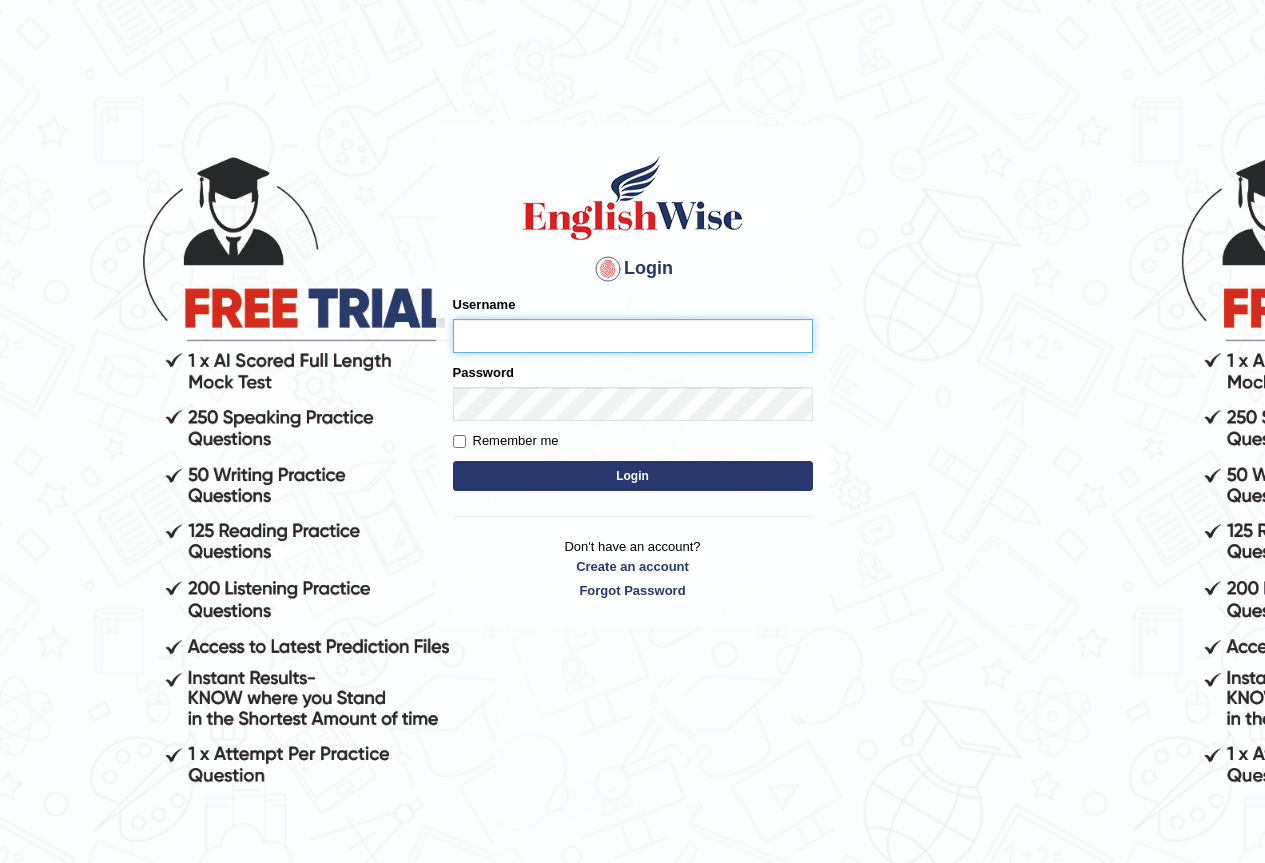 scroll, scrollTop: 0, scrollLeft: 0, axis: both 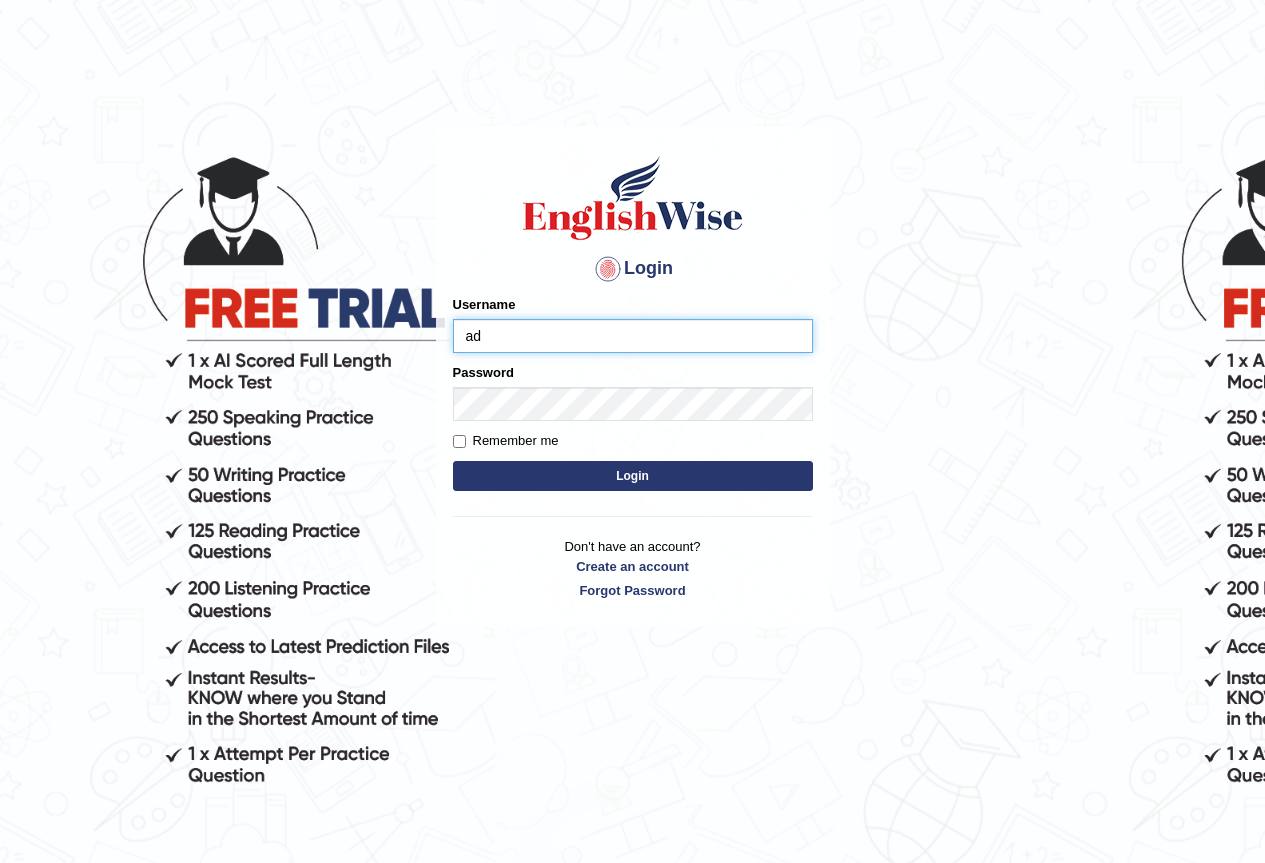 type on "a" 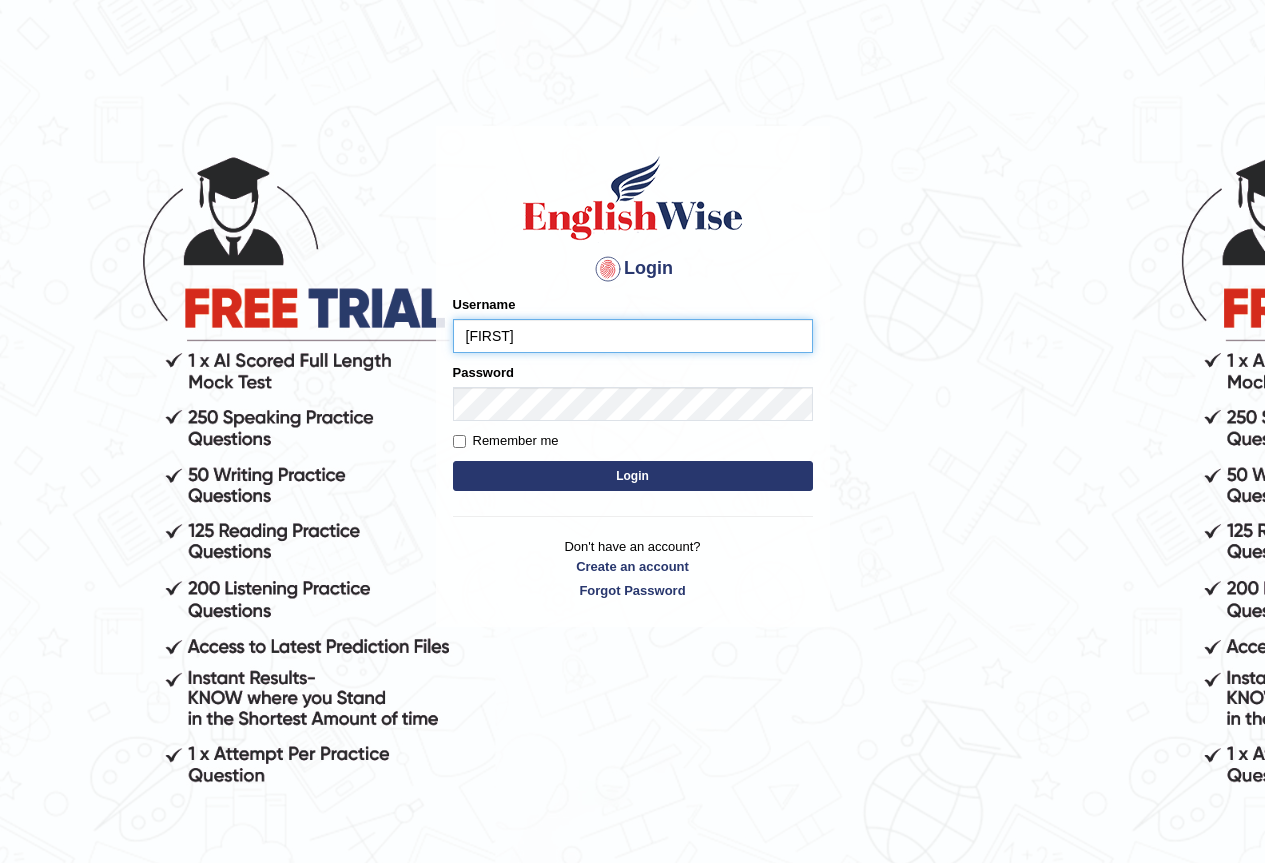 type on "DariaZ" 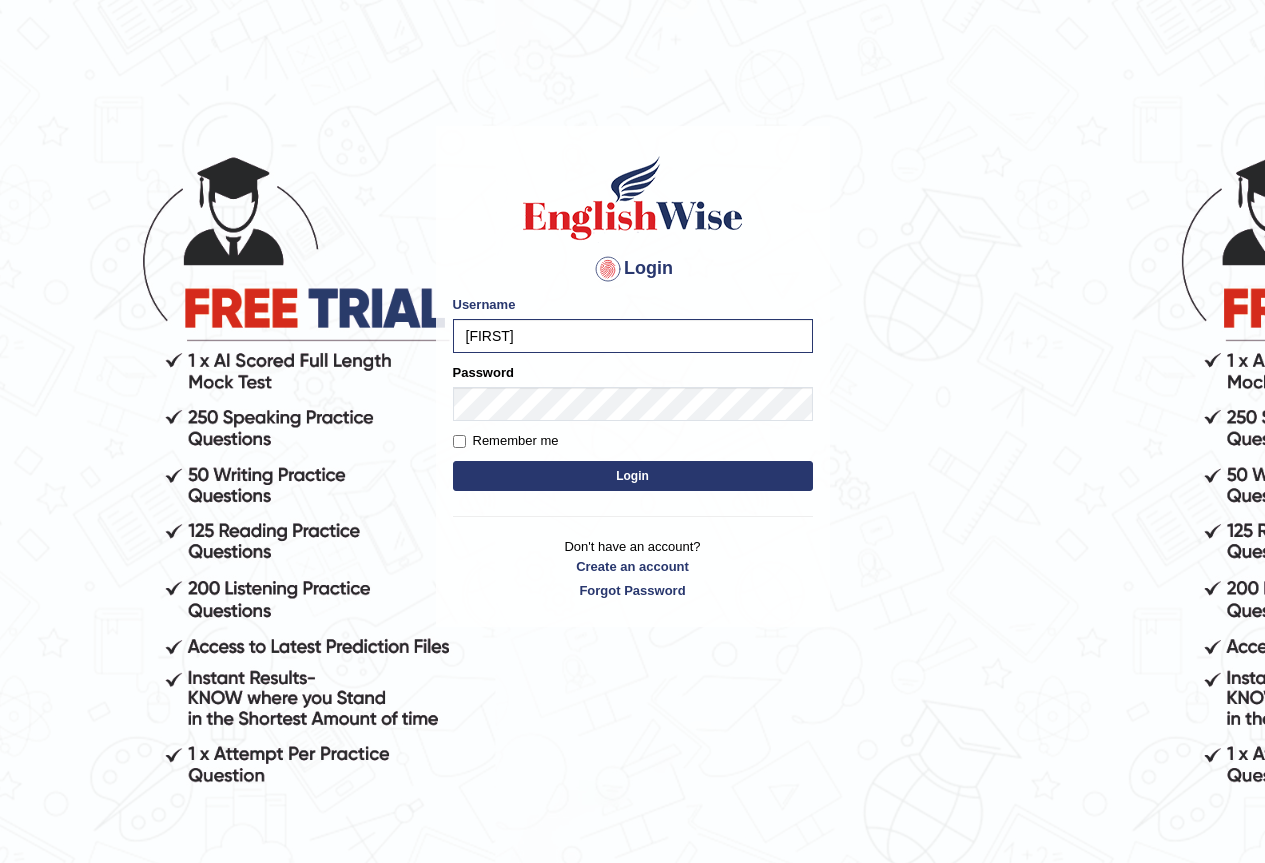 click on "Login" at bounding box center [633, 476] 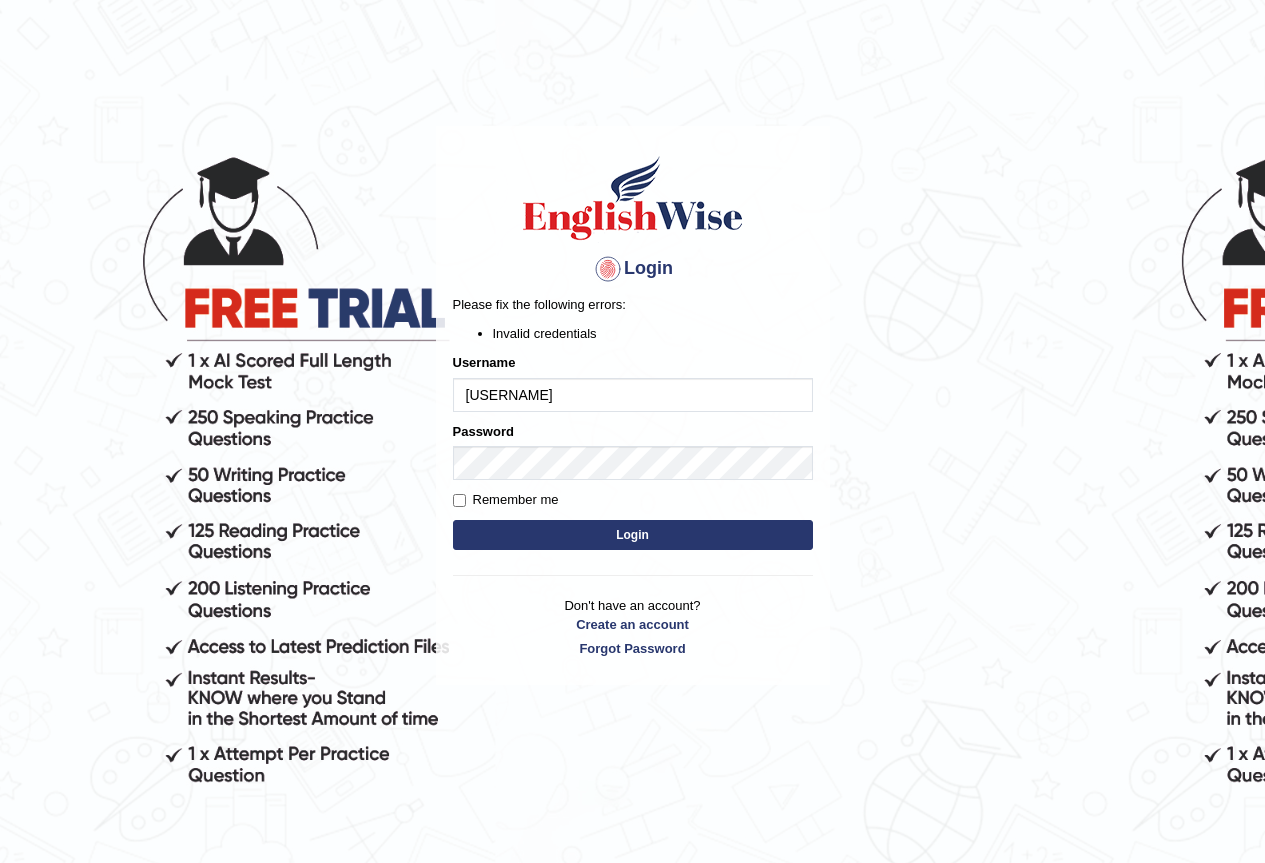 scroll, scrollTop: 0, scrollLeft: 0, axis: both 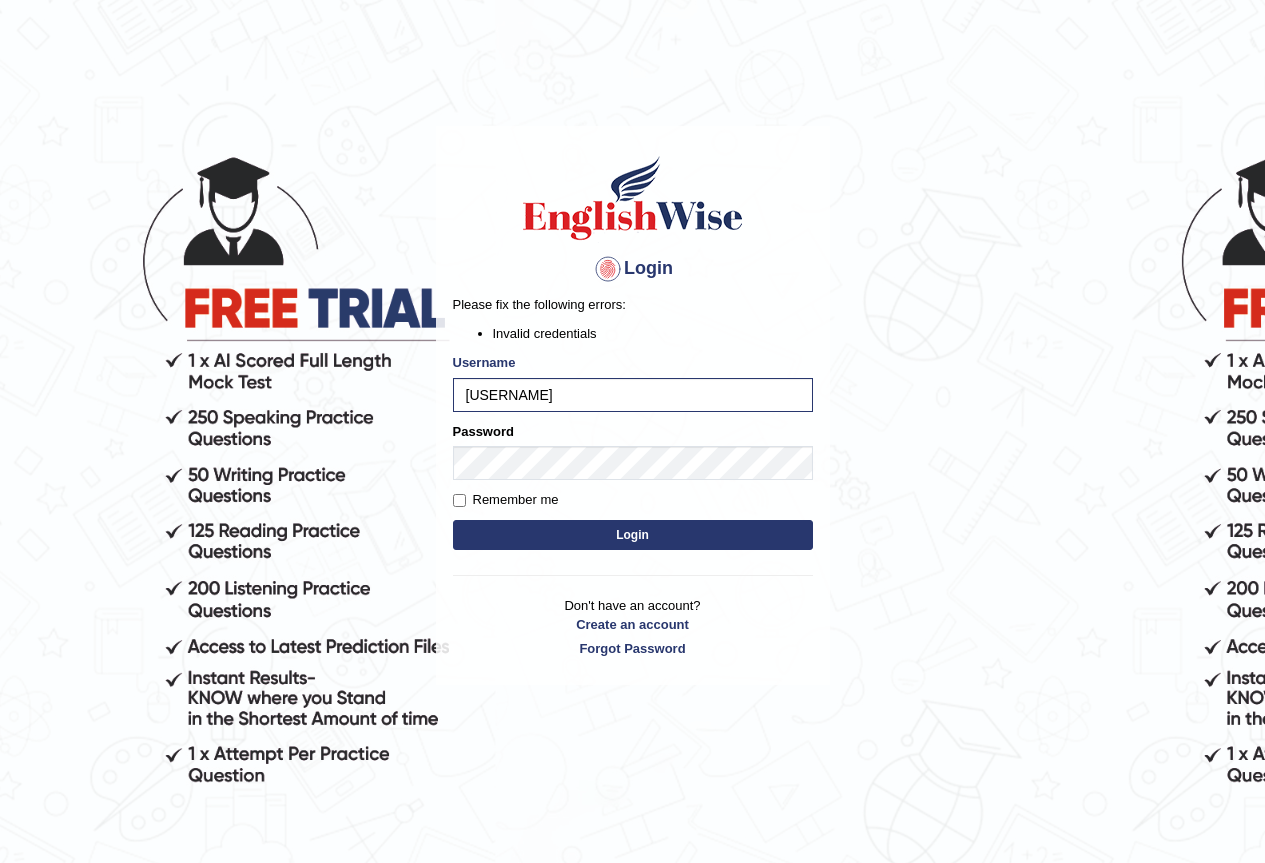 click on "Remember me" at bounding box center (506, 500) 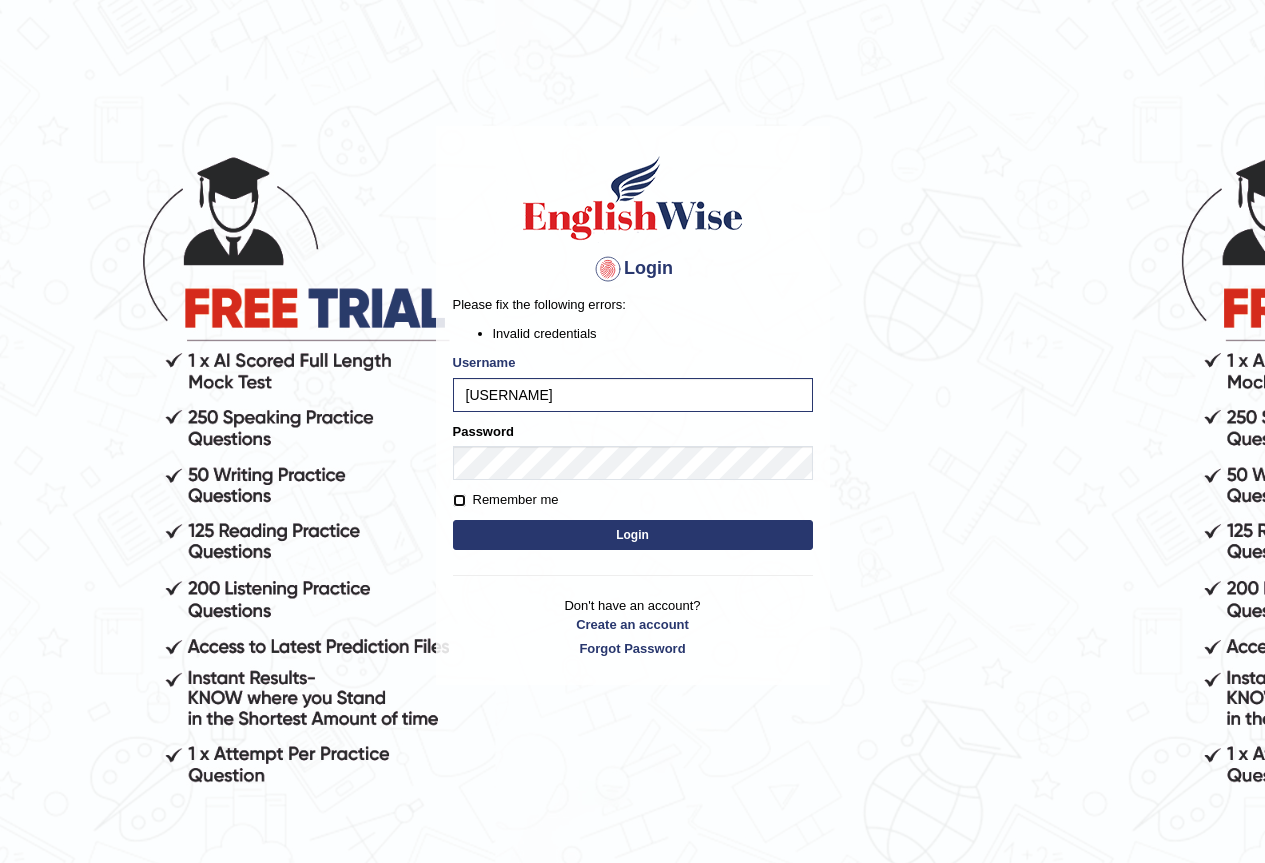 click on "Remember me" at bounding box center [459, 500] 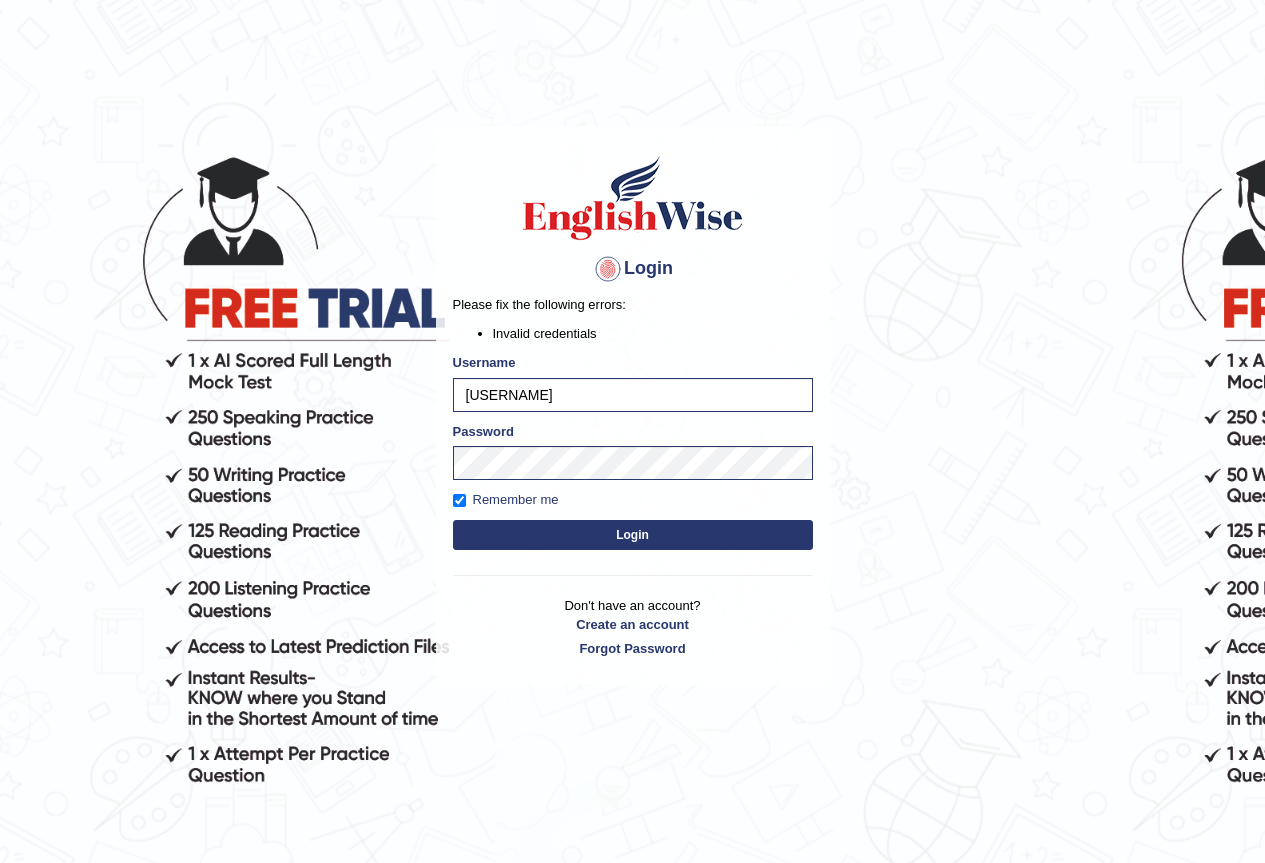 drag, startPoint x: 583, startPoint y: 554, endPoint x: 603, endPoint y: 562, distance: 21.540659 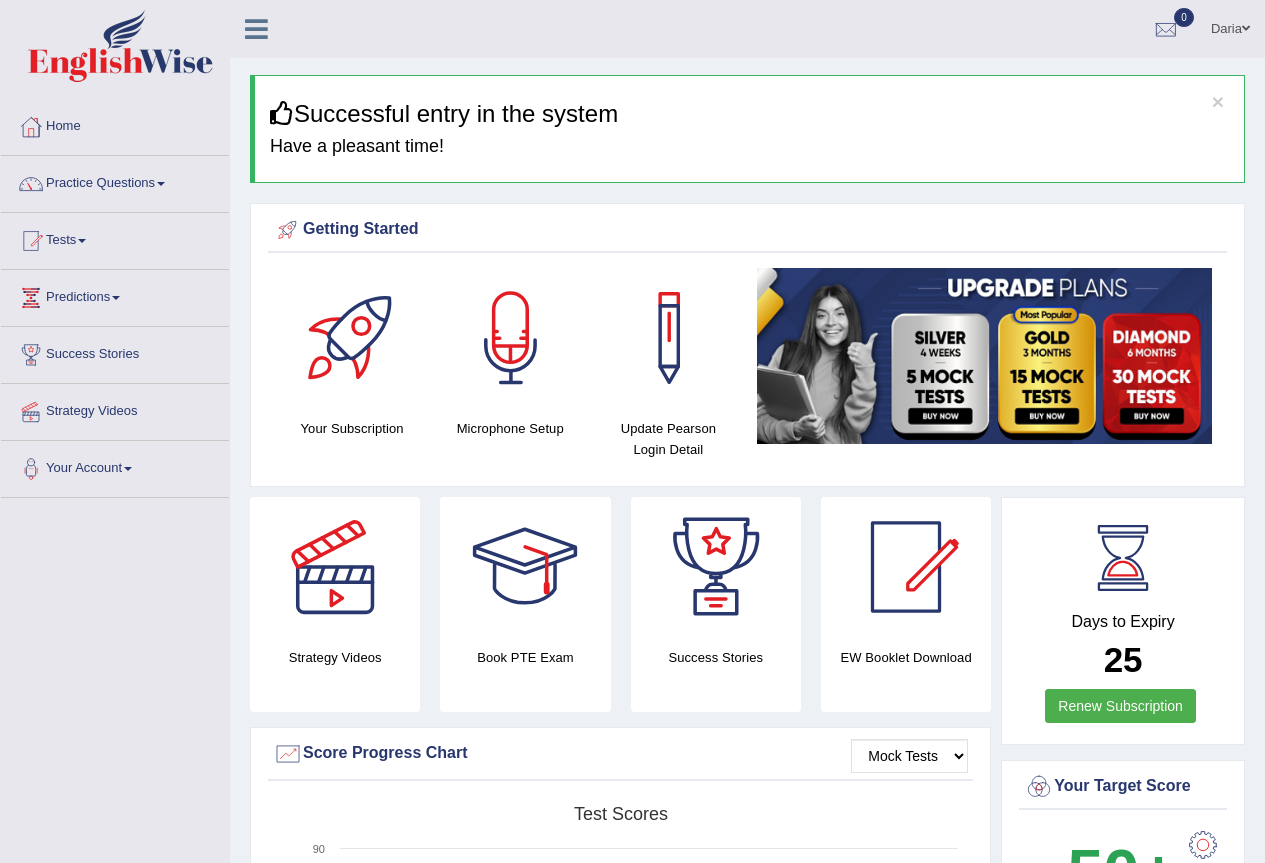 scroll, scrollTop: 0, scrollLeft: 0, axis: both 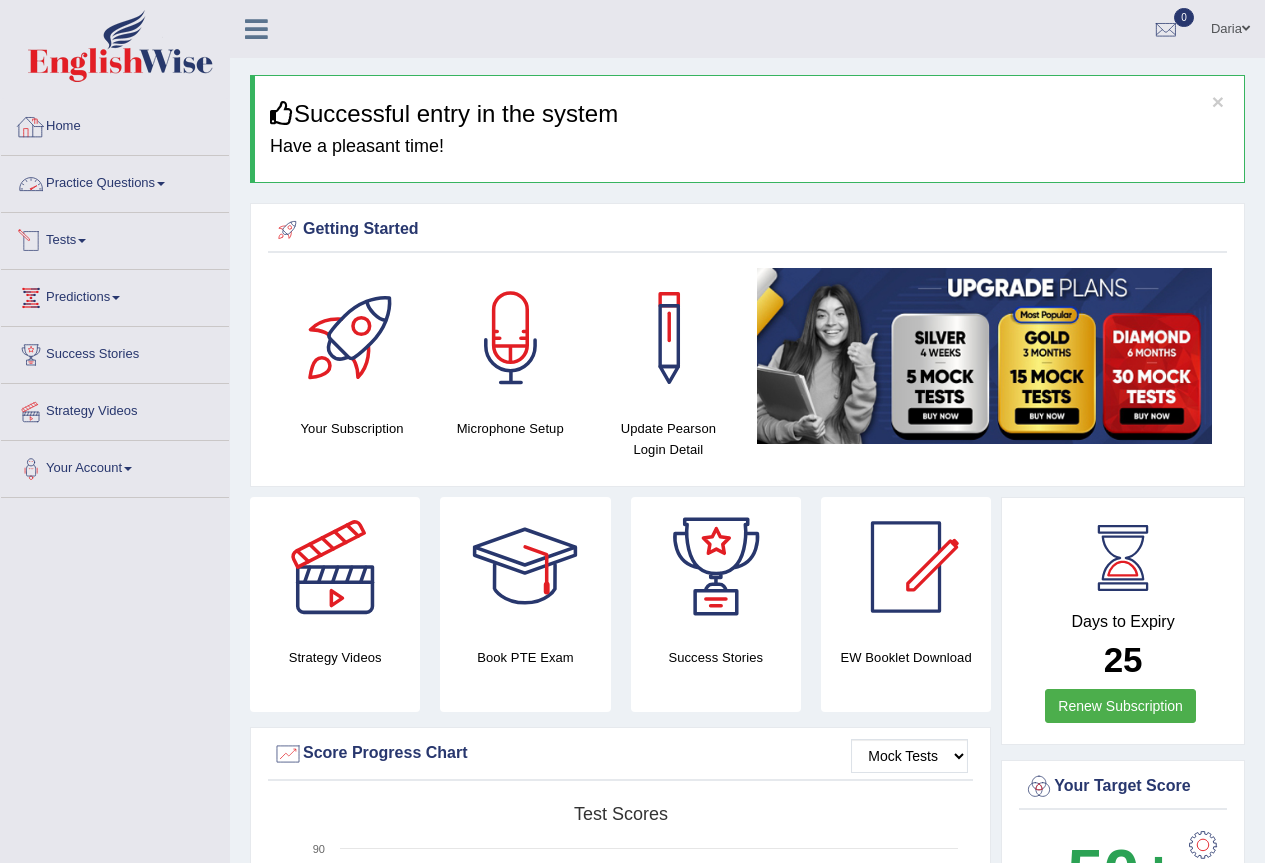 click on "Practice Questions" at bounding box center (115, 181) 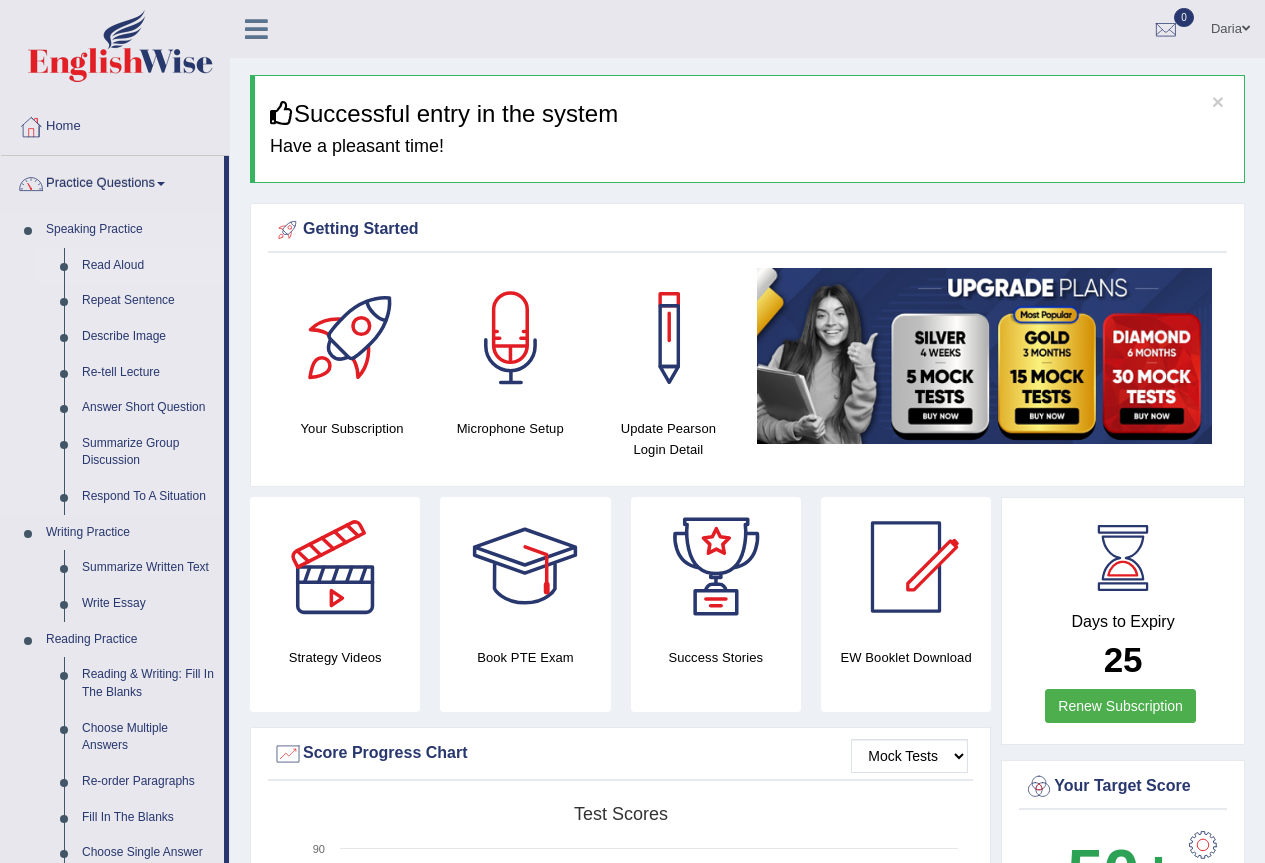 click on "Read Aloud" at bounding box center [148, 266] 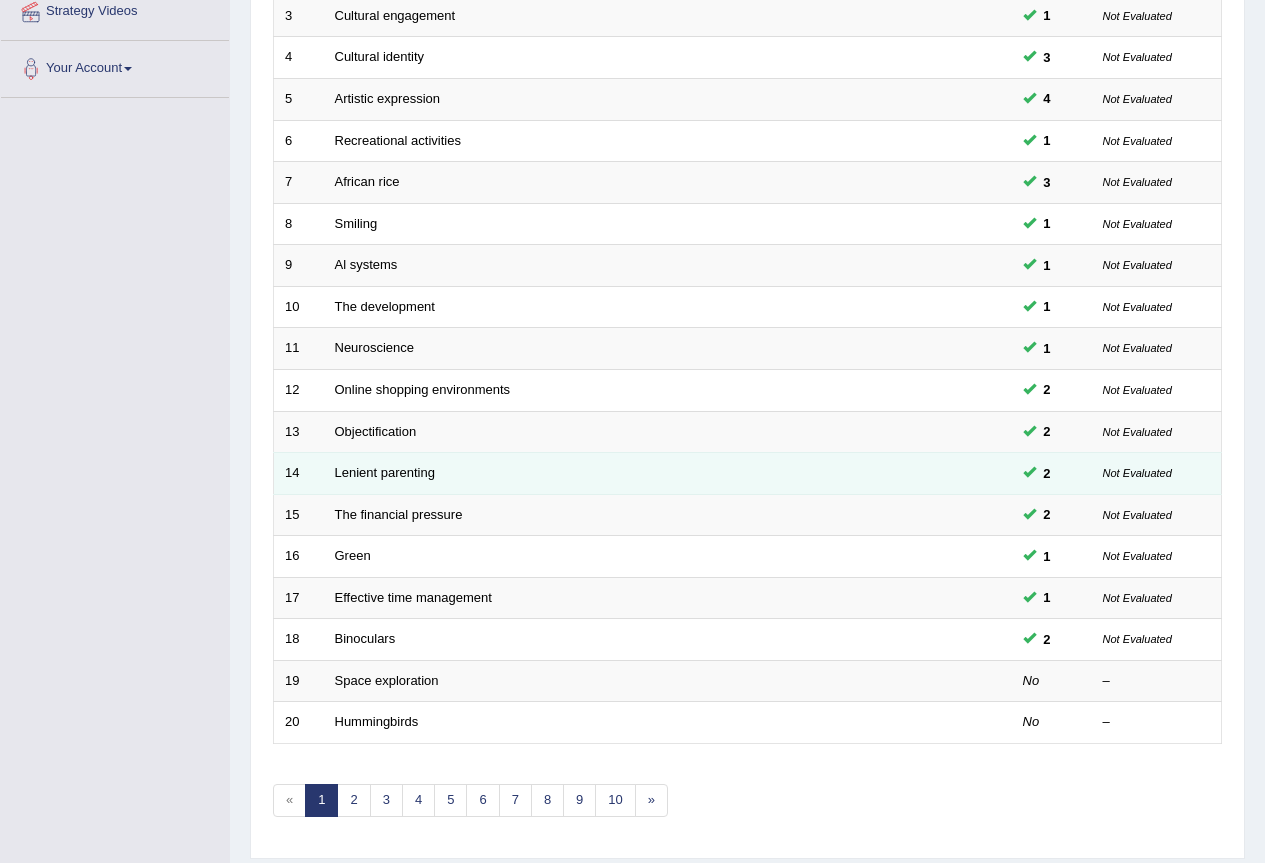 scroll, scrollTop: 400, scrollLeft: 0, axis: vertical 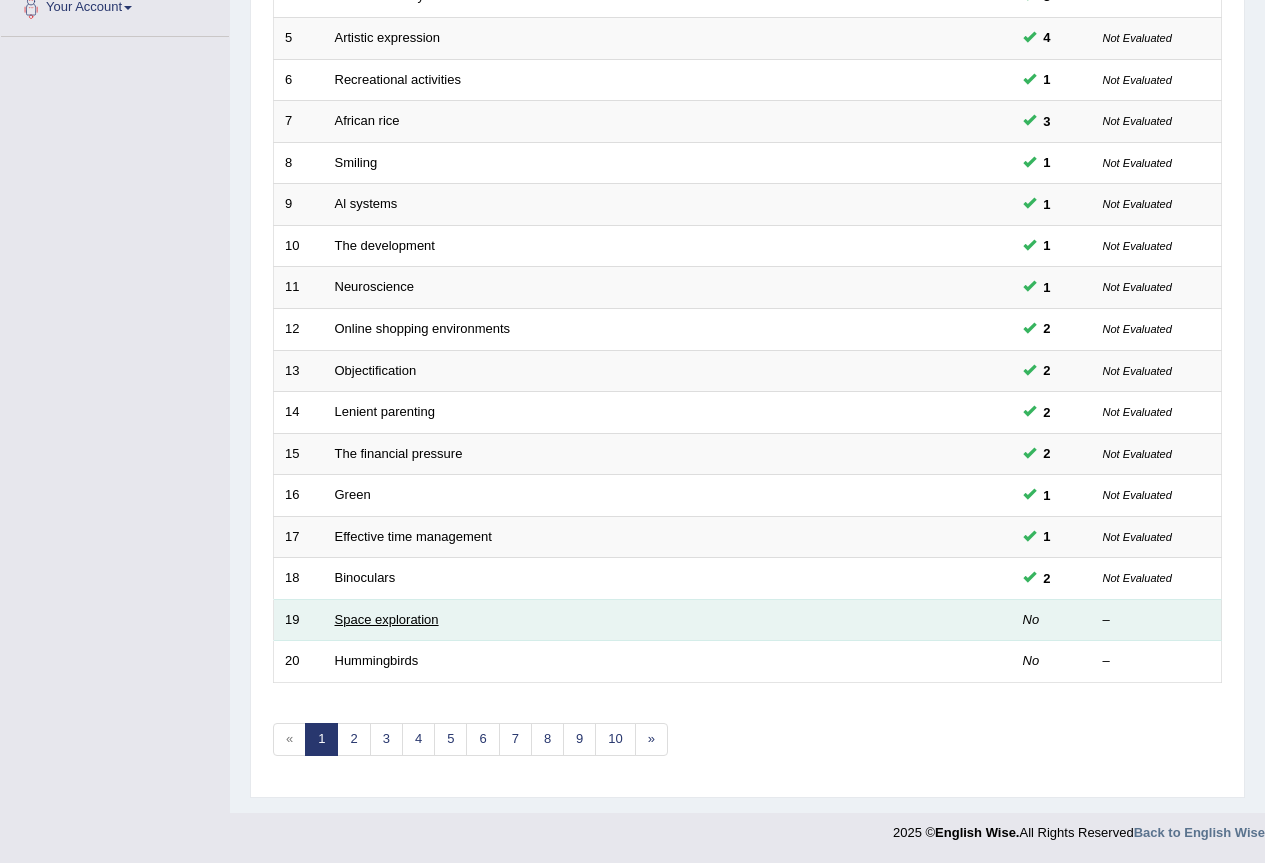 click on "Space exploration" at bounding box center (387, 619) 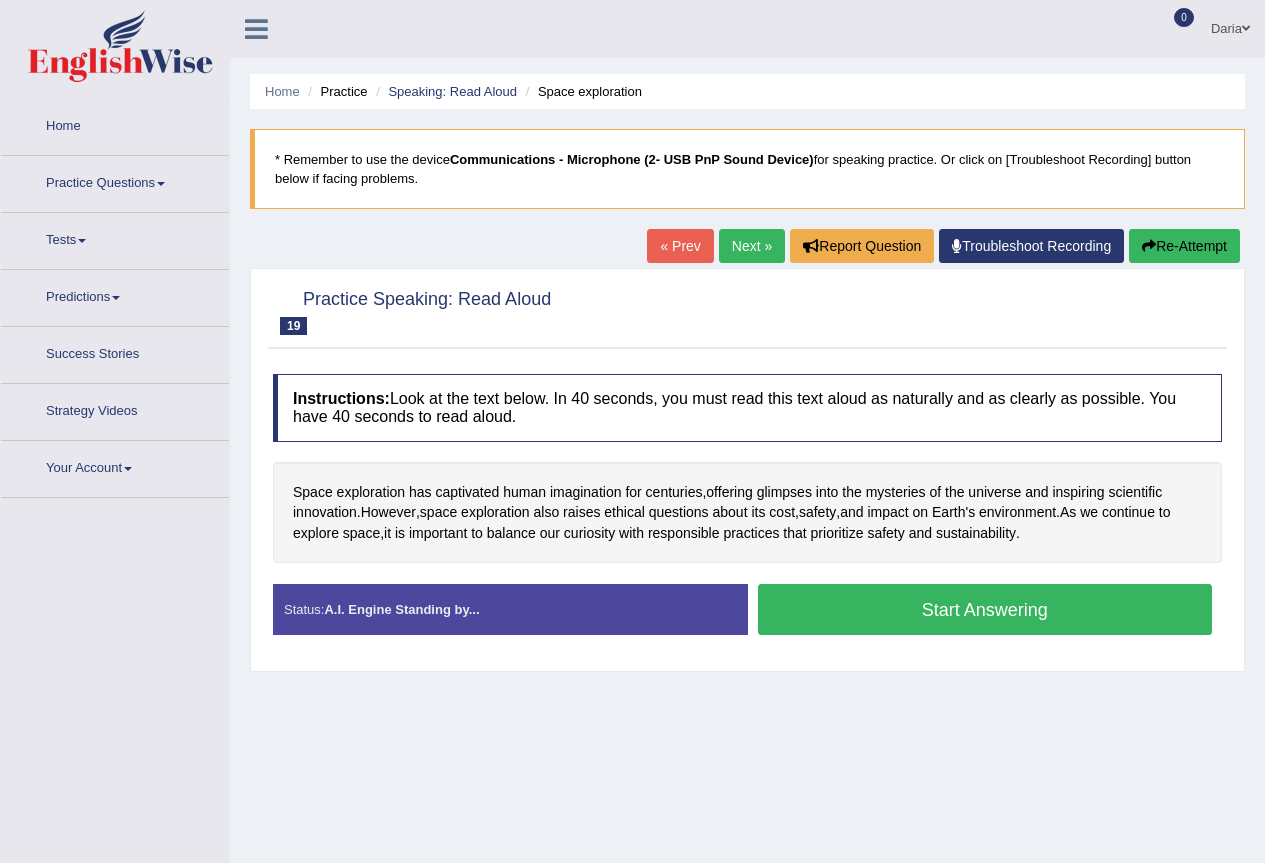 scroll, scrollTop: 0, scrollLeft: 0, axis: both 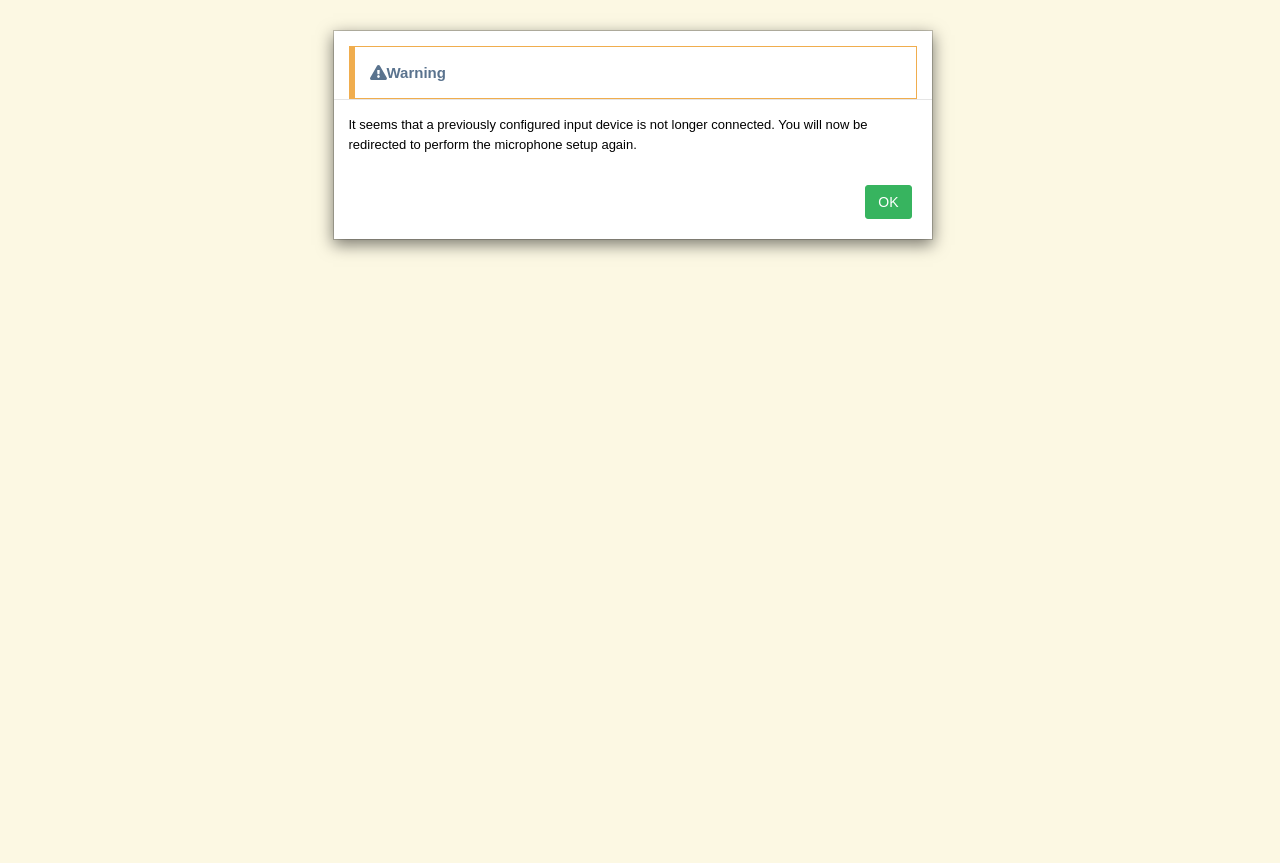 drag, startPoint x: 871, startPoint y: 196, endPoint x: 863, endPoint y: 204, distance: 11.313708 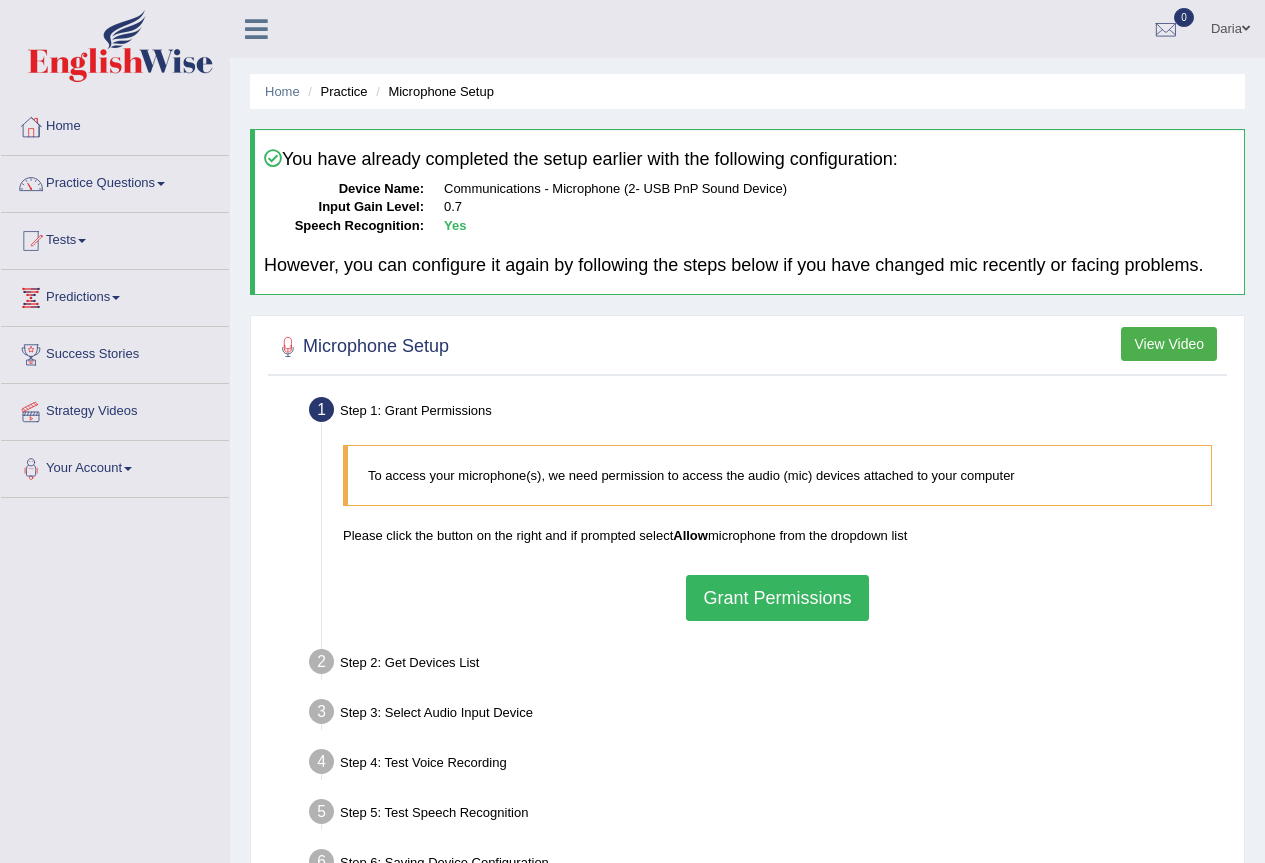 scroll, scrollTop: 0, scrollLeft: 0, axis: both 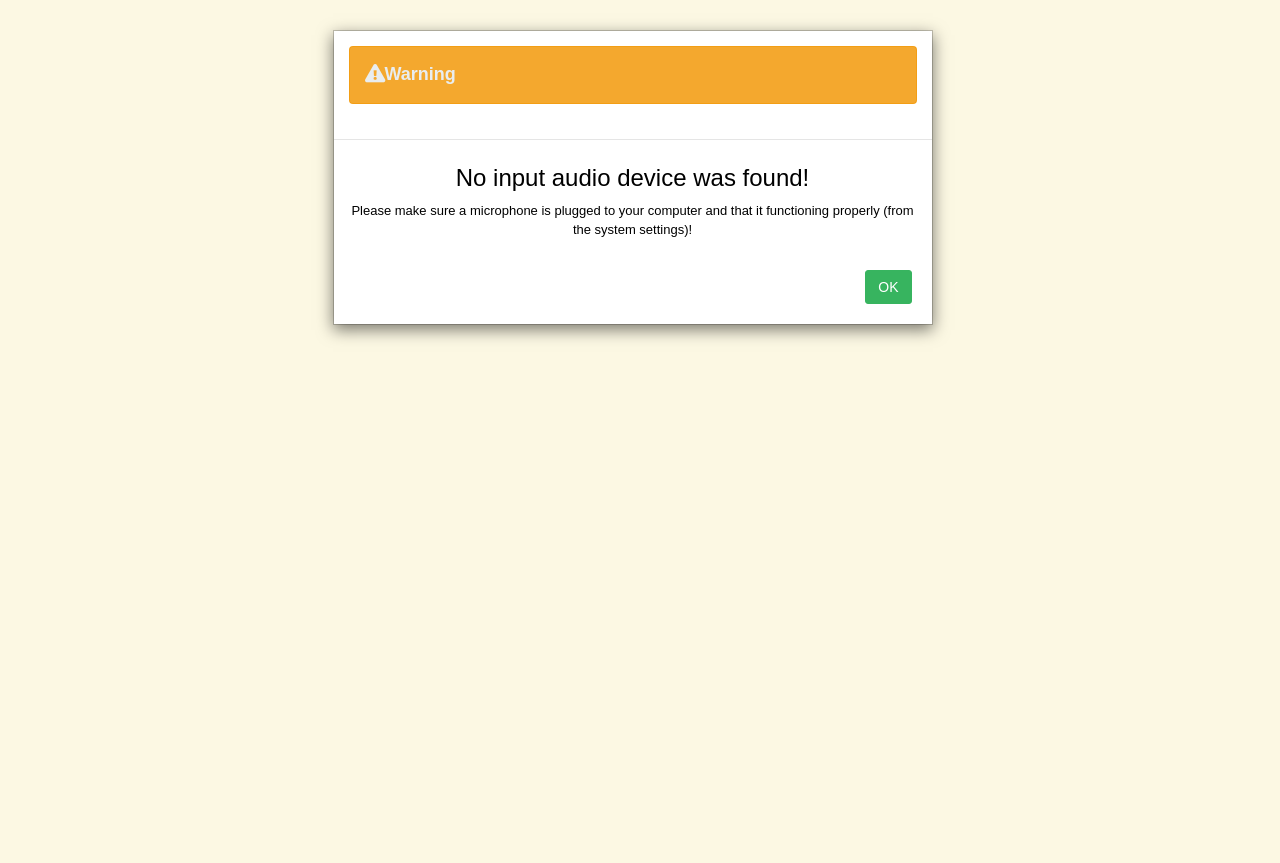 click on "OK" at bounding box center (888, 287) 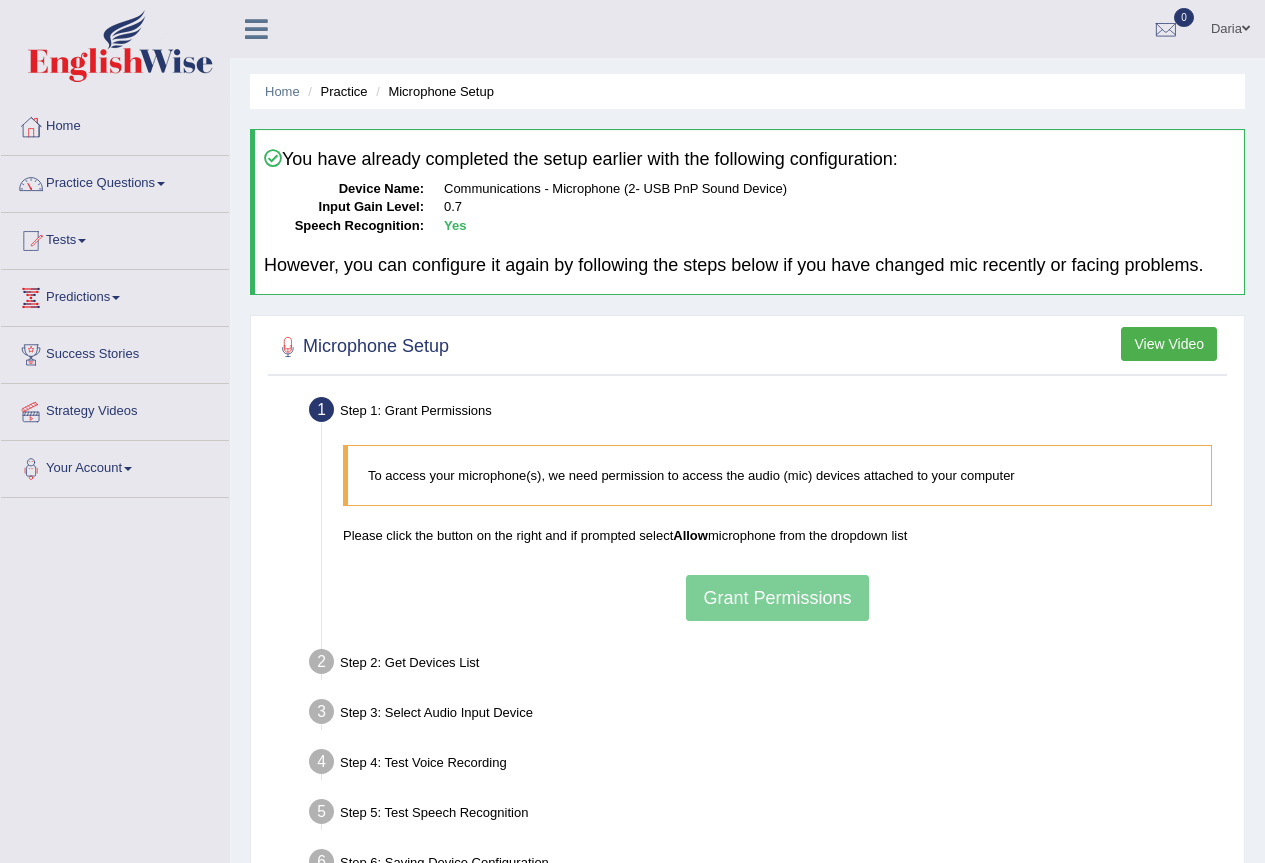 scroll, scrollTop: 187, scrollLeft: 0, axis: vertical 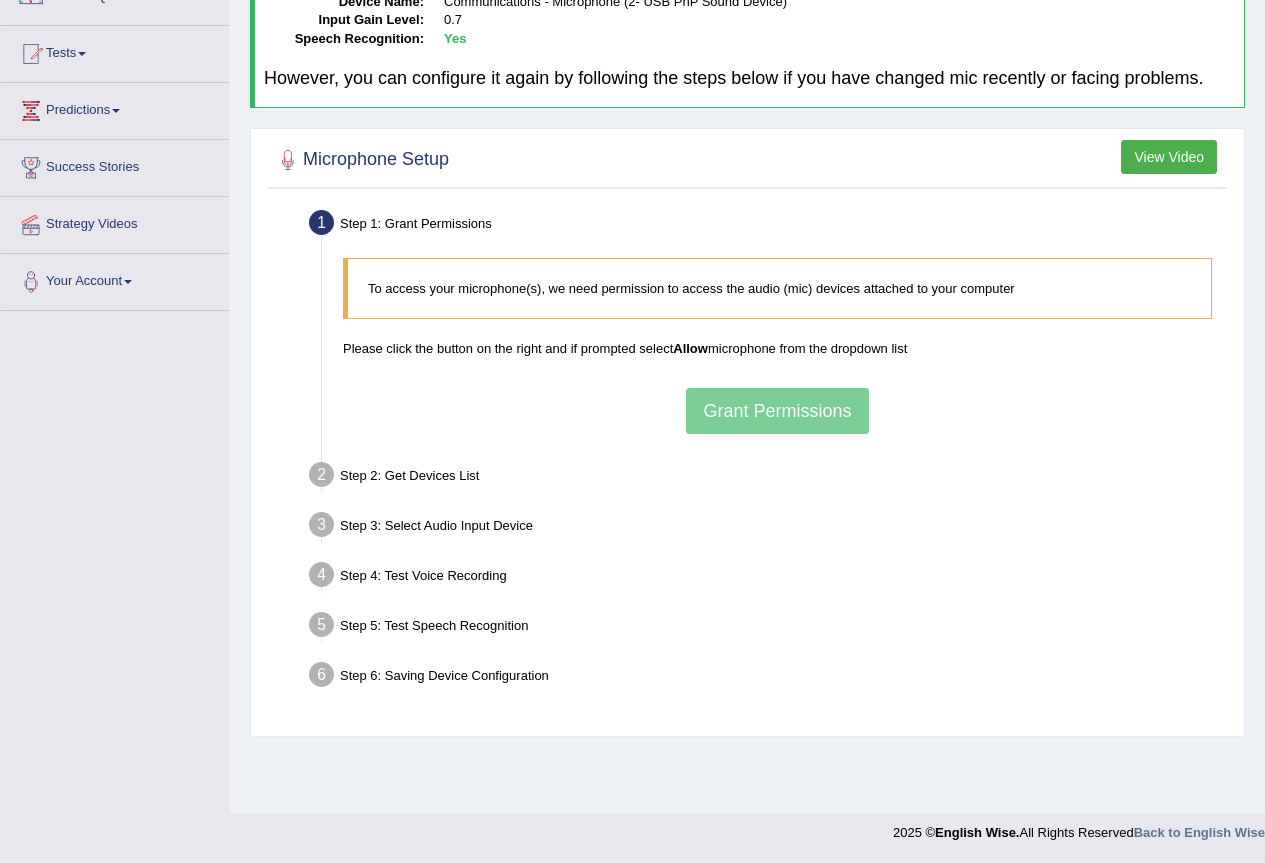 click on "To access your microphone(s), we need permission to access the audio (mic) devices attached to your computer   Please click the button on the right and if prompted select  Allow  microphone from the dropdown list     Grant Permissions" at bounding box center (777, 345) 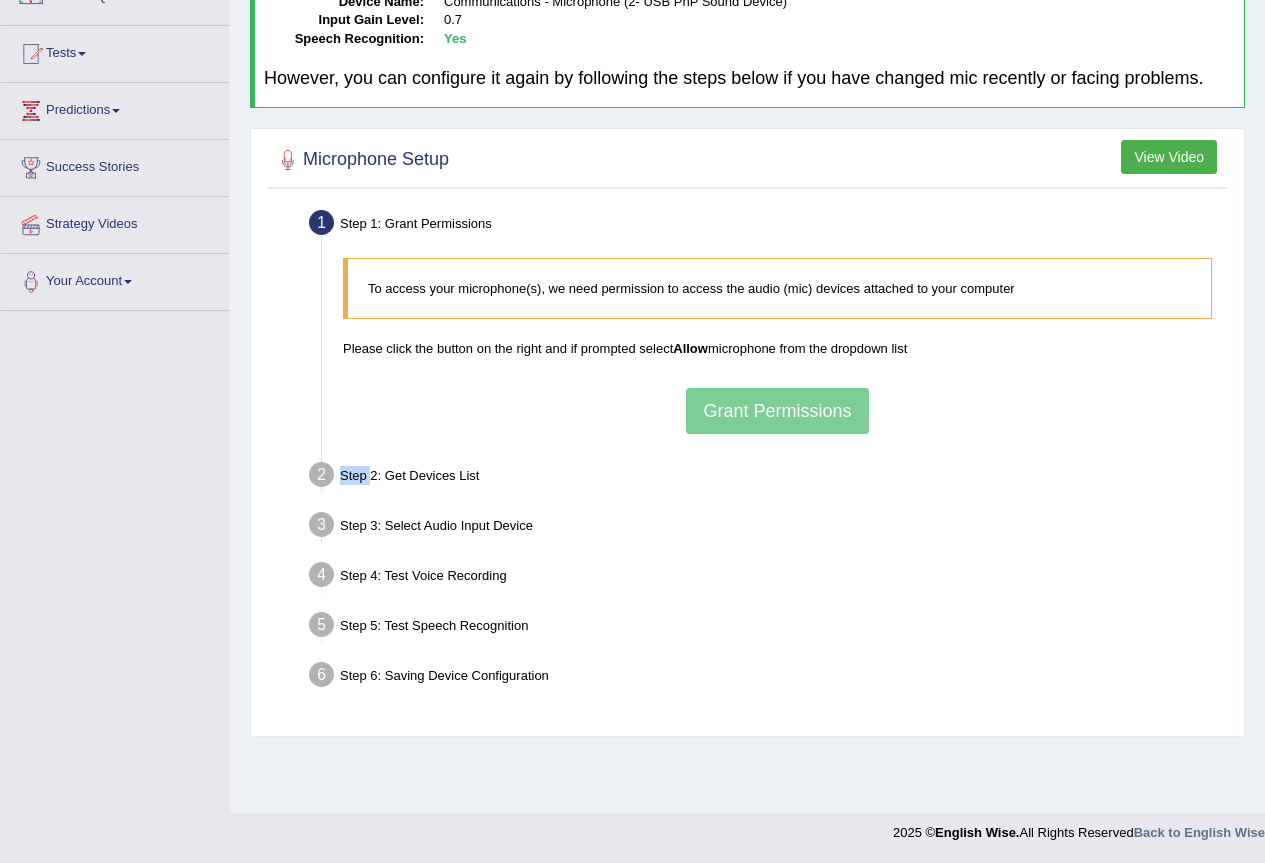 click on "To access your microphone(s), we need permission to access the audio (mic) devices attached to your computer   Please click the button on the right and if prompted select  Allow  microphone from the dropdown list     Grant Permissions" at bounding box center (777, 345) 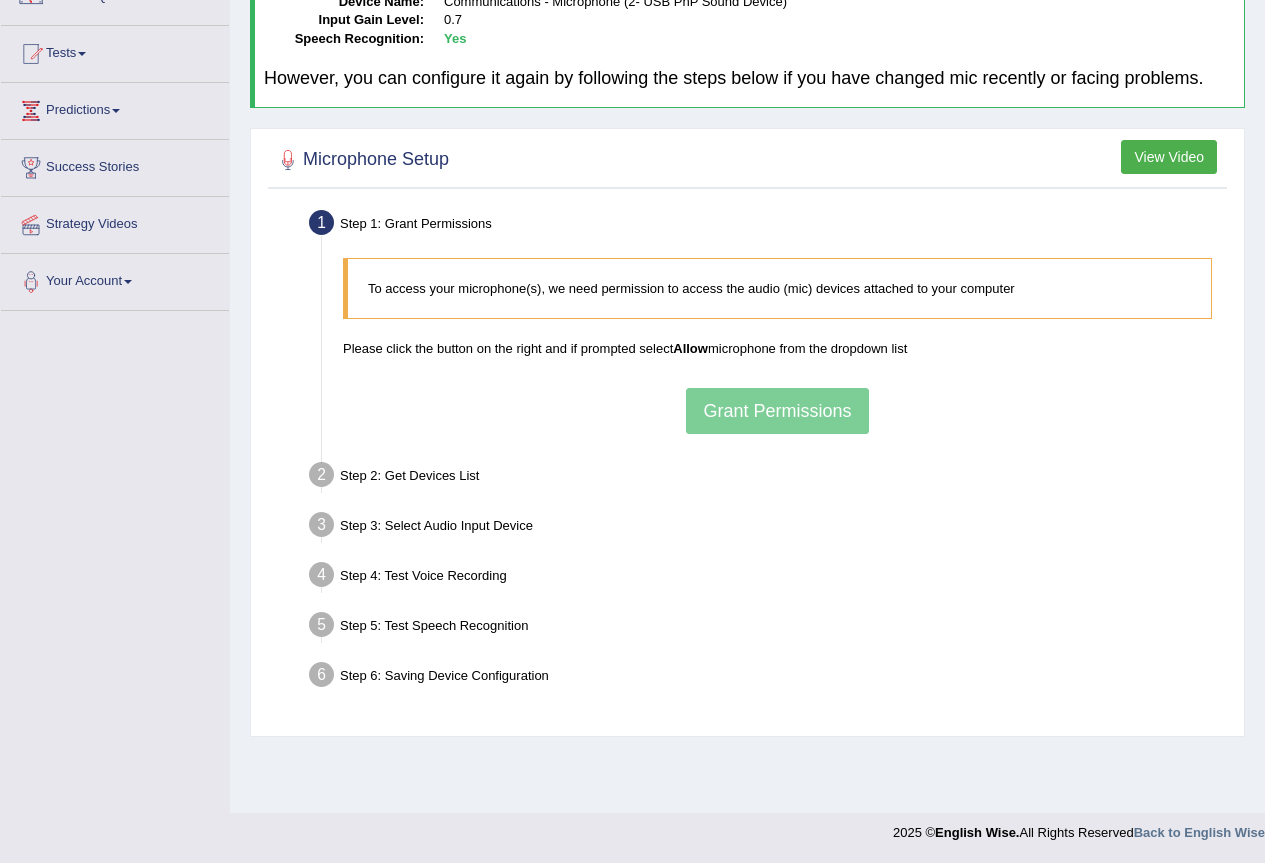 click on "Step 2: Get Devices List" at bounding box center [767, 478] 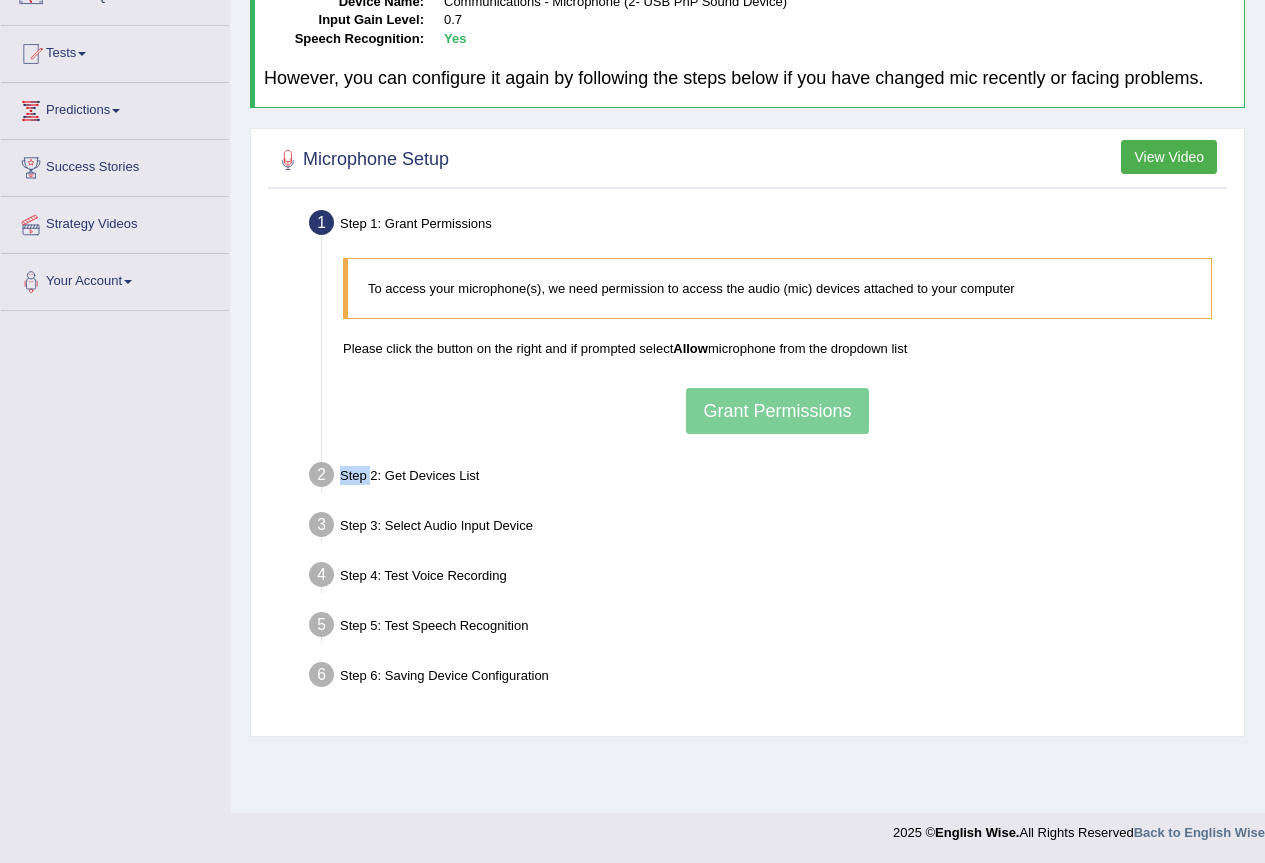 click on "Step 2: Get Devices List   In this step will be enumerate all available microphones on your computer   Please make sure your microphone is attached to your computer and click the button on the right     Get Device List" at bounding box center (767, 478) 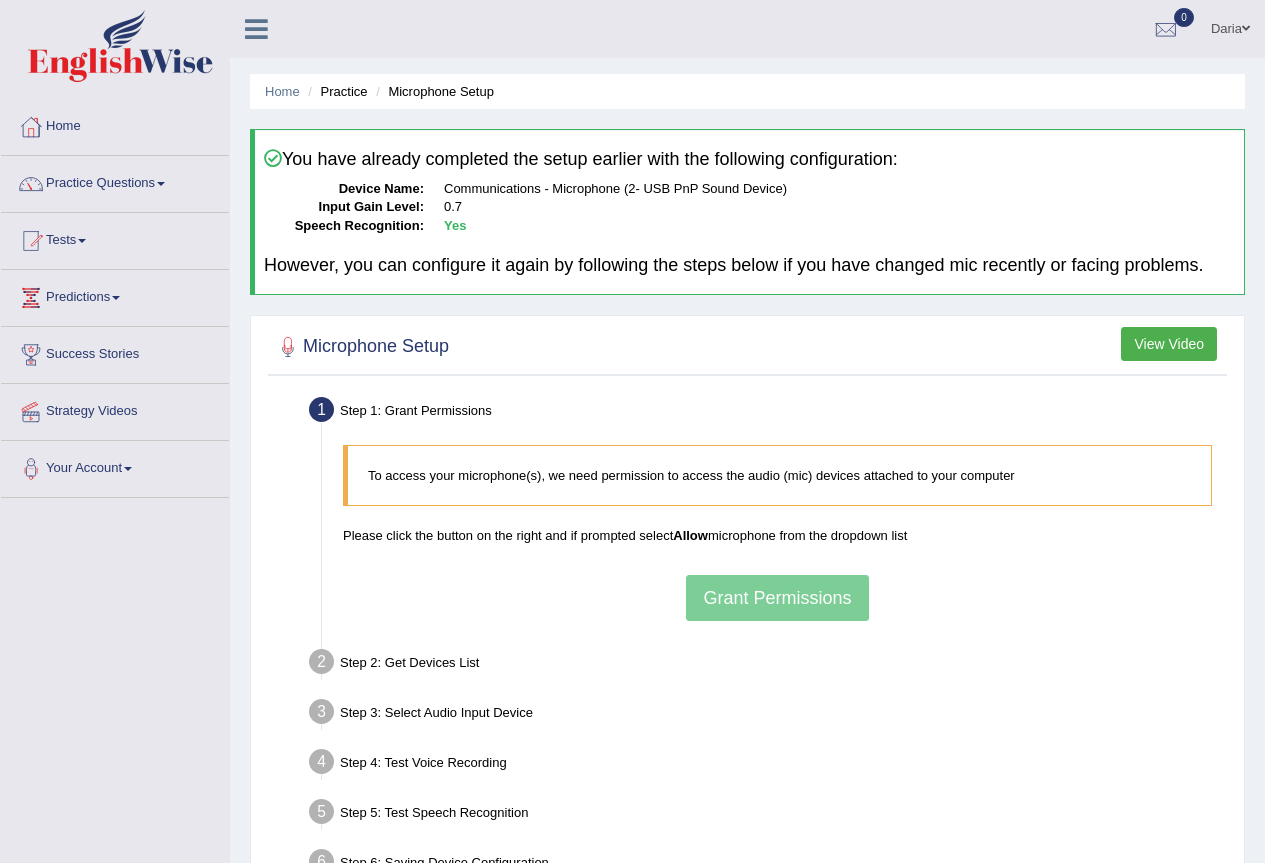 click on "Home
Practice
Microphone Setup" at bounding box center (747, 91) 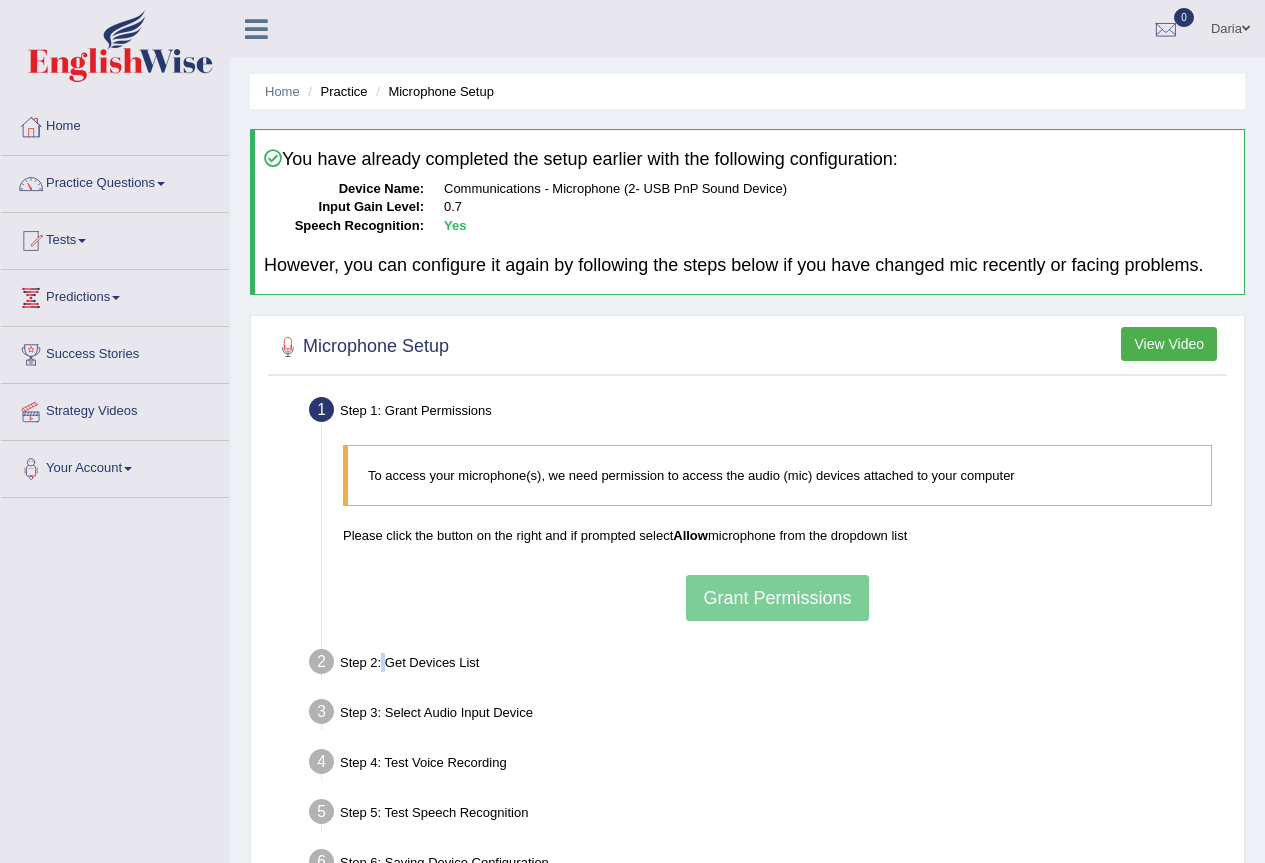 click on "Step 2: Get Devices List" at bounding box center (767, 665) 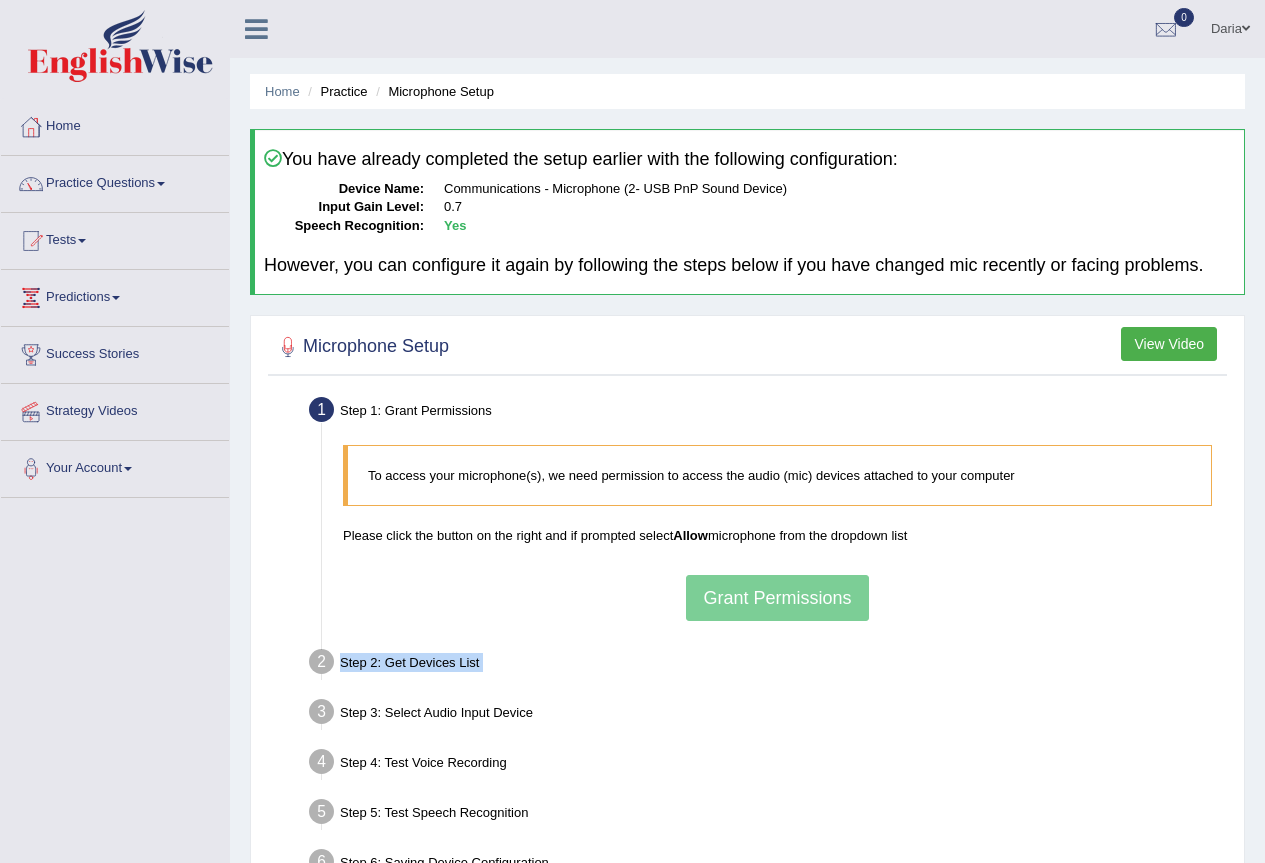 click on "Step 2: Get Devices List" at bounding box center [767, 665] 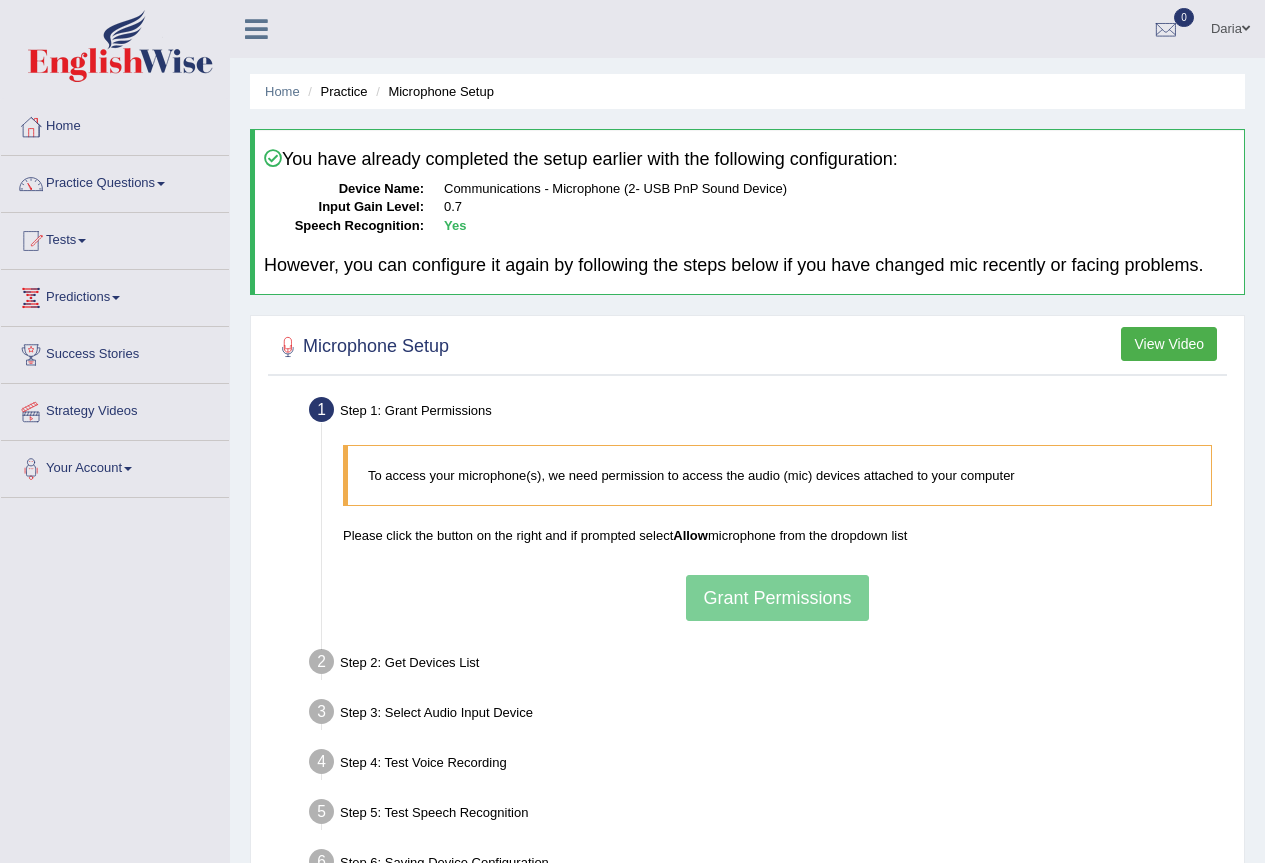 click on "Step 1: Grant Permissions" at bounding box center [767, 413] 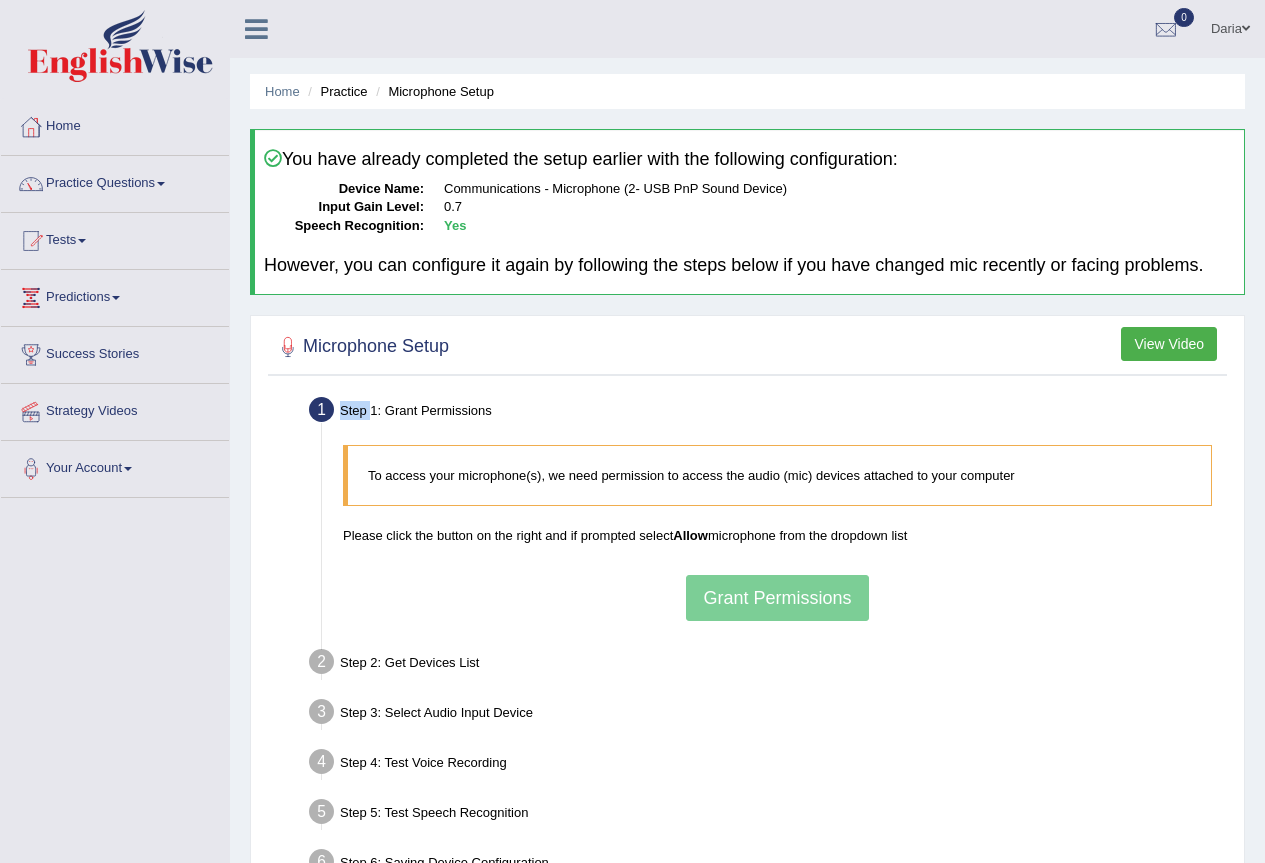 click on "Step 1: Grant Permissions" at bounding box center [767, 413] 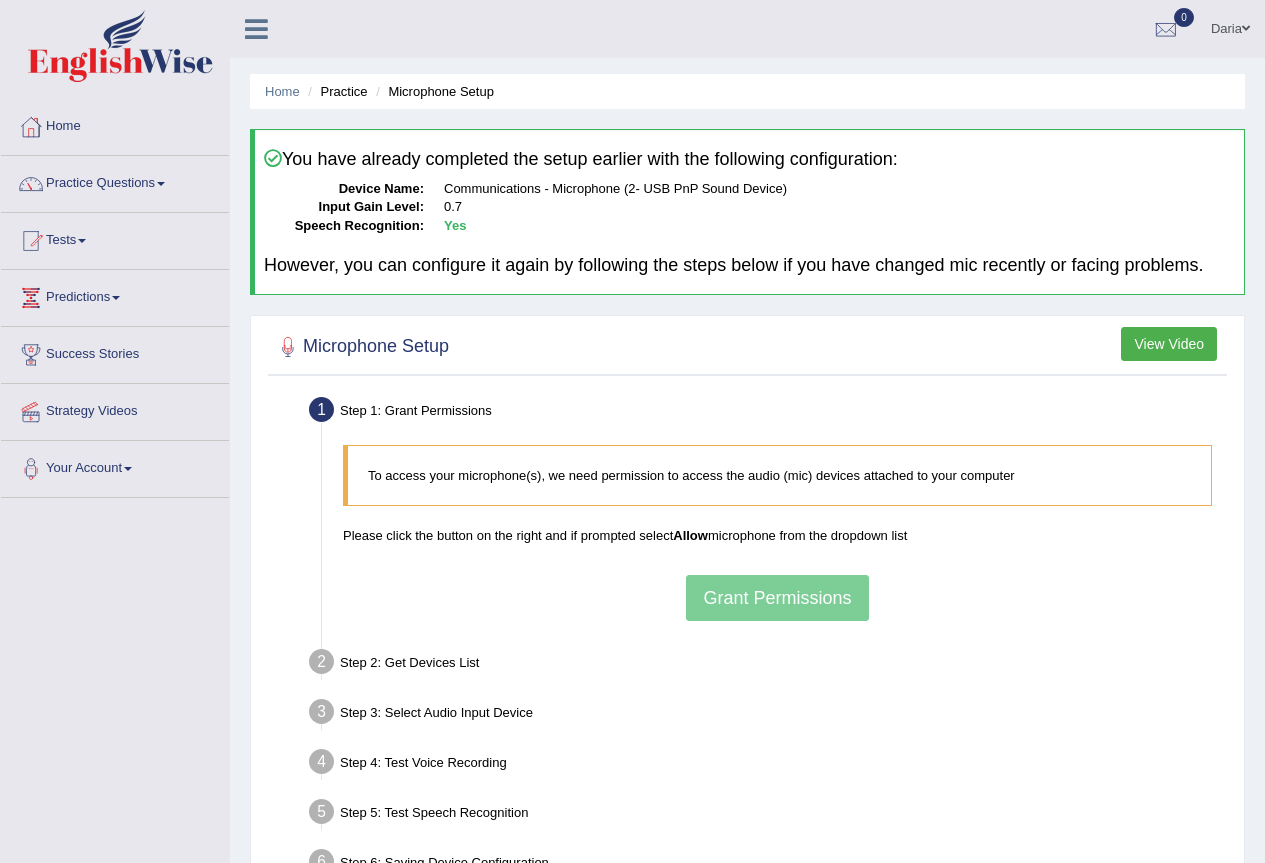click on "Microphone Setup" at bounding box center (361, 347) 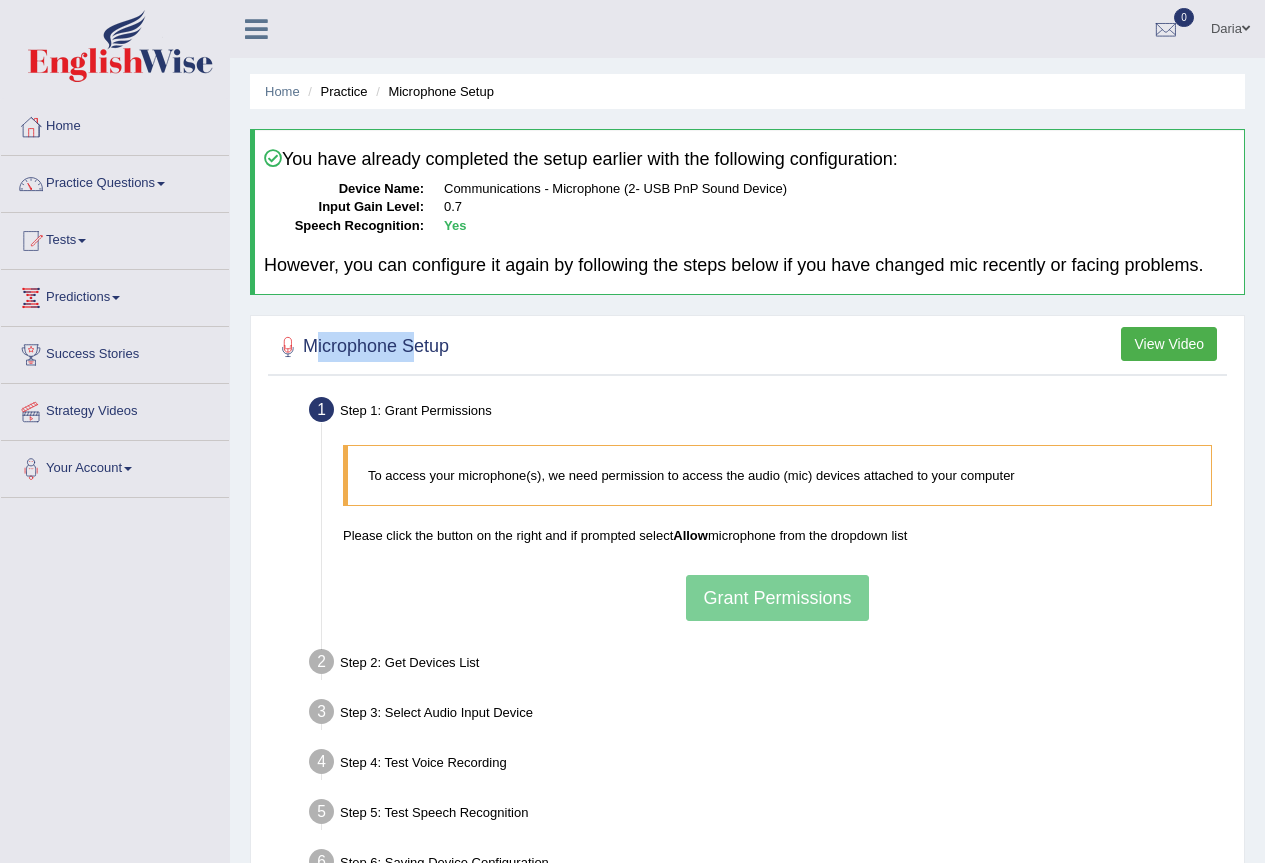 click on "Microphone Setup" at bounding box center [361, 347] 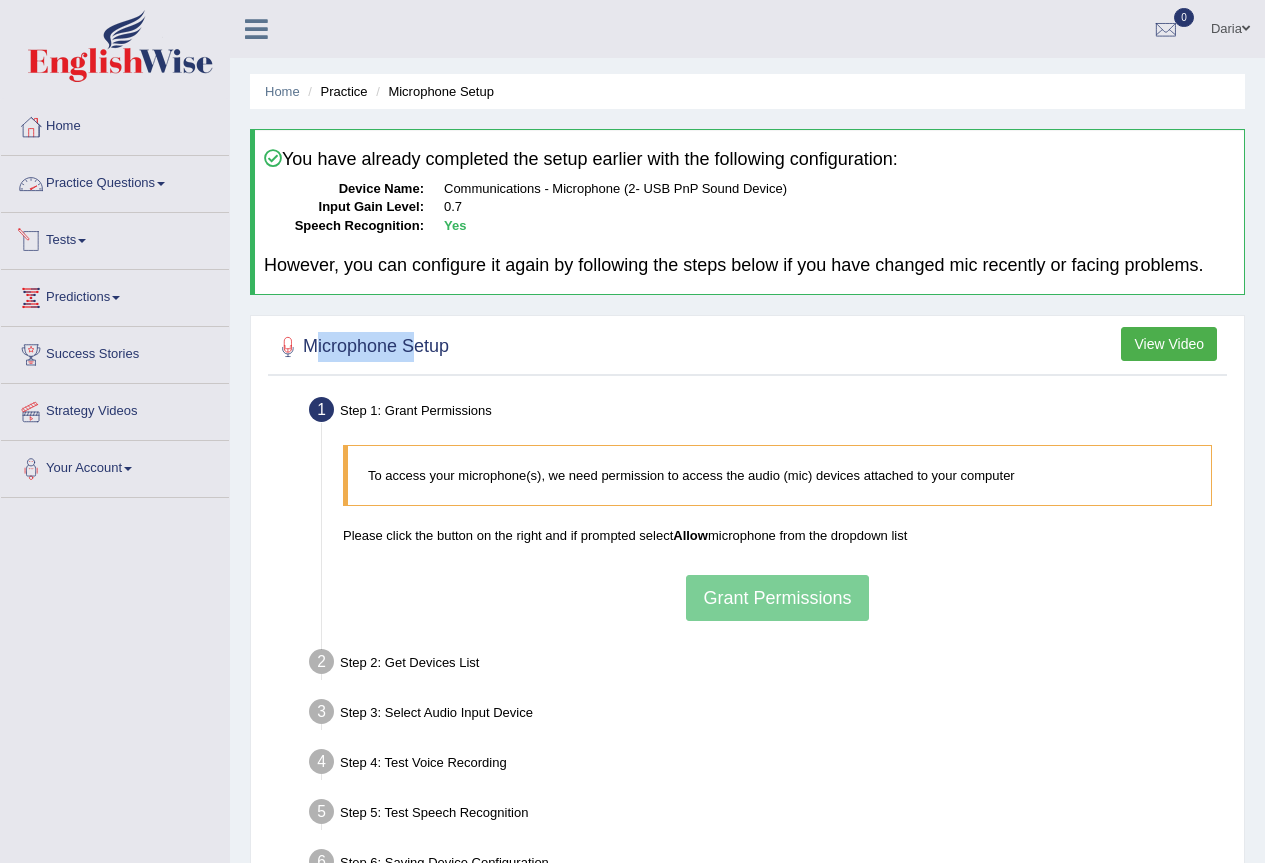 click on "Practice Questions" at bounding box center (115, 181) 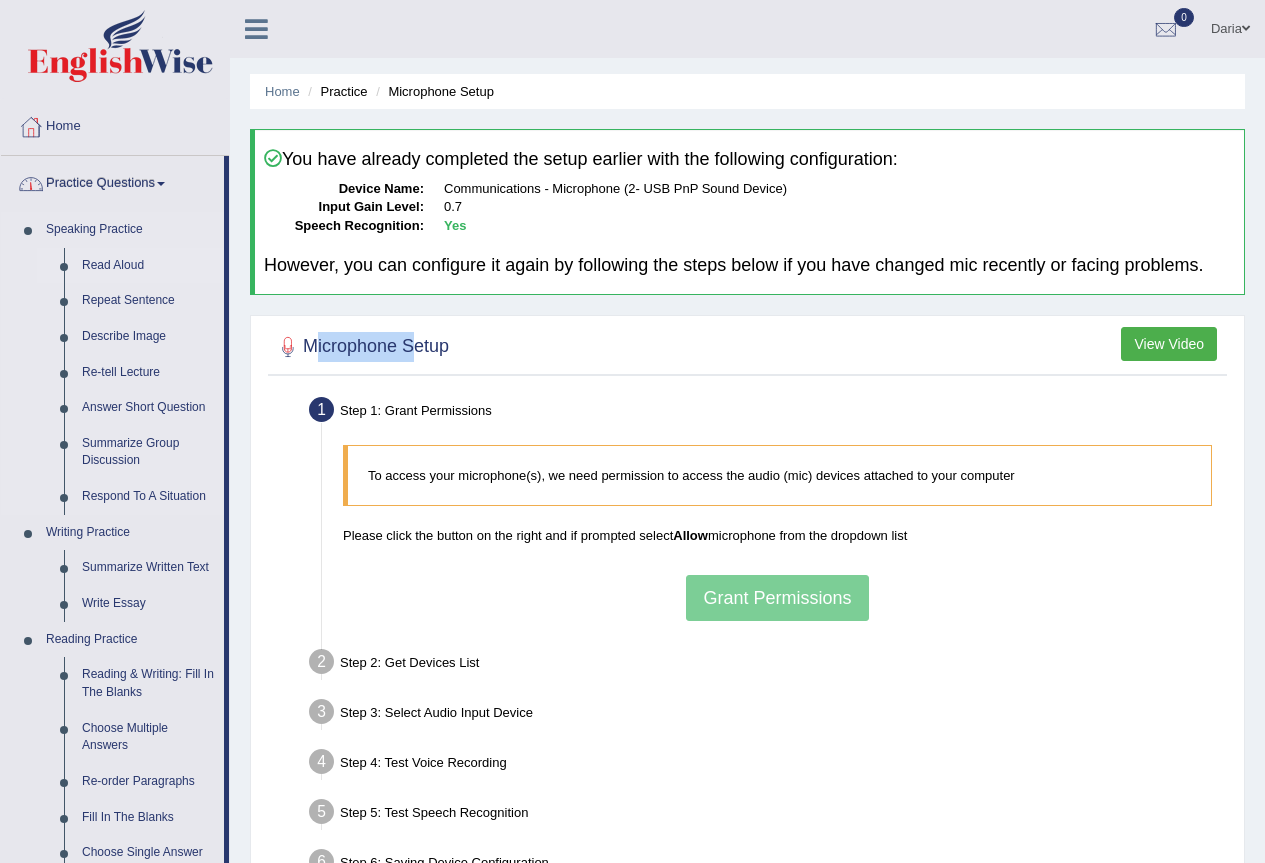 click on "Read Aloud" at bounding box center (148, 266) 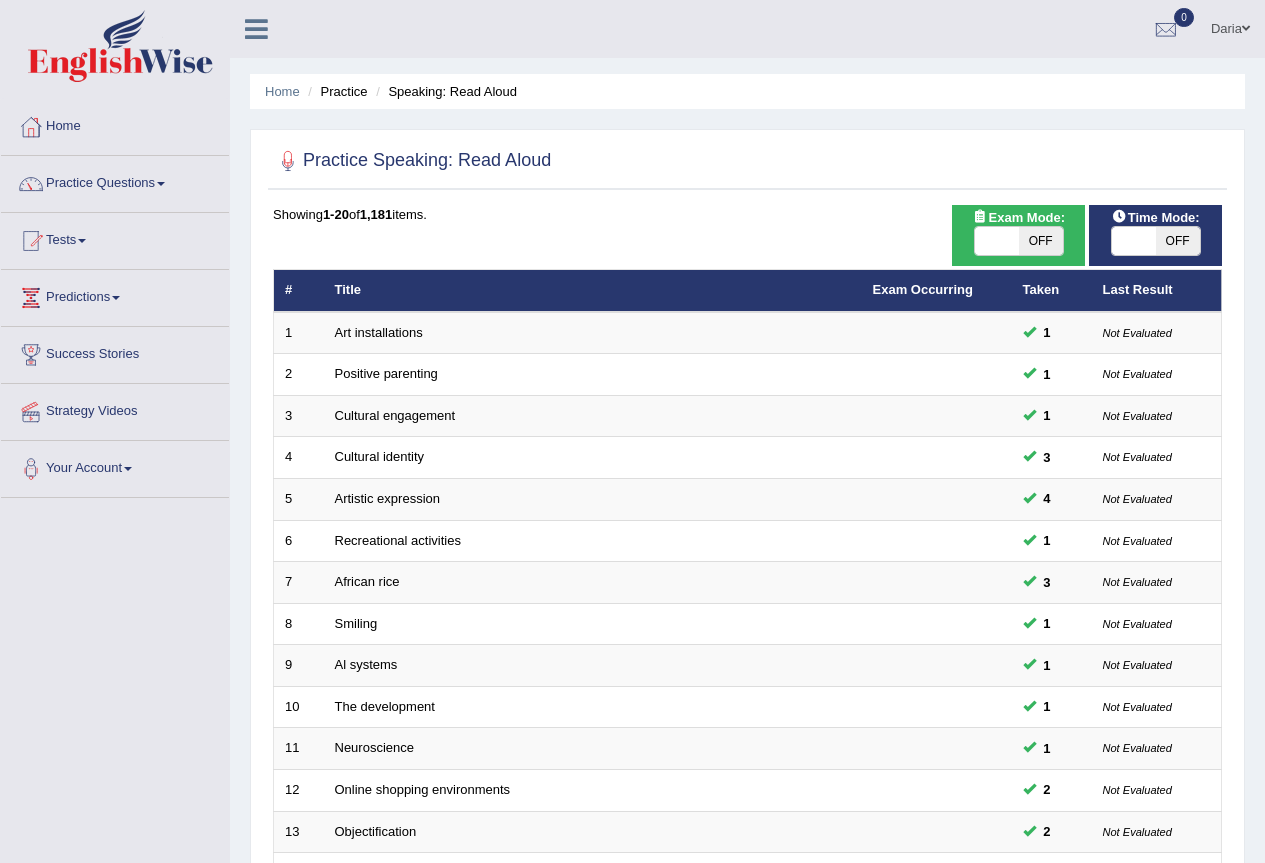 scroll, scrollTop: 0, scrollLeft: 0, axis: both 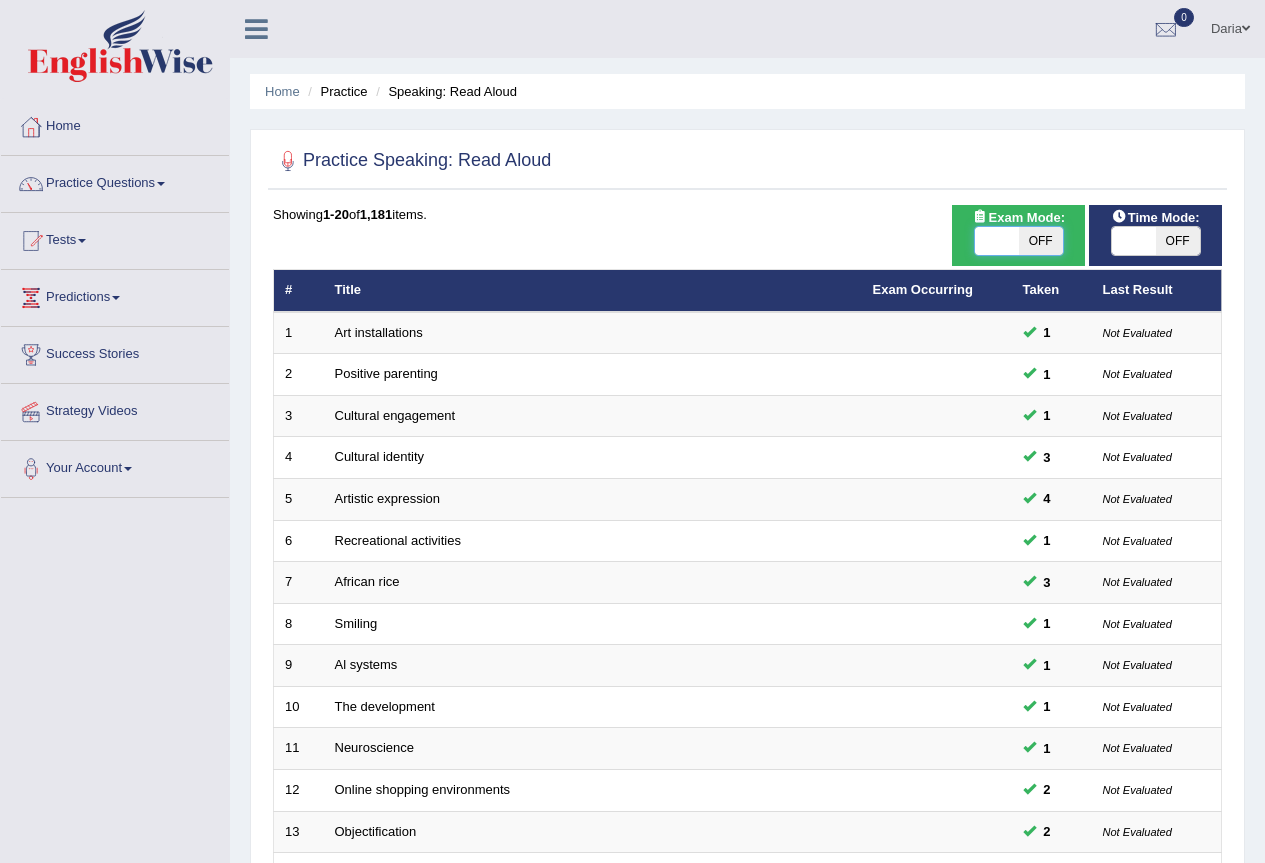 click at bounding box center [997, 241] 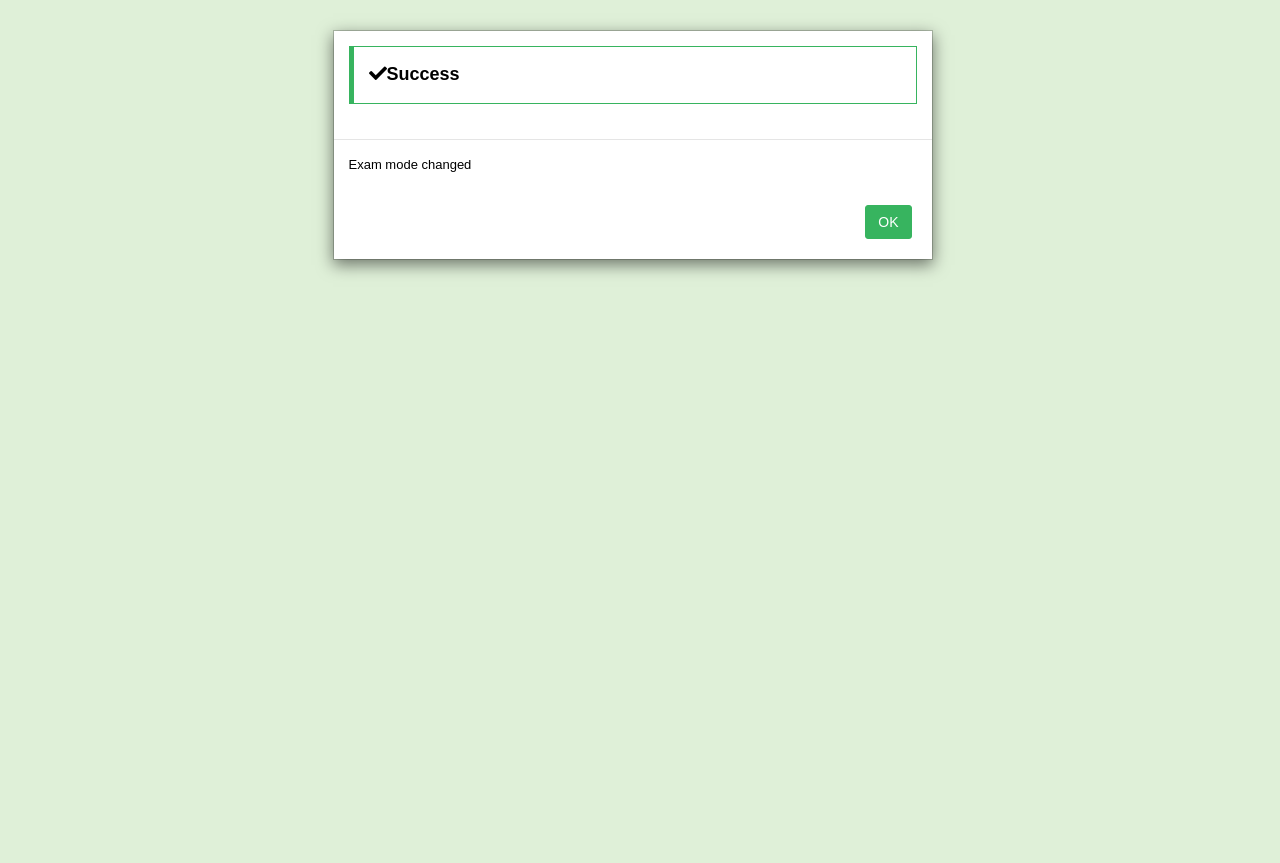 click on "OK" at bounding box center (633, 224) 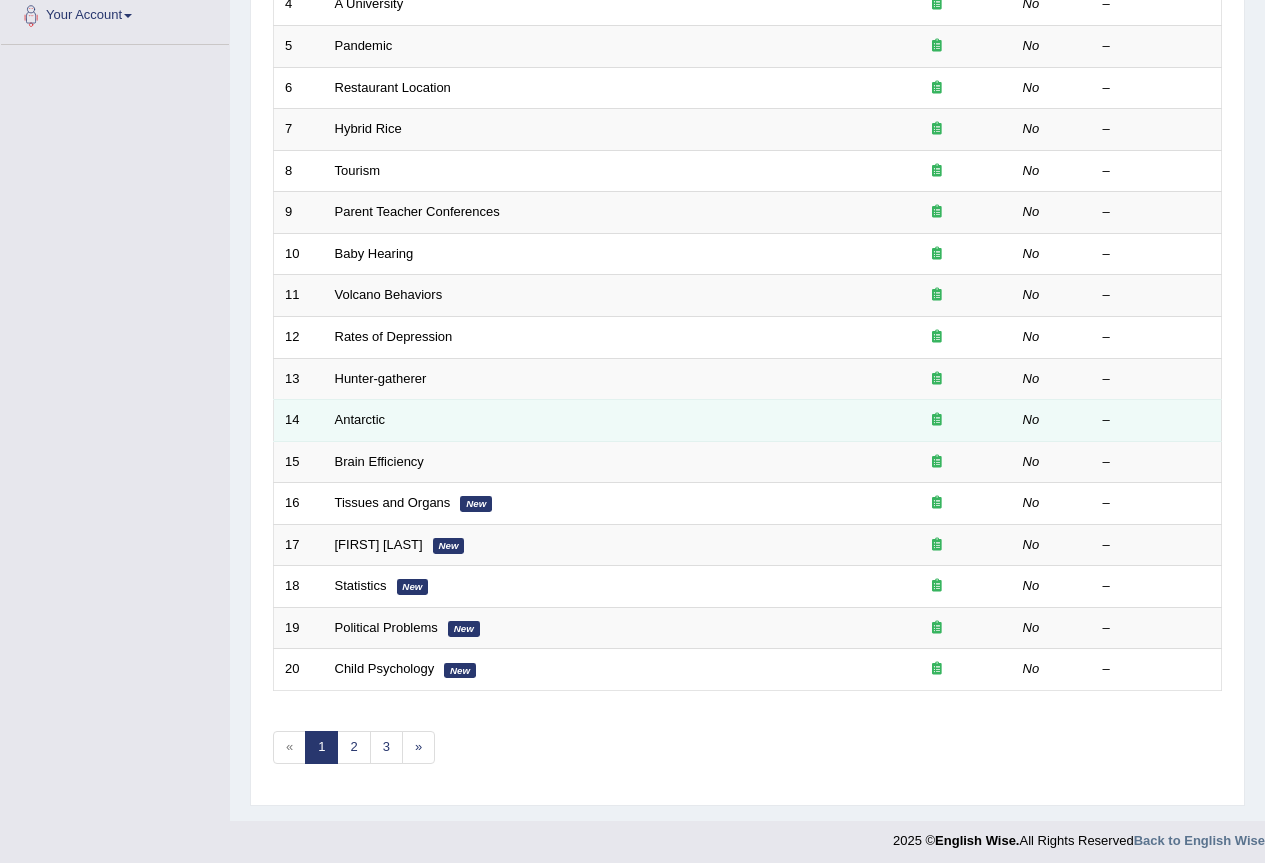 scroll, scrollTop: 453, scrollLeft: 0, axis: vertical 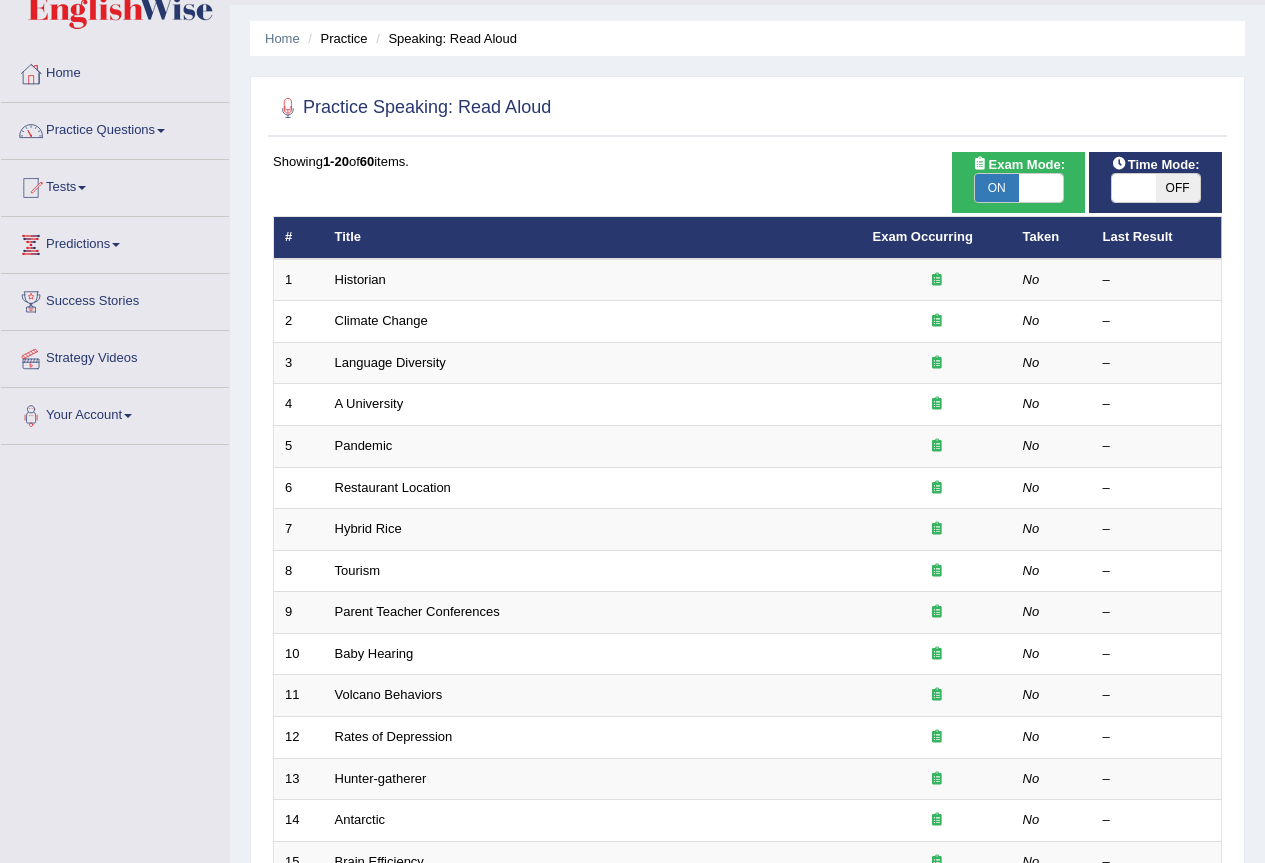 click at bounding box center [1134, 188] 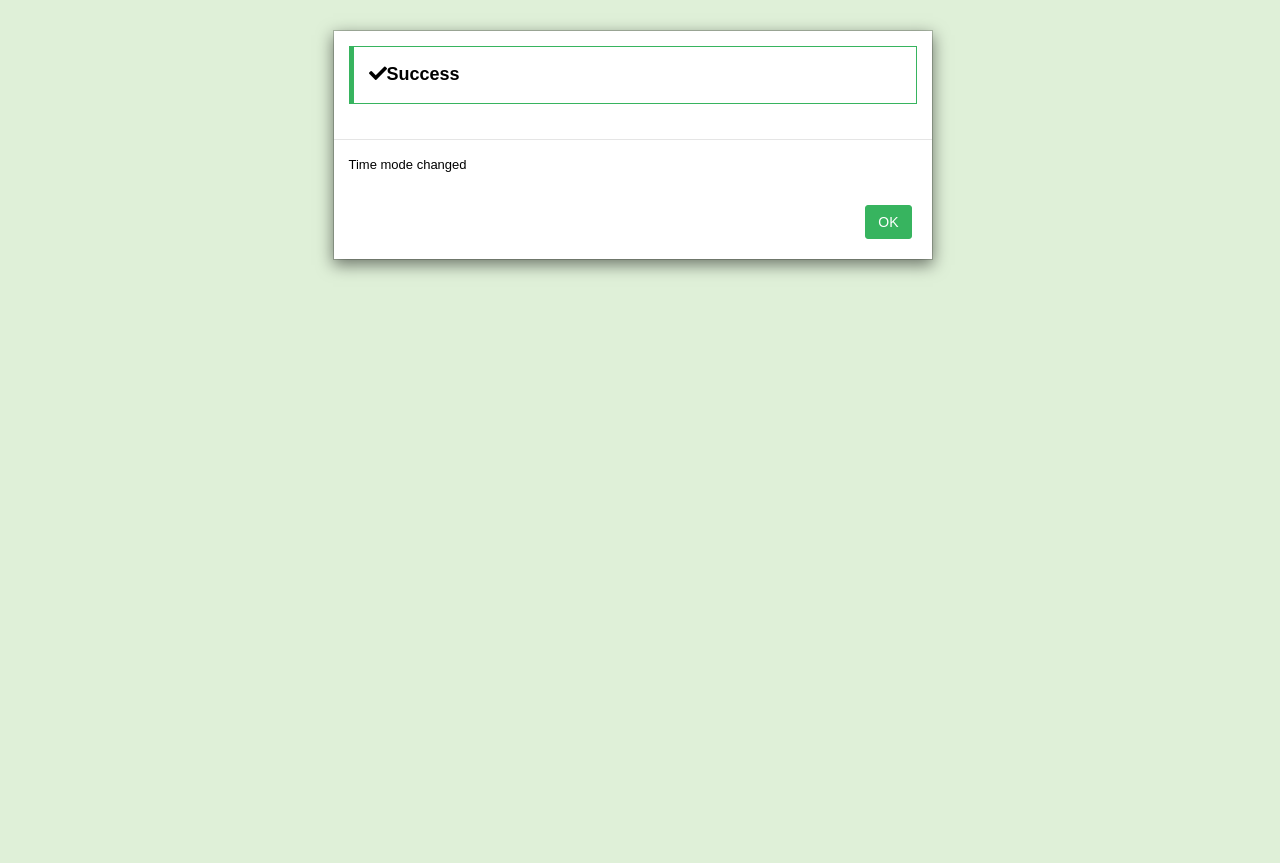 click on "OK" at bounding box center [888, 222] 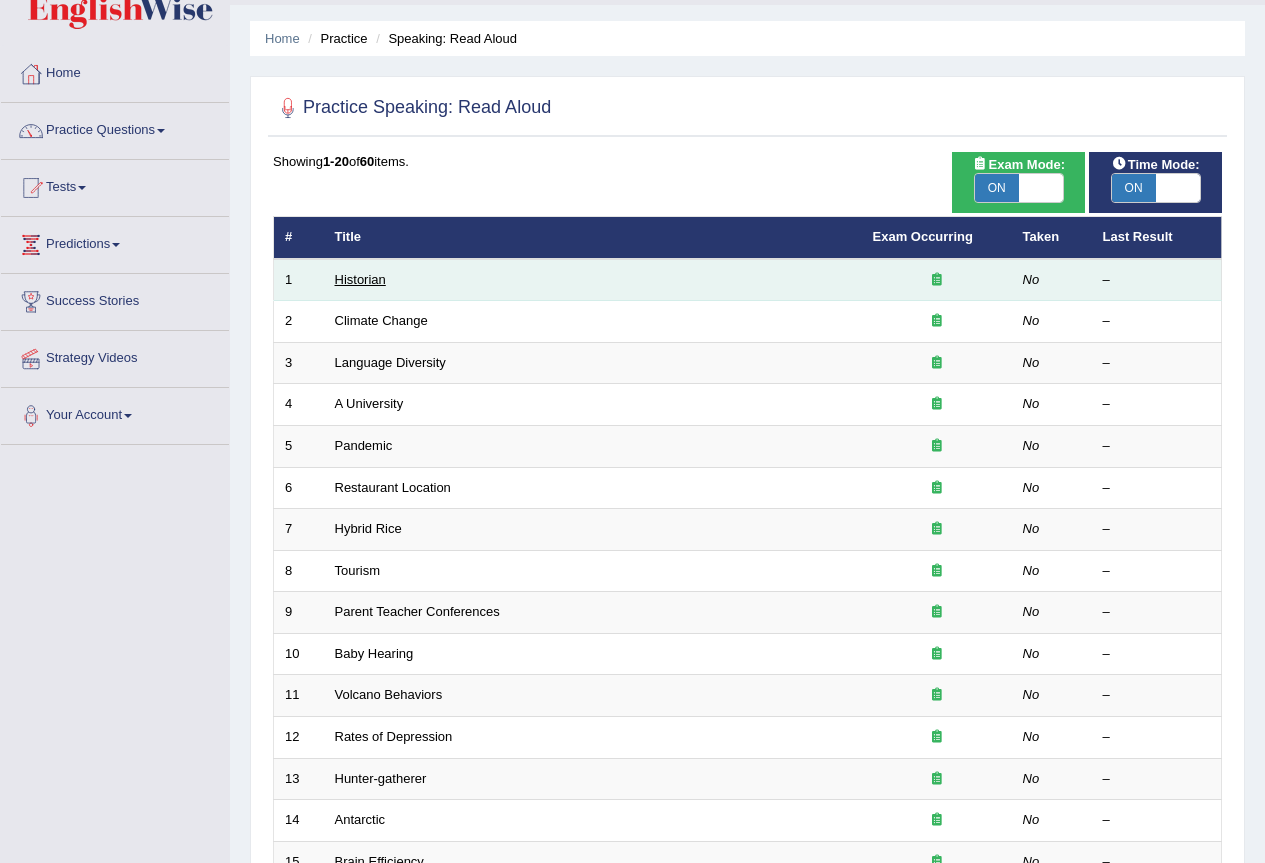 click on "Historian" at bounding box center [360, 279] 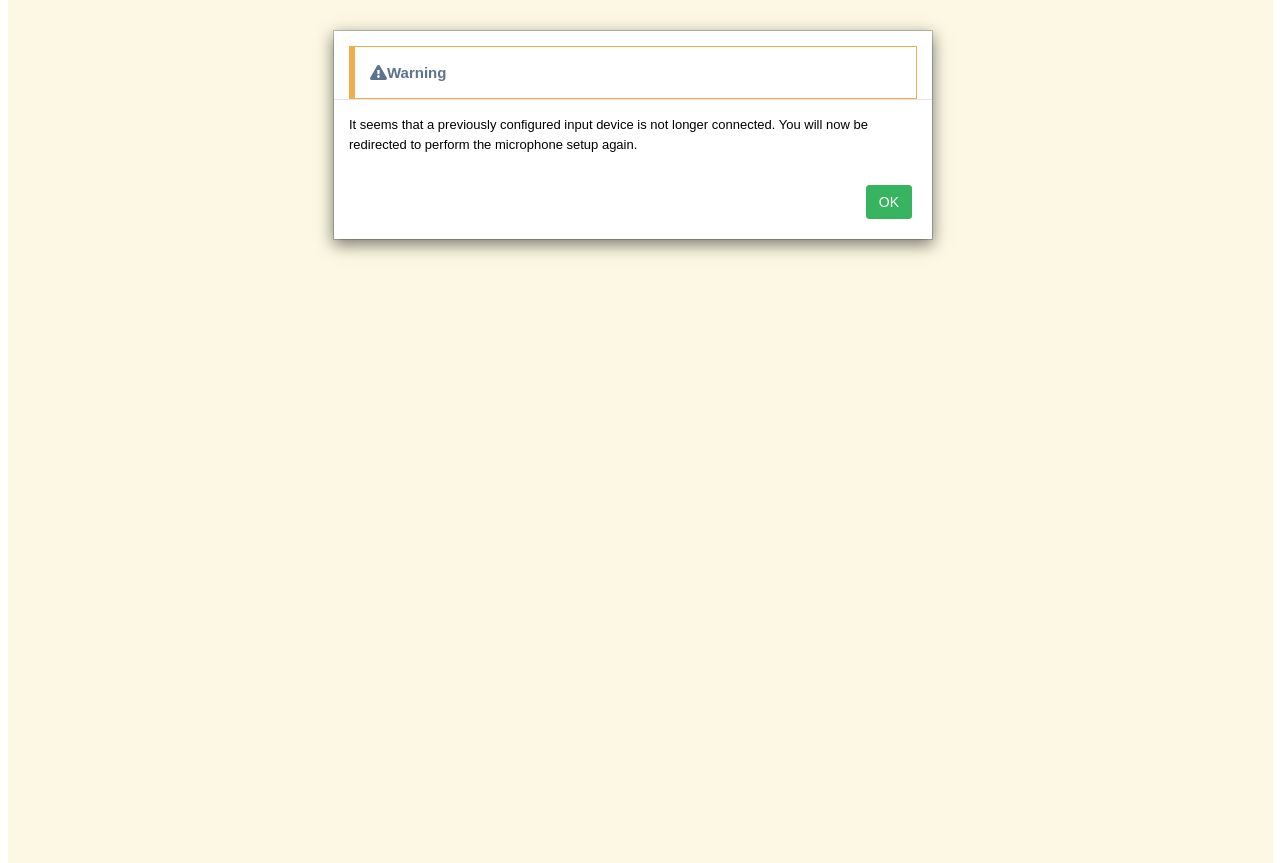 scroll, scrollTop: 0, scrollLeft: 0, axis: both 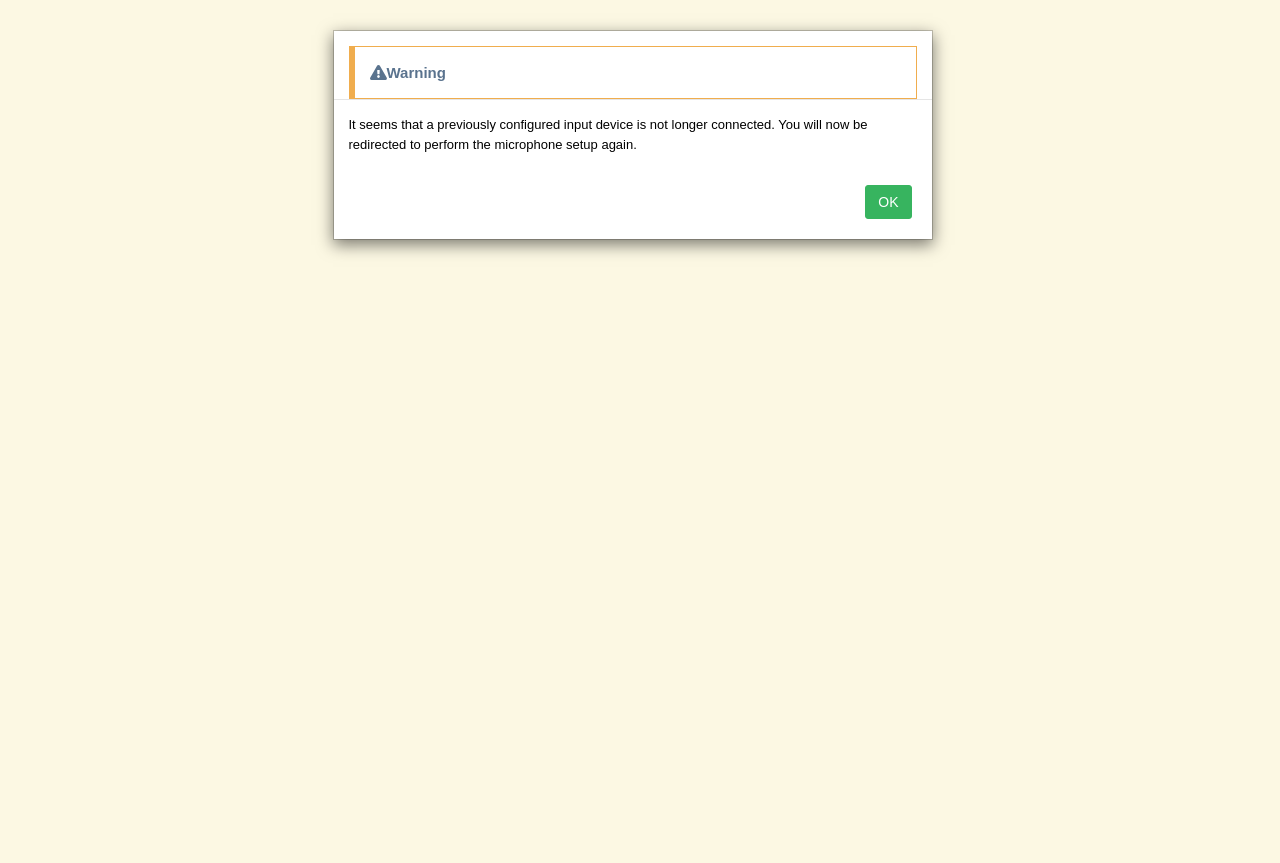 click on "OK" at bounding box center (888, 202) 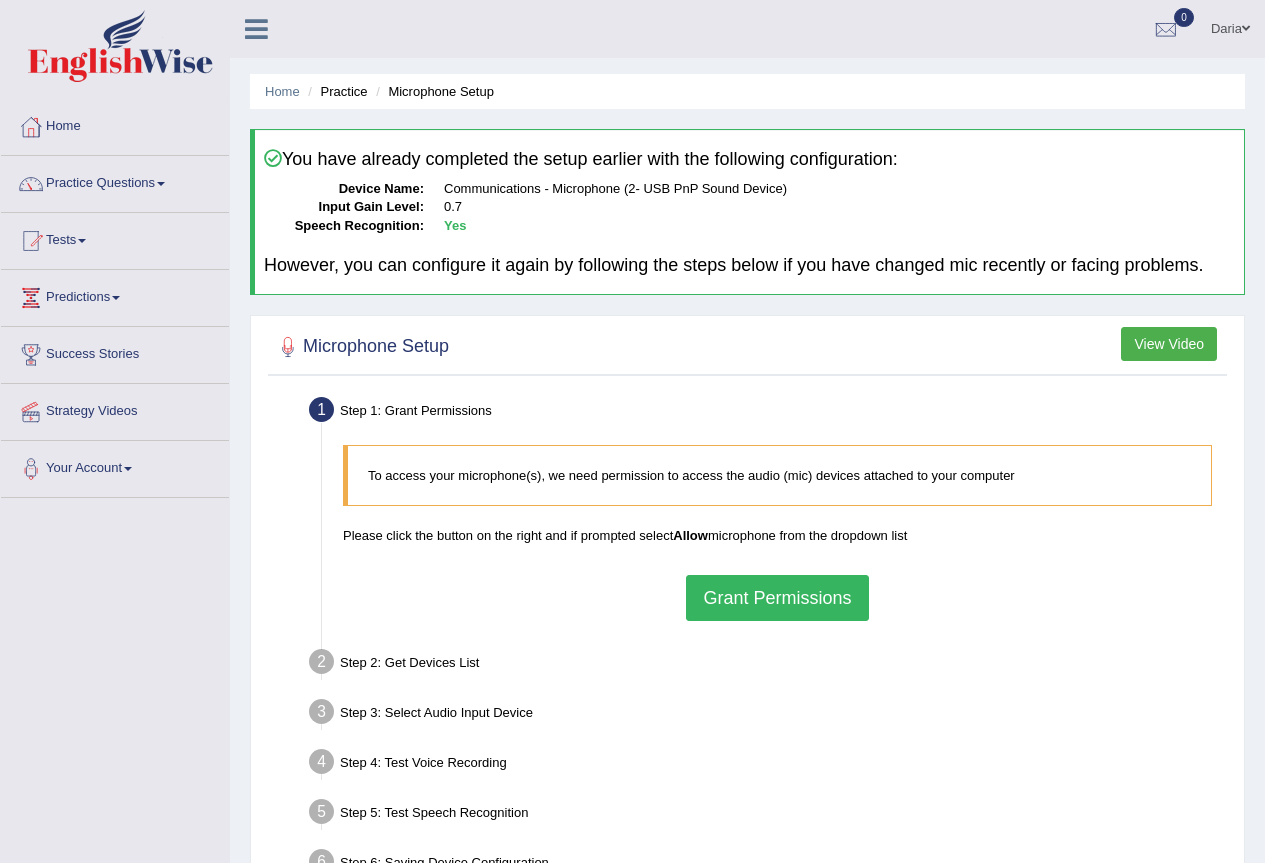 scroll, scrollTop: 0, scrollLeft: 0, axis: both 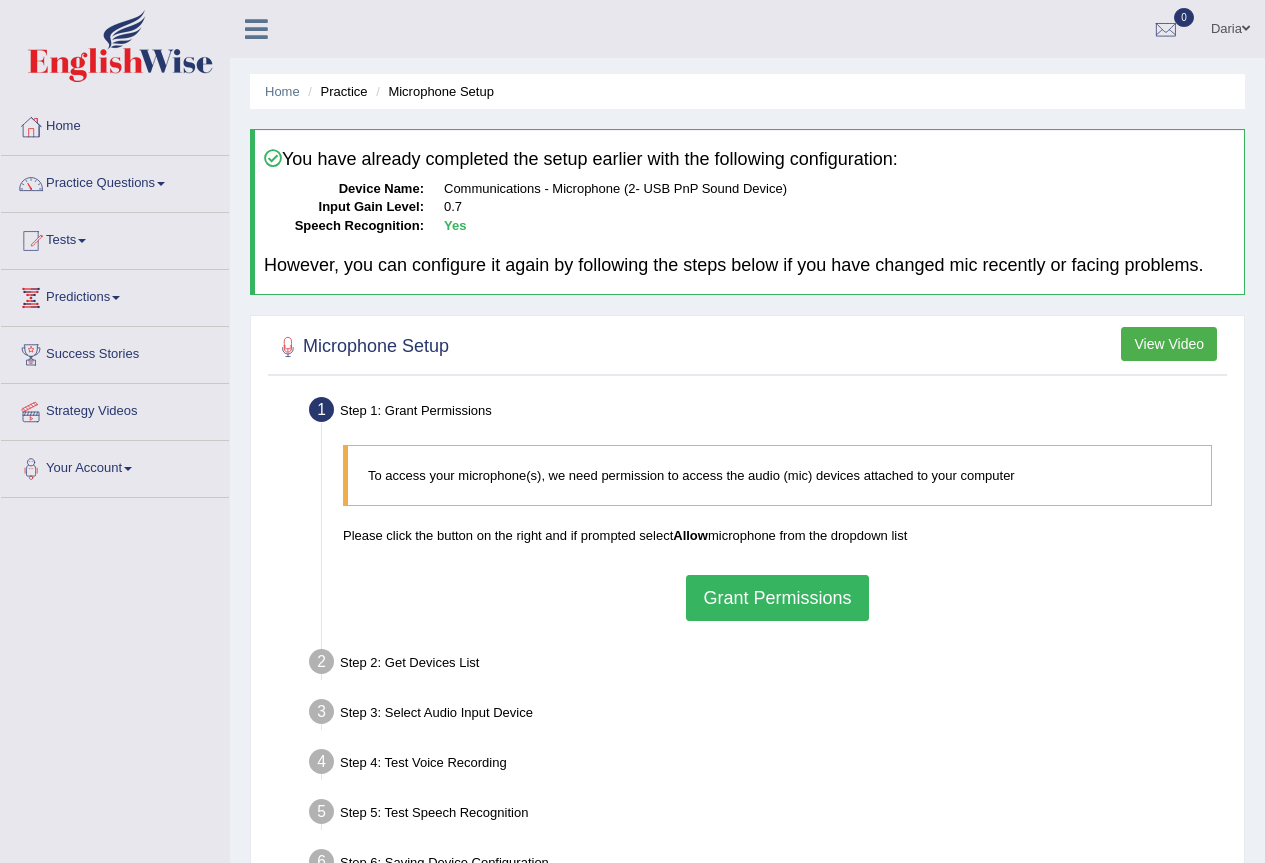 click on "Grant Permissions" at bounding box center [777, 598] 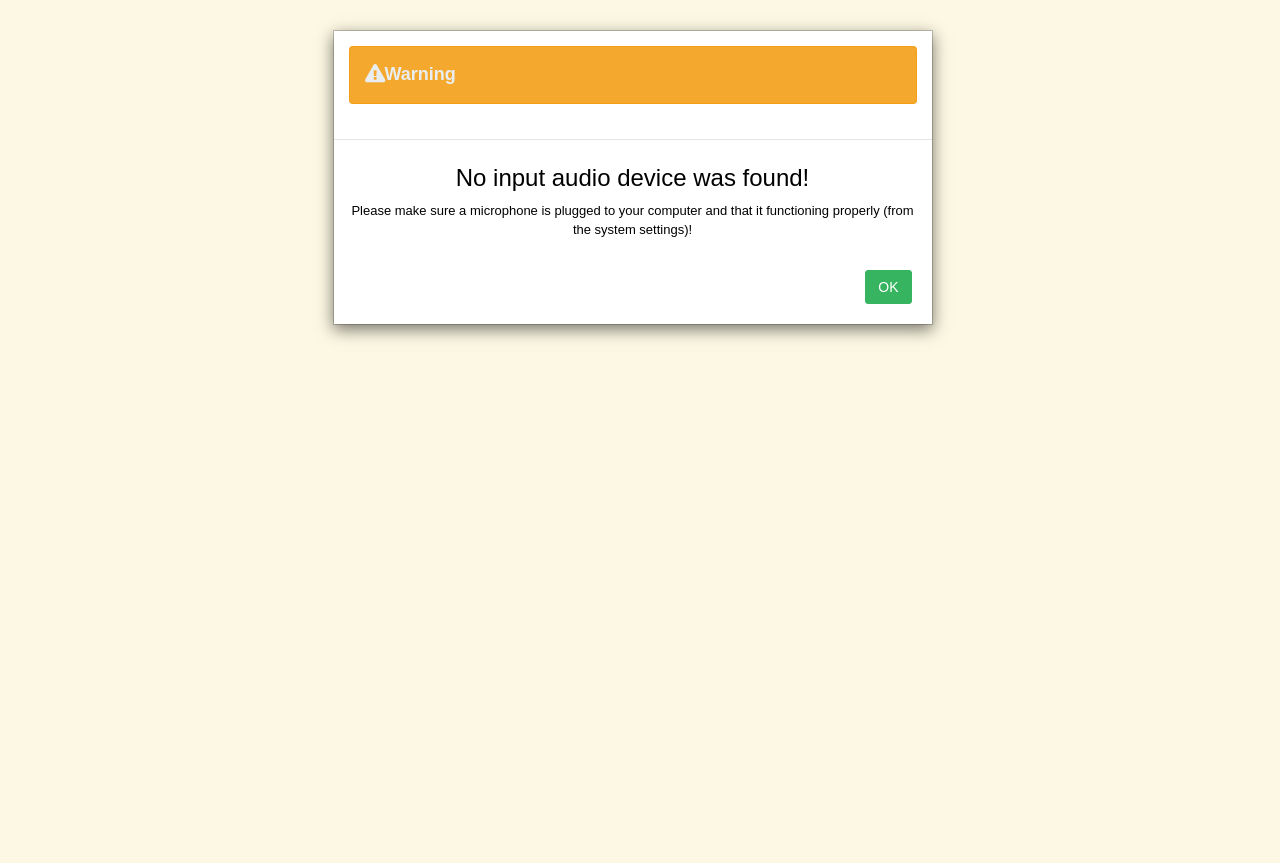 click on "OK" at bounding box center [888, 287] 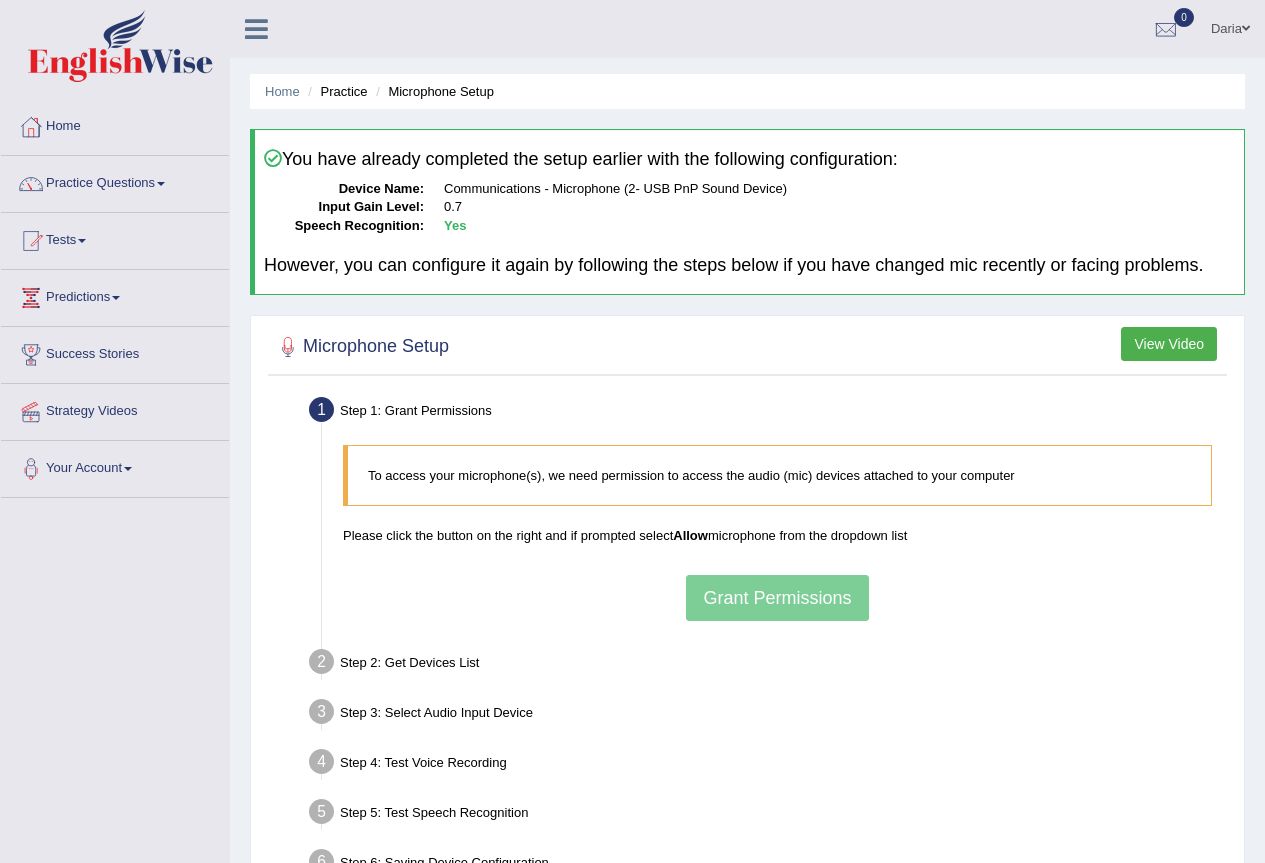 scroll, scrollTop: 187, scrollLeft: 0, axis: vertical 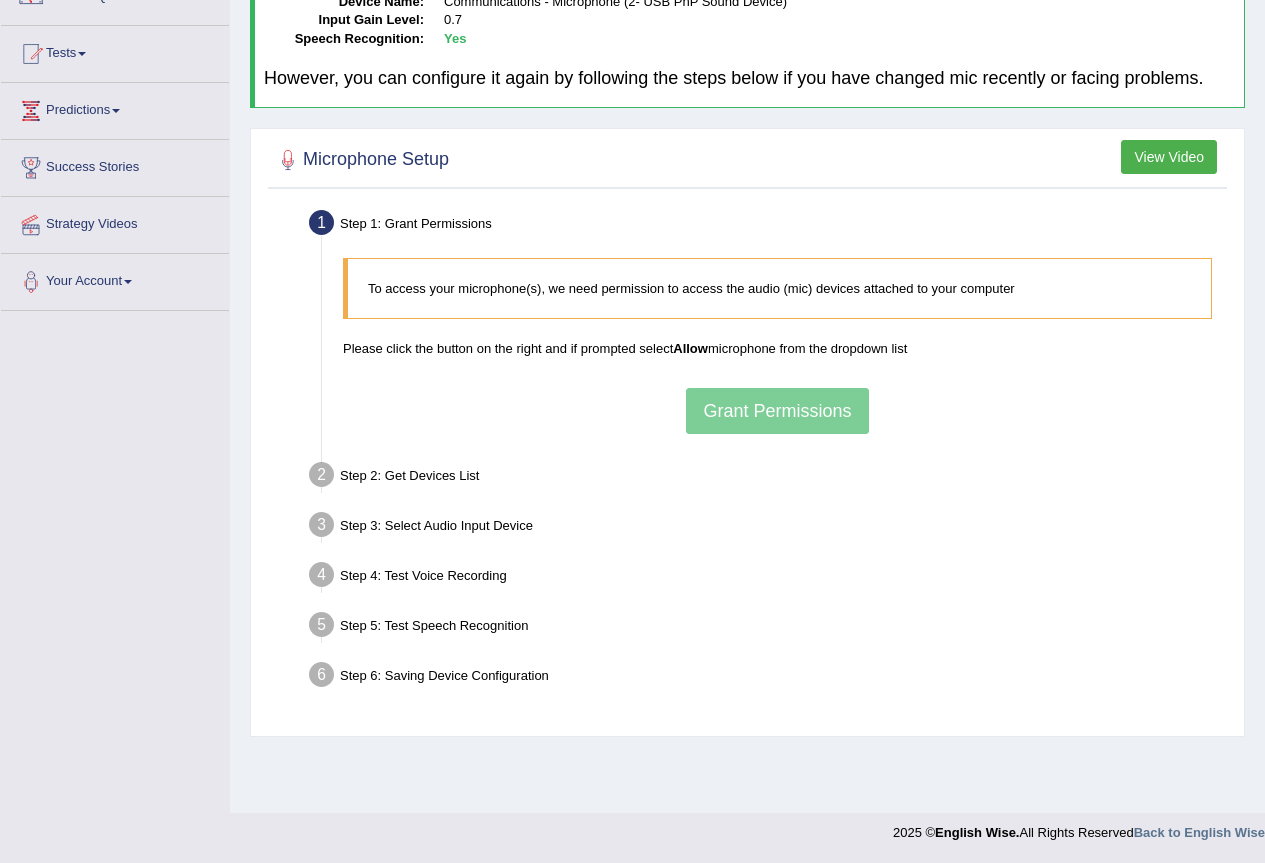 click on "To access your microphone(s), we need permission to access the audio (mic) devices attached to your computer   Please click the button on the right and if prompted select  Allow  microphone from the dropdown list     Grant Permissions" at bounding box center (777, 345) 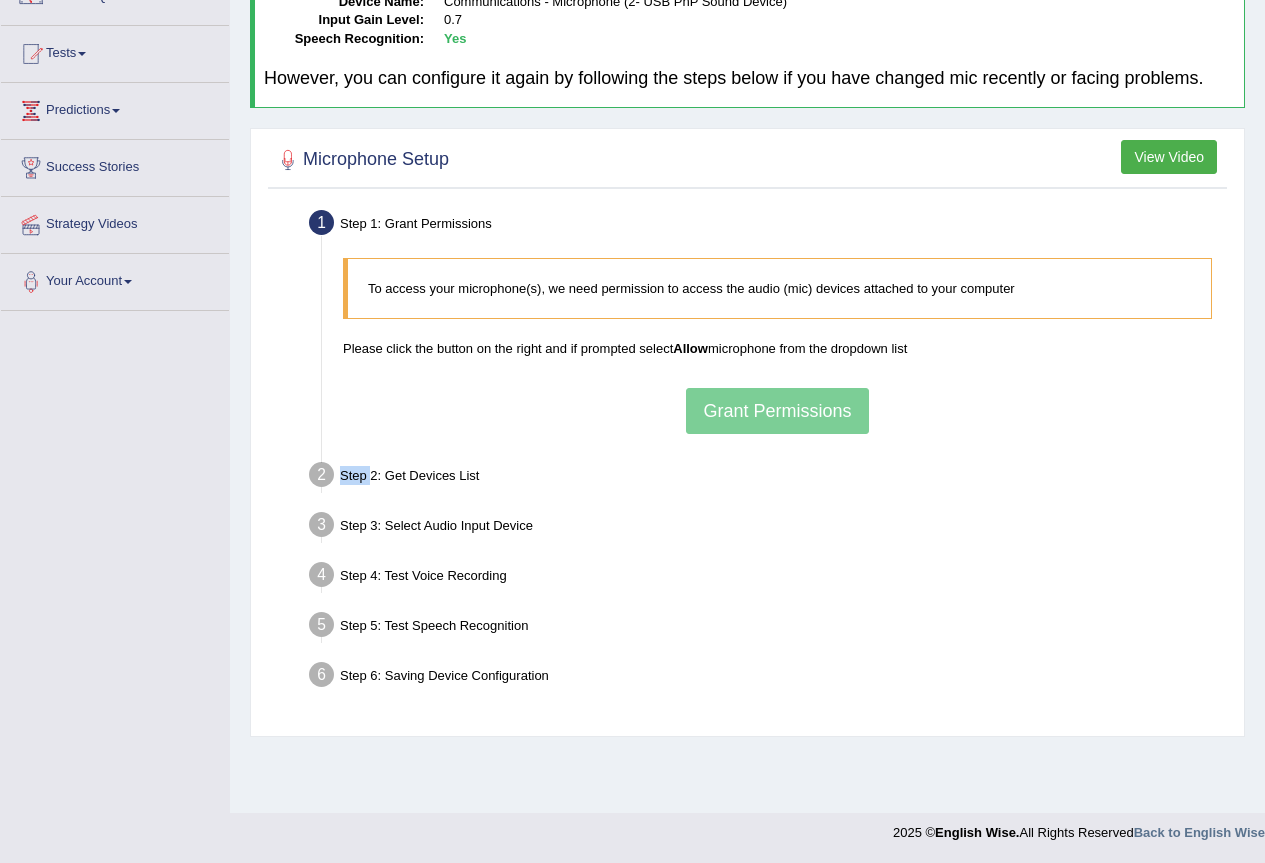 click on "To access your microphone(s), we need permission to access the audio (mic) devices attached to your computer   Please click the button on the right and if prompted select  Allow  microphone from the dropdown list     Grant Permissions" at bounding box center (777, 345) 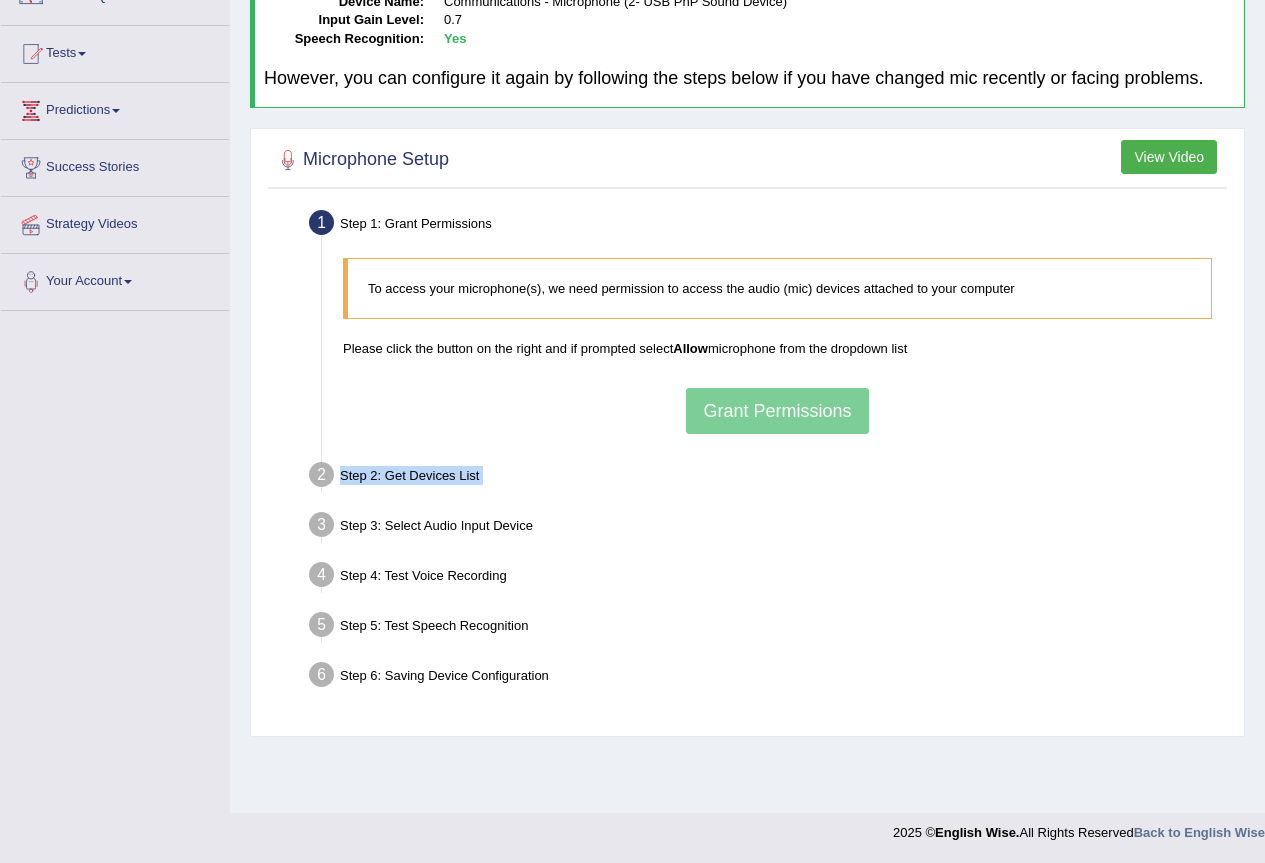 click on "To access your microphone(s), we need permission to access the audio (mic) devices attached to your computer   Please click the button on the right and if prompted select  Allow  microphone from the dropdown list     Grant Permissions" at bounding box center [777, 345] 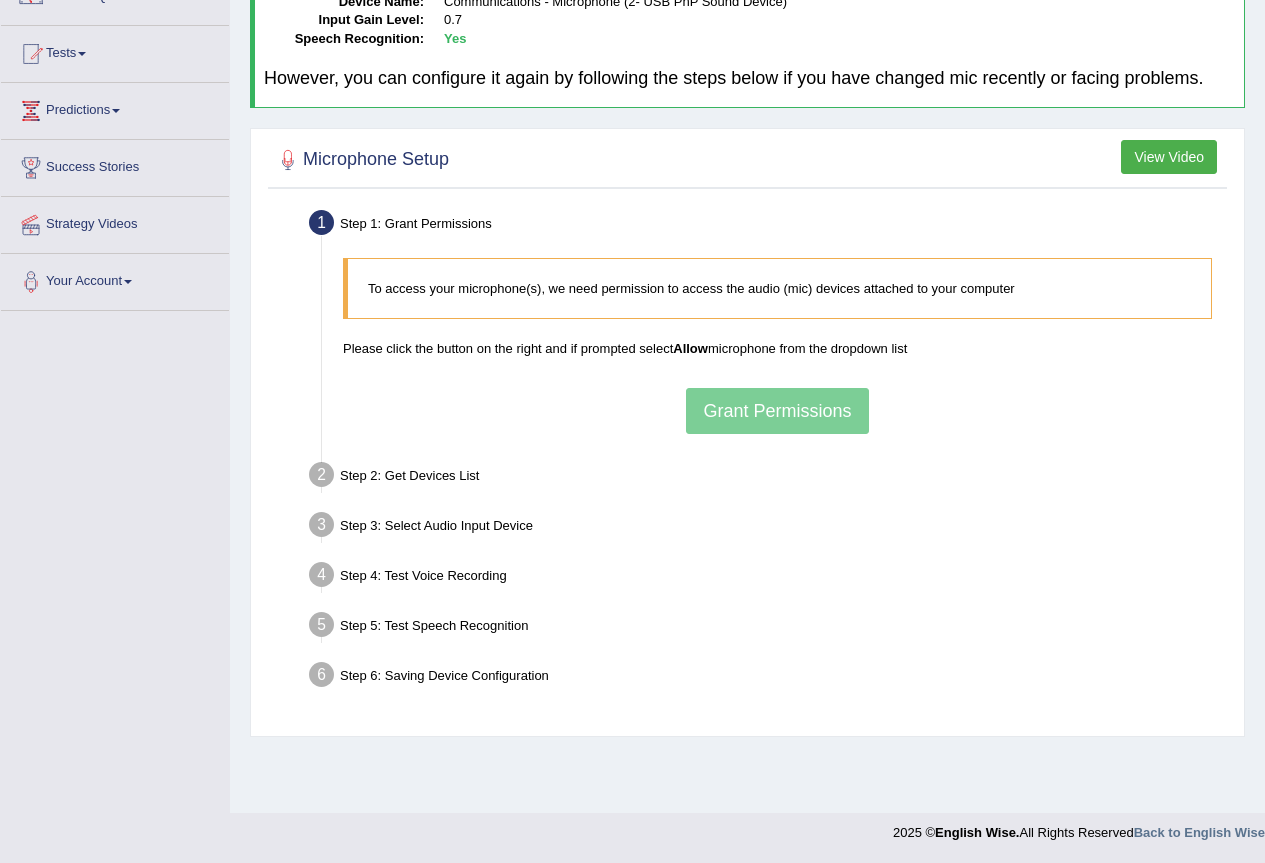 click on "To access your microphone(s), we need permission to access the audio (mic) devices attached to your computer   Please click the button on the right and if prompted select  Allow  microphone from the dropdown list     Grant Permissions" at bounding box center [777, 345] 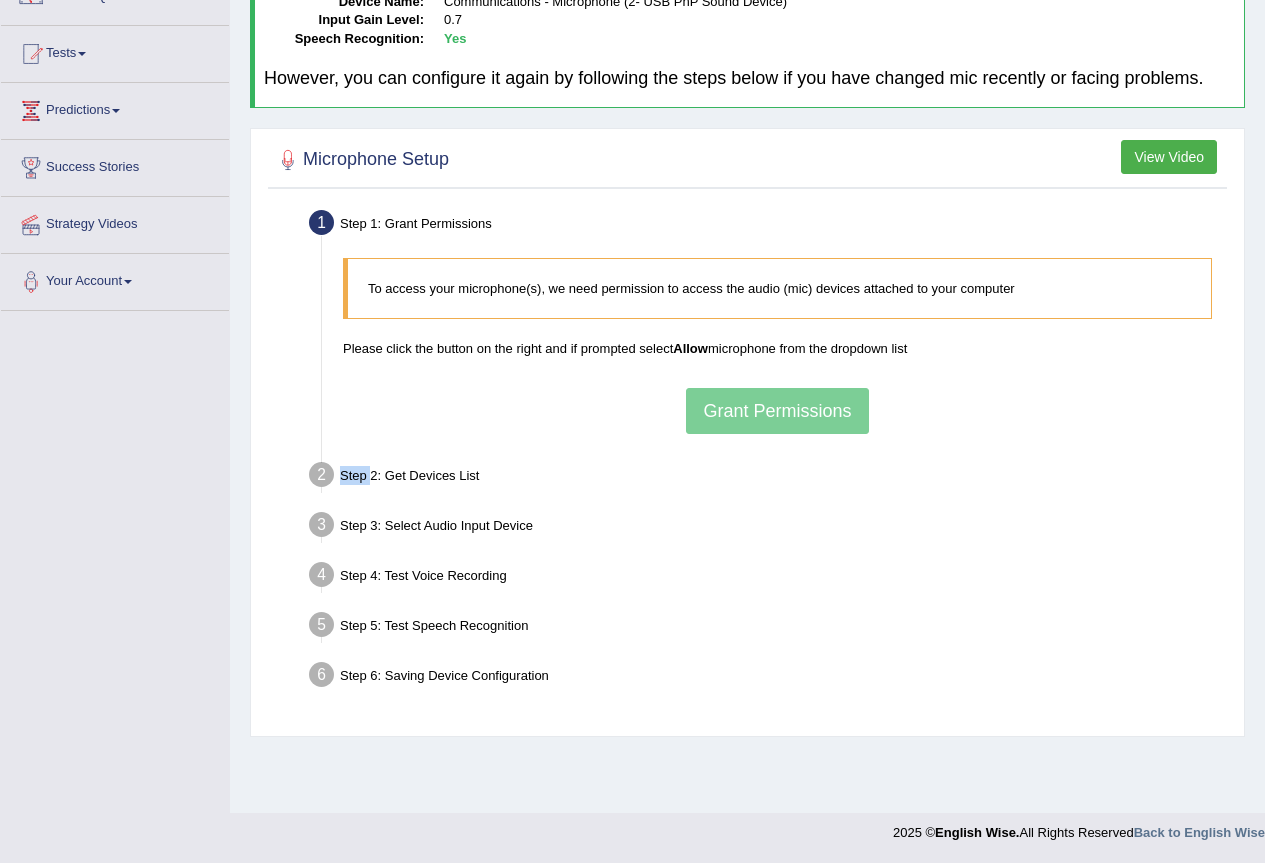 click on "To access your microphone(s), we need permission to access the audio (mic) devices attached to your computer   Please click the button on the right and if prompted select  Allow  microphone from the dropdown list     Grant Permissions" at bounding box center [777, 345] 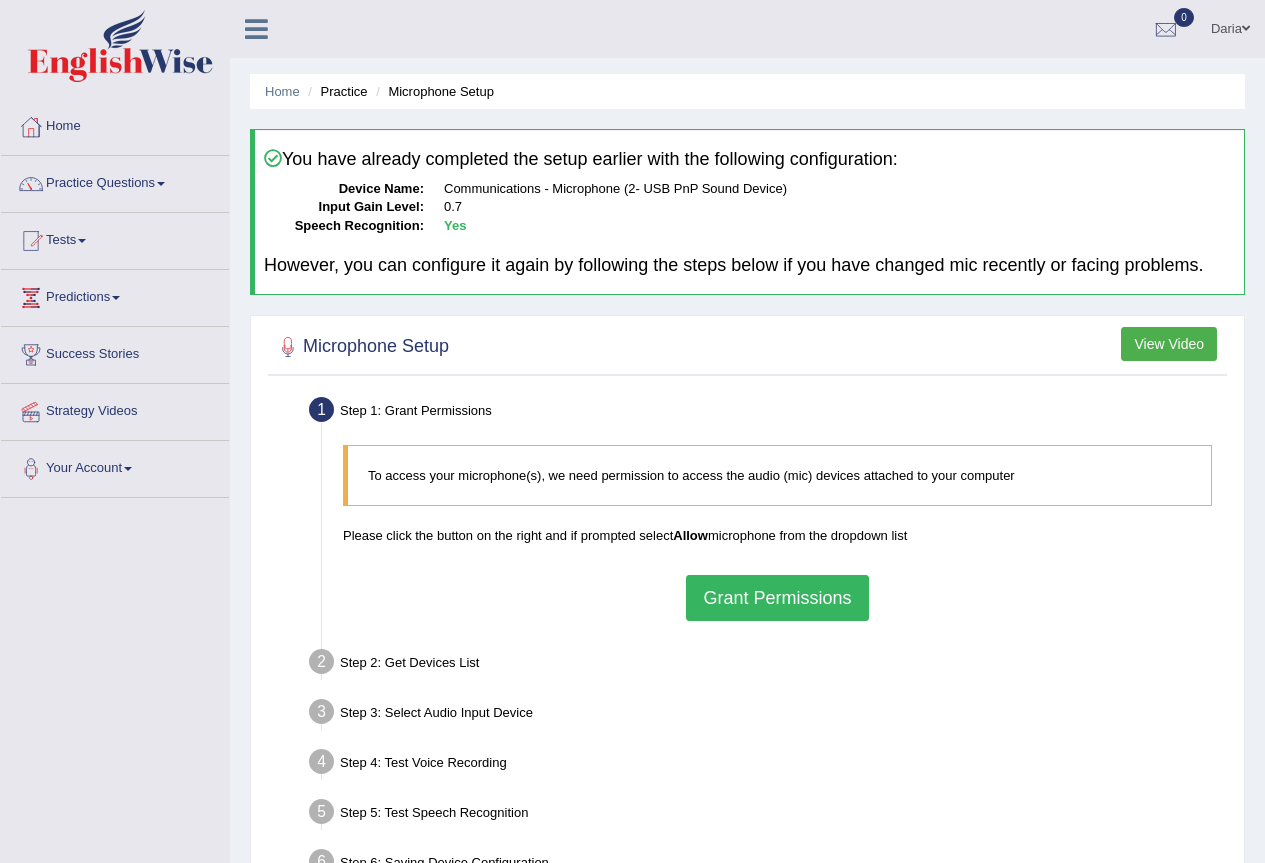 scroll, scrollTop: 187, scrollLeft: 0, axis: vertical 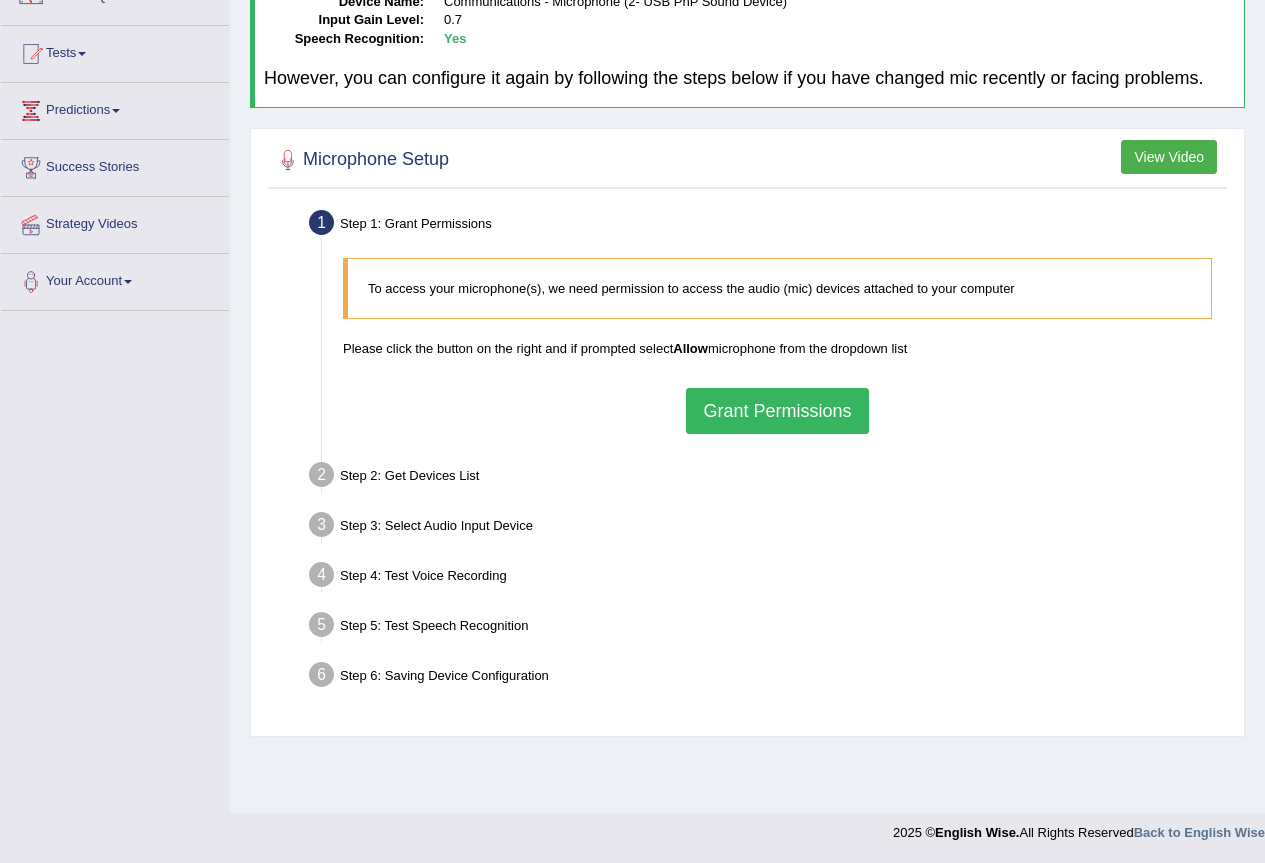 click on "Grant Permissions" at bounding box center (777, 411) 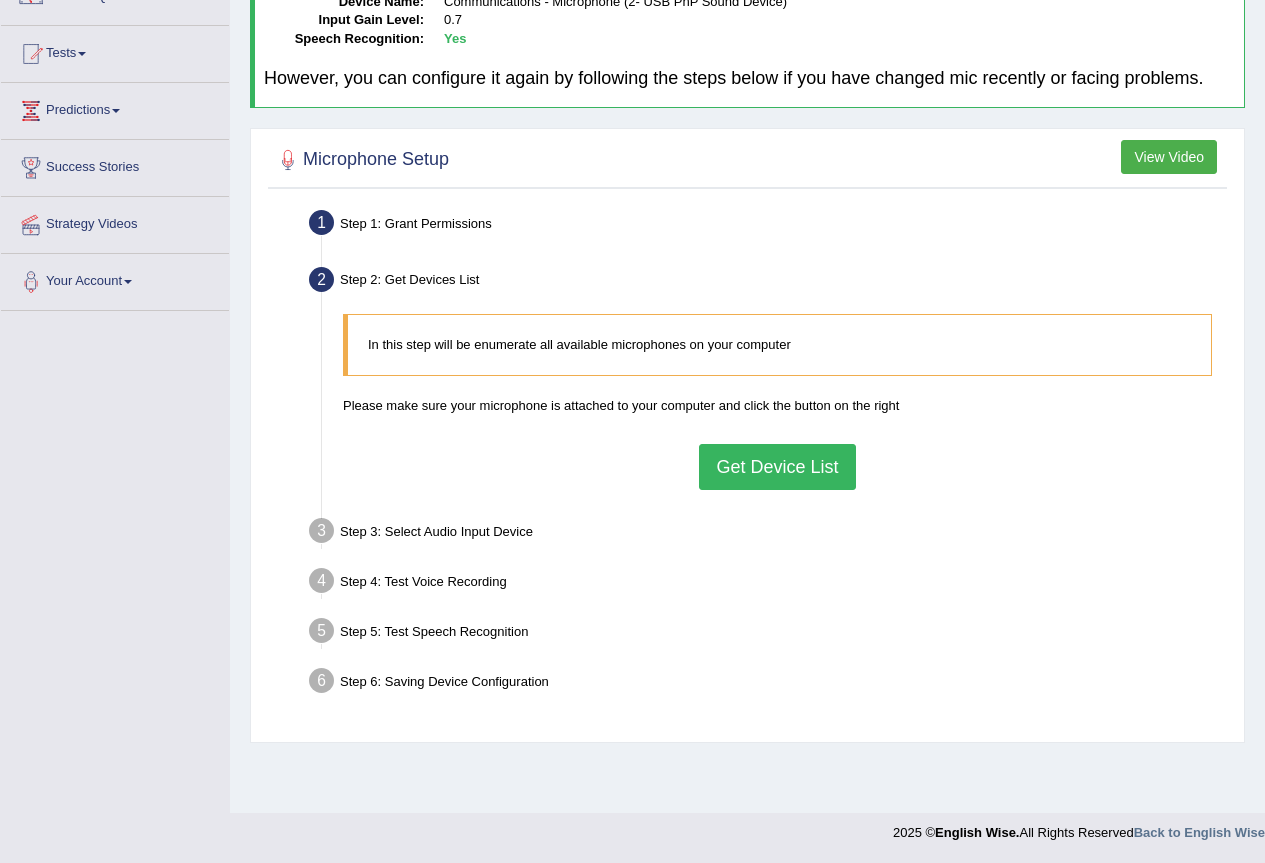 click on "Get Device List" at bounding box center [777, 467] 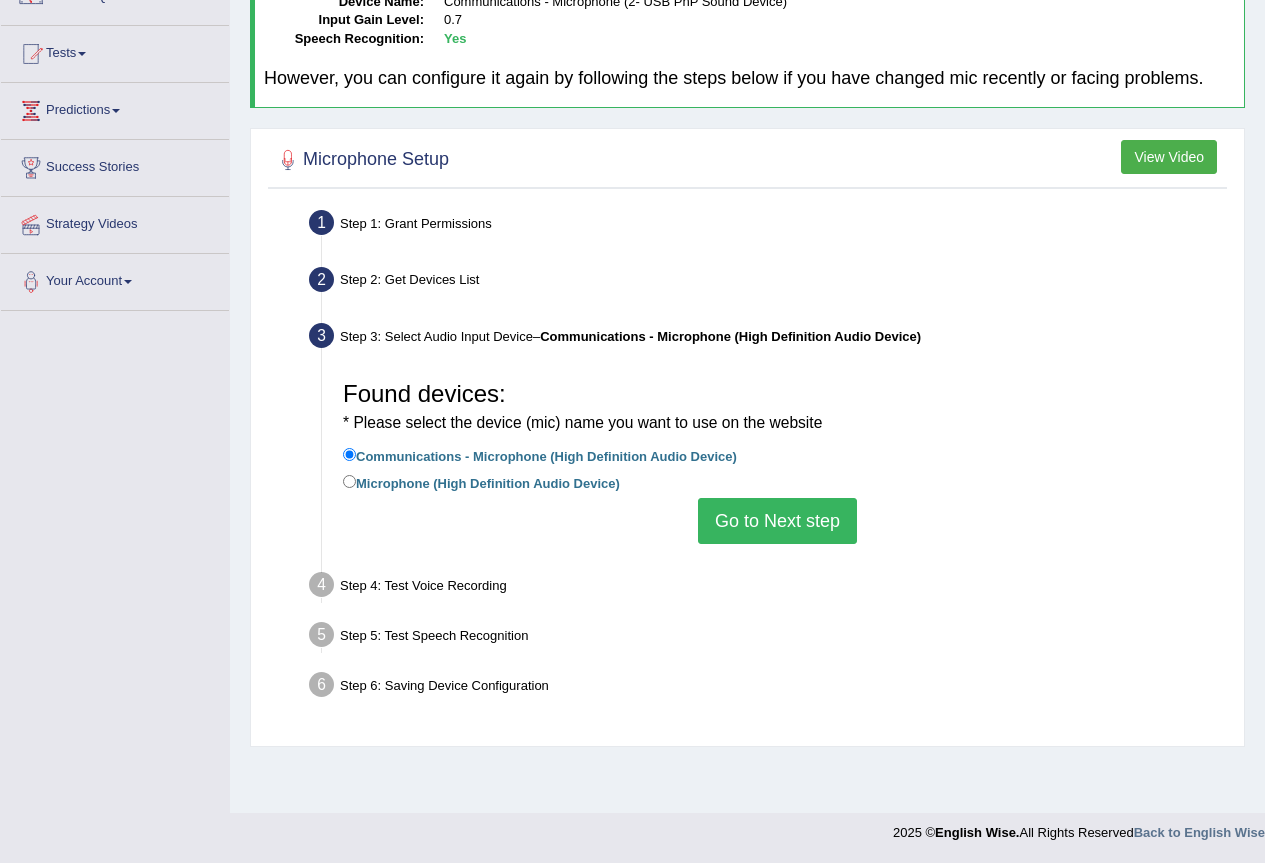 click on "Go to Next step" at bounding box center [777, 521] 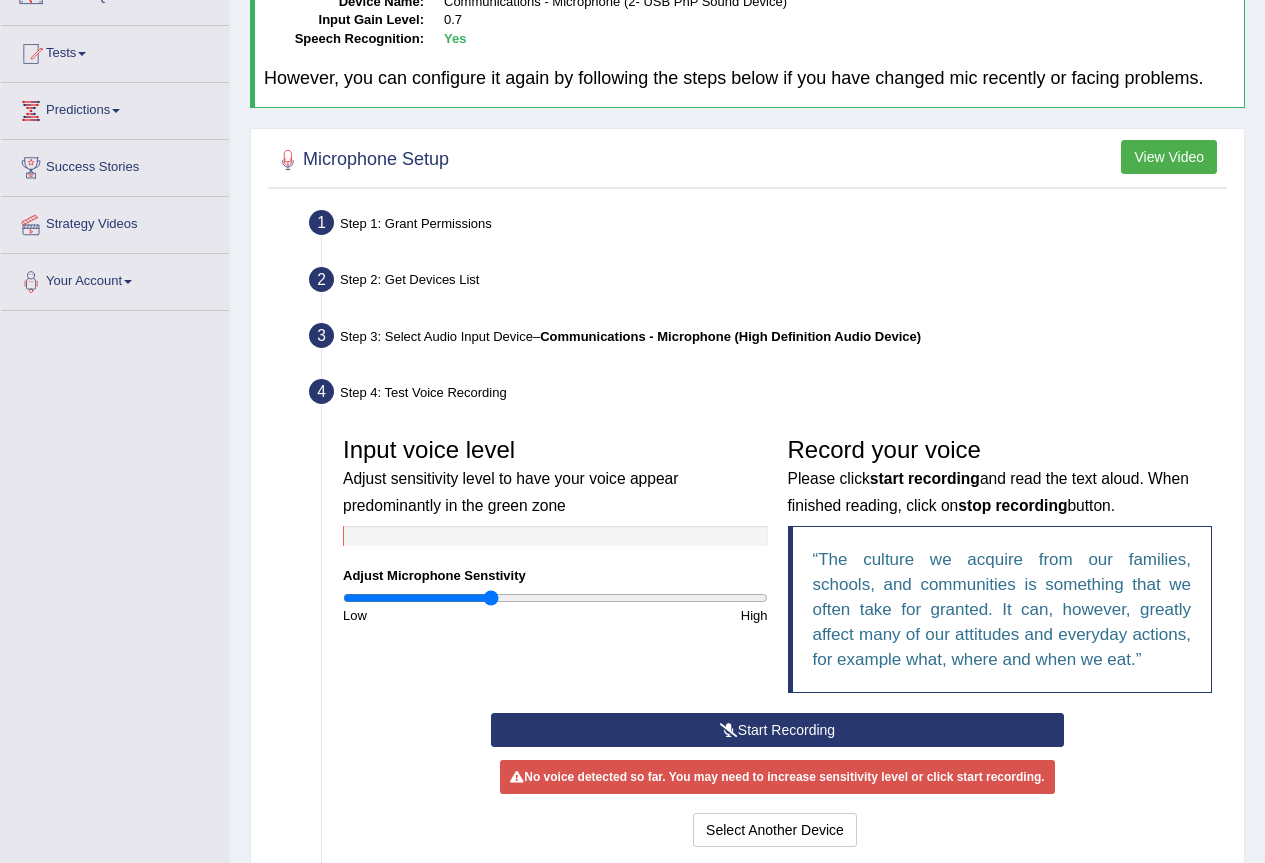 click on "Start Recording" at bounding box center (777, 730) 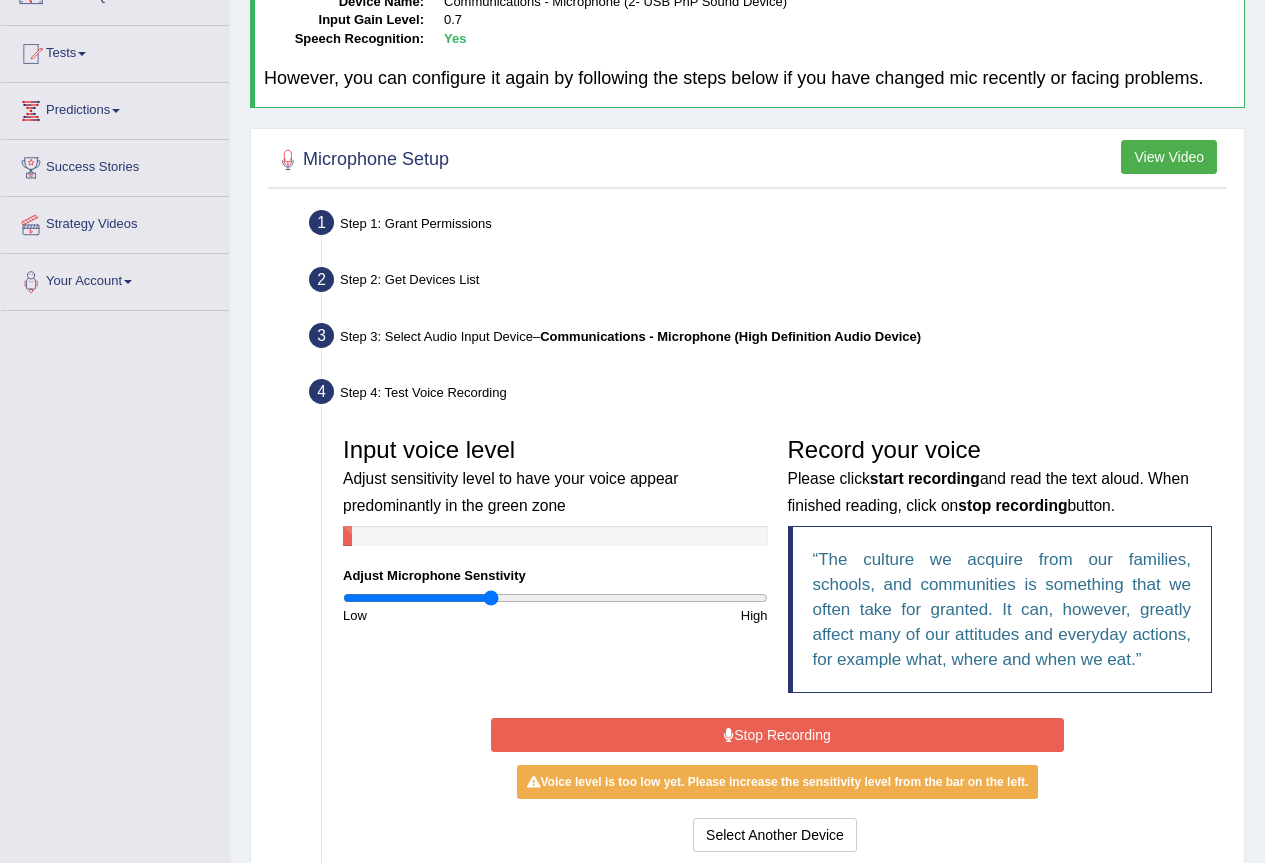 click on "Stop Recording" at bounding box center (777, 735) 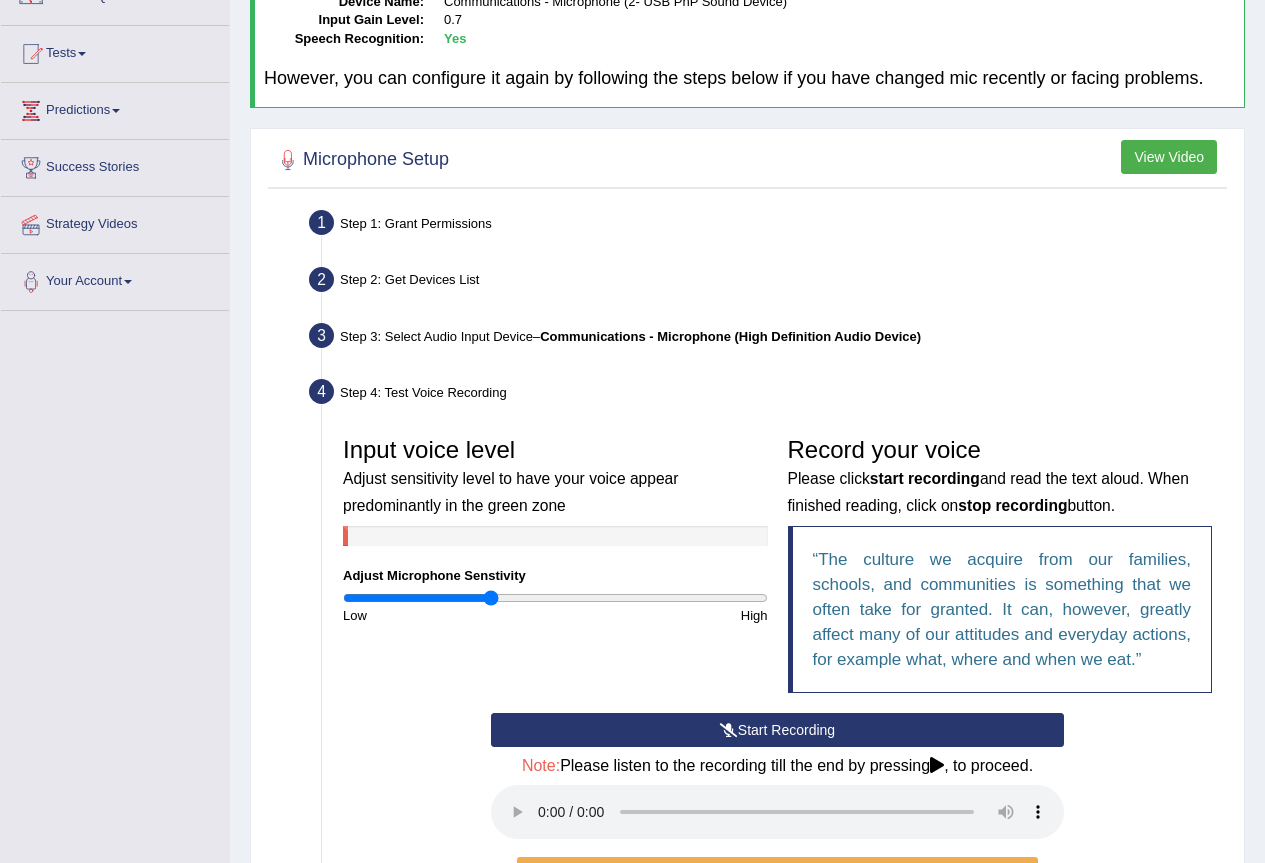 scroll, scrollTop: 492, scrollLeft: 0, axis: vertical 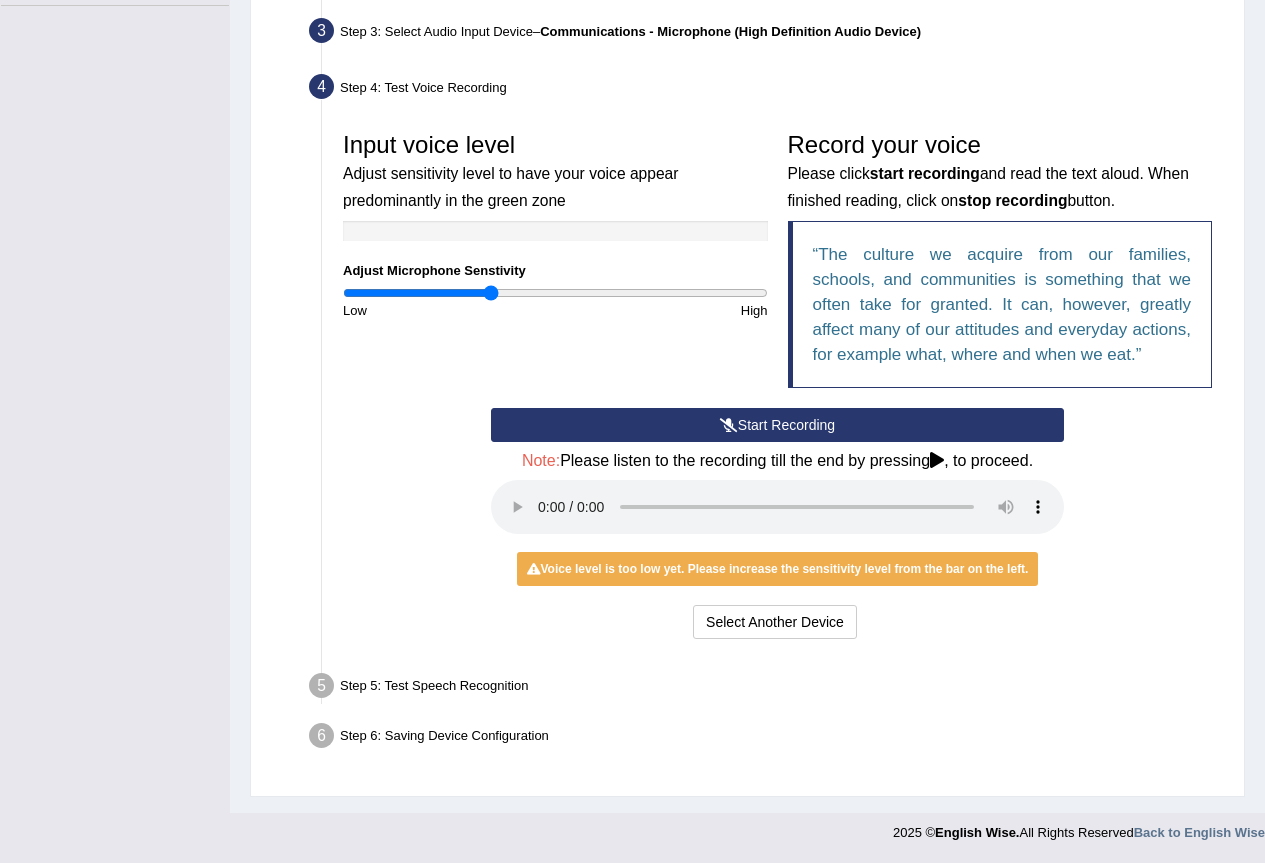 click on "Start Recording" at bounding box center (777, 425) 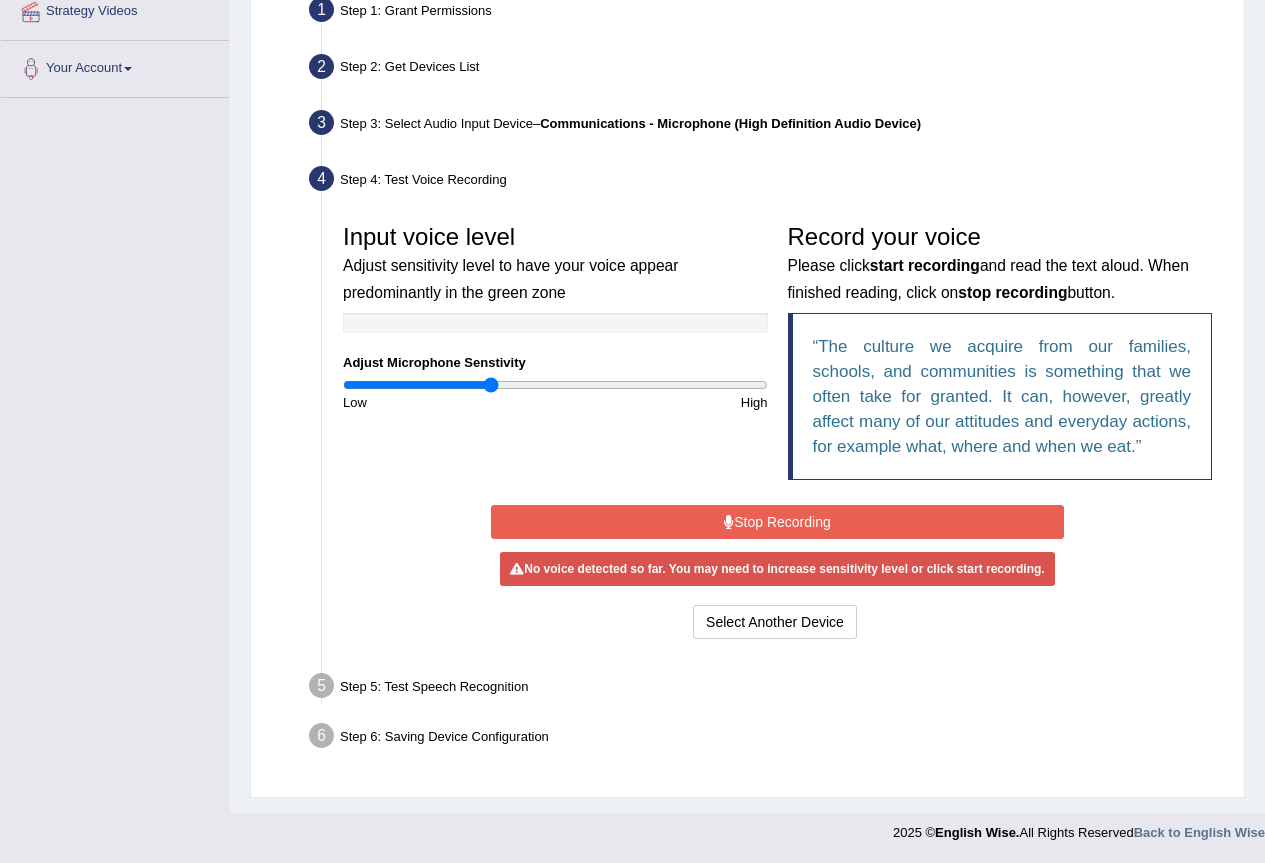 scroll, scrollTop: 400, scrollLeft: 0, axis: vertical 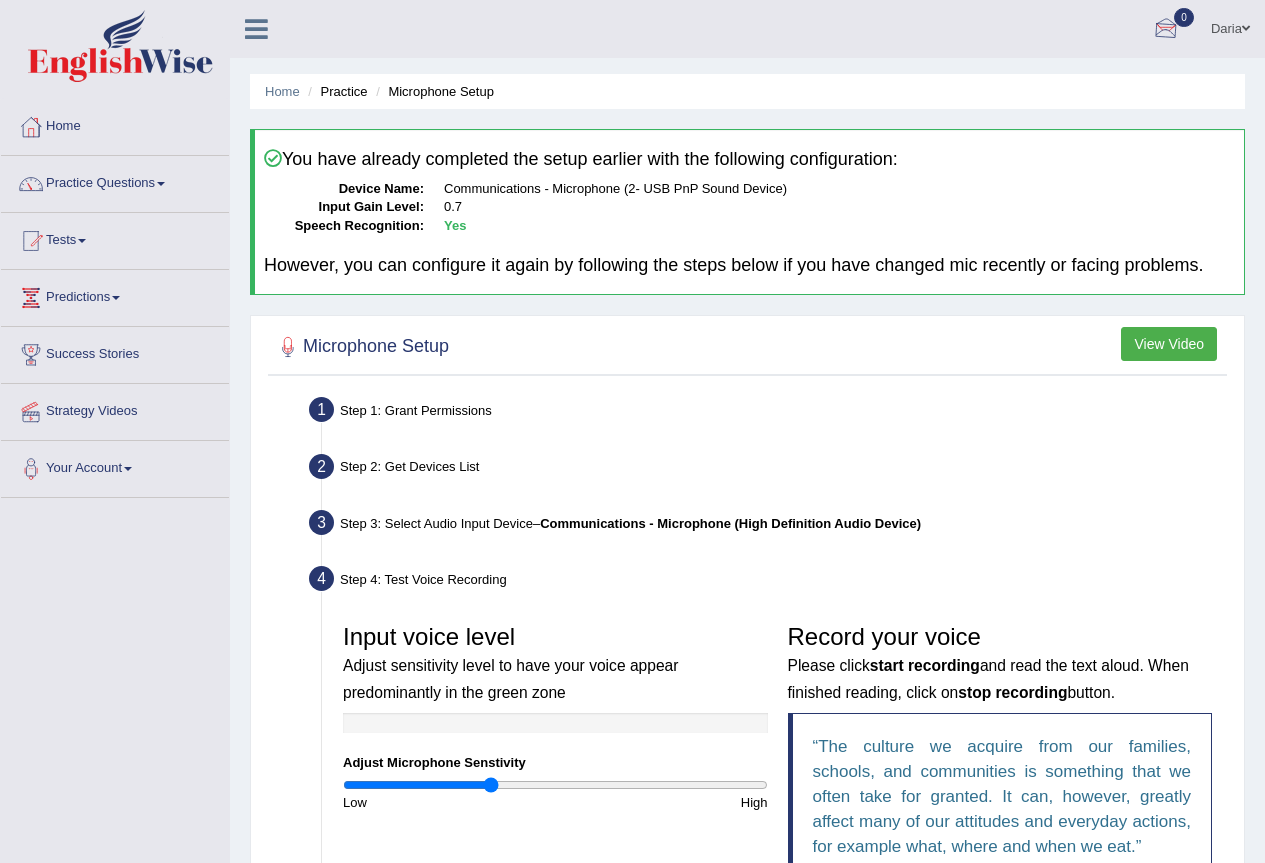 click on "Daria" at bounding box center (1230, 26) 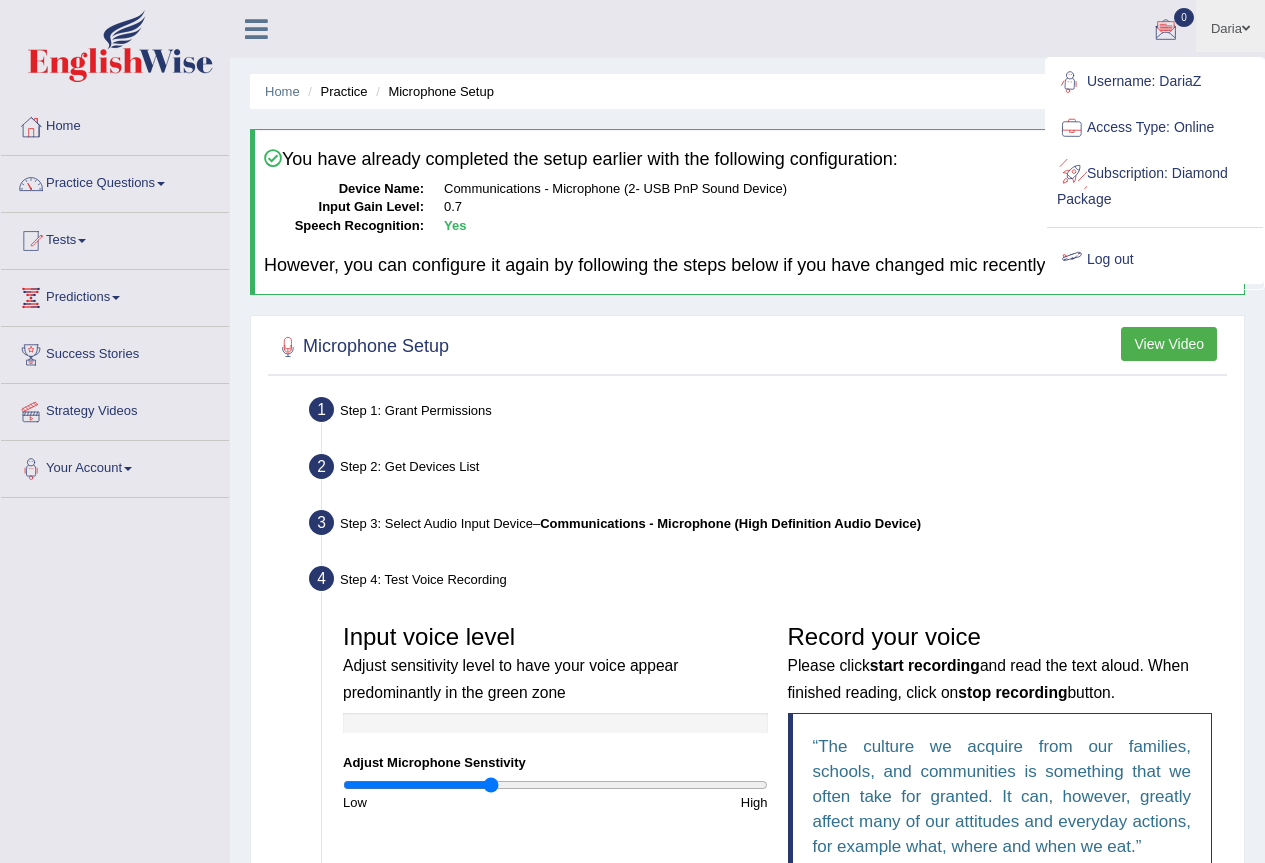 click on "Log out" at bounding box center (1155, 260) 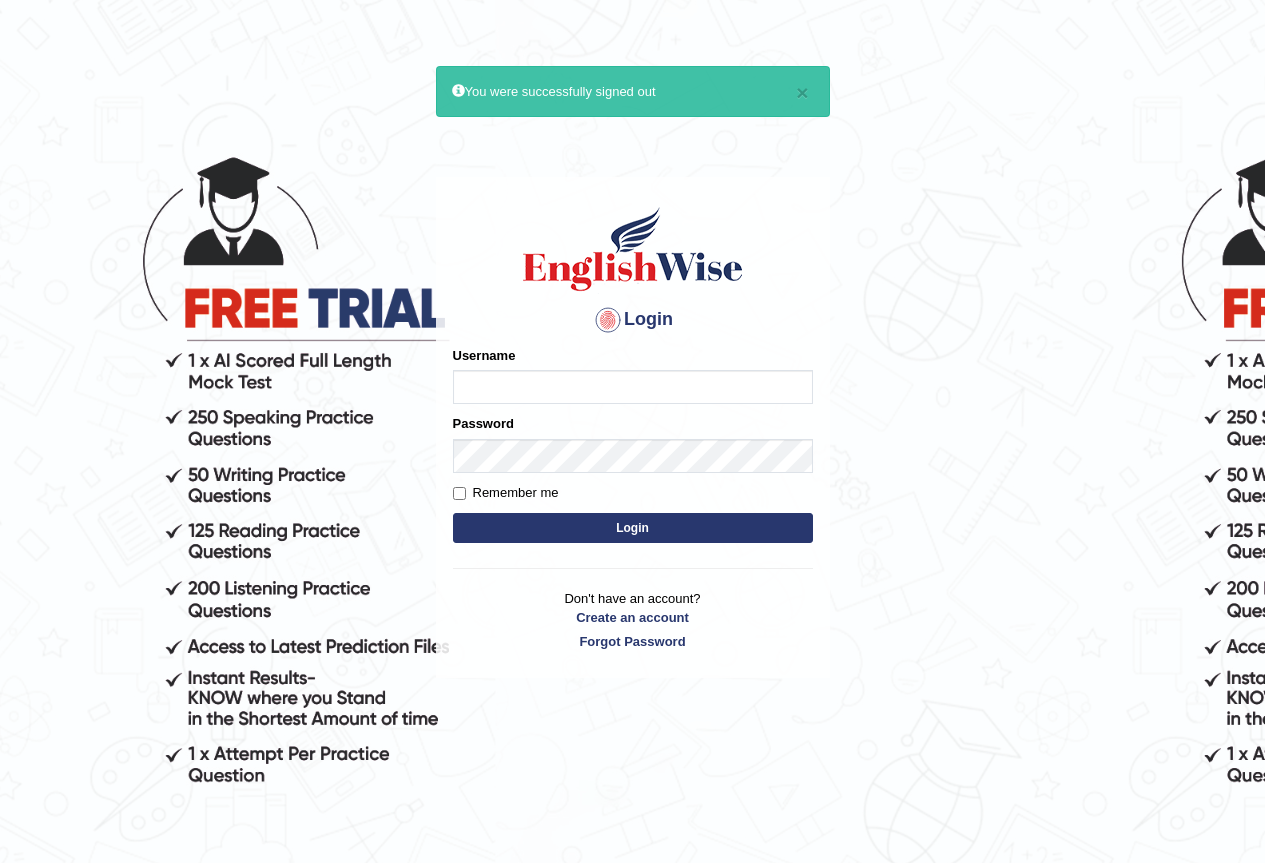 scroll, scrollTop: 0, scrollLeft: 0, axis: both 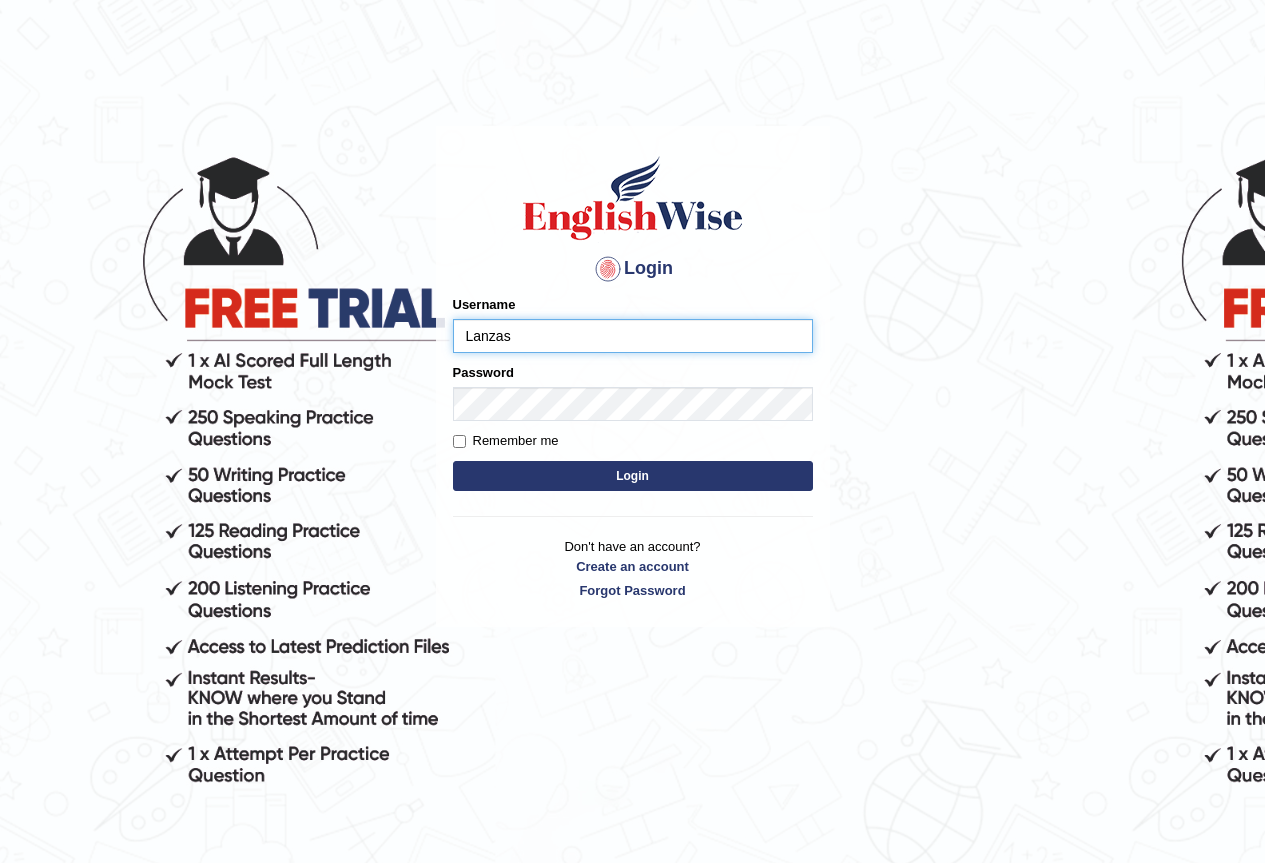type on "Lanzas" 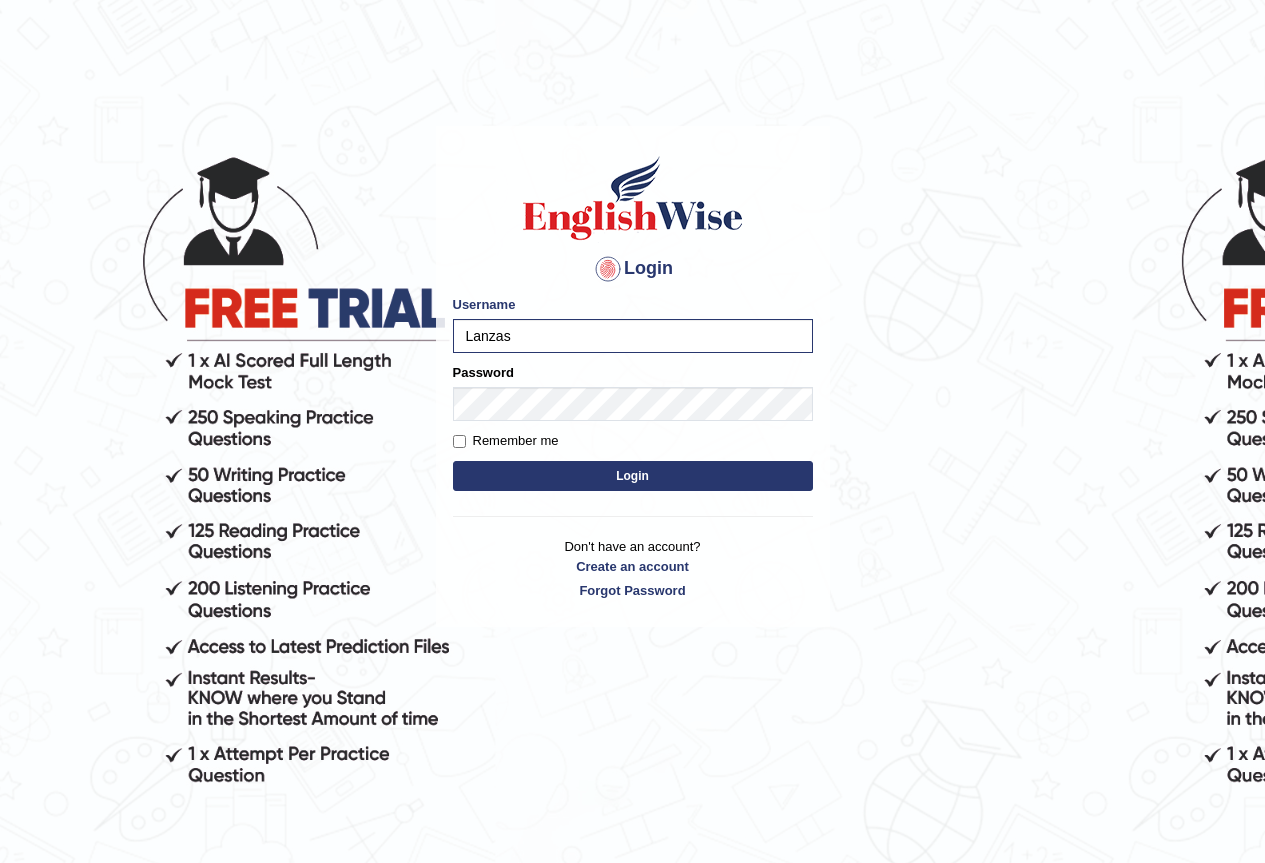 click on "Login" at bounding box center (633, 476) 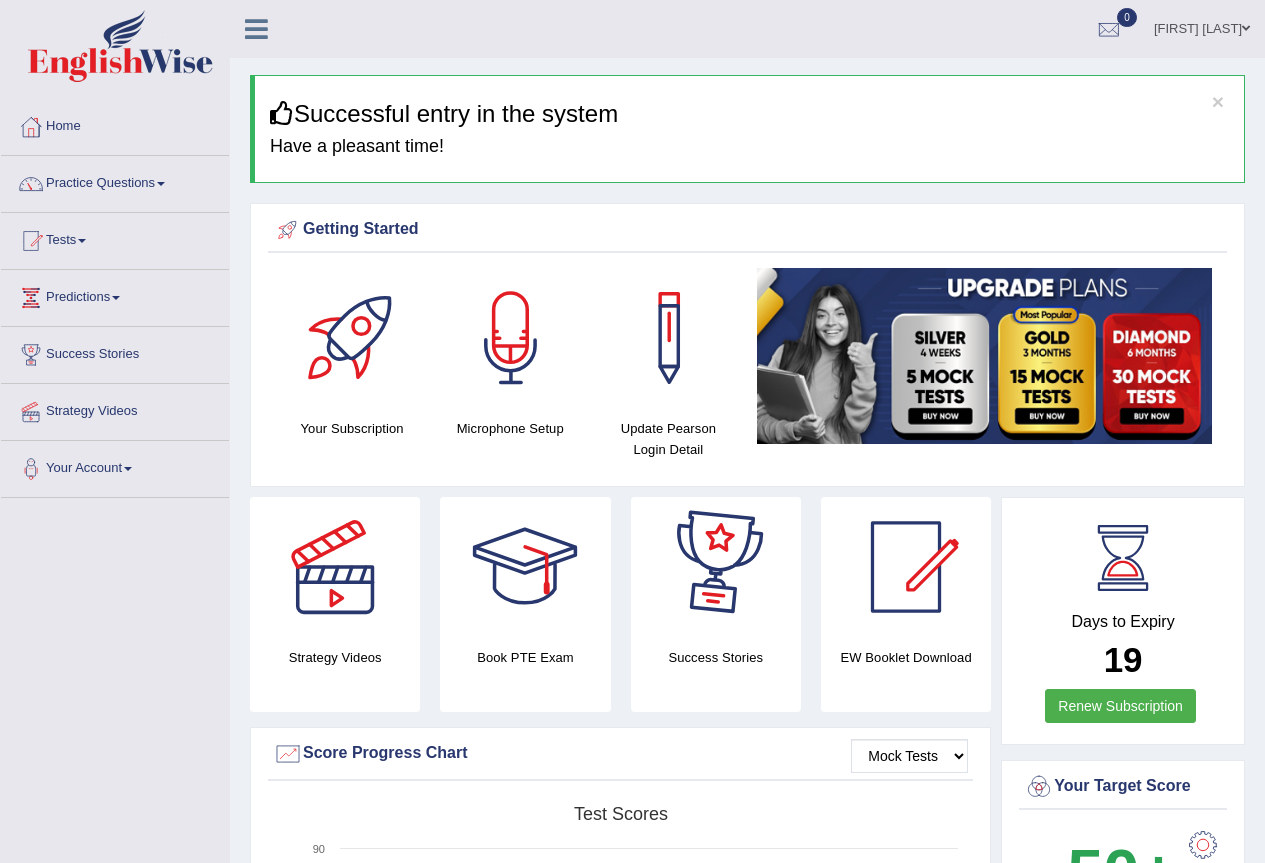scroll, scrollTop: 0, scrollLeft: 0, axis: both 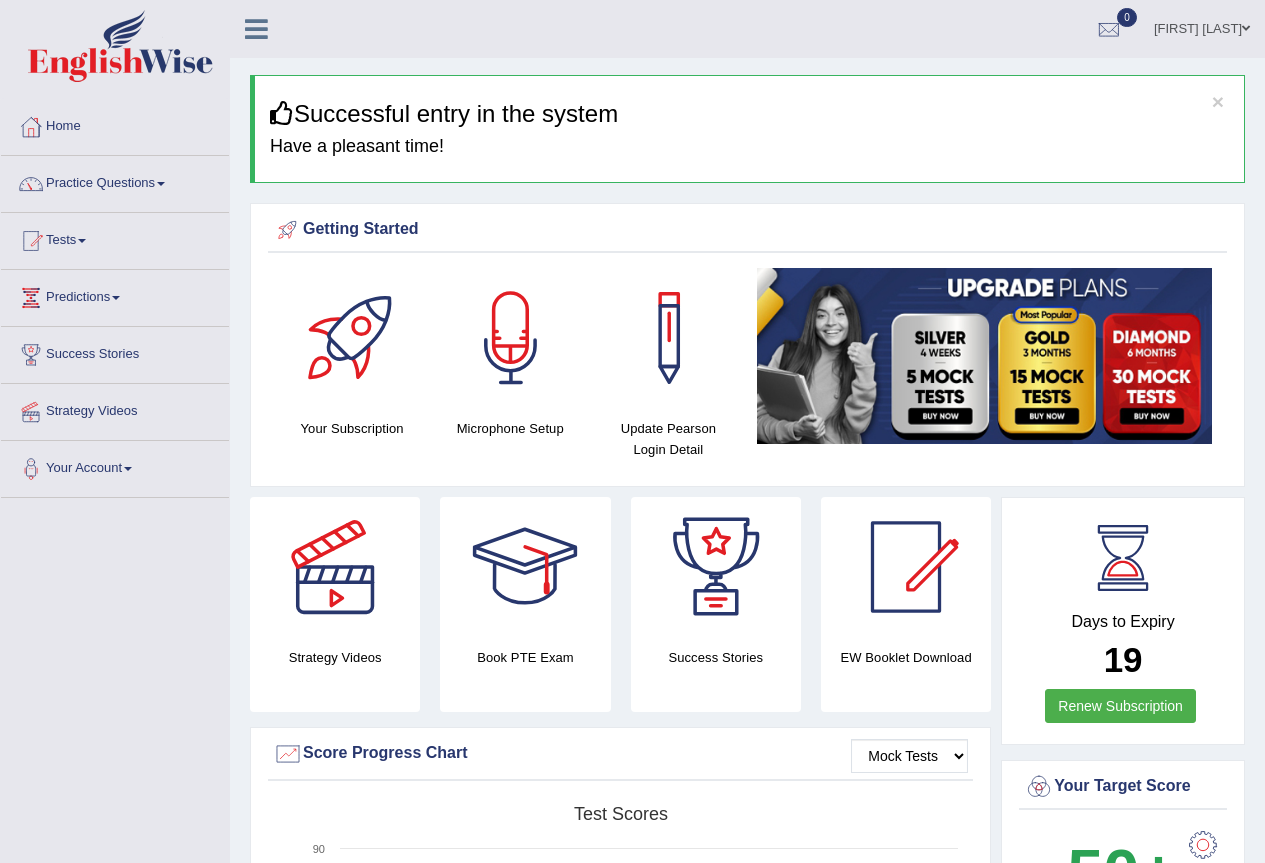 click on "Practice Questions" at bounding box center [115, 181] 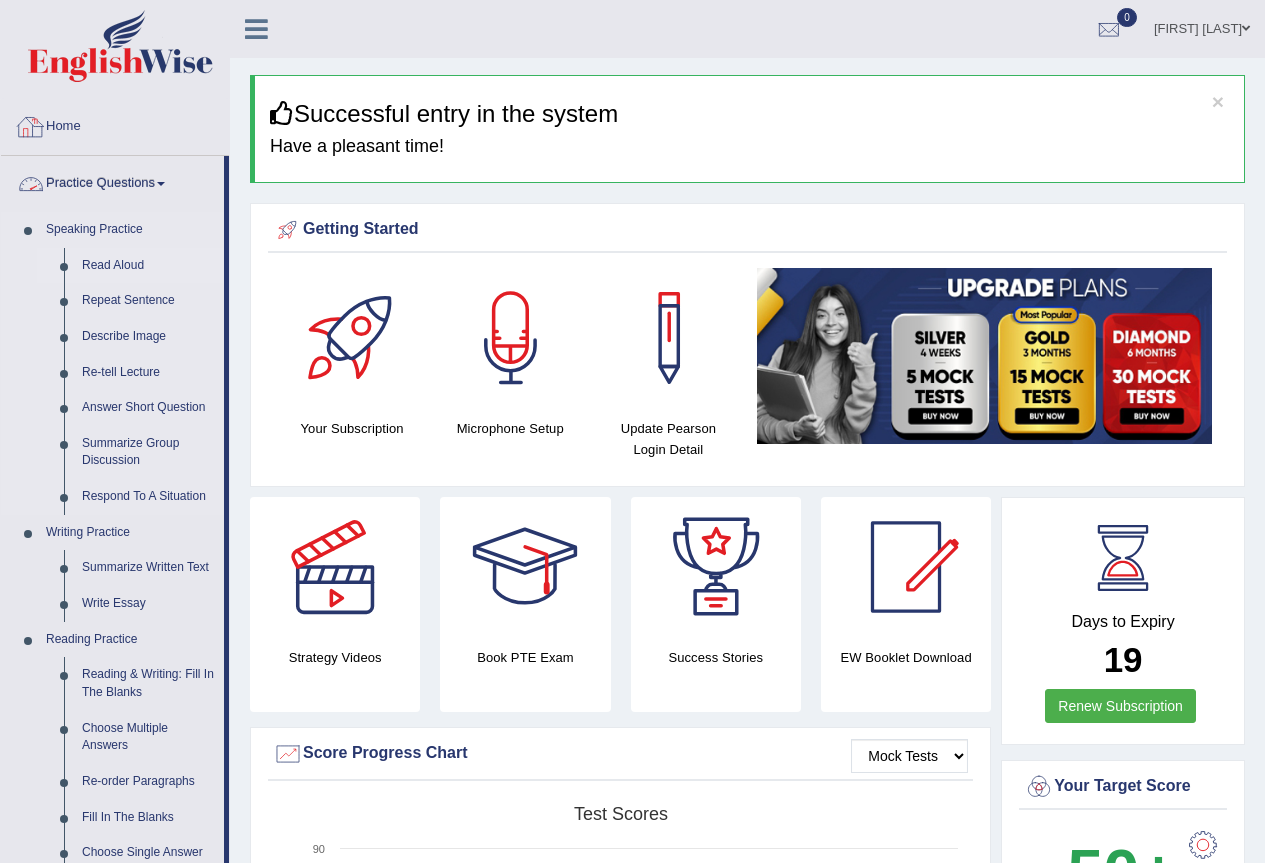 click on "Read Aloud" at bounding box center (148, 266) 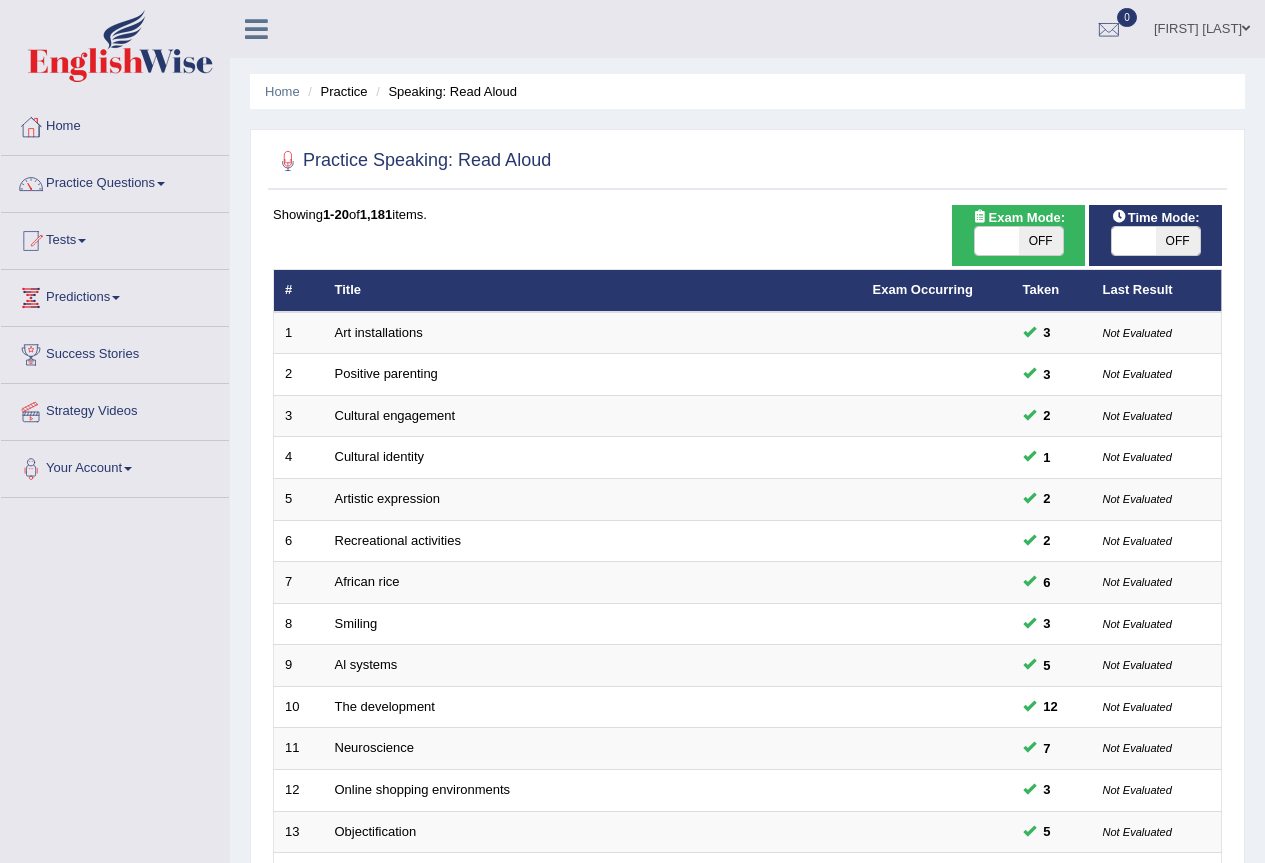 scroll, scrollTop: 0, scrollLeft: 0, axis: both 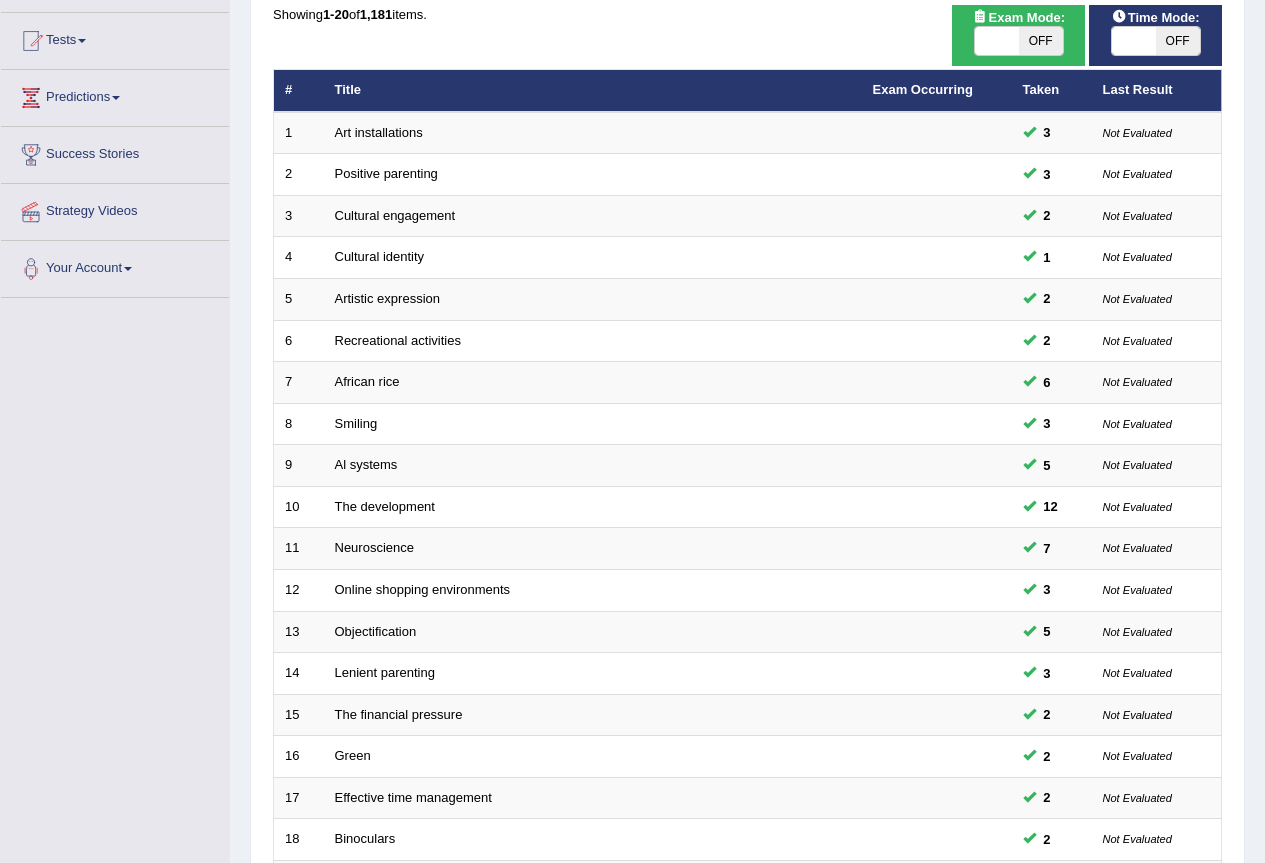 click on "OFF" at bounding box center [1178, 41] 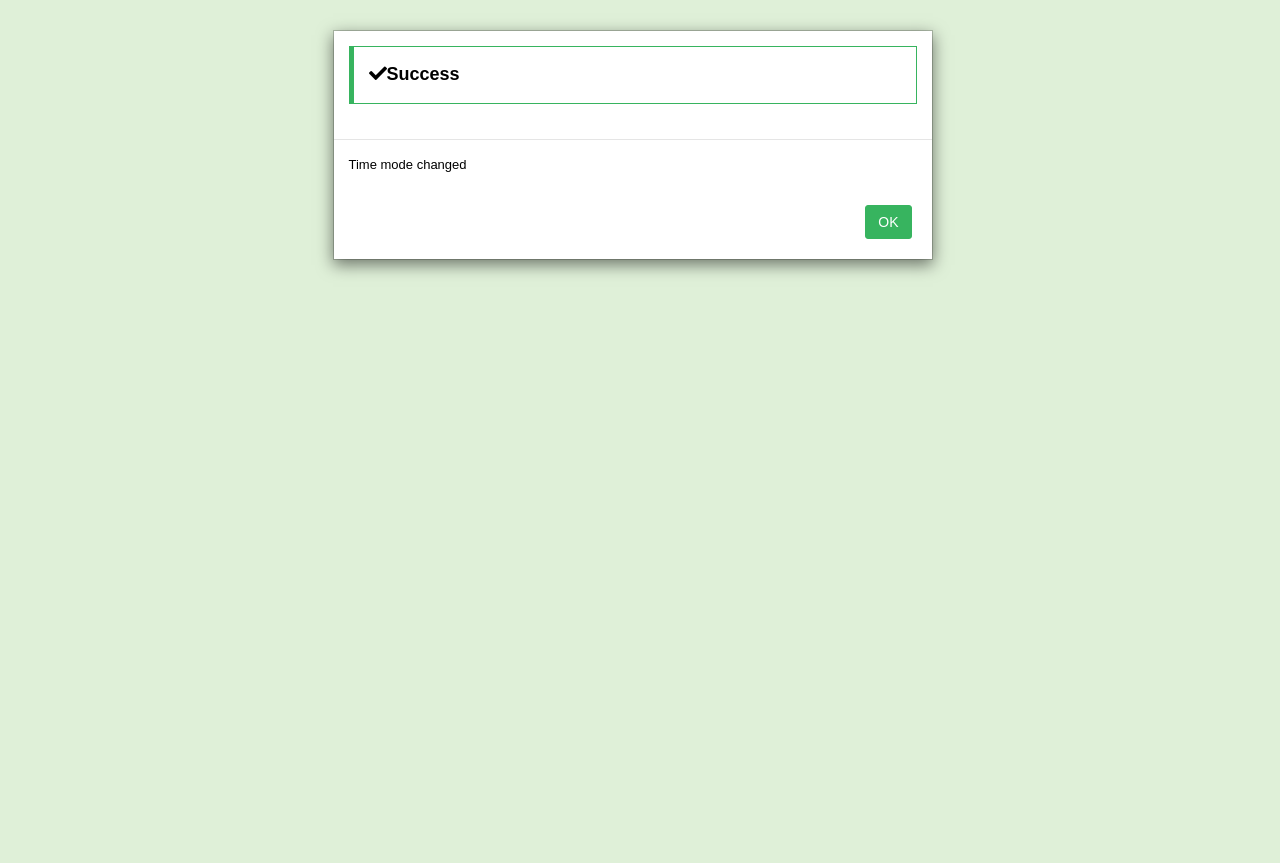 click on "OK" at bounding box center (888, 222) 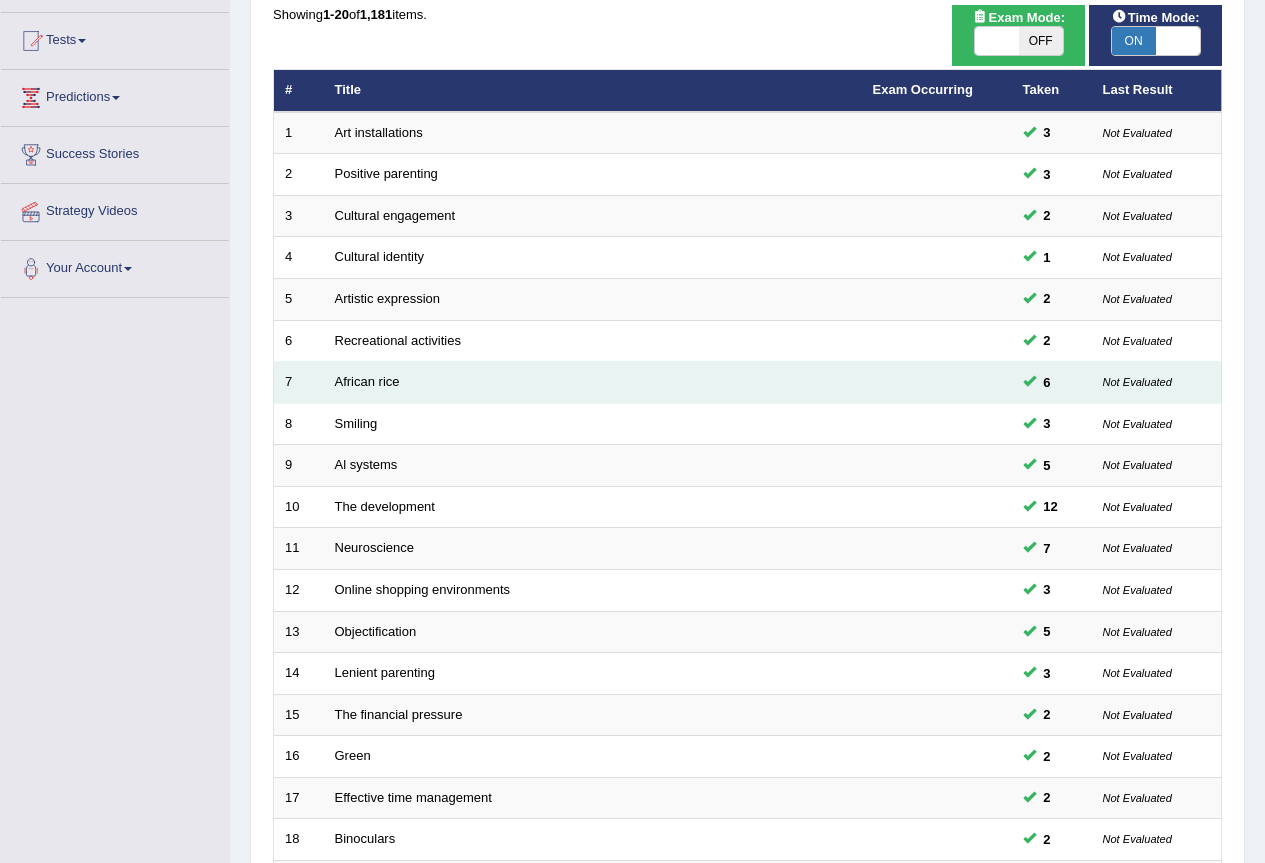 scroll, scrollTop: 461, scrollLeft: 0, axis: vertical 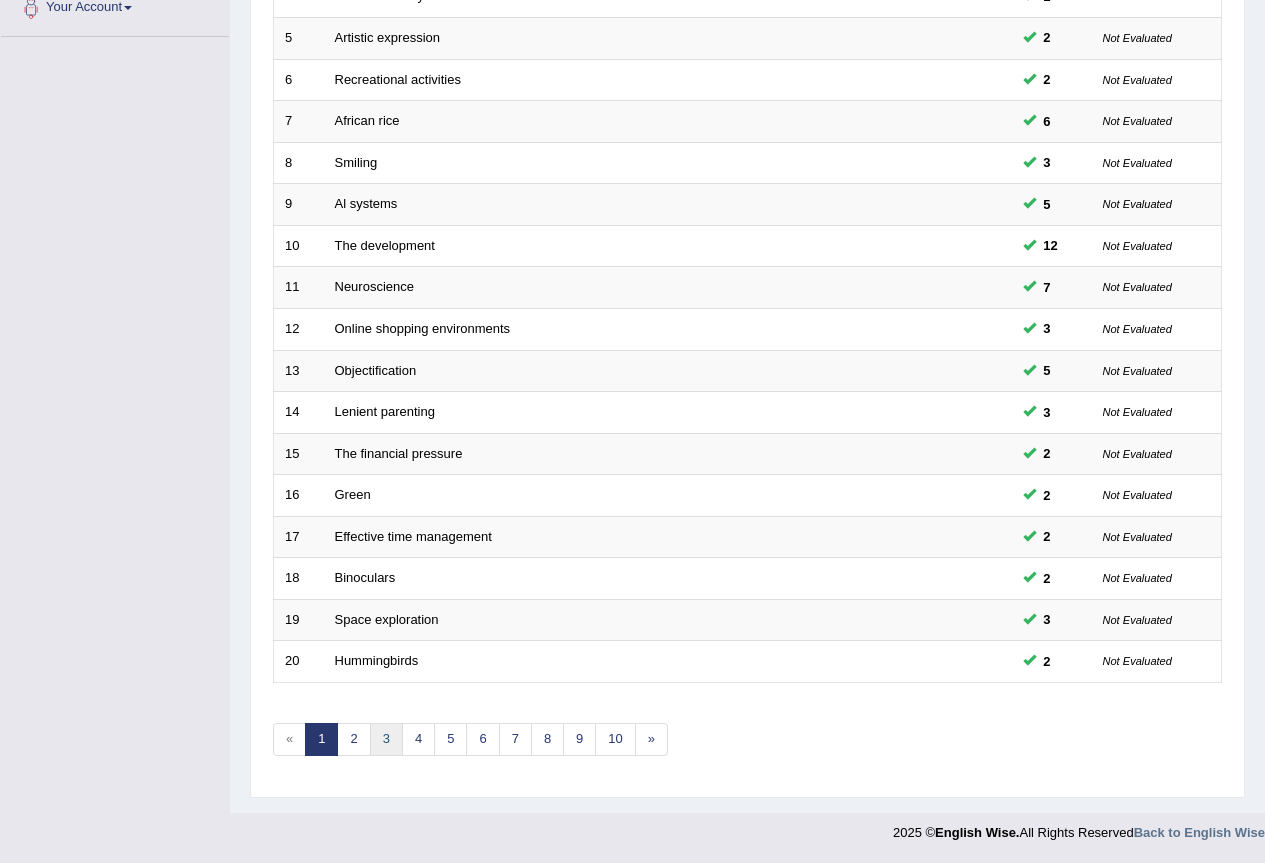 click on "3" at bounding box center (386, 739) 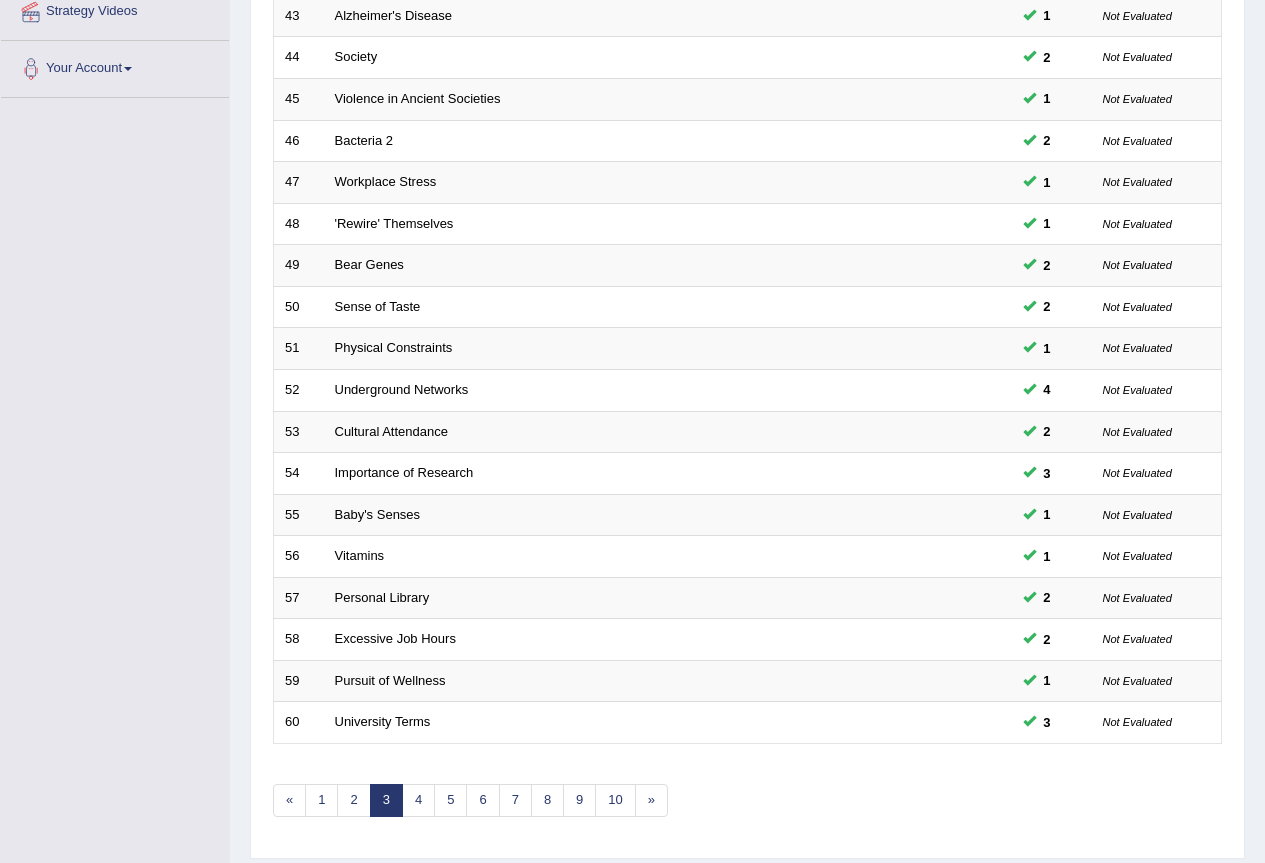 scroll, scrollTop: 400, scrollLeft: 0, axis: vertical 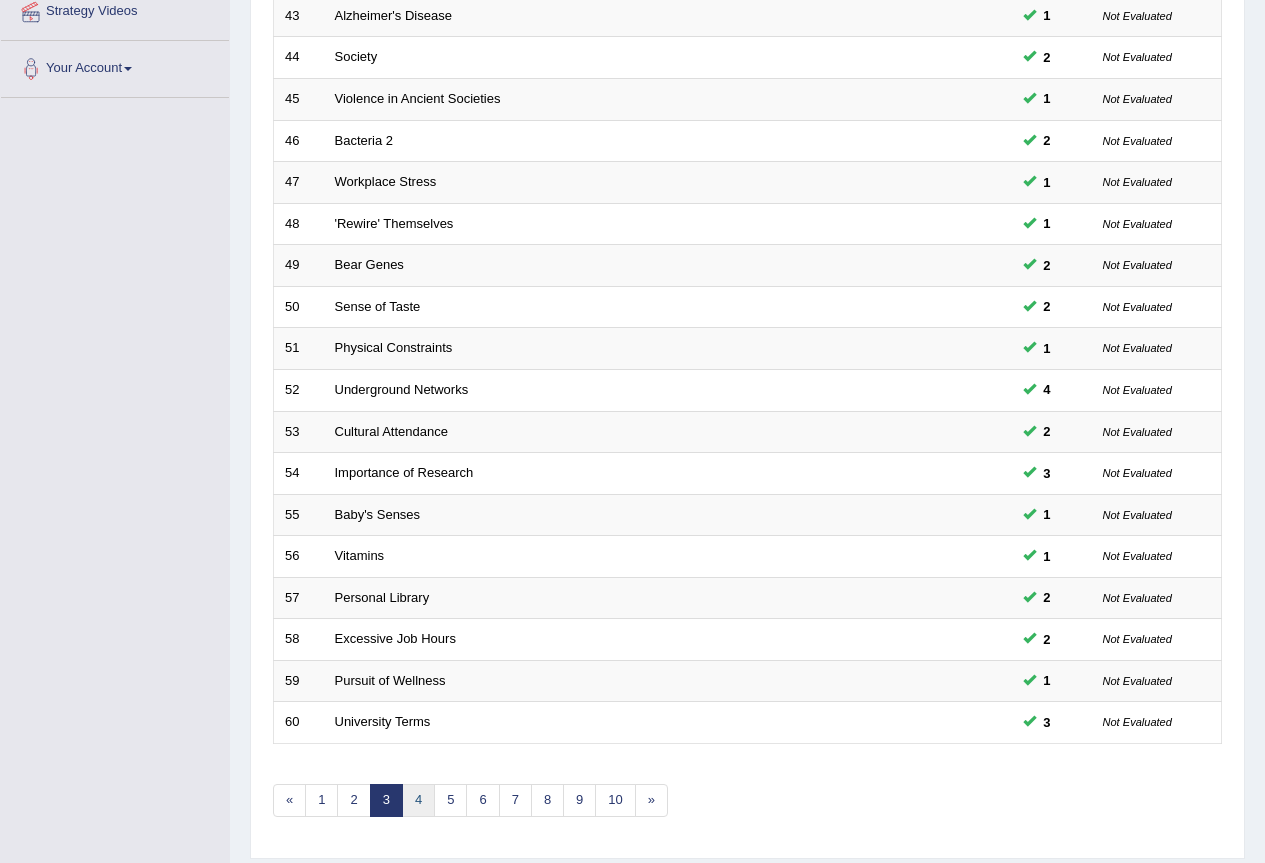click on "4" at bounding box center (418, 800) 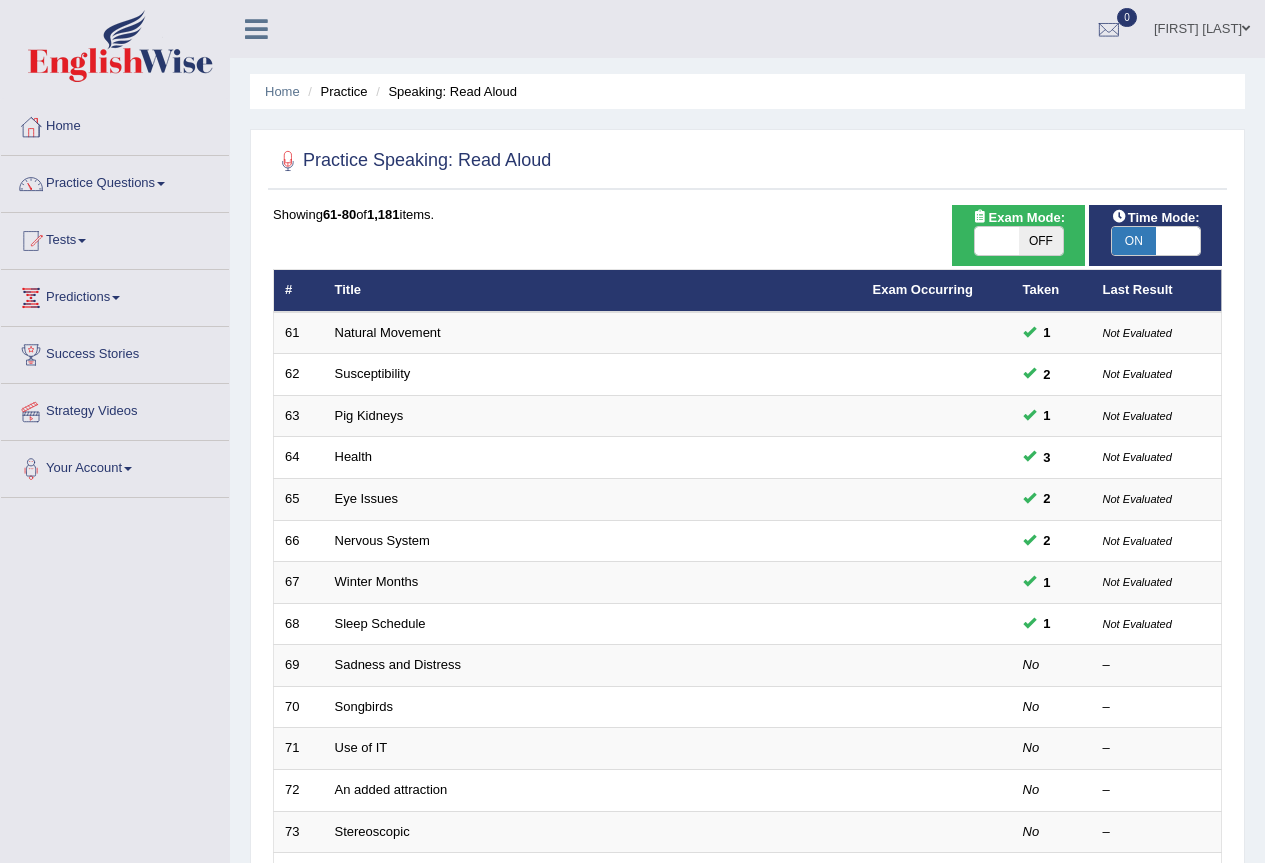 scroll, scrollTop: 0, scrollLeft: 0, axis: both 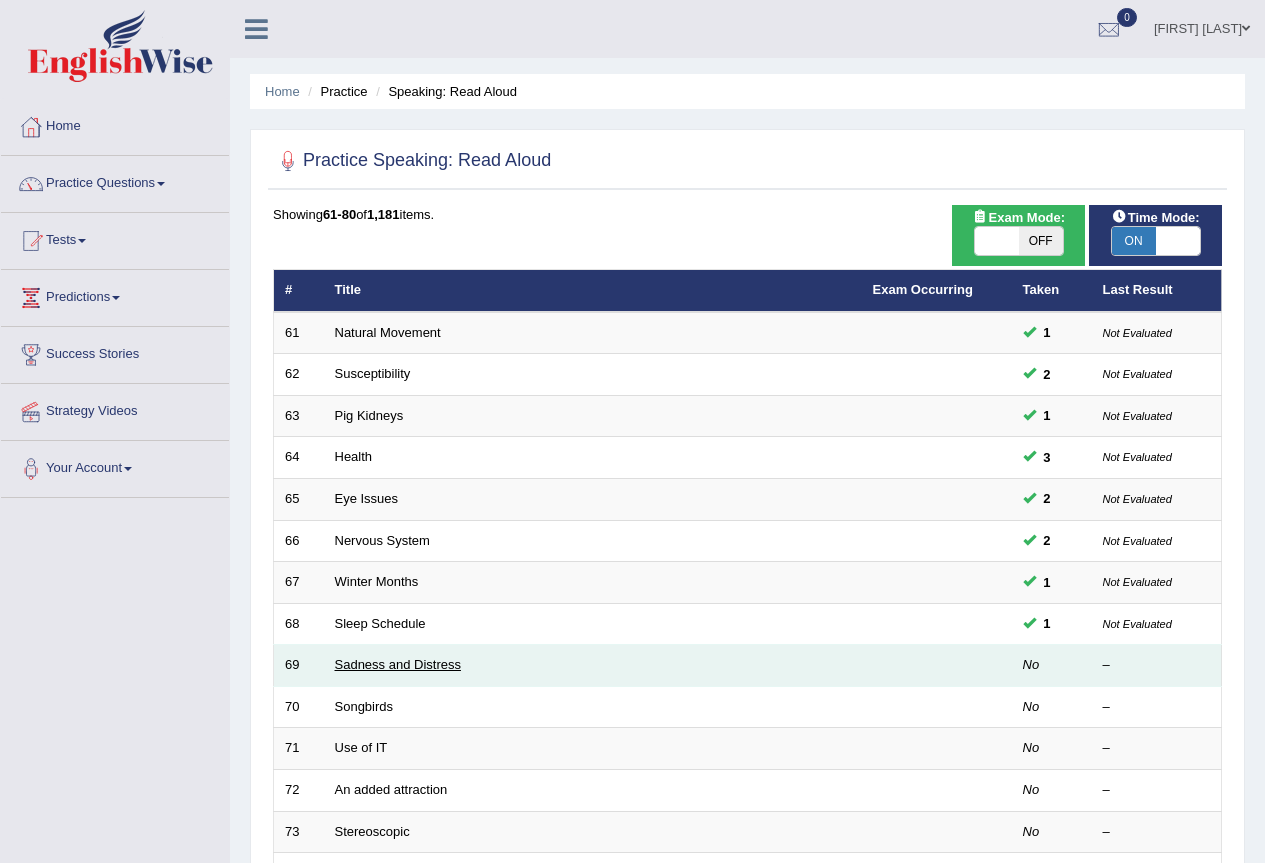 click on "Sadness and Distress" at bounding box center (398, 664) 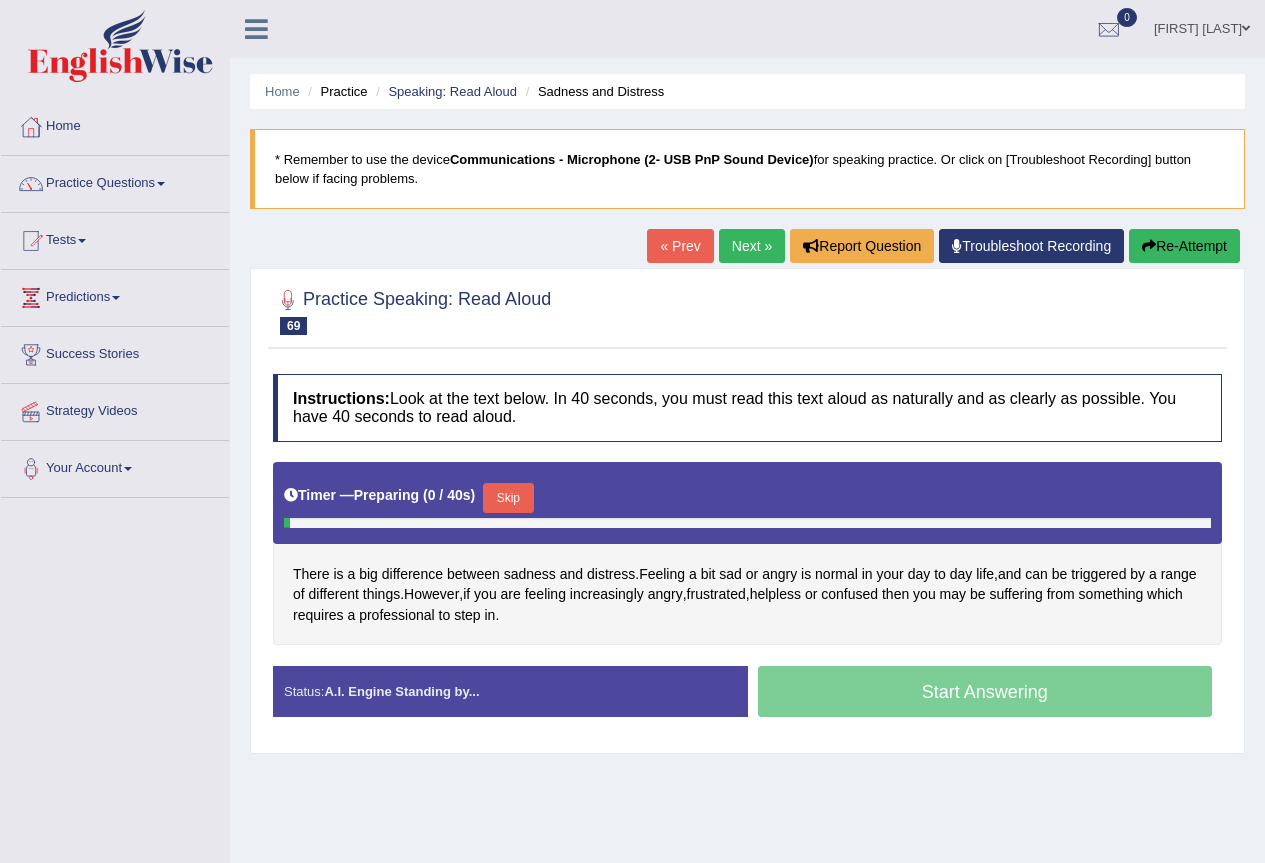 scroll, scrollTop: 0, scrollLeft: 0, axis: both 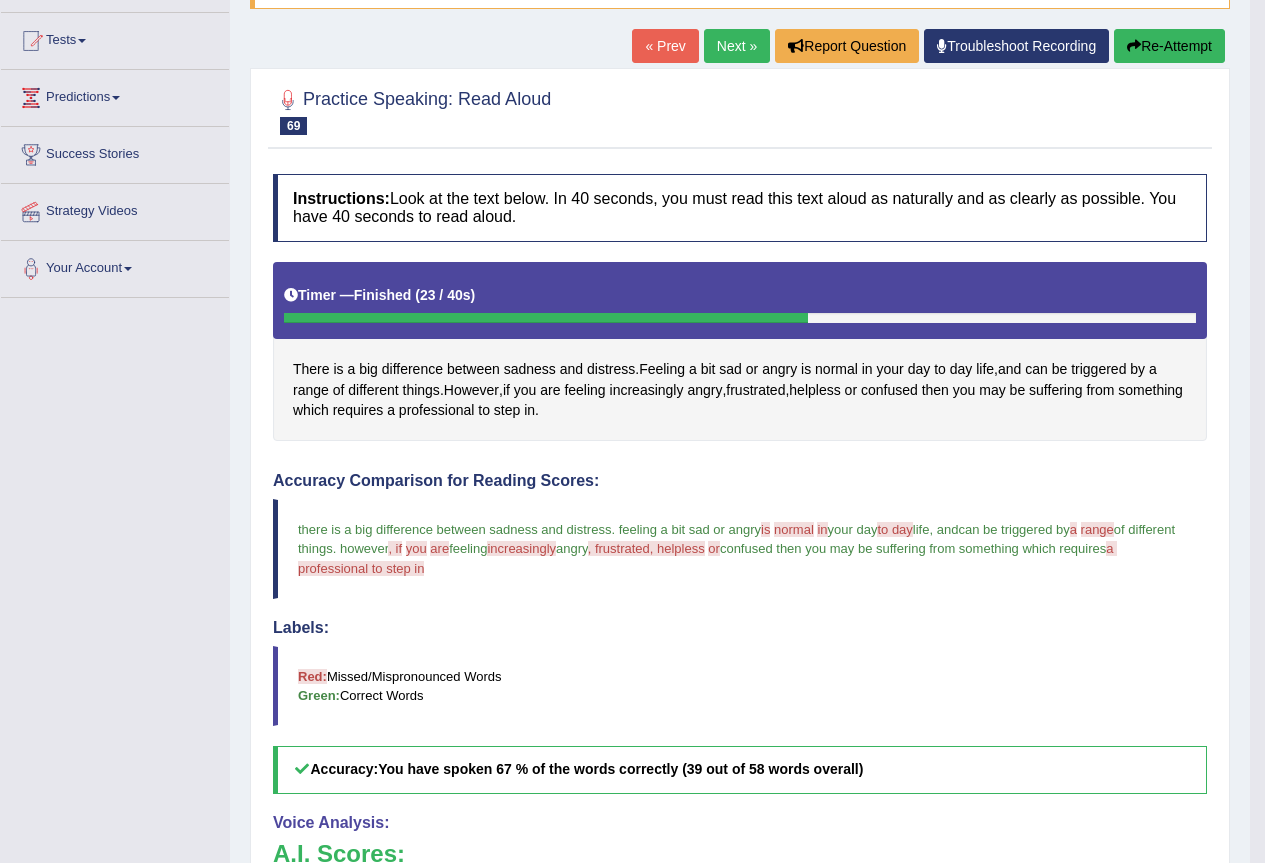 click on "Re-Attempt" at bounding box center [1169, 46] 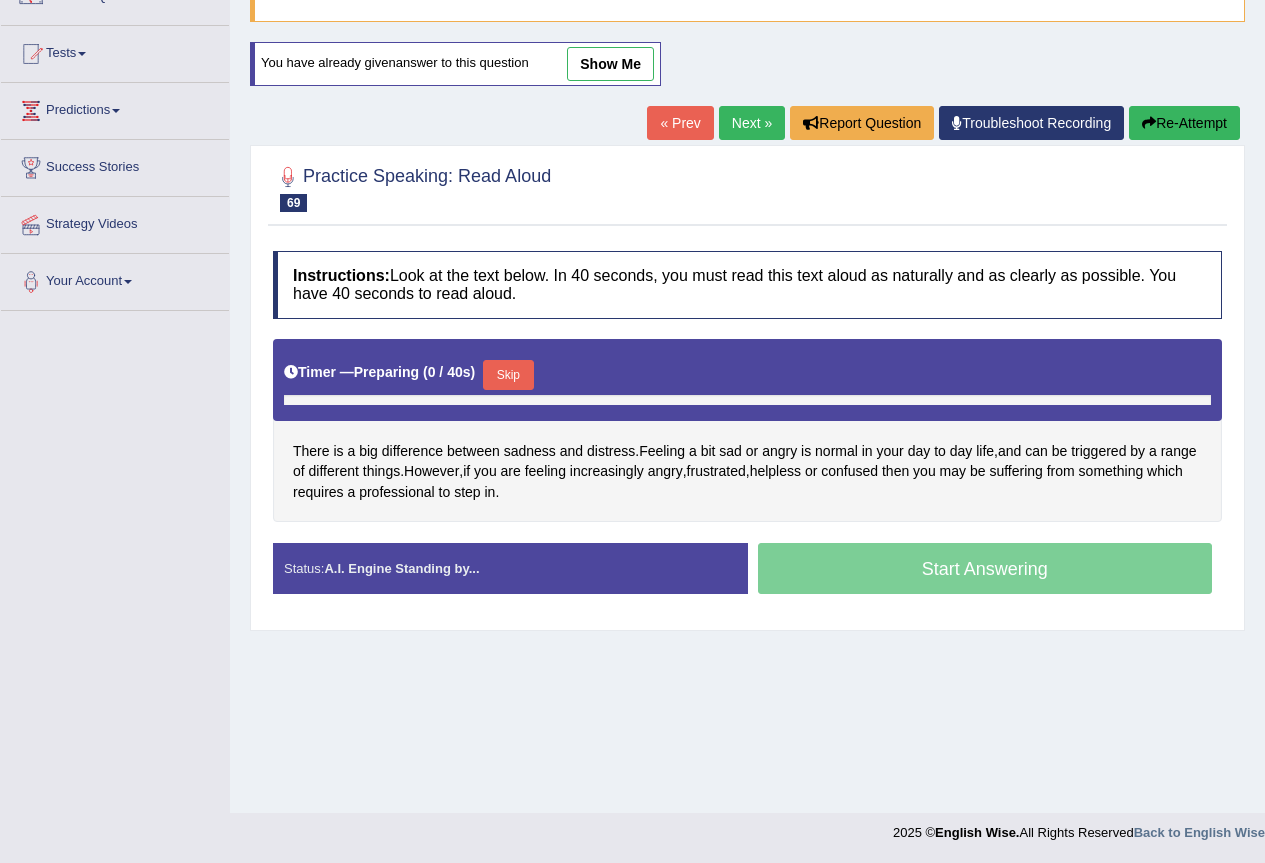 scroll, scrollTop: 187, scrollLeft: 0, axis: vertical 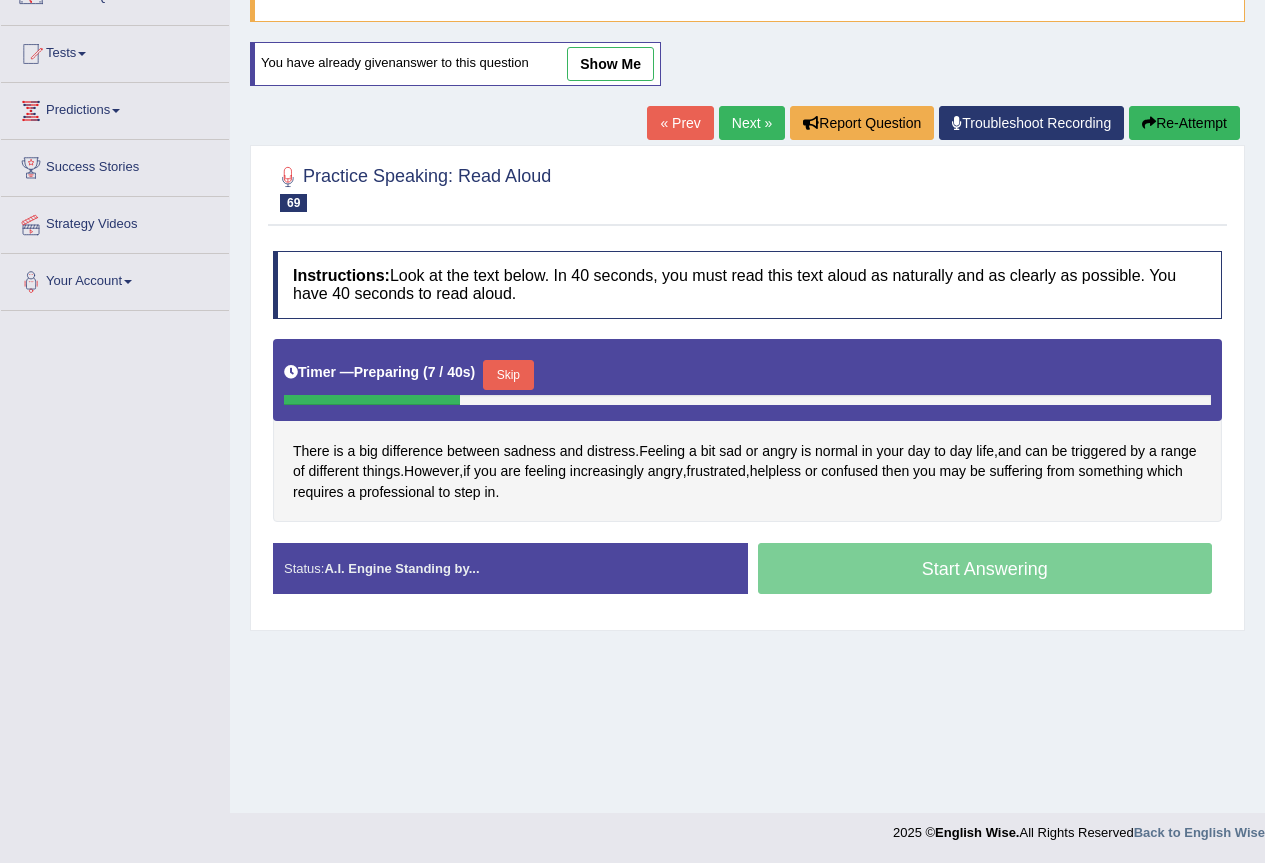 click on "Start Answering" at bounding box center (985, 571) 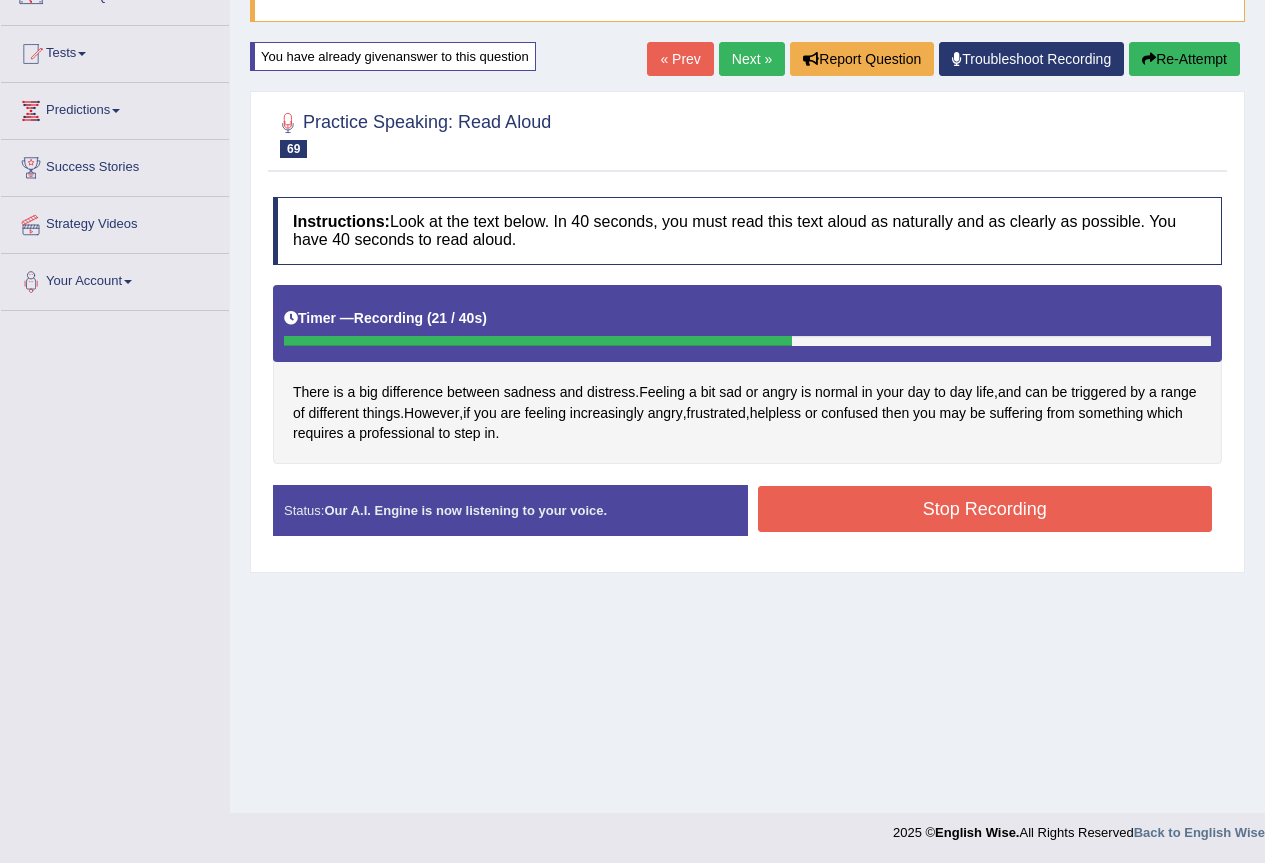 click on "Stop Recording" at bounding box center (985, 509) 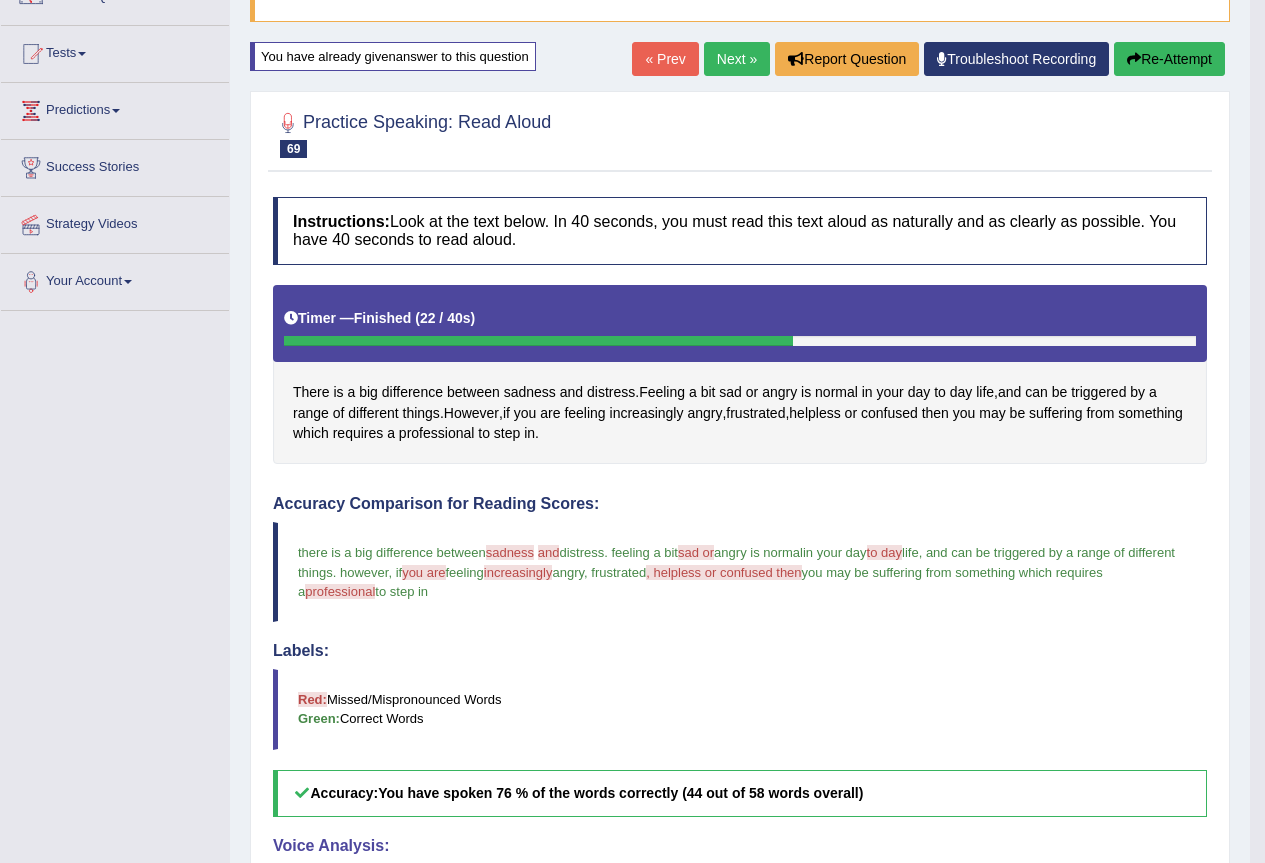 scroll, scrollTop: 387, scrollLeft: 0, axis: vertical 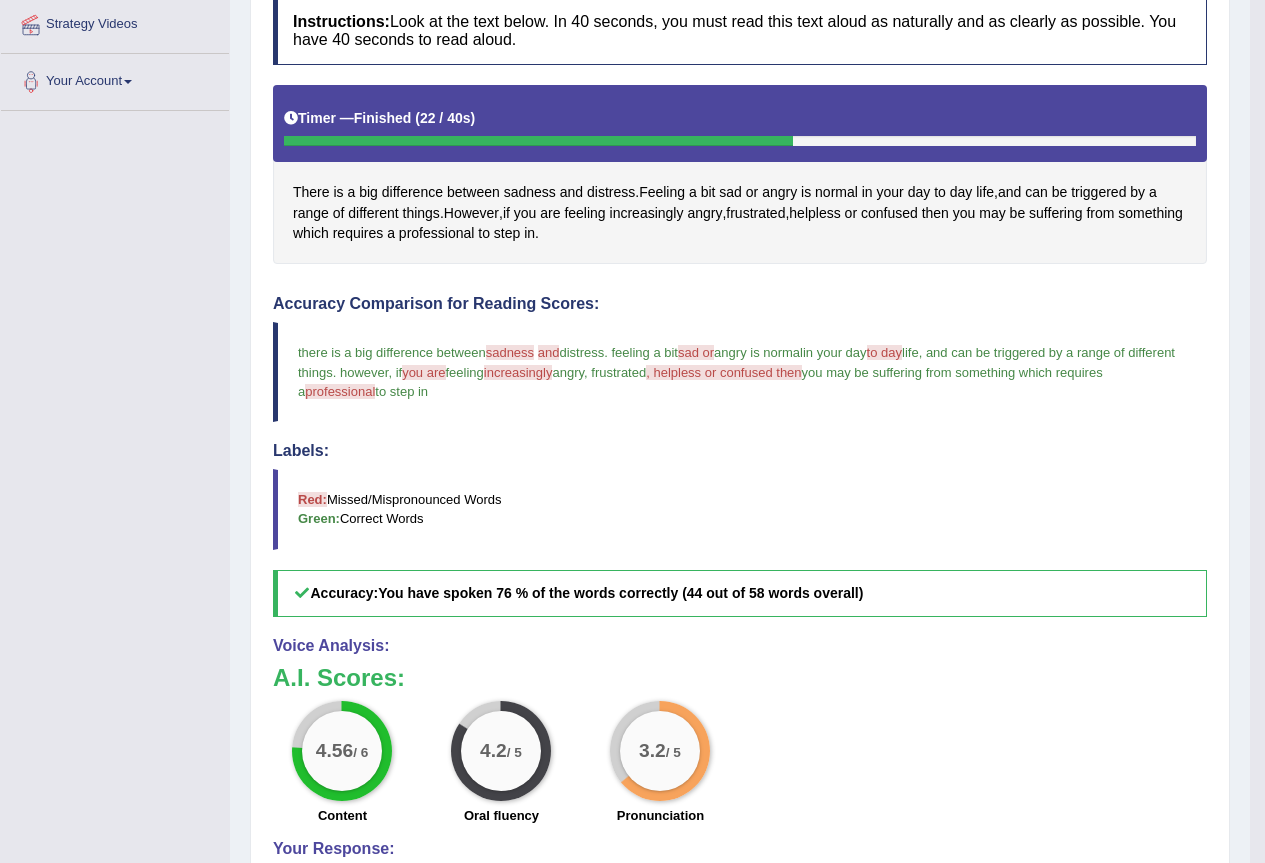 drag, startPoint x: 837, startPoint y: 470, endPoint x: 1085, endPoint y: 454, distance: 248.5156 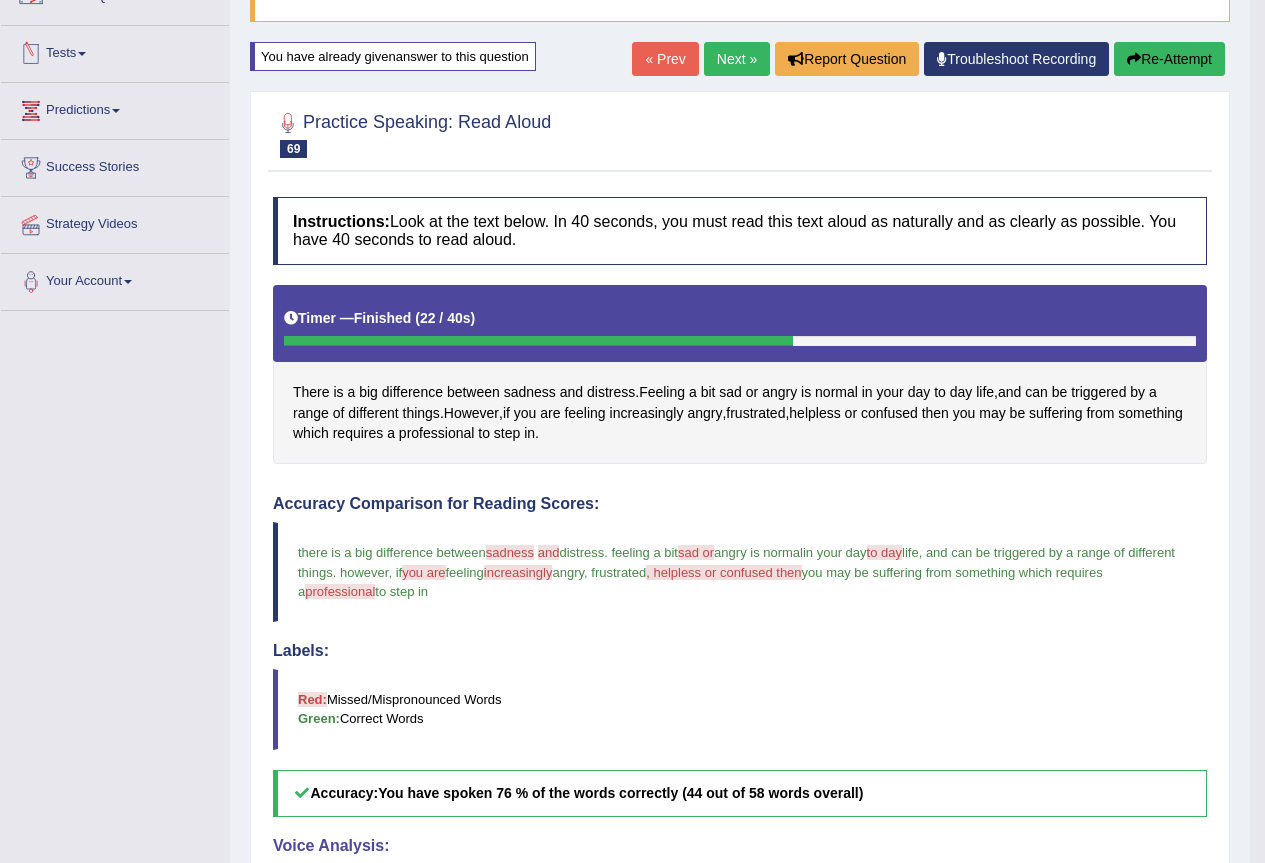 scroll, scrollTop: 0, scrollLeft: 0, axis: both 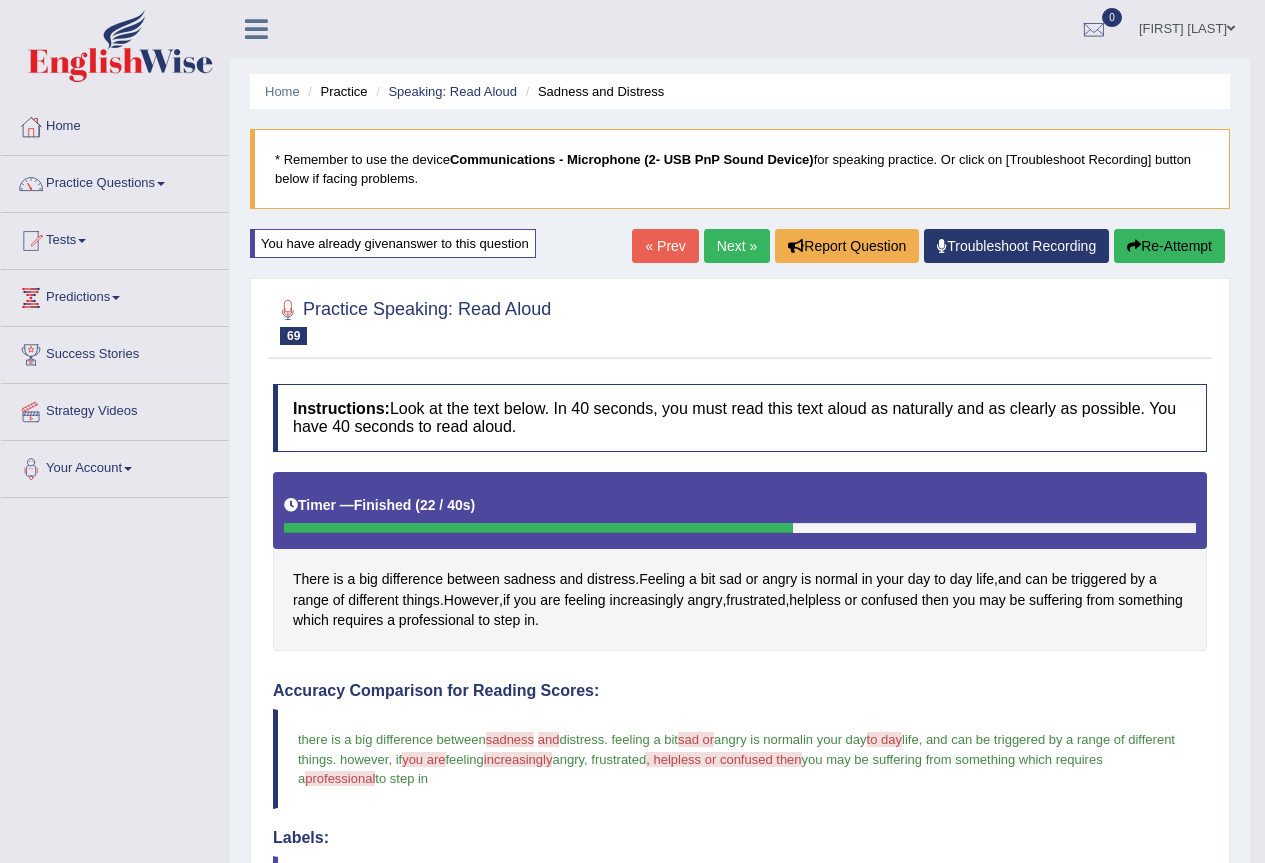 click on "Practice Questions" at bounding box center [115, 181] 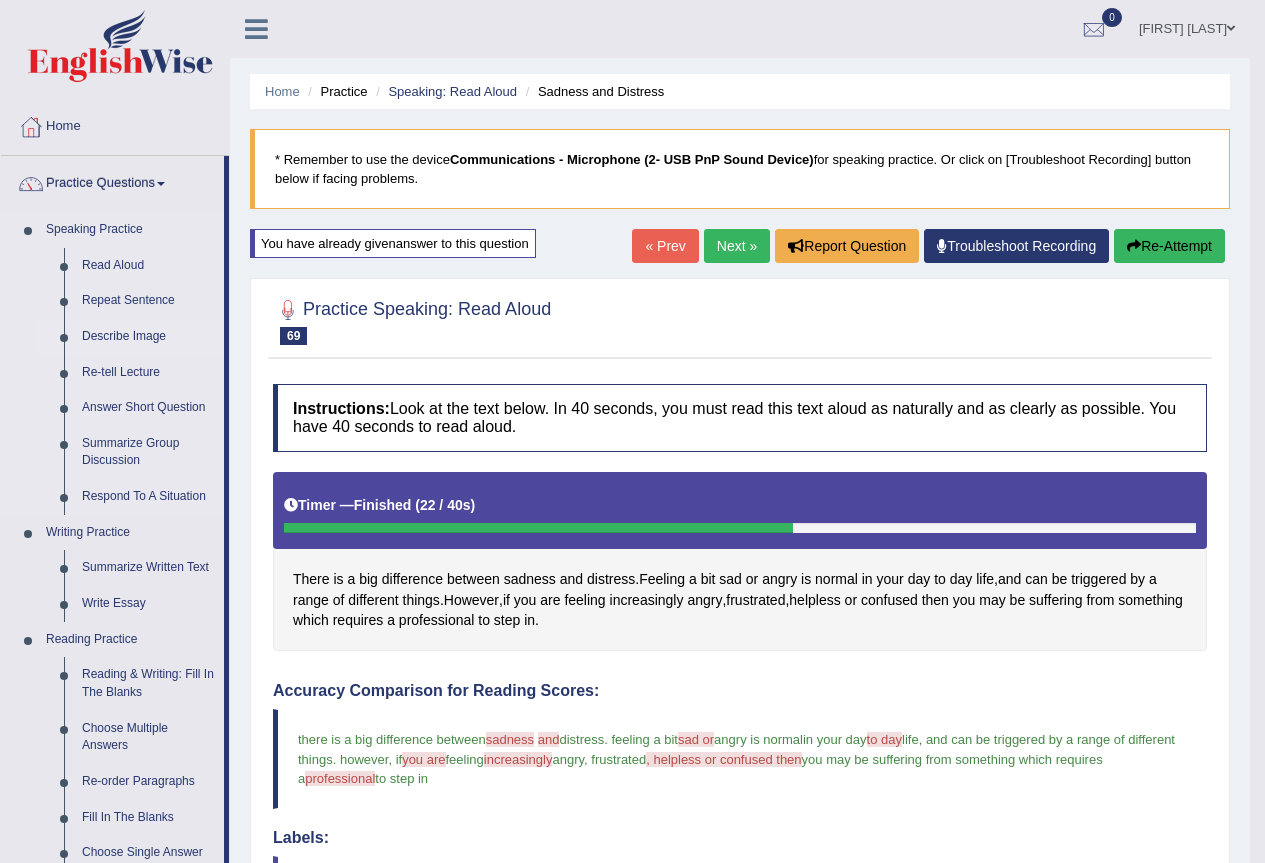 click on "Describe Image" at bounding box center (148, 337) 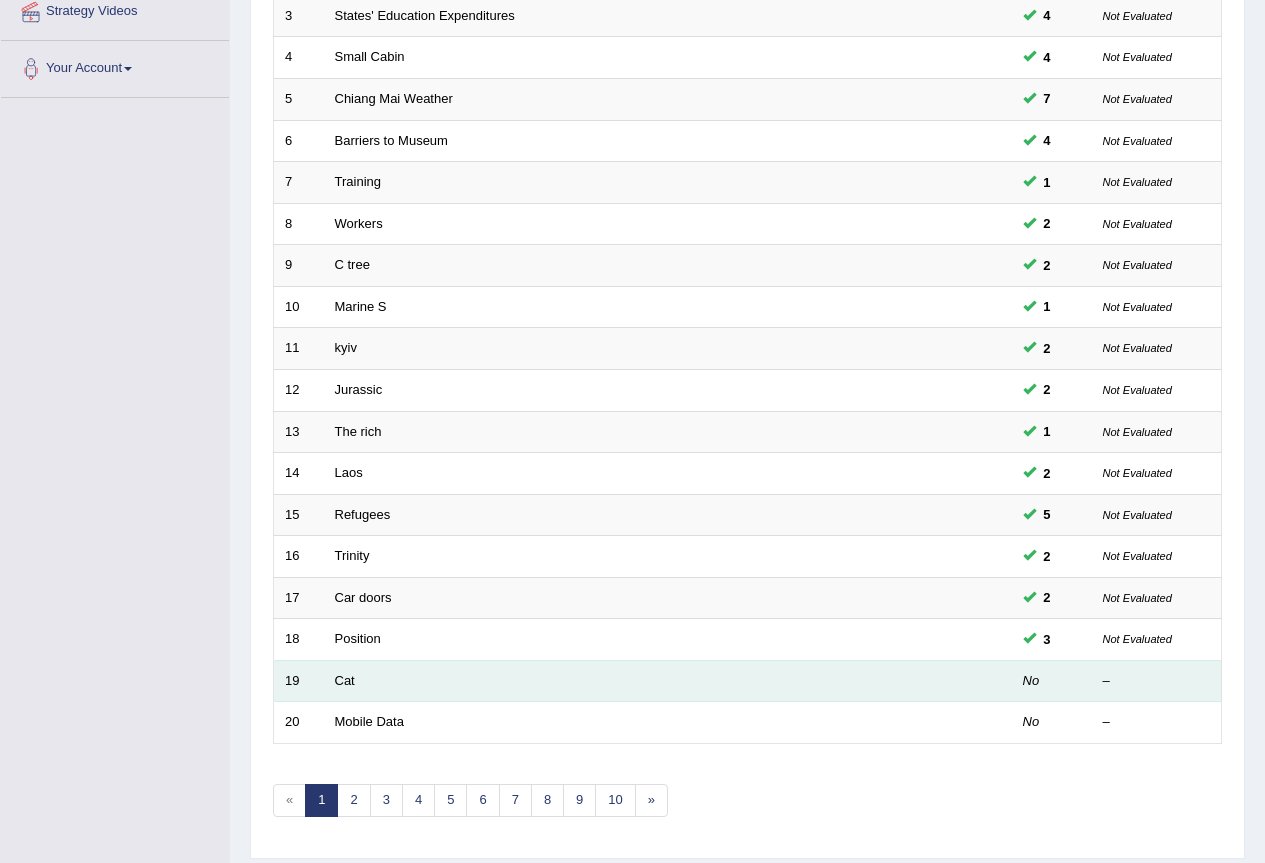 scroll, scrollTop: 400, scrollLeft: 0, axis: vertical 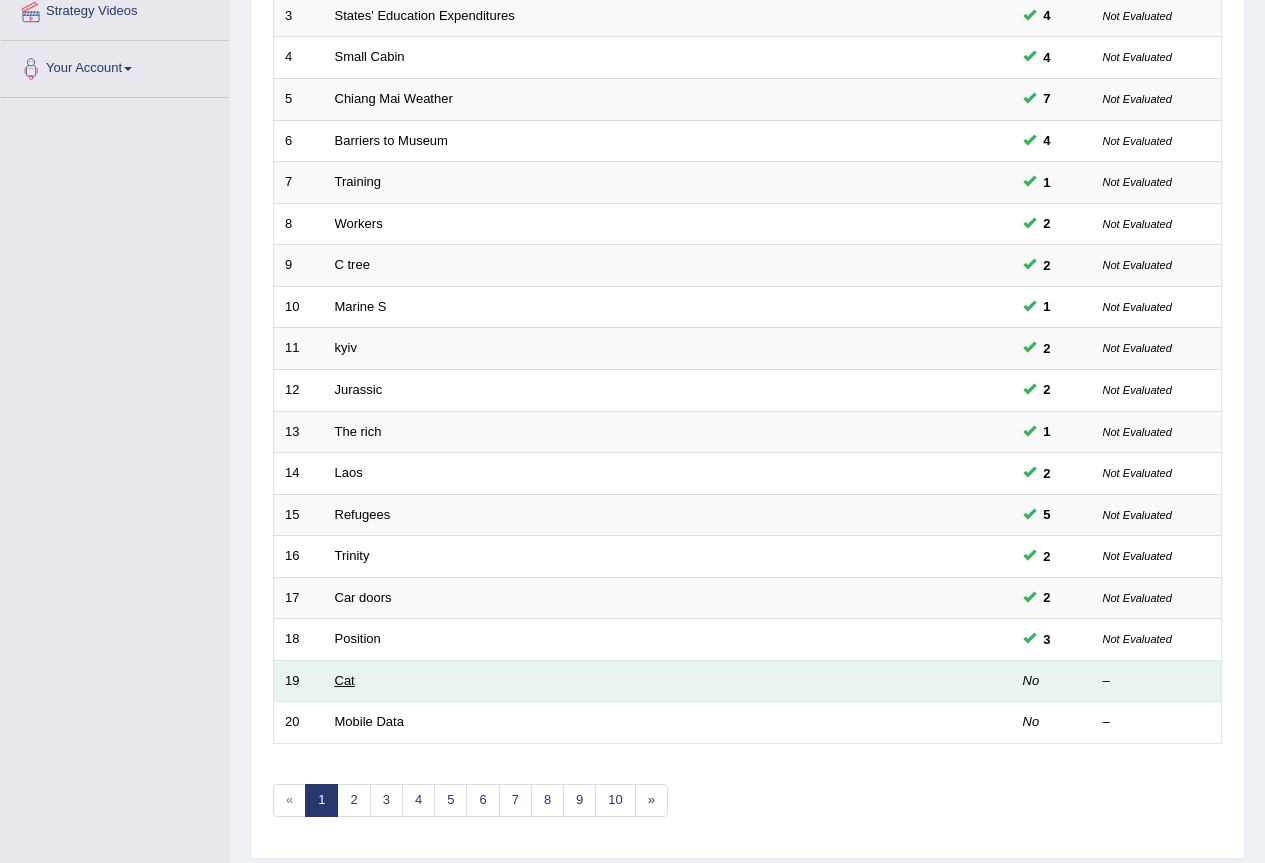 click on "Cat" at bounding box center (345, 680) 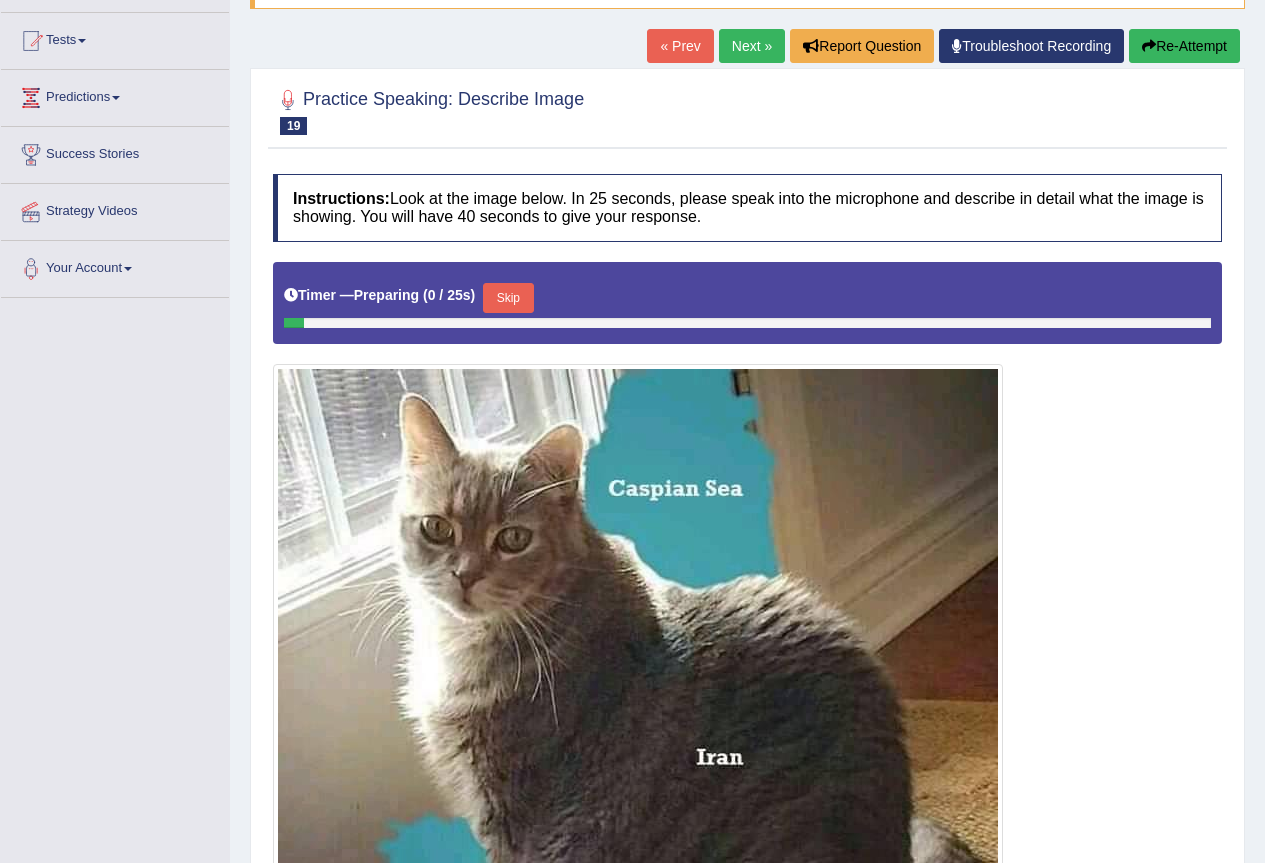 scroll, scrollTop: 300, scrollLeft: 0, axis: vertical 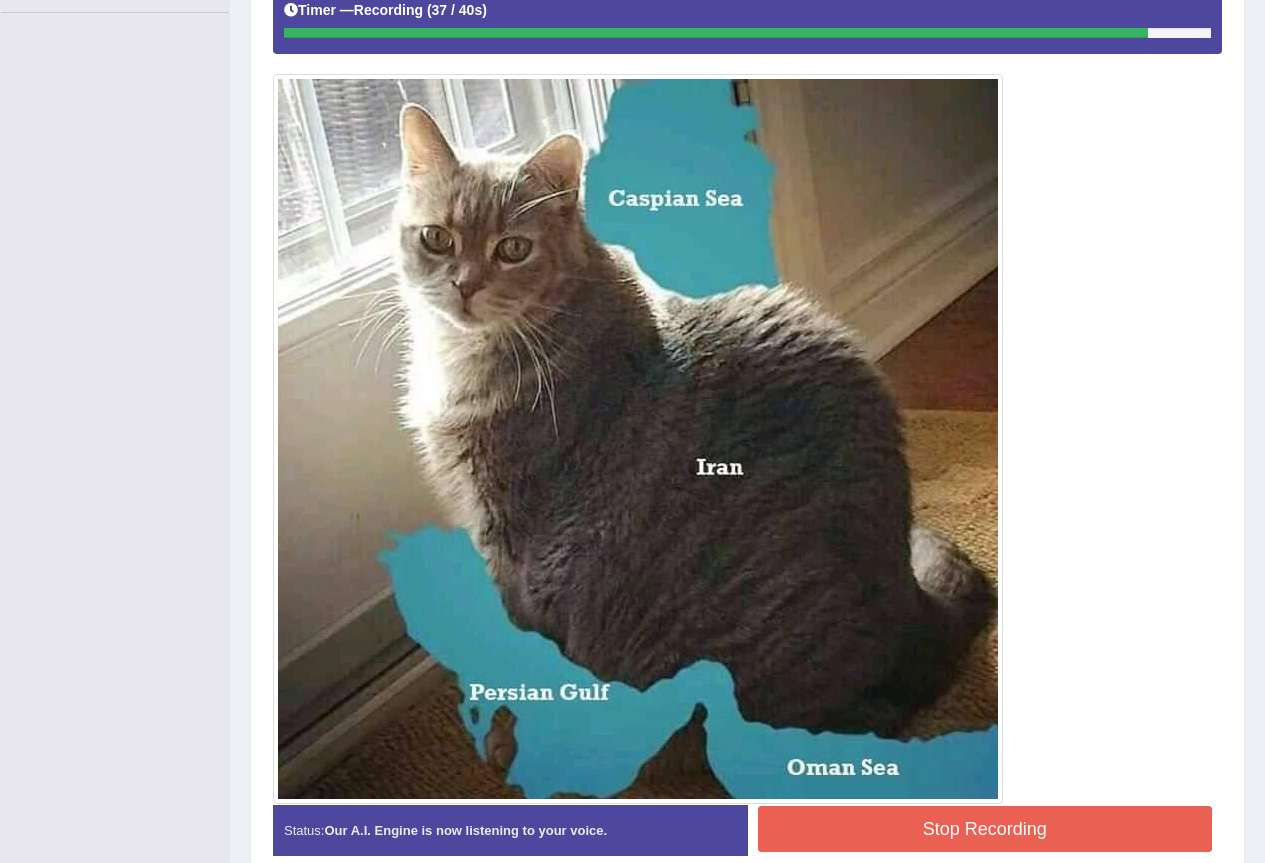 click on "Stop Recording" at bounding box center [985, 829] 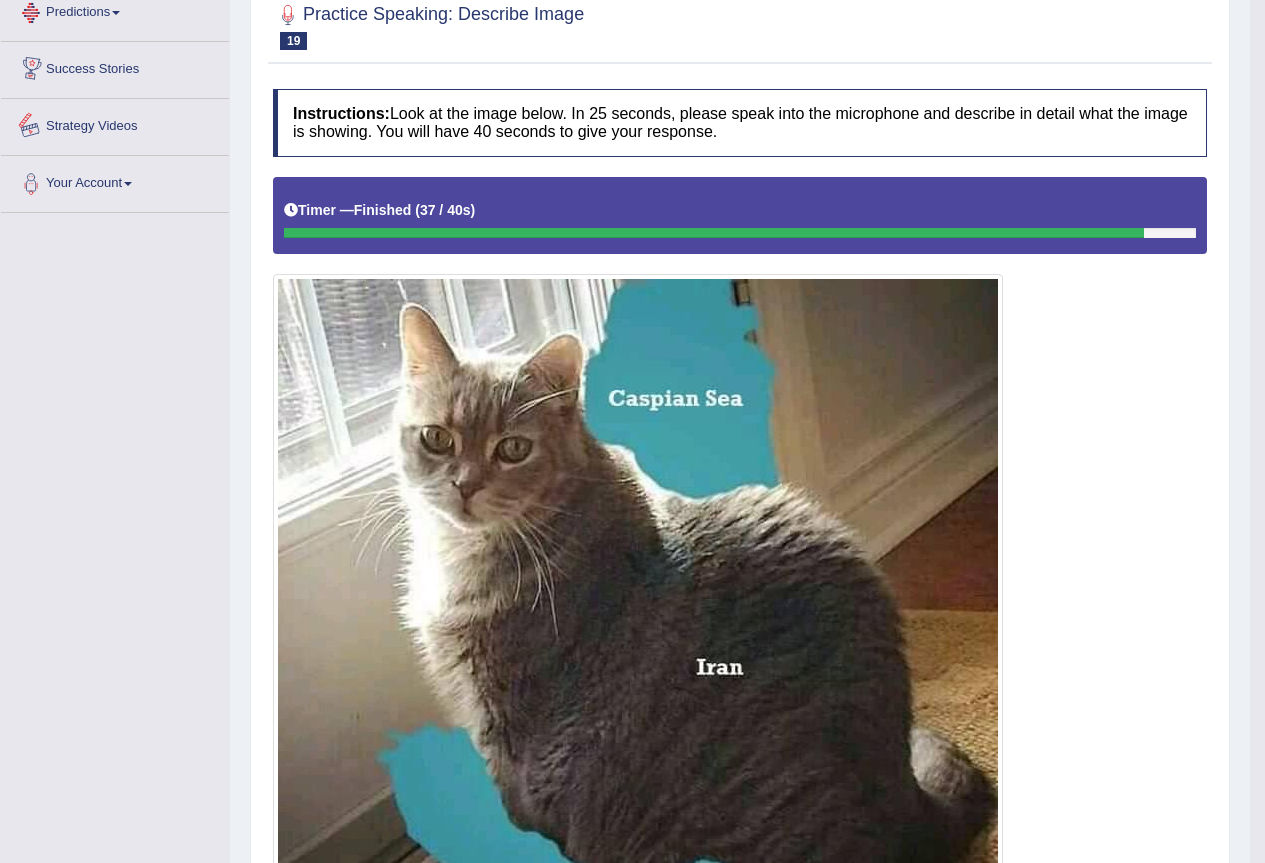 scroll, scrollTop: 85, scrollLeft: 0, axis: vertical 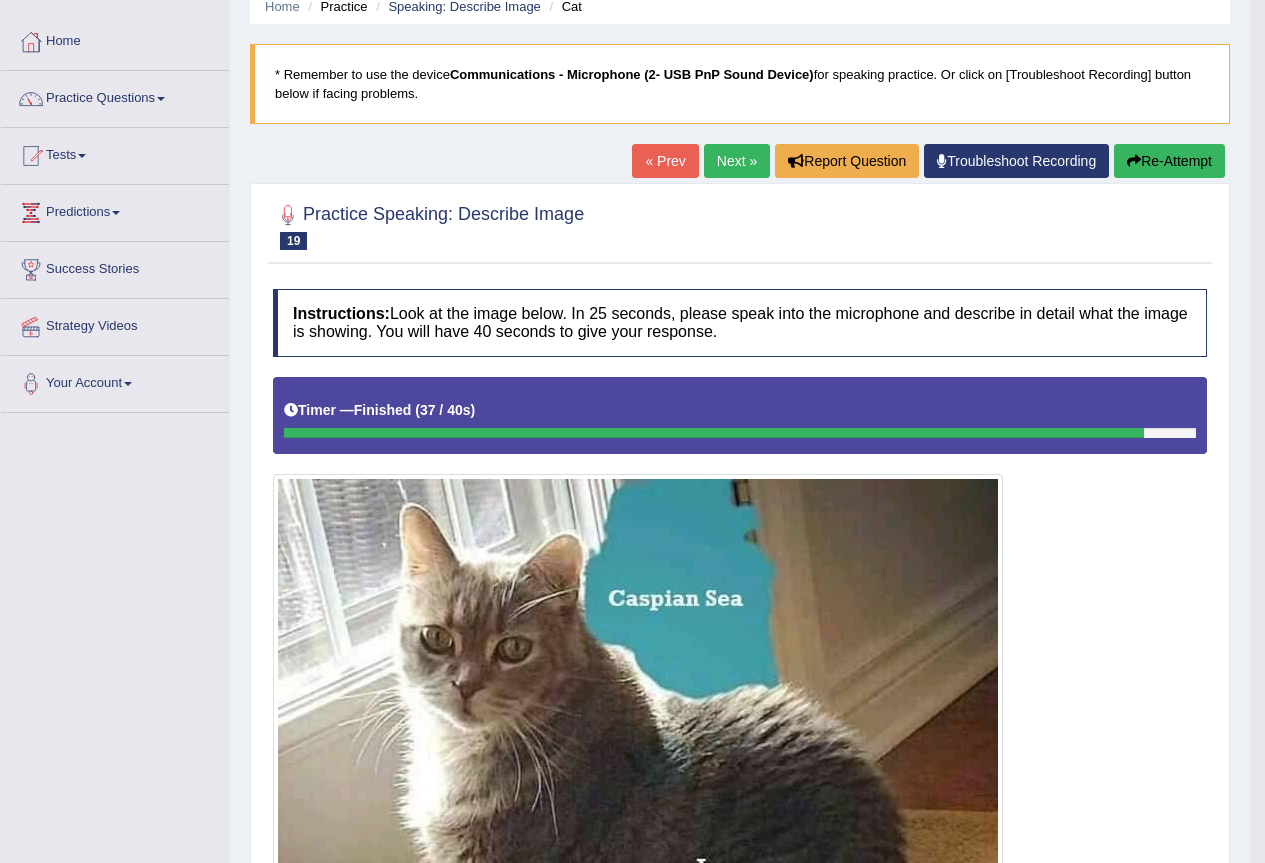 click on "Re-Attempt" at bounding box center [1169, 161] 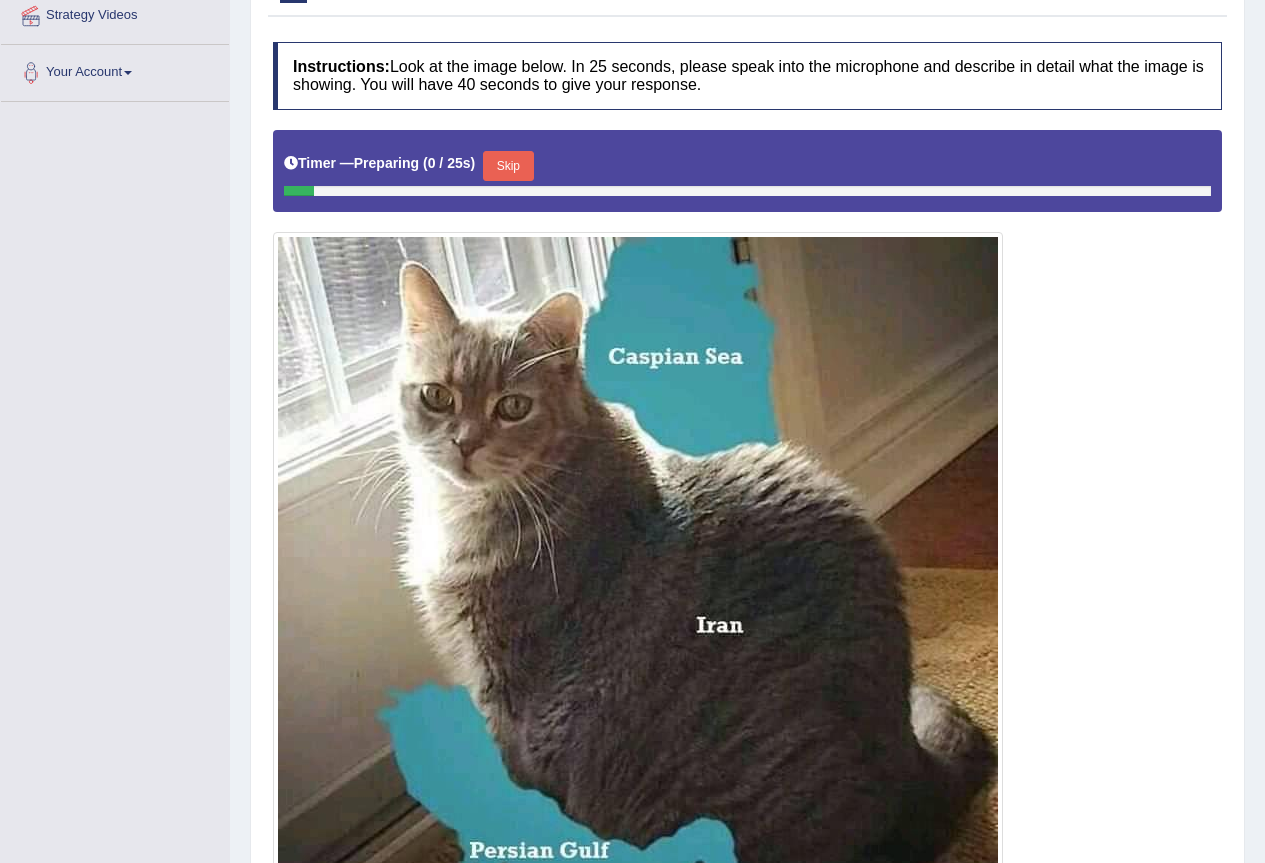 scroll, scrollTop: 496, scrollLeft: 0, axis: vertical 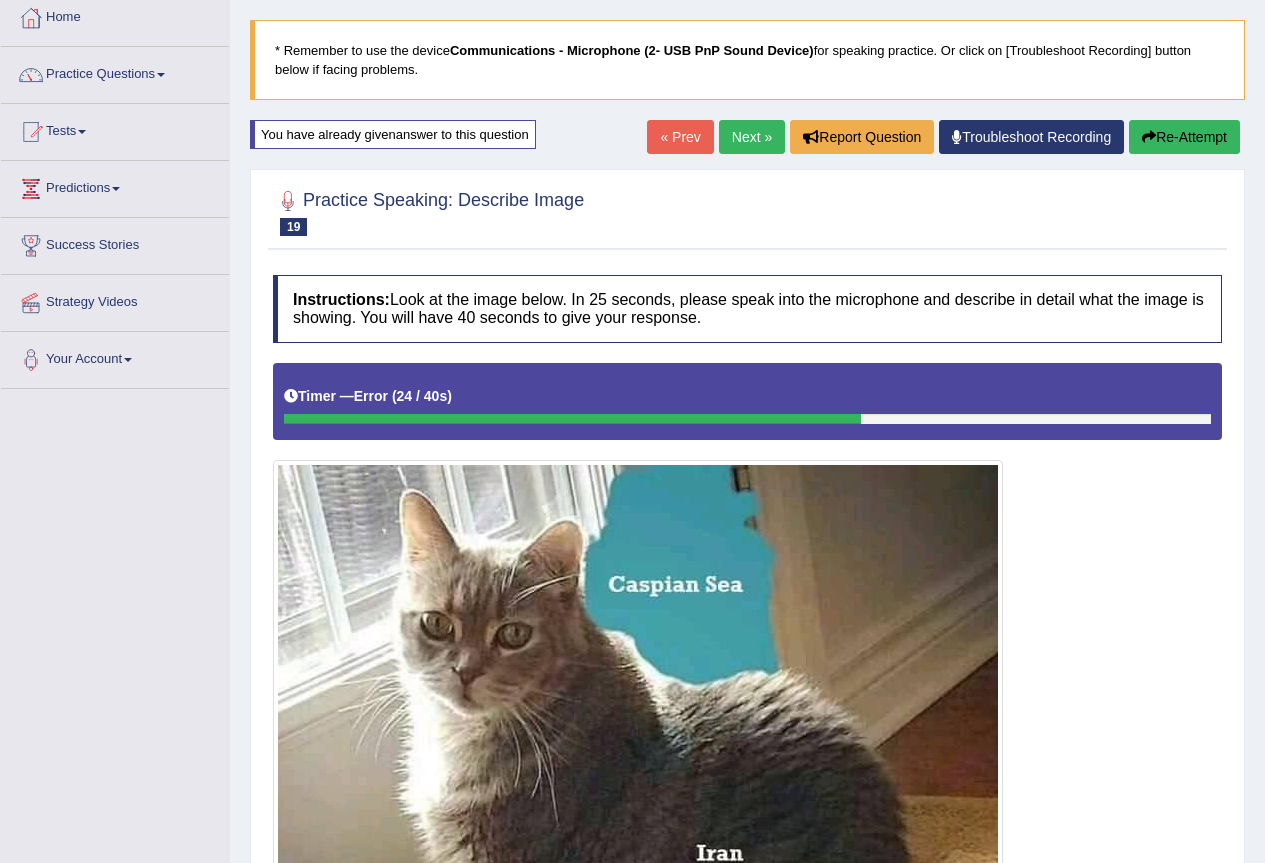 click on "Re-Attempt" at bounding box center [1184, 137] 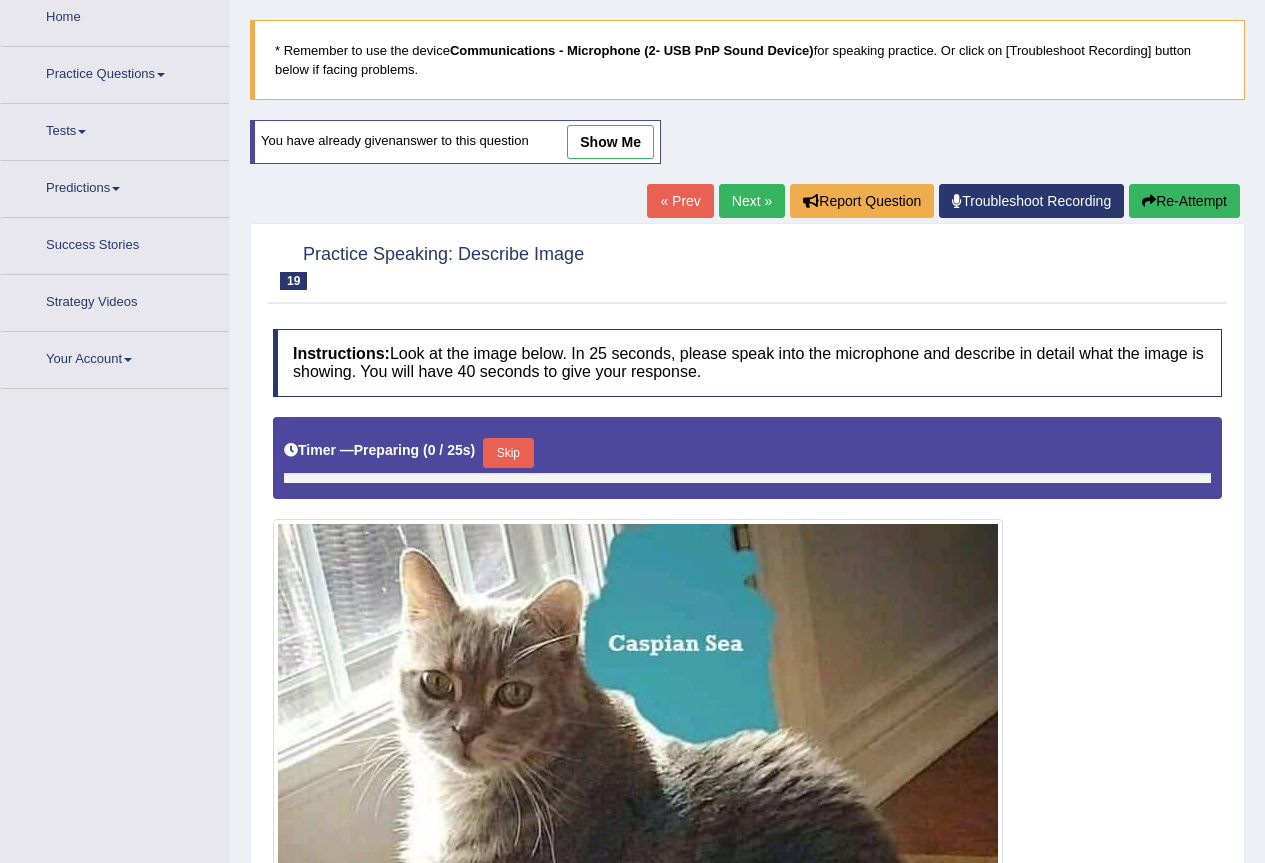 scroll, scrollTop: 209, scrollLeft: 0, axis: vertical 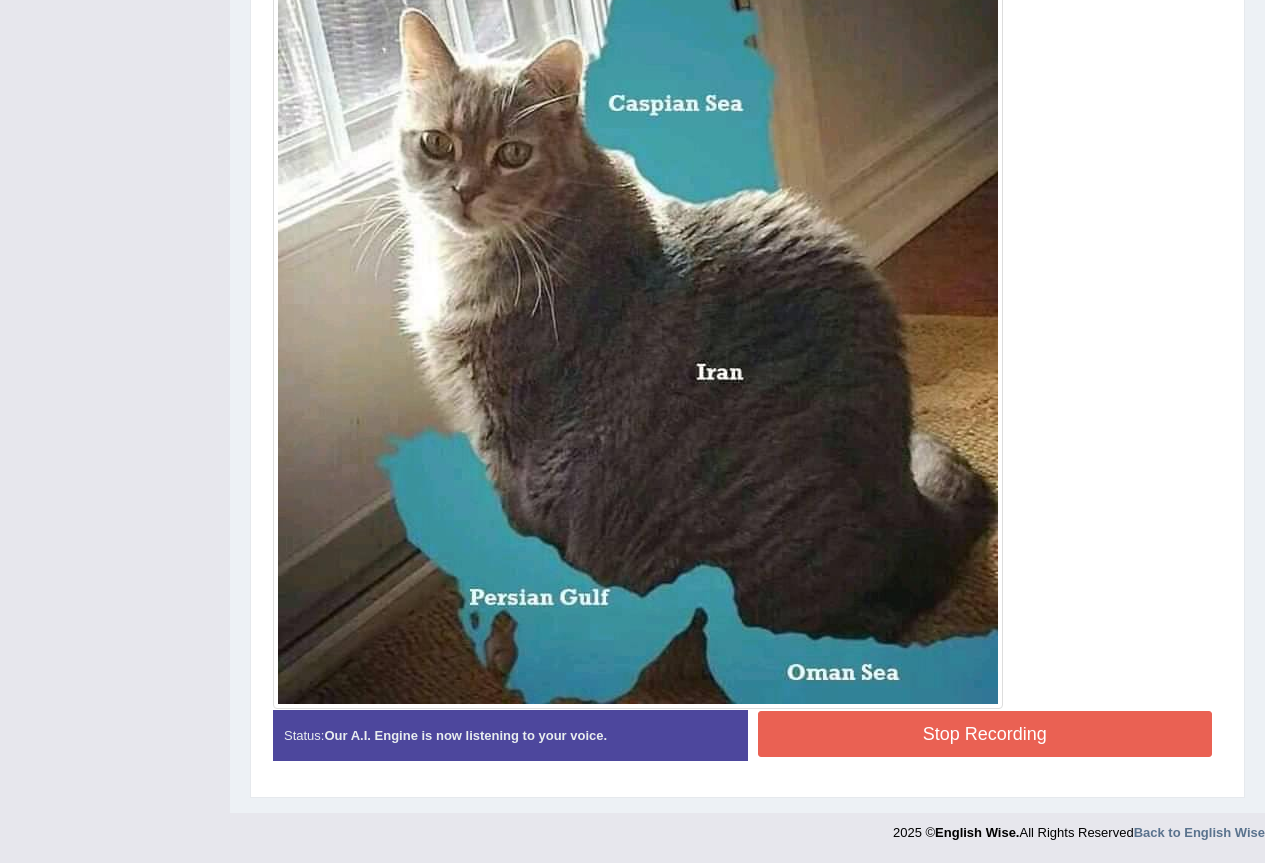 click on "Stop Recording" at bounding box center [985, 734] 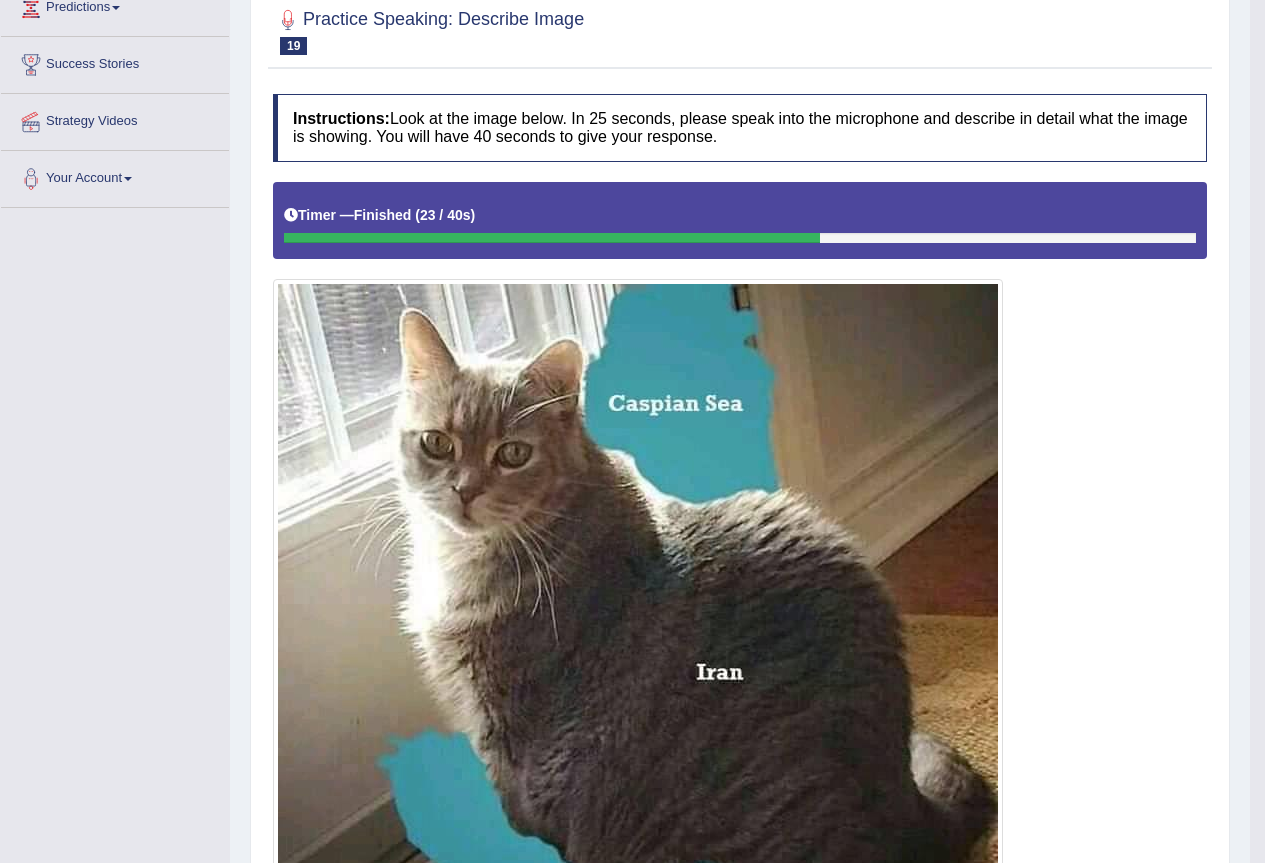 scroll, scrollTop: 90, scrollLeft: 0, axis: vertical 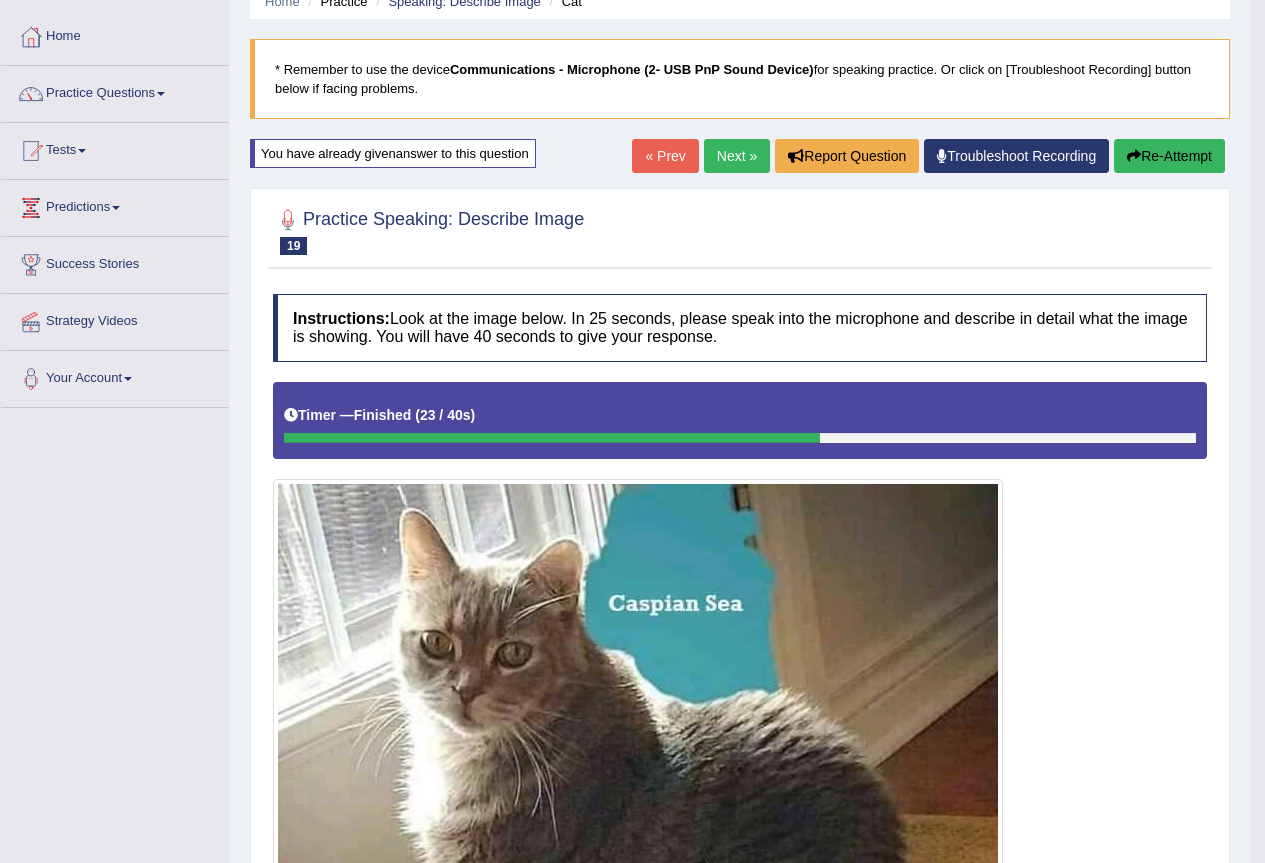 click on "Re-Attempt" at bounding box center (1169, 156) 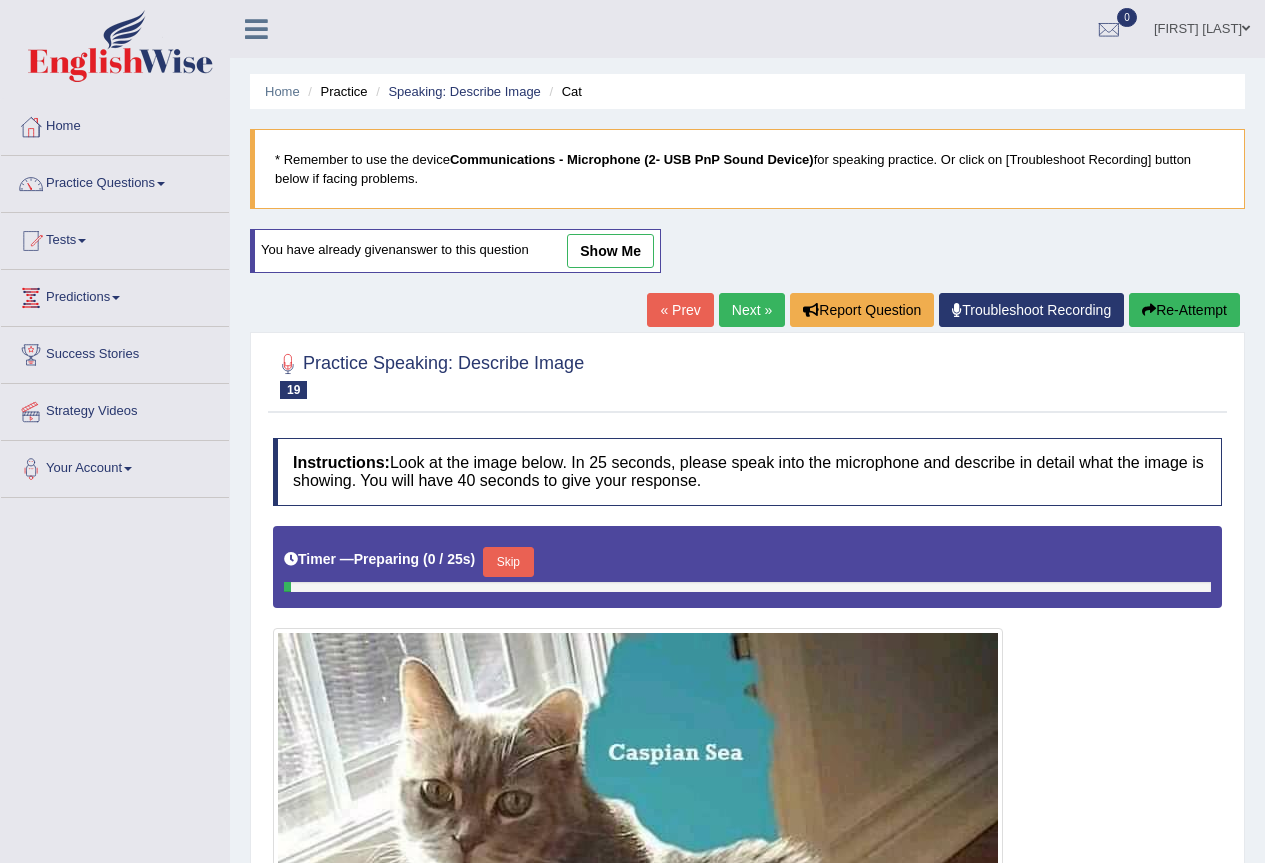 scroll, scrollTop: 90, scrollLeft: 0, axis: vertical 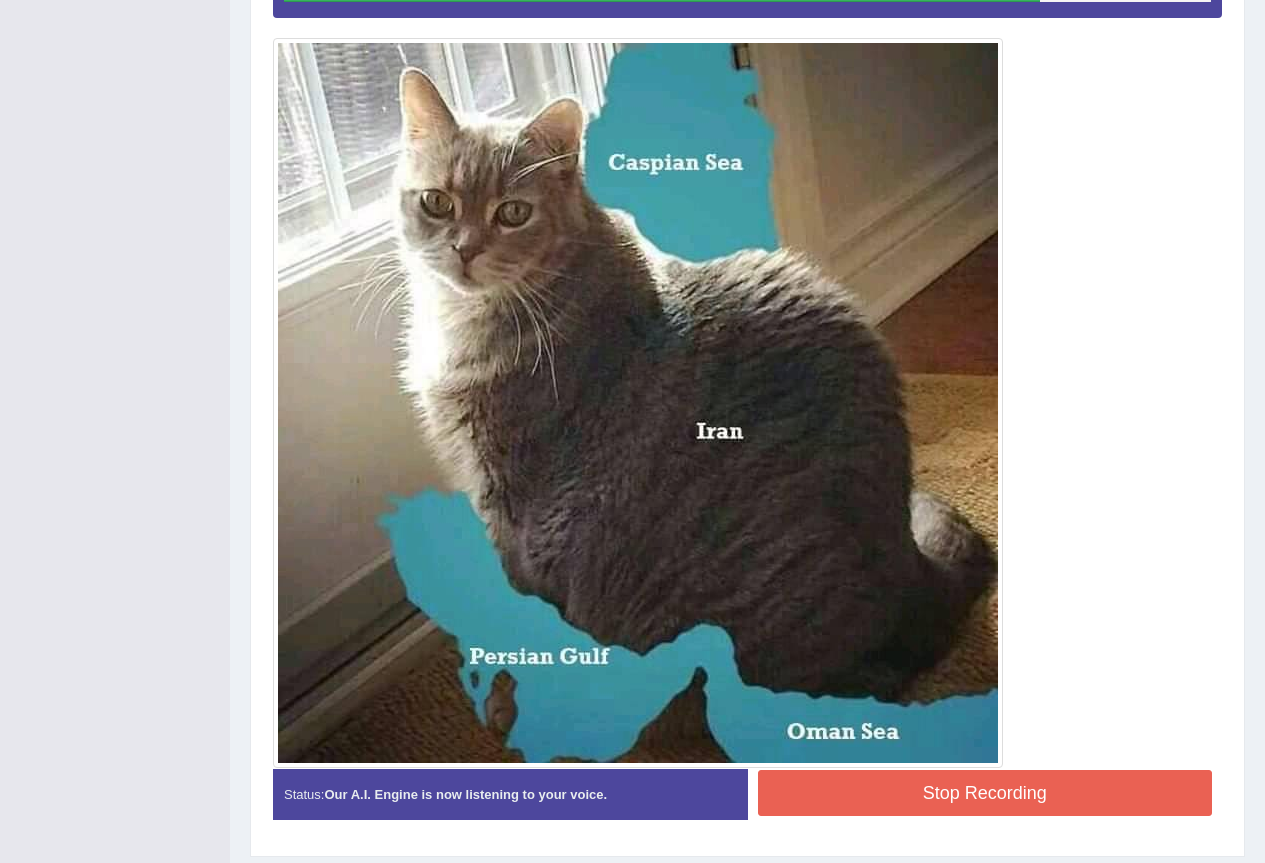 click on "Stop Recording" at bounding box center [985, 793] 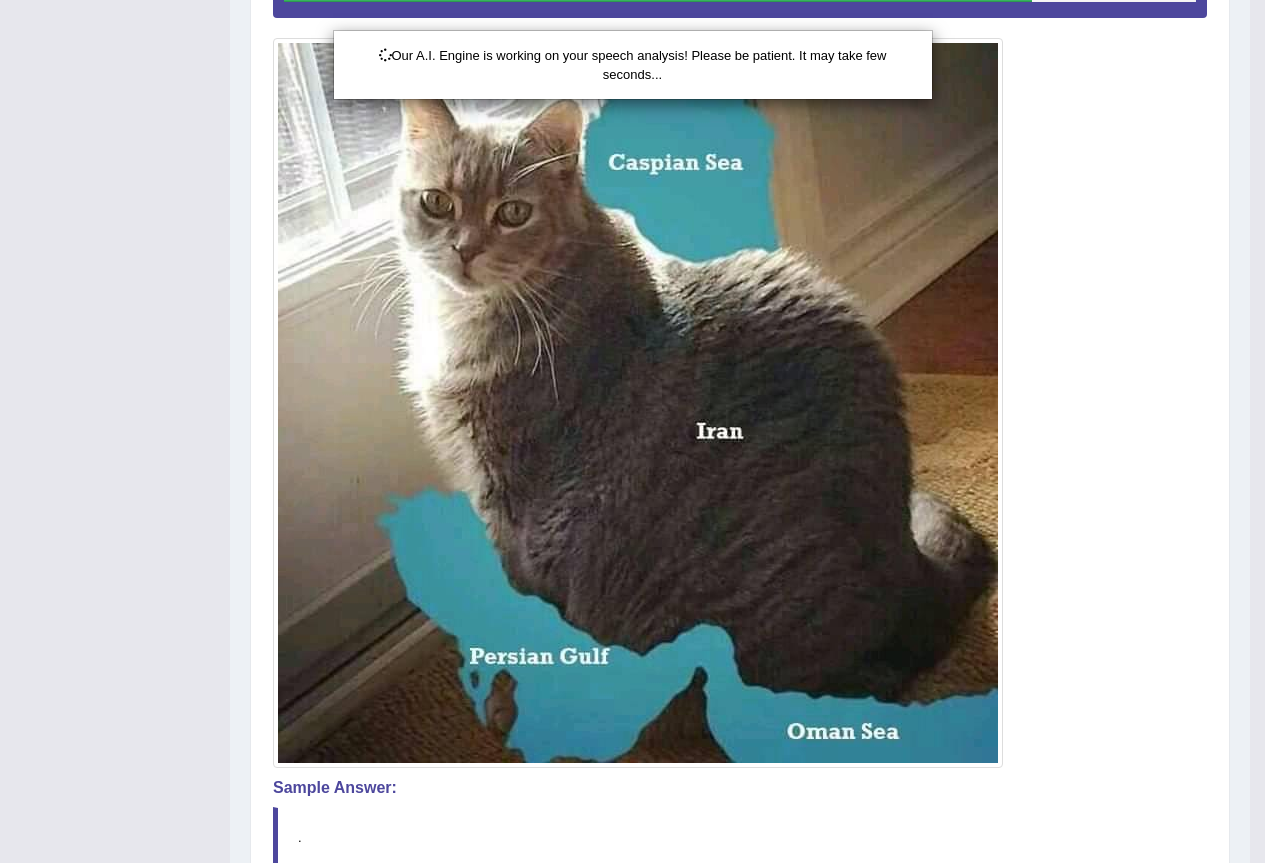 scroll, scrollTop: 709, scrollLeft: 0, axis: vertical 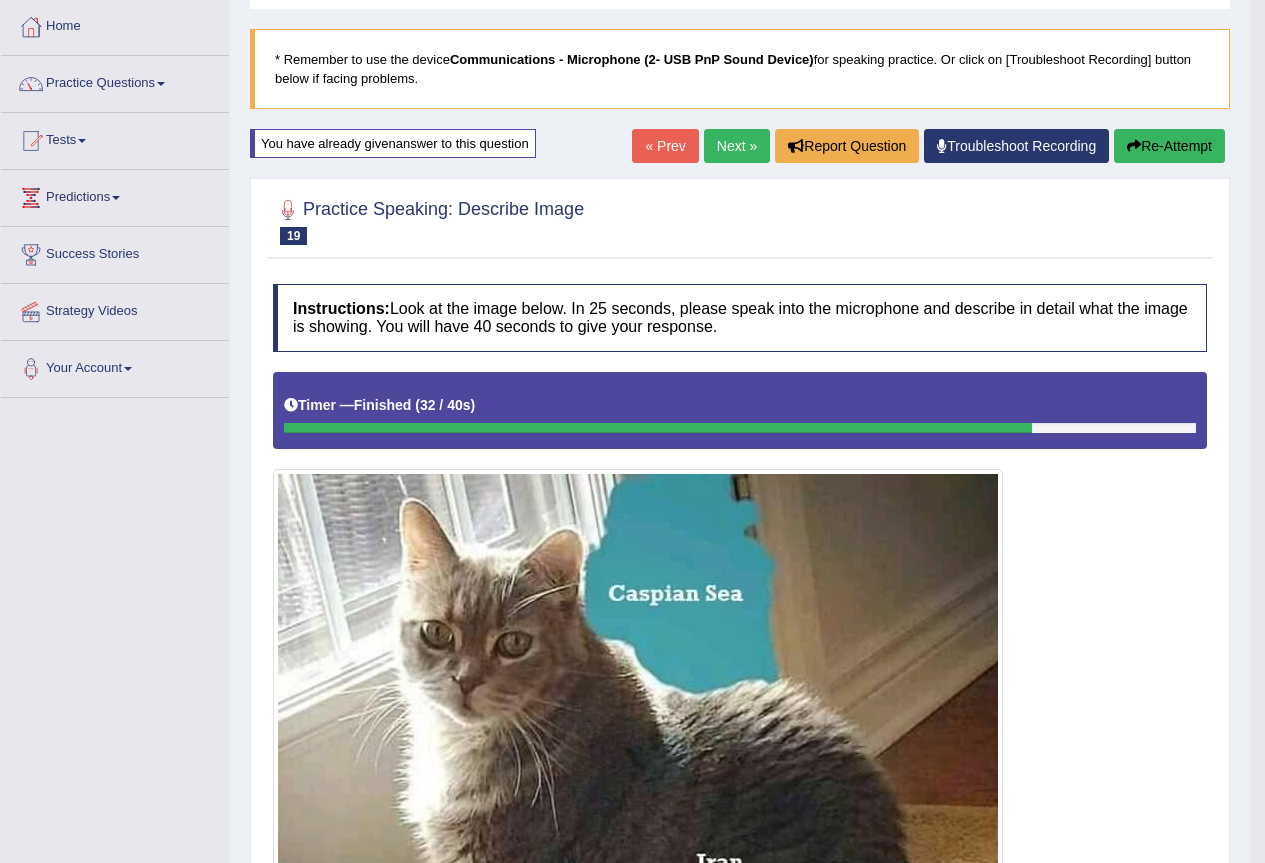 click on "Next »" at bounding box center (737, 146) 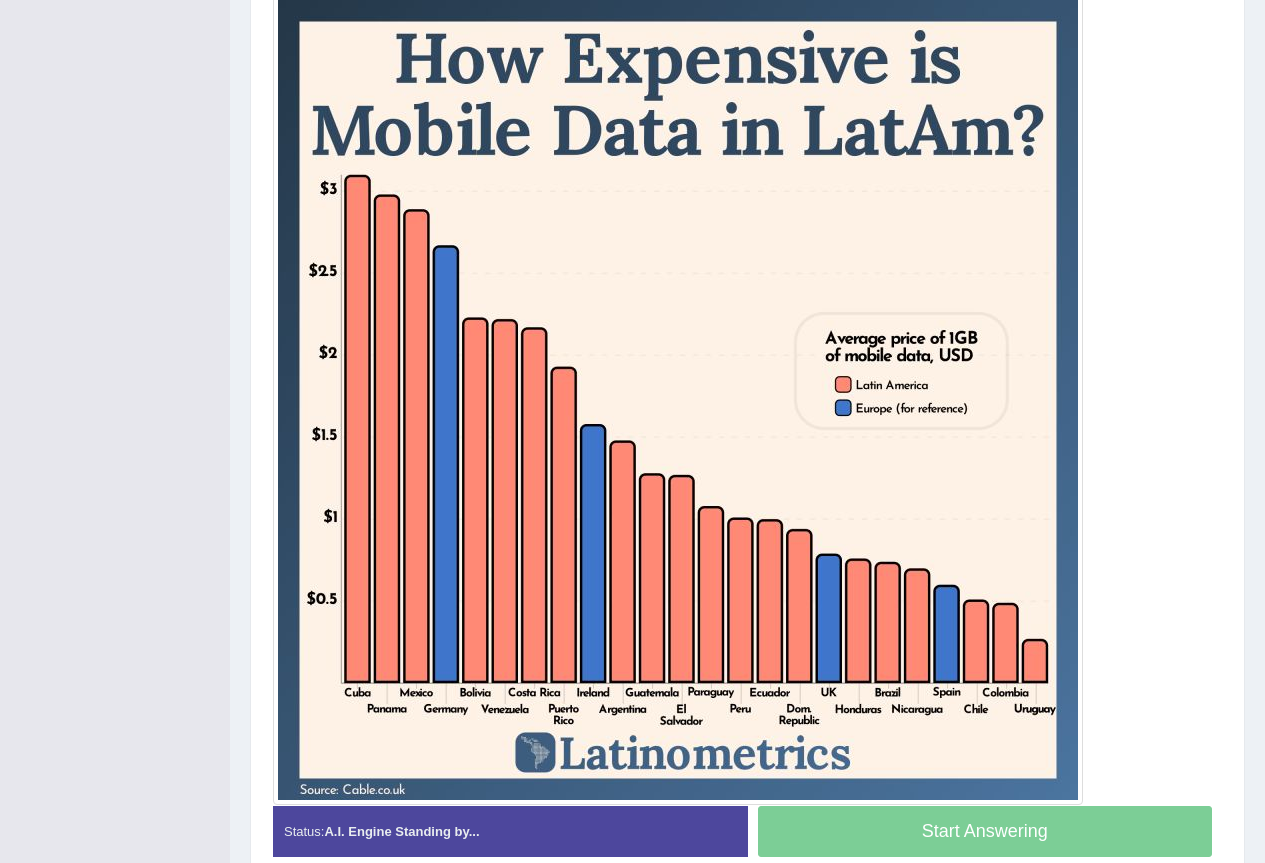 scroll, scrollTop: 569, scrollLeft: 0, axis: vertical 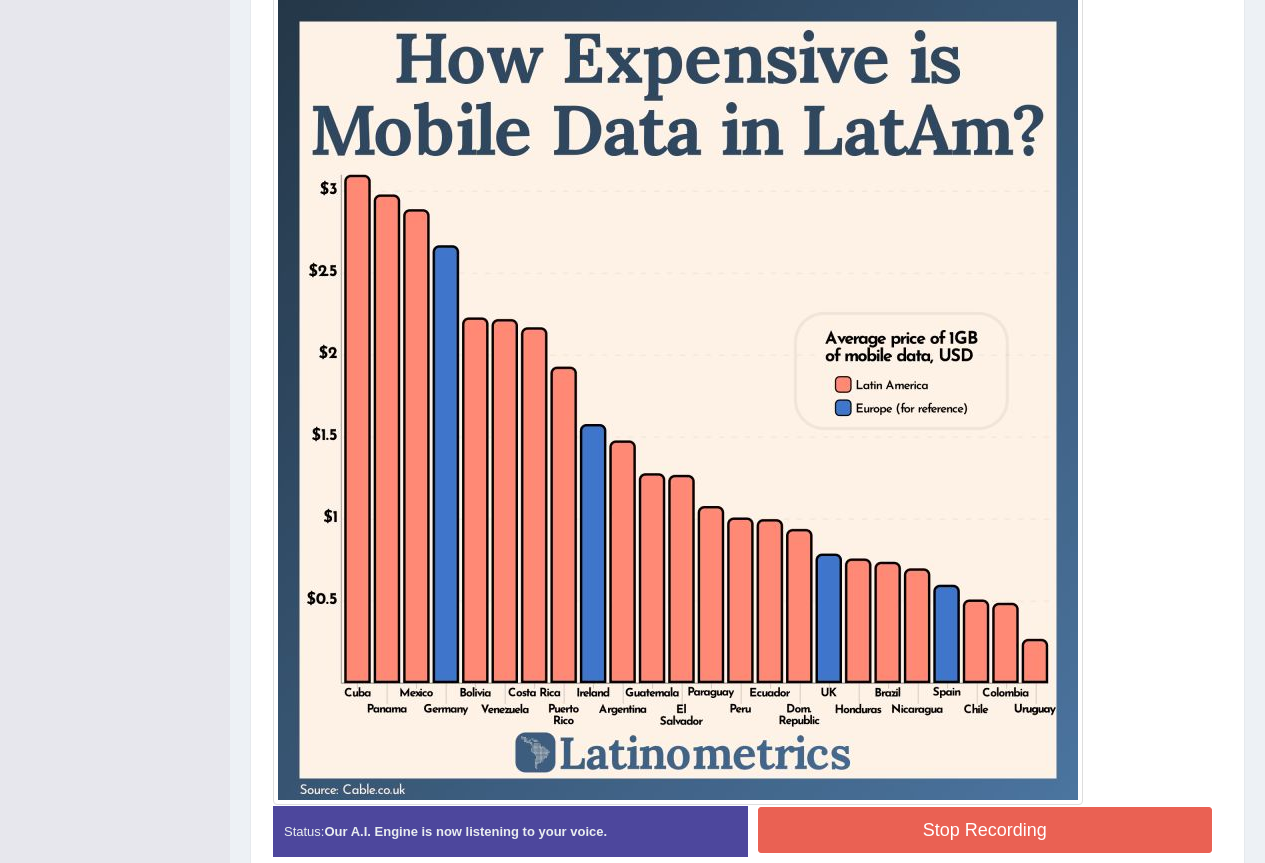 click on "Stop Recording" at bounding box center (985, 830) 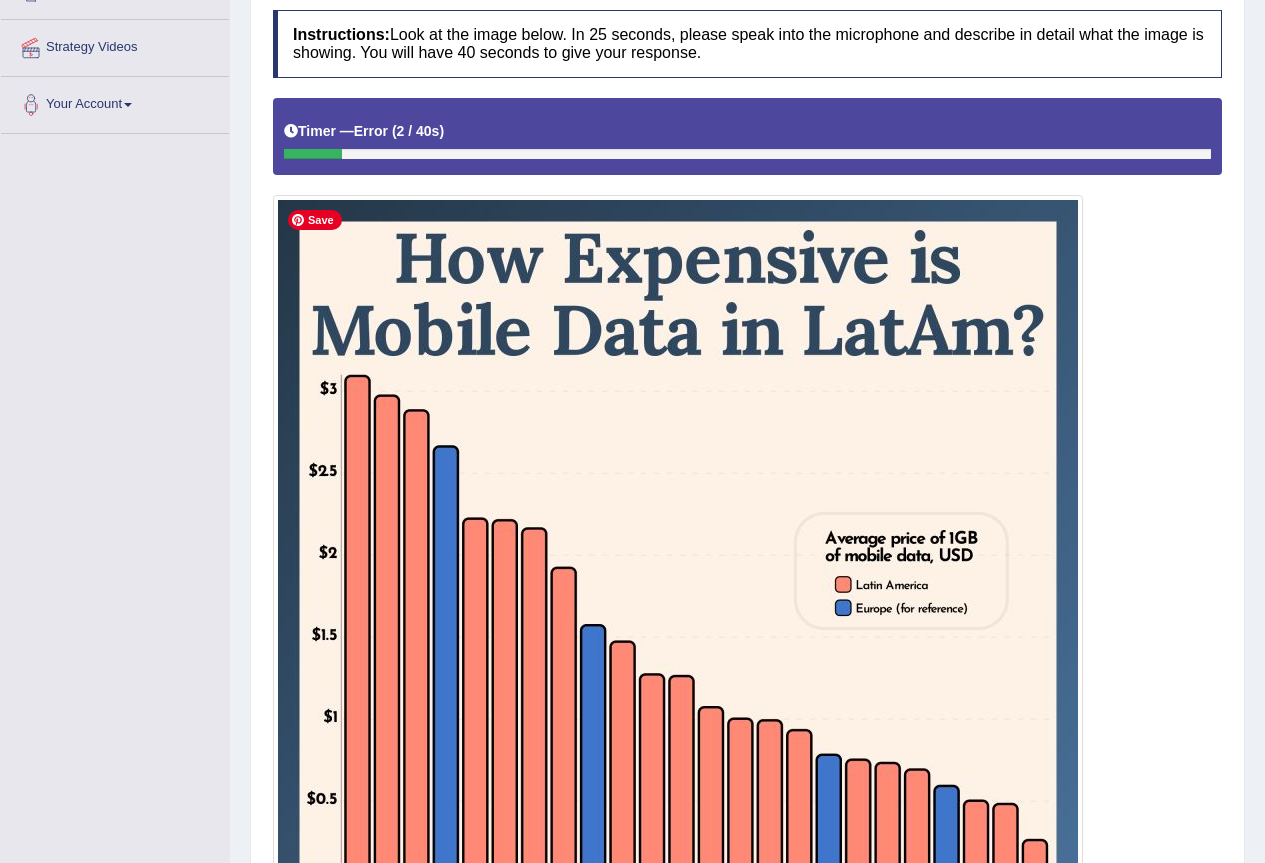 scroll, scrollTop: 264, scrollLeft: 0, axis: vertical 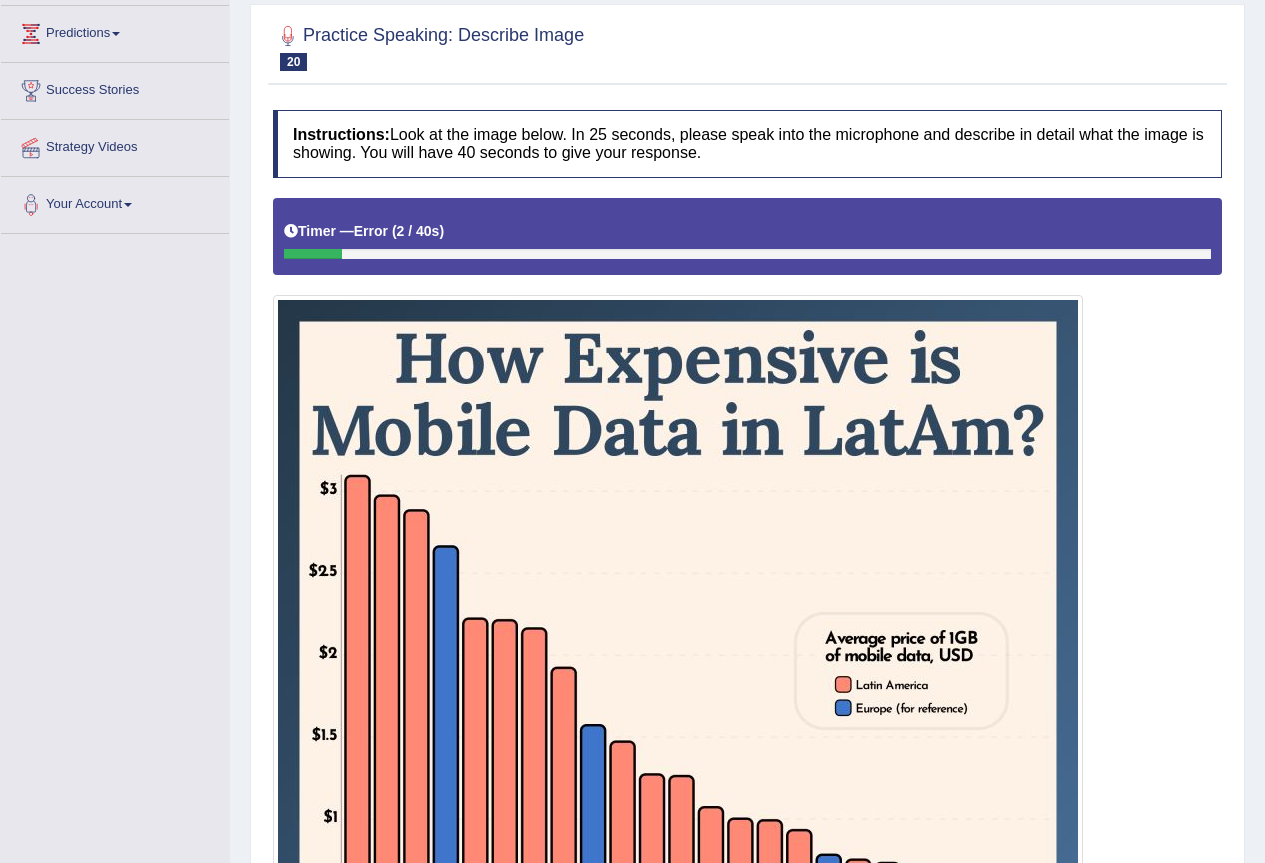 drag, startPoint x: 189, startPoint y: 412, endPoint x: 201, endPoint y: 384, distance: 30.463093 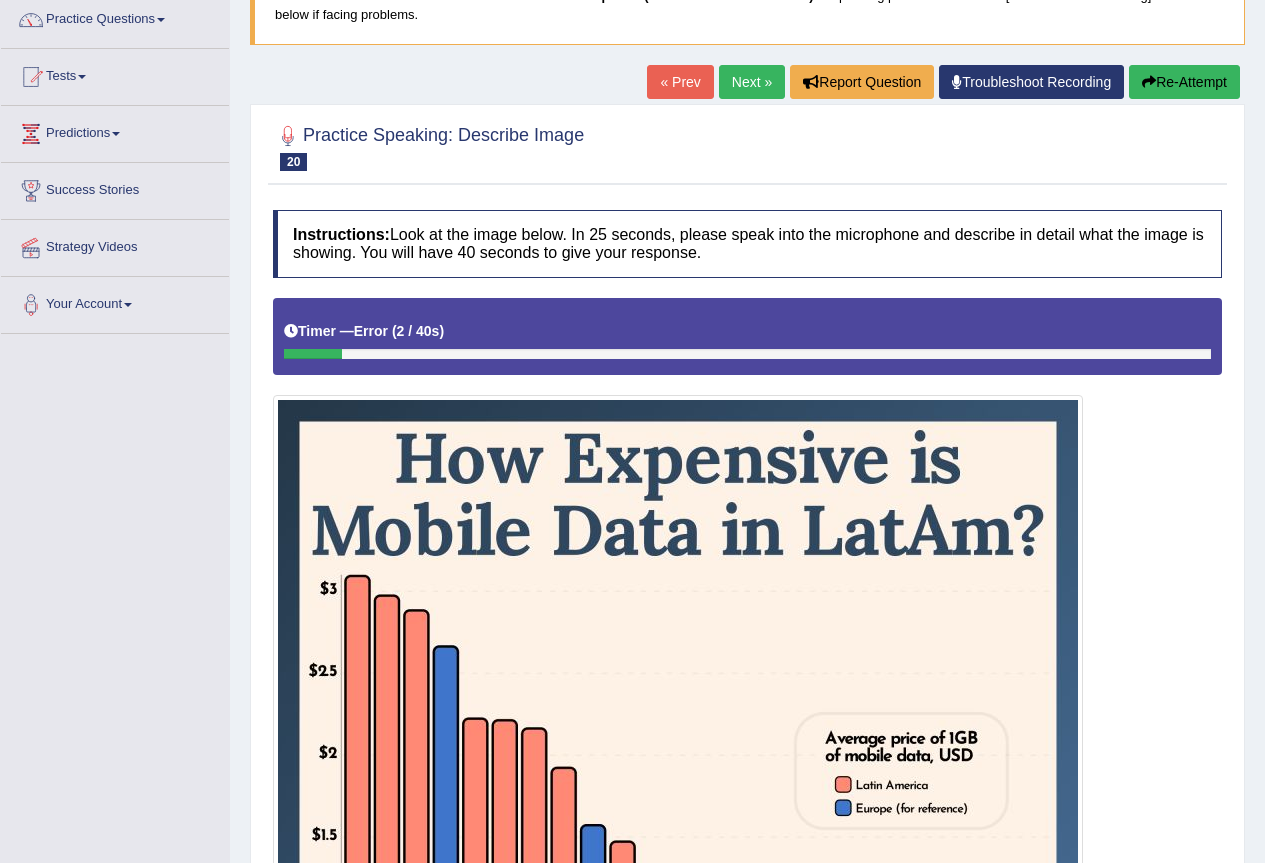 scroll, scrollTop: 0, scrollLeft: 0, axis: both 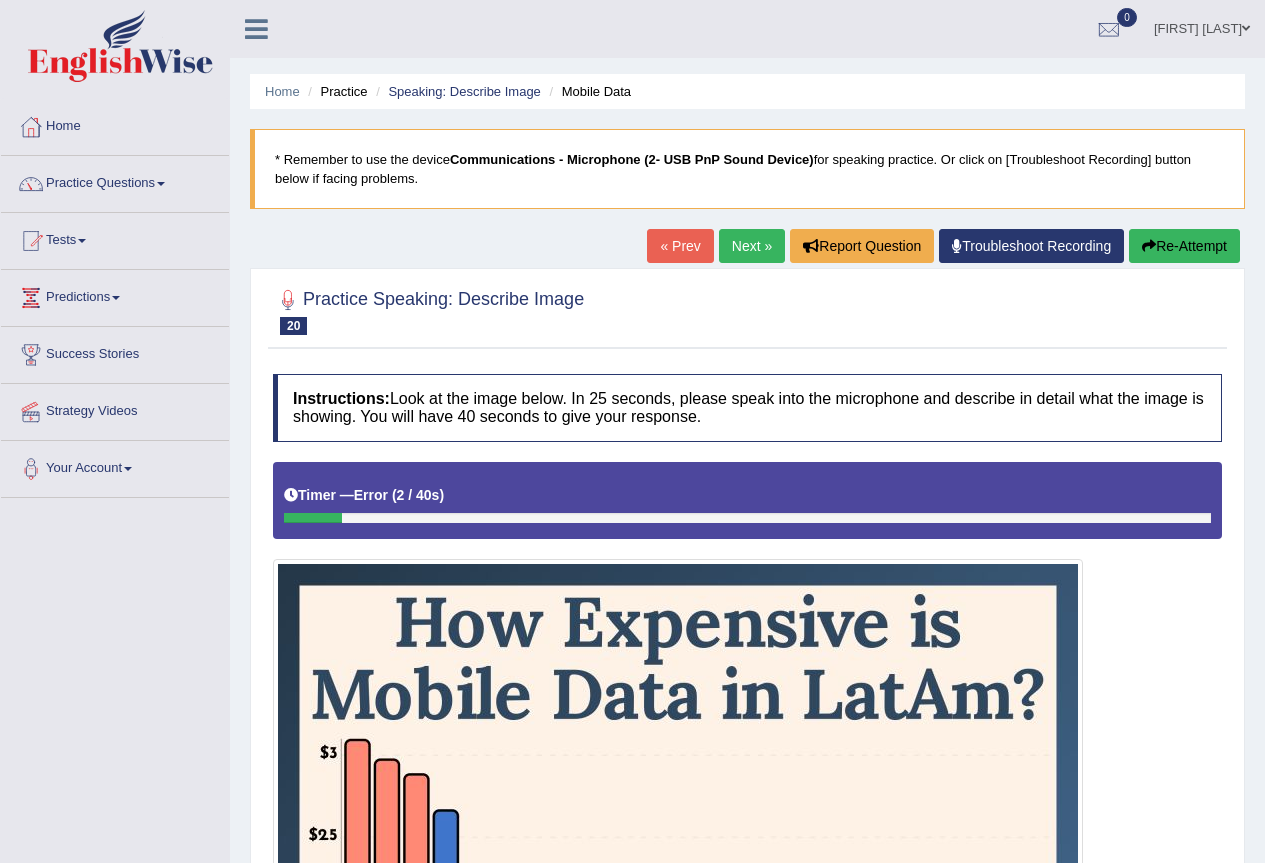 click on "Re-Attempt" at bounding box center [1184, 246] 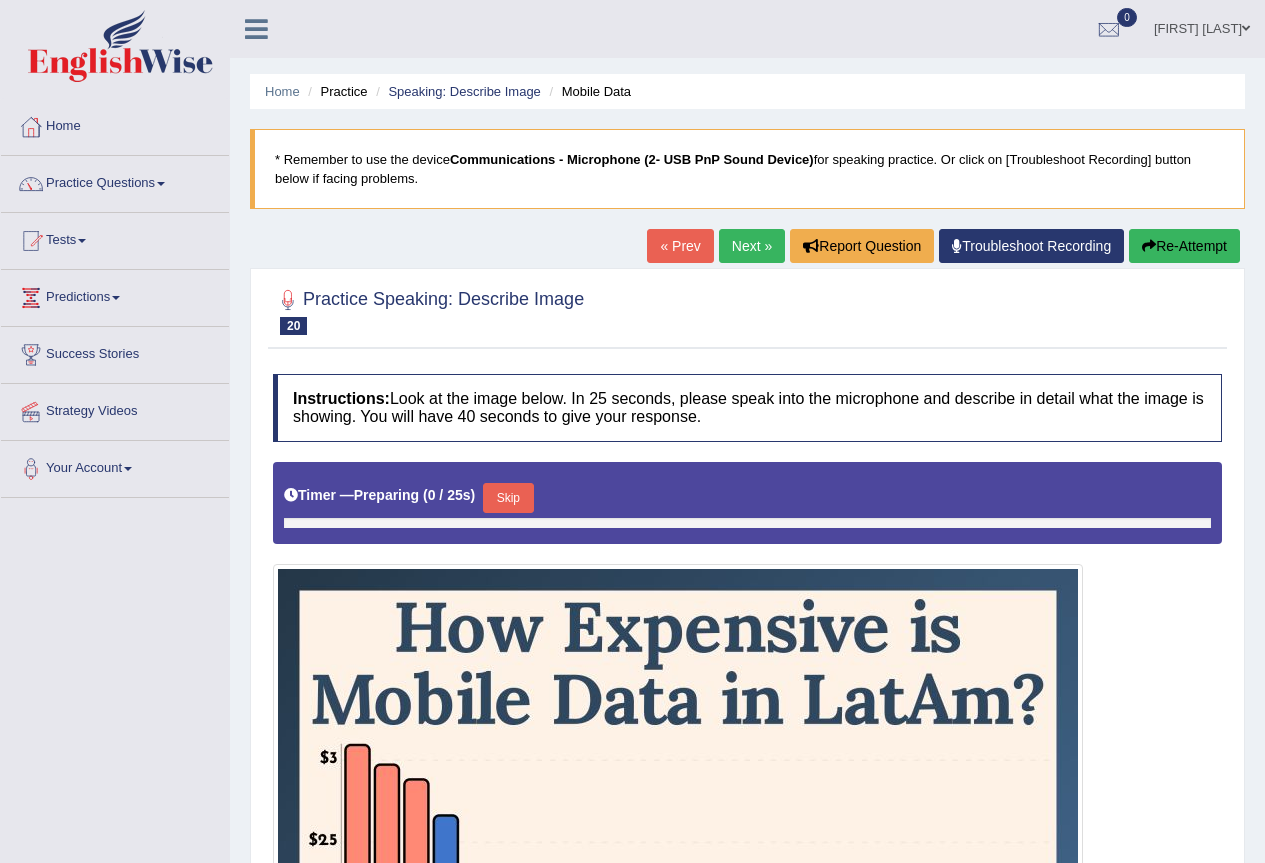 scroll, scrollTop: 469, scrollLeft: 0, axis: vertical 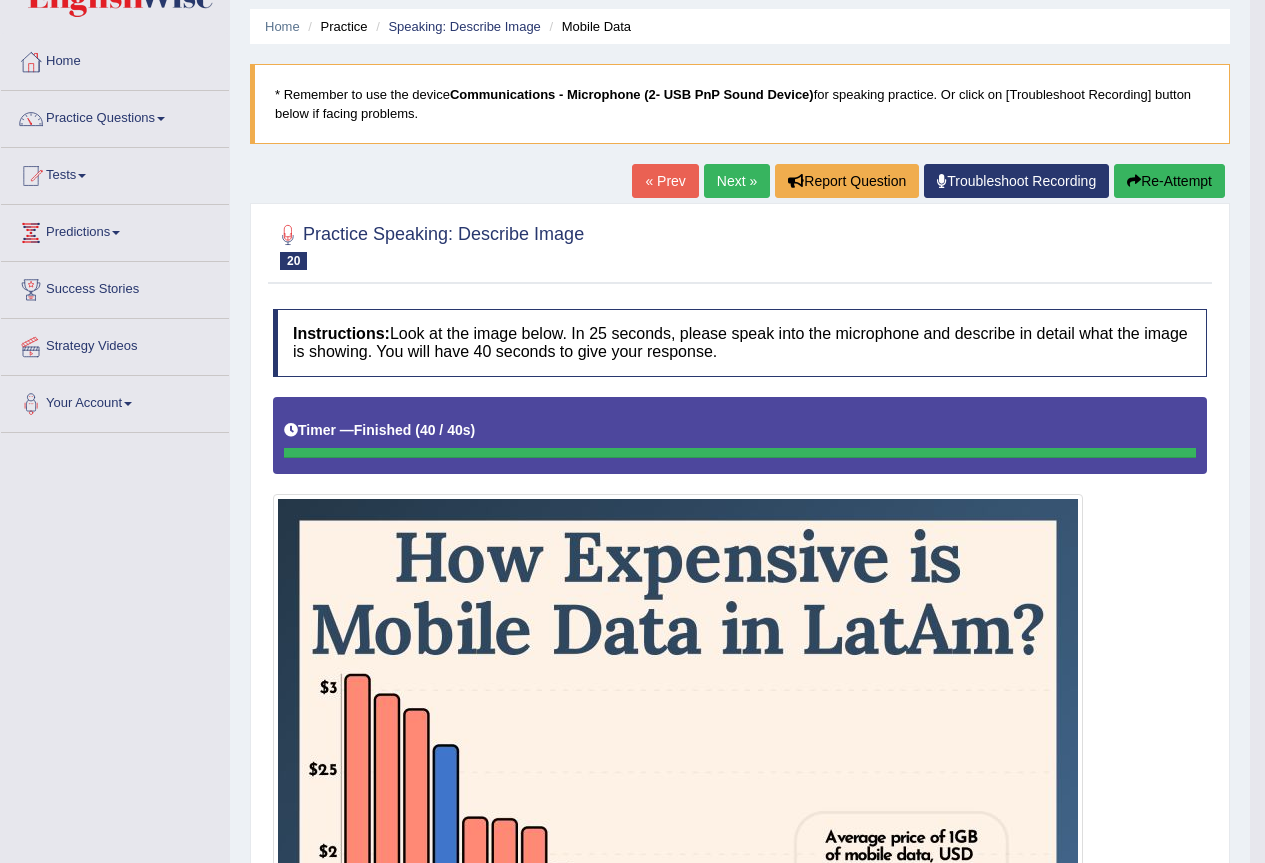 click on "Re-Attempt" at bounding box center (1169, 181) 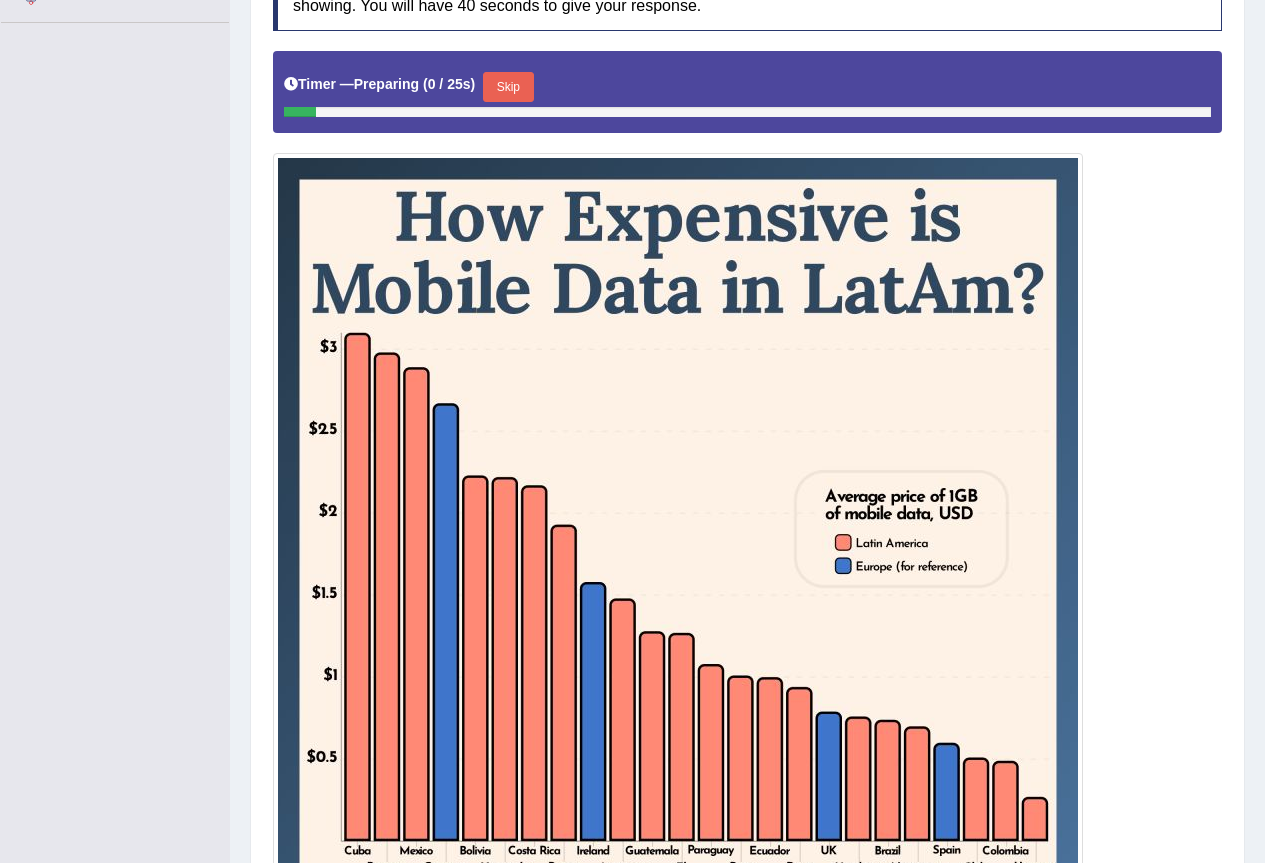 scroll, scrollTop: 475, scrollLeft: 0, axis: vertical 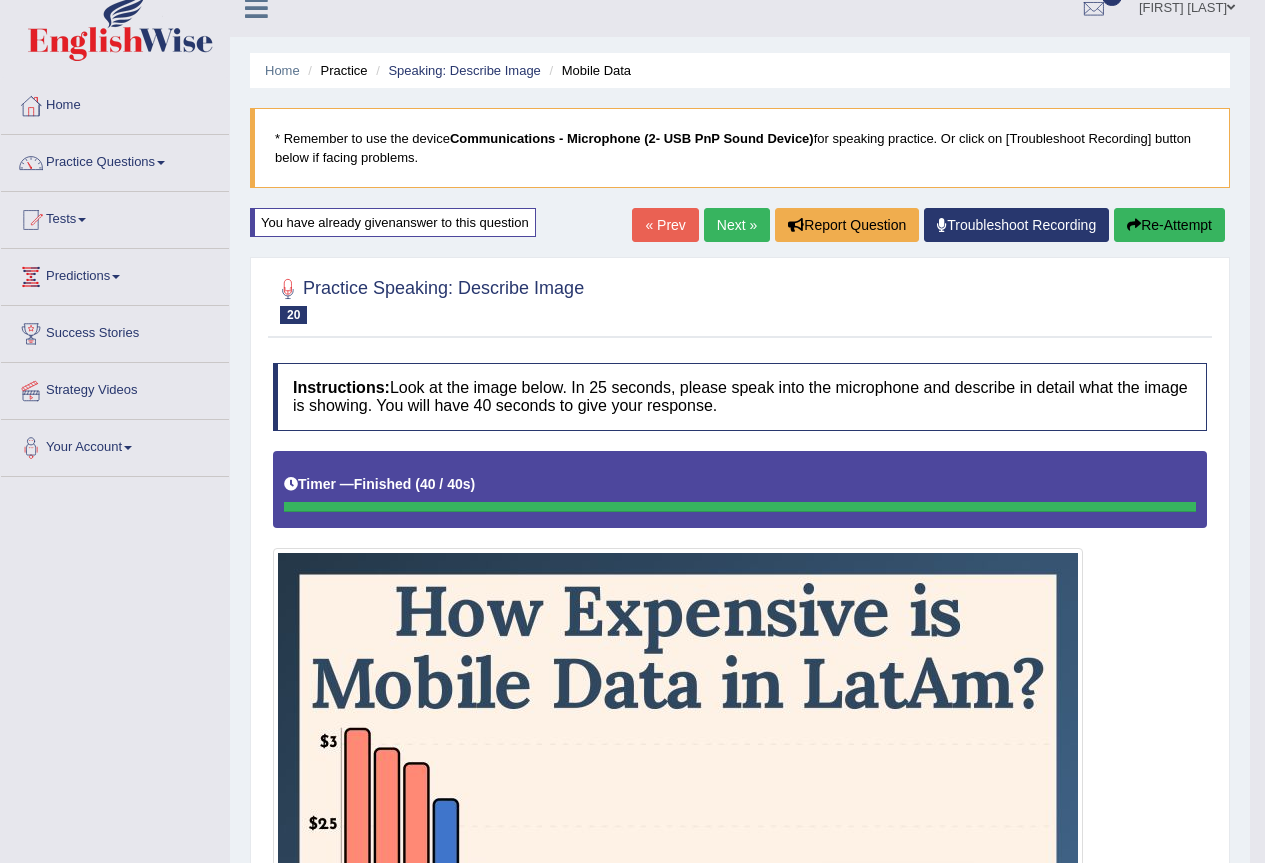 click on "Re-Attempt" at bounding box center (1169, 225) 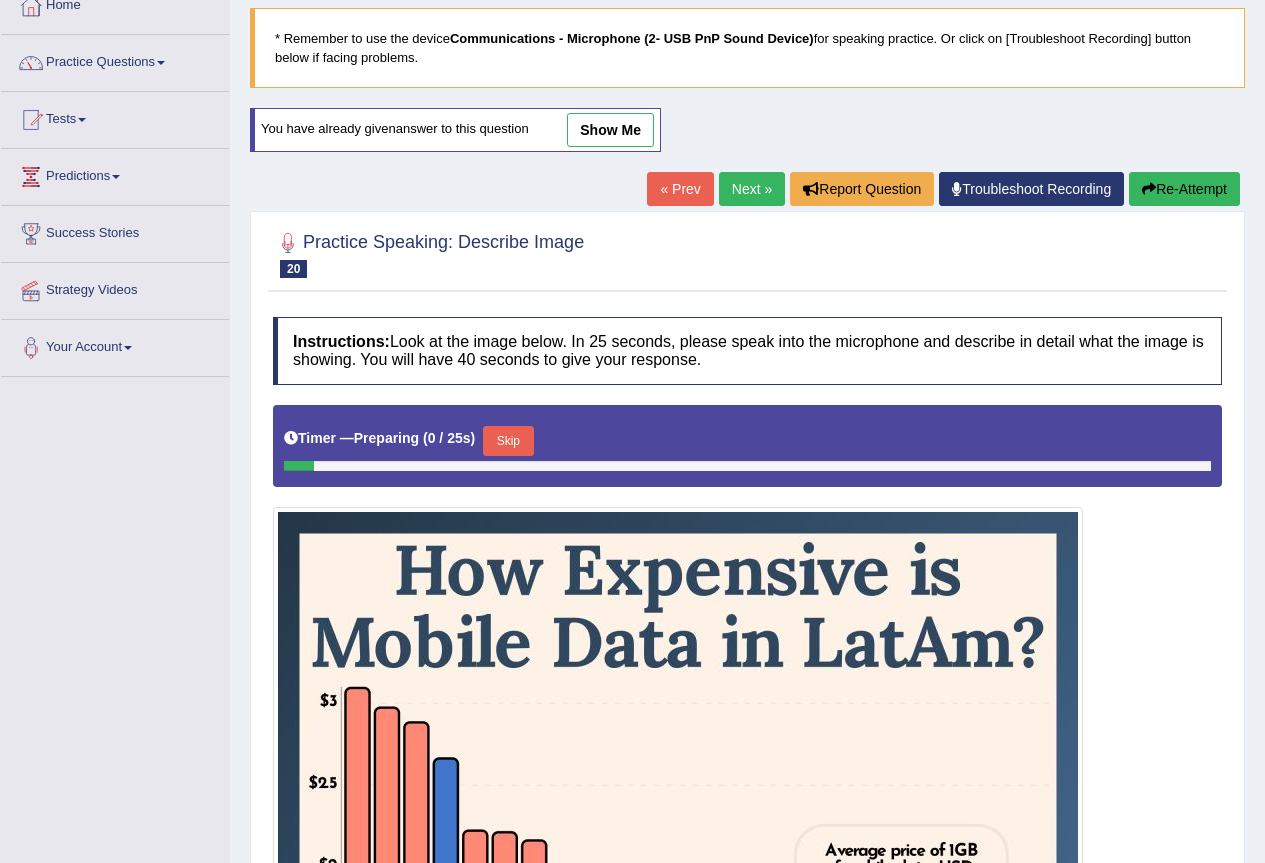 scroll, scrollTop: 121, scrollLeft: 0, axis: vertical 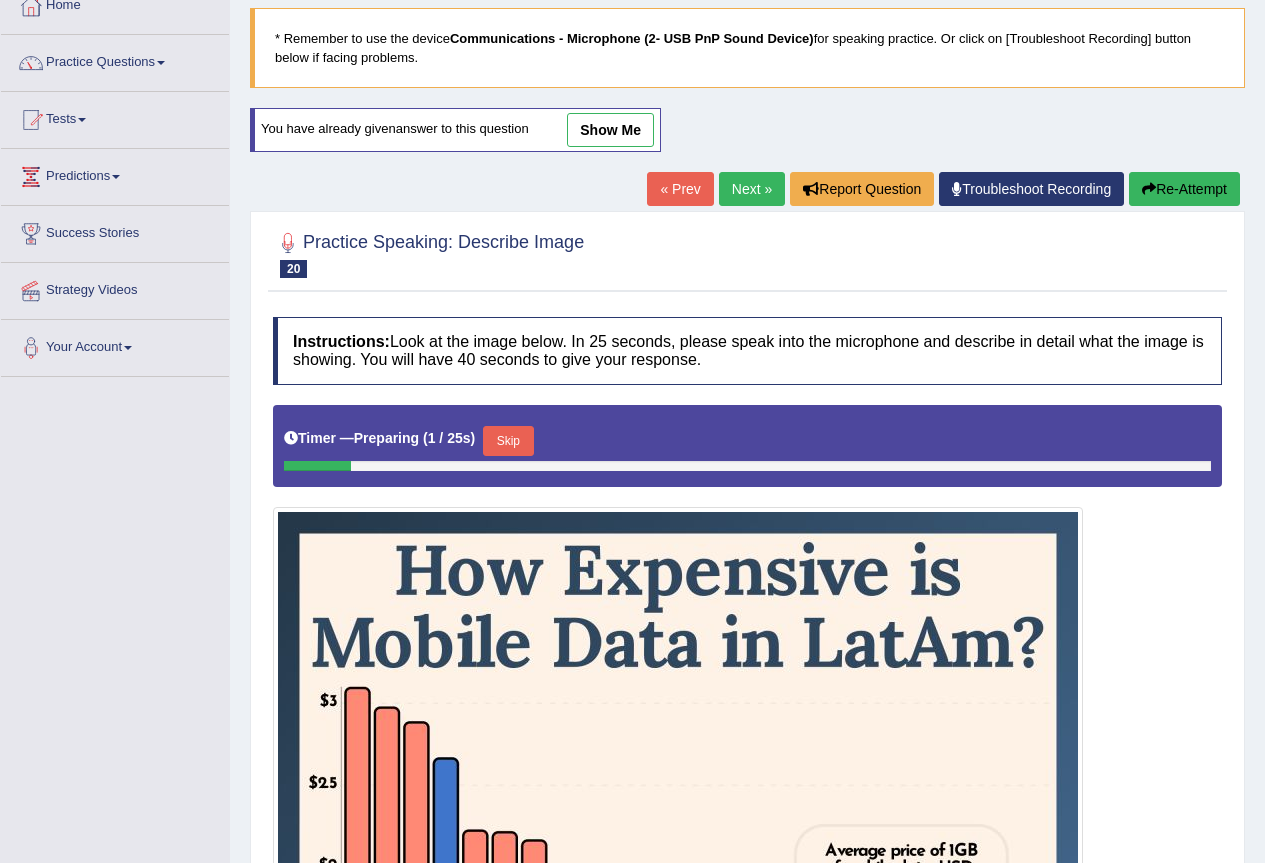 click on "Next »" at bounding box center [752, 189] 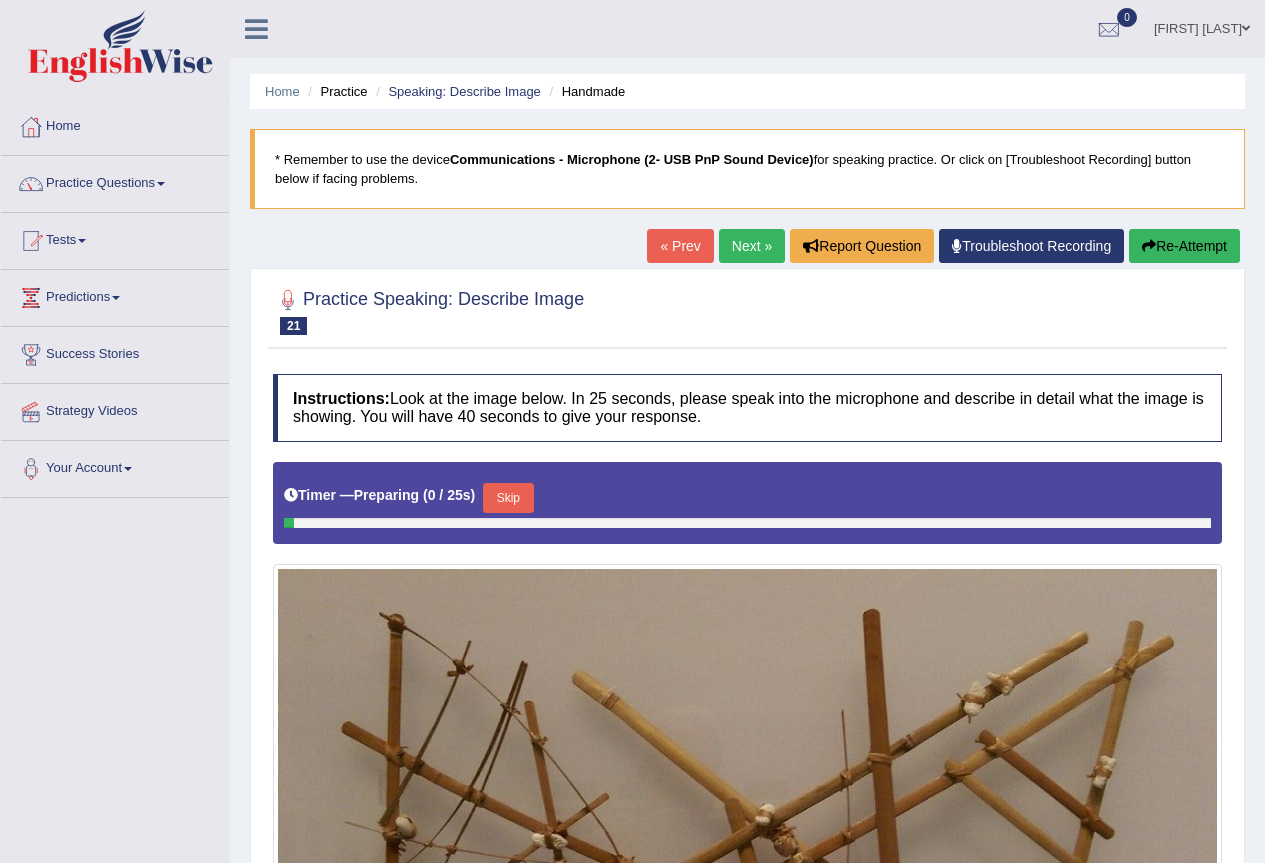 scroll, scrollTop: 448, scrollLeft: 0, axis: vertical 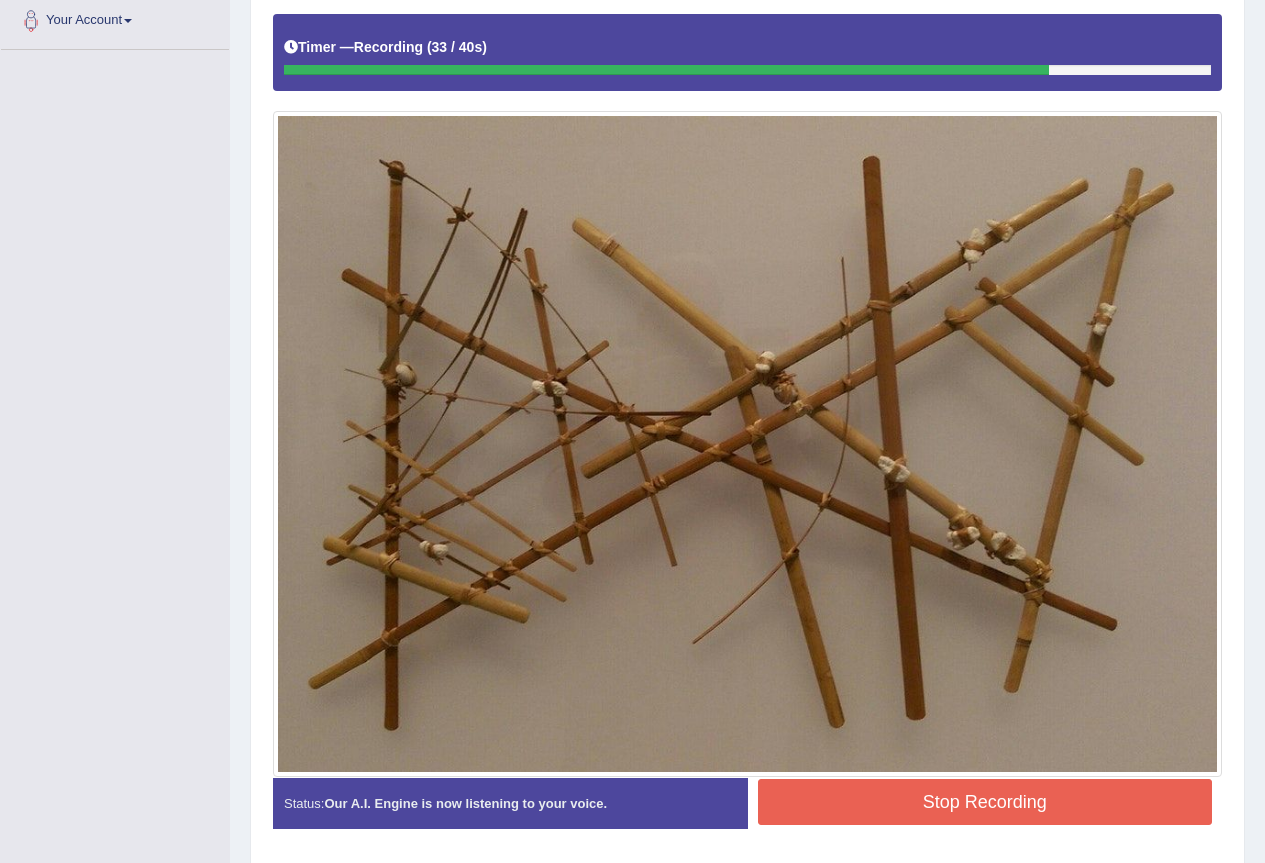 click on "Stop Recording" at bounding box center [985, 802] 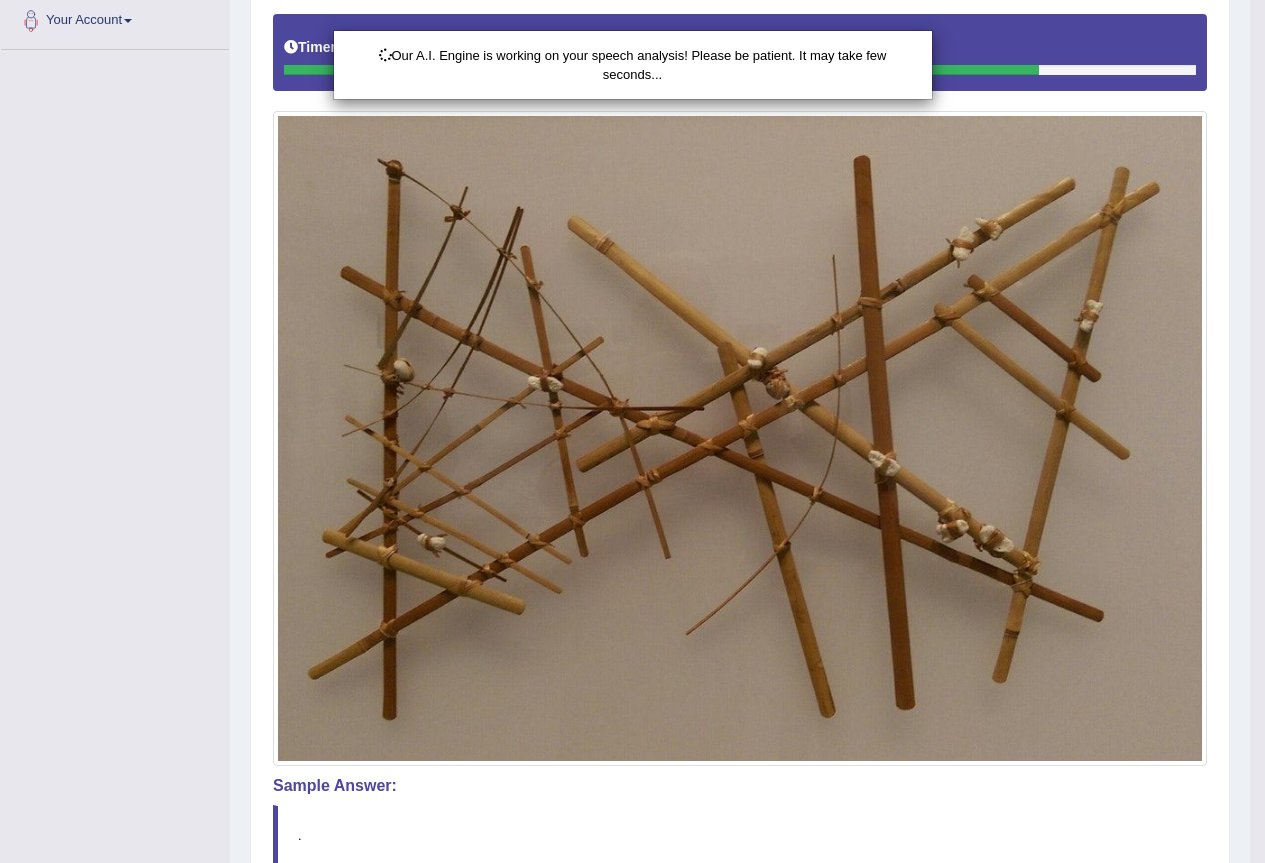 scroll, scrollTop: 624, scrollLeft: 0, axis: vertical 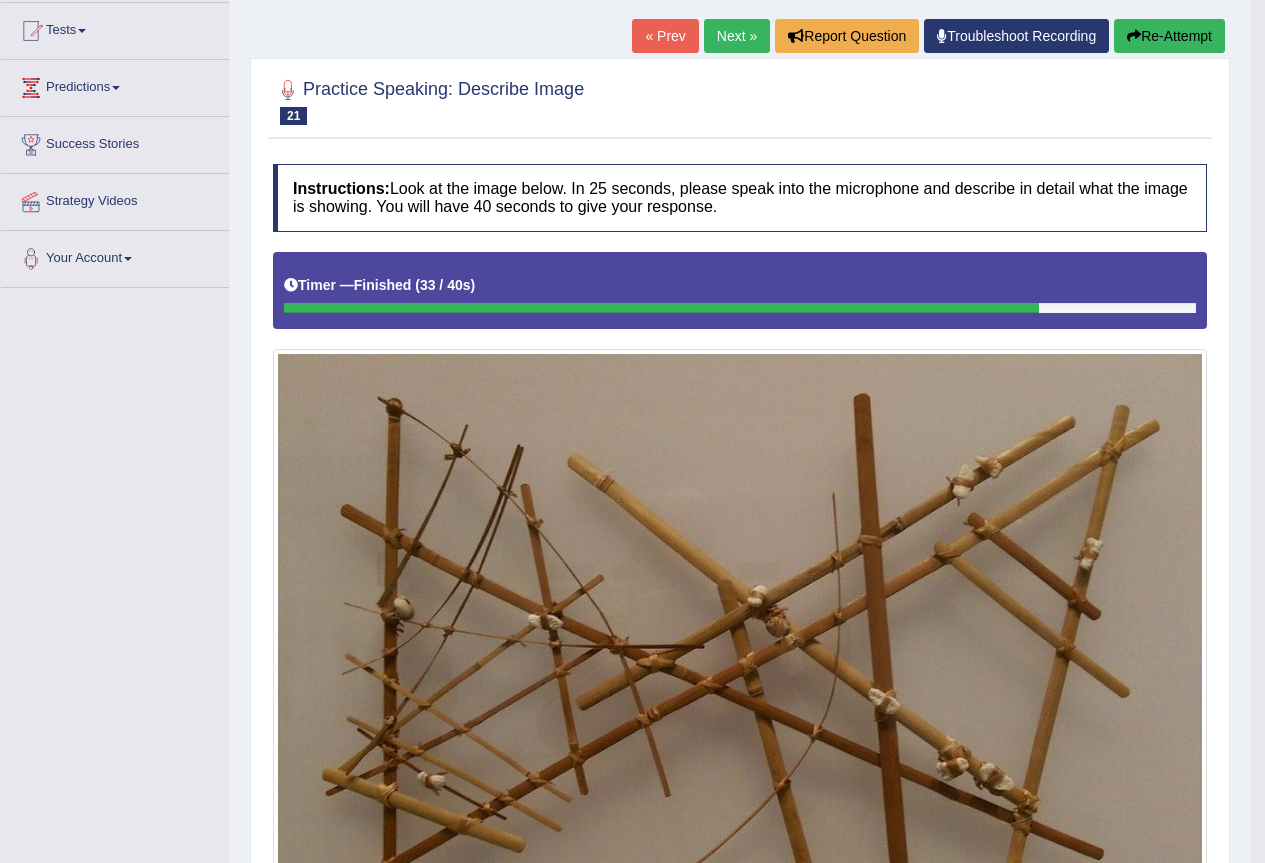 click on "Next »" at bounding box center [737, 36] 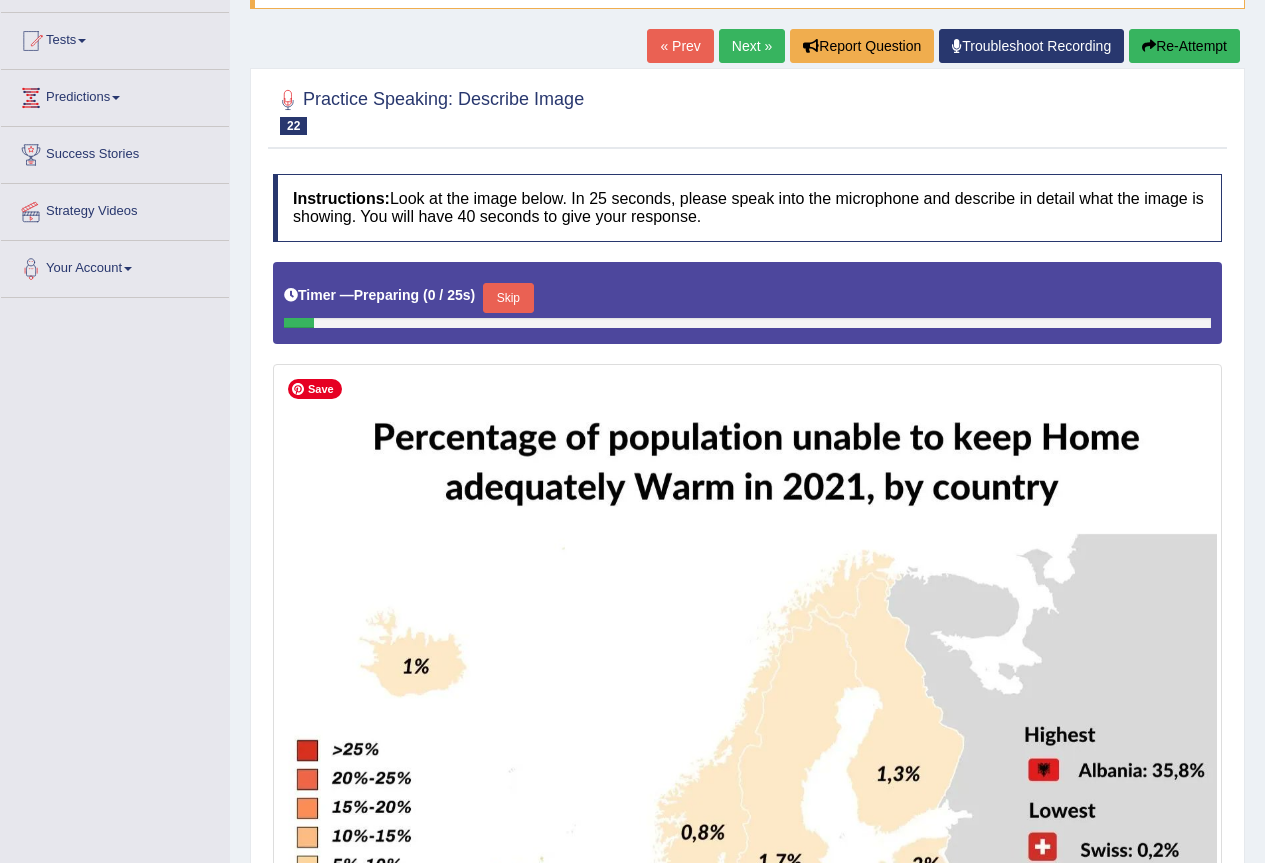 scroll, scrollTop: 400, scrollLeft: 0, axis: vertical 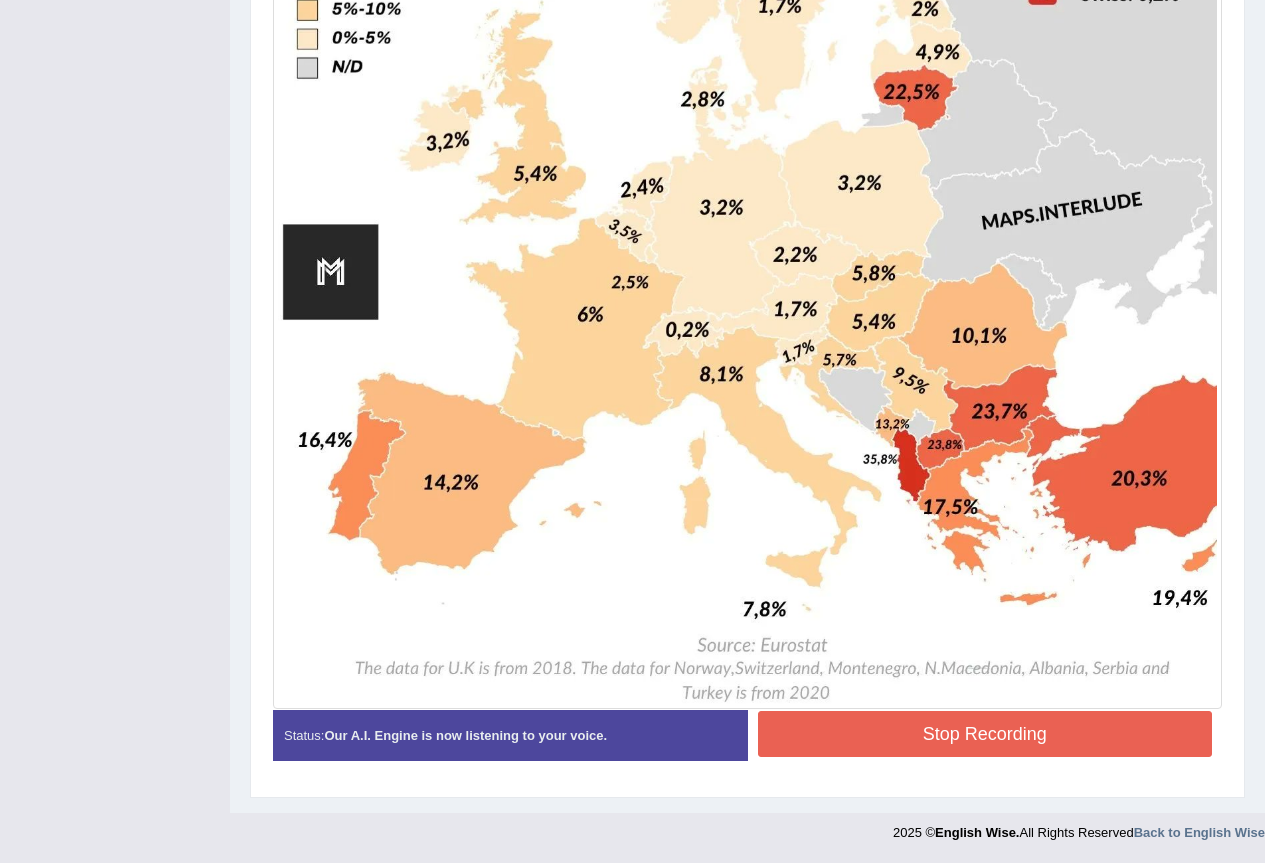click on "Stop Recording" at bounding box center (985, 734) 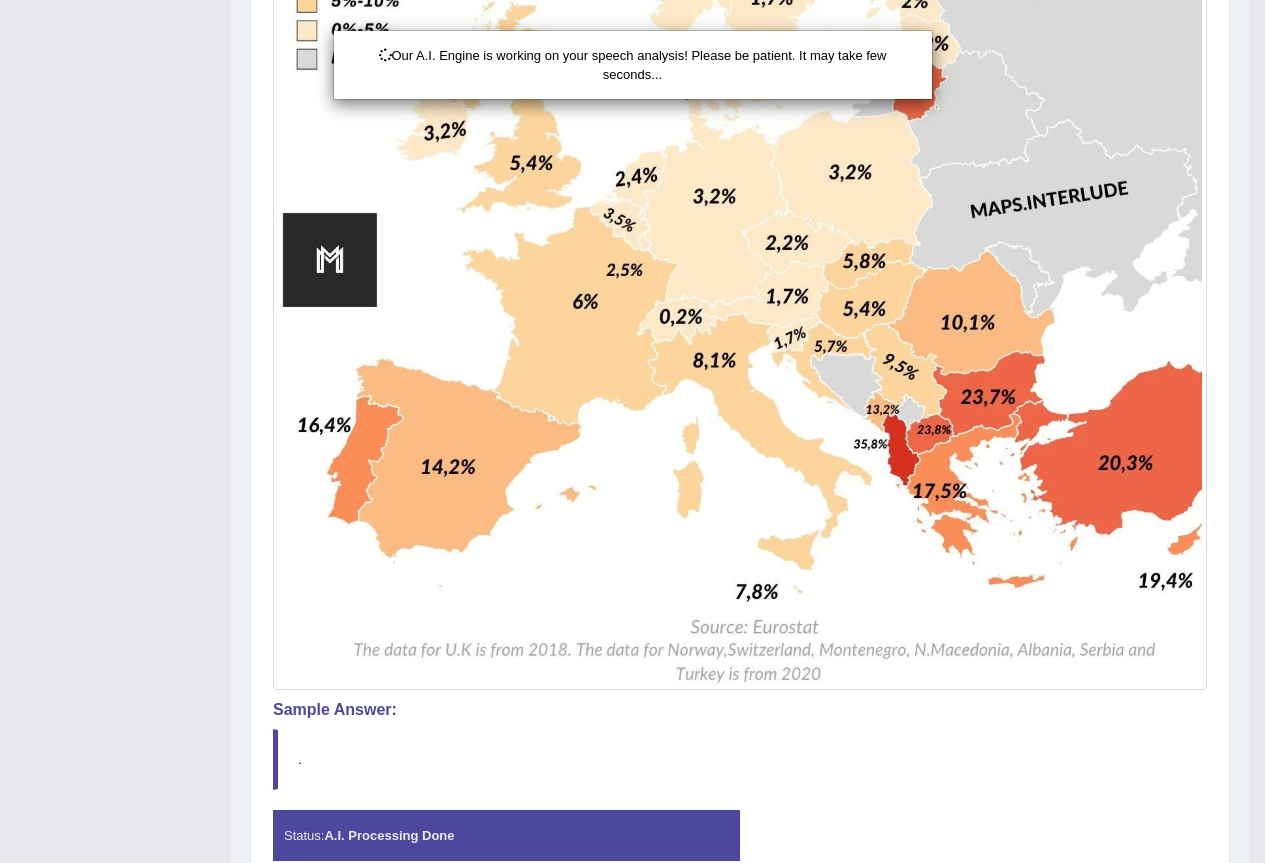 scroll, scrollTop: 1151, scrollLeft: 0, axis: vertical 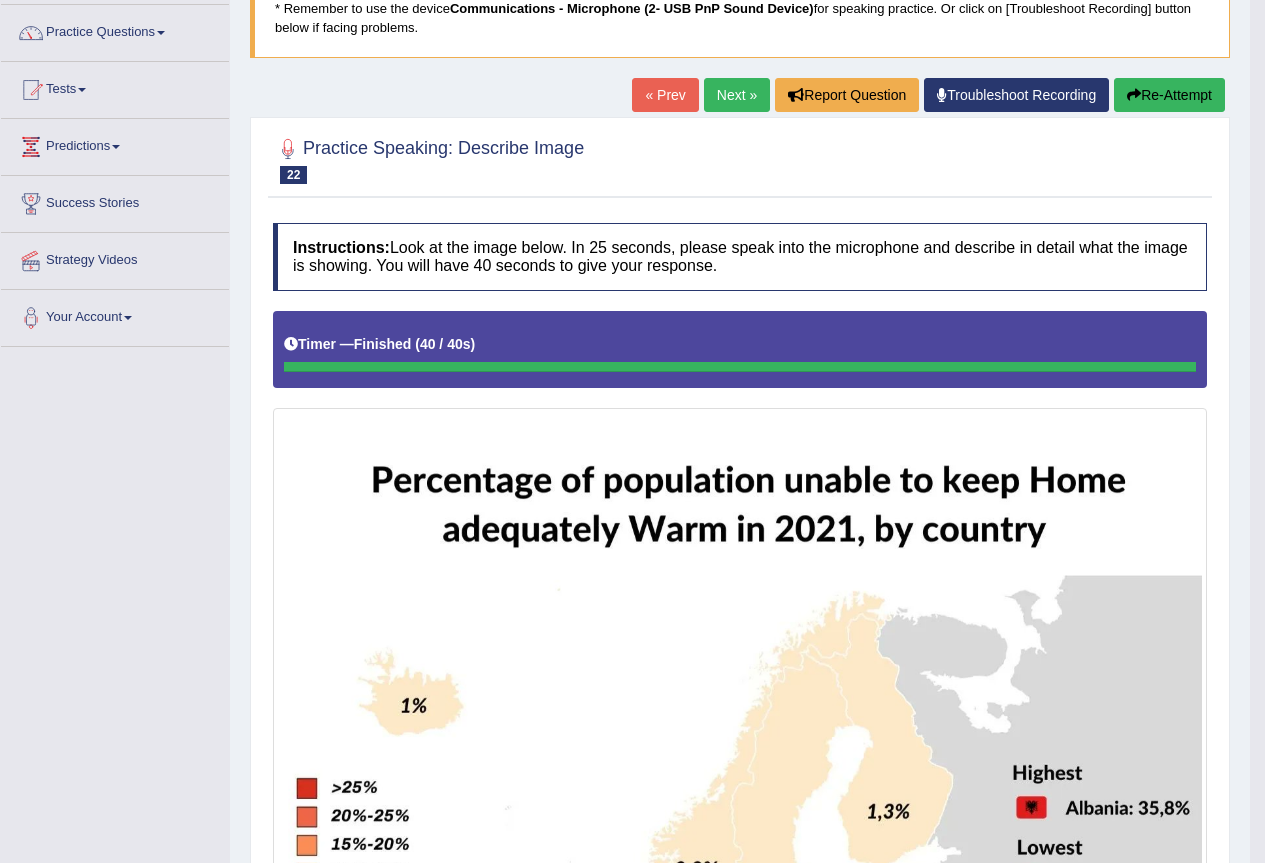 click on "Re-Attempt" at bounding box center (1169, 95) 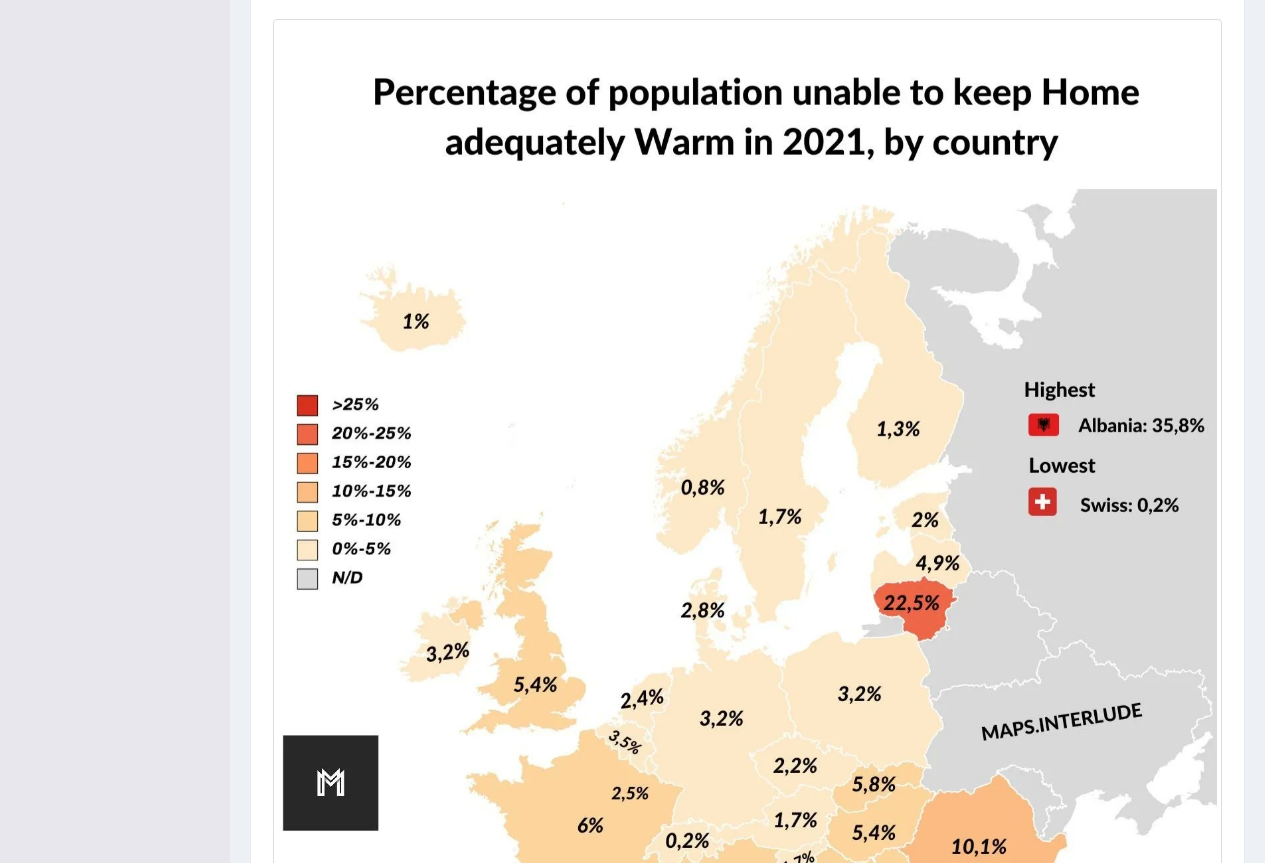 scroll, scrollTop: 609, scrollLeft: 0, axis: vertical 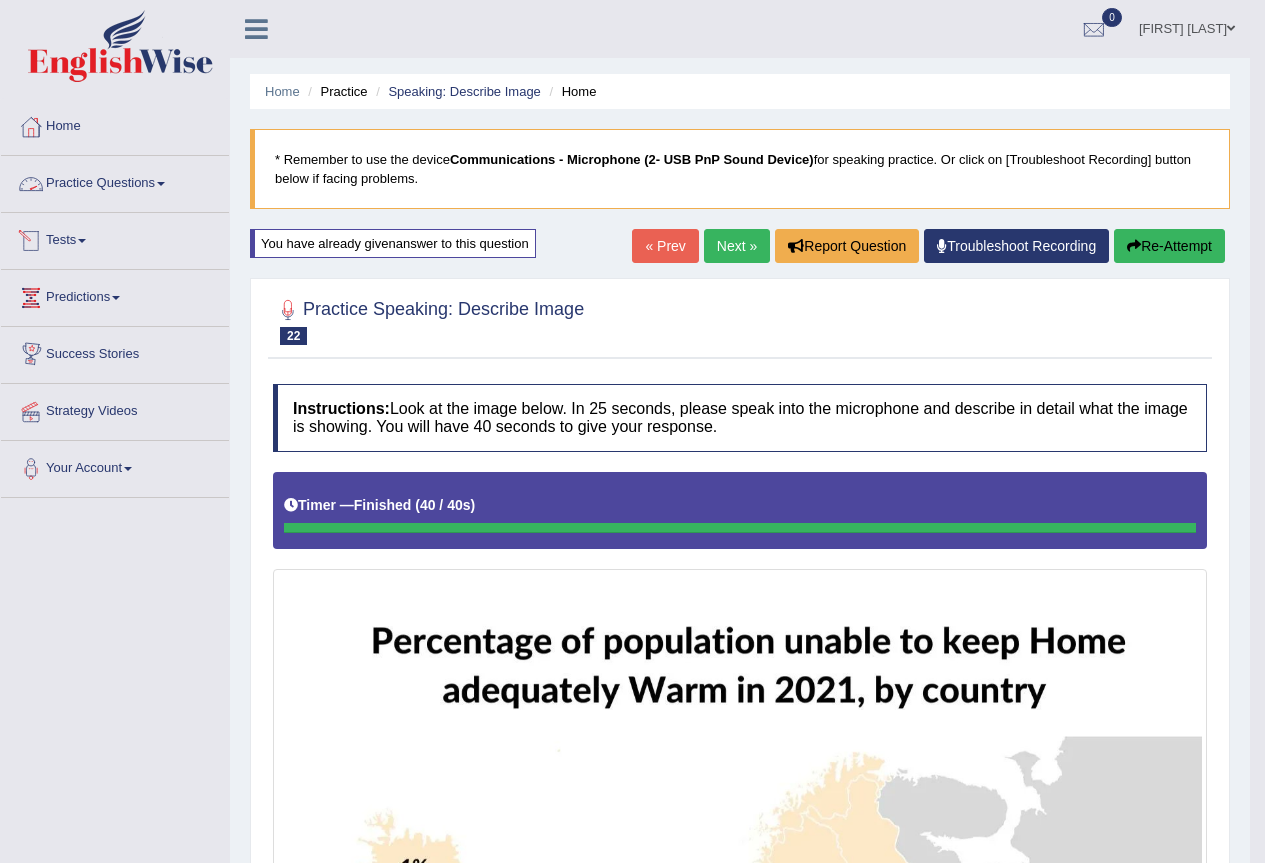 click on "Practice Questions" at bounding box center (115, 181) 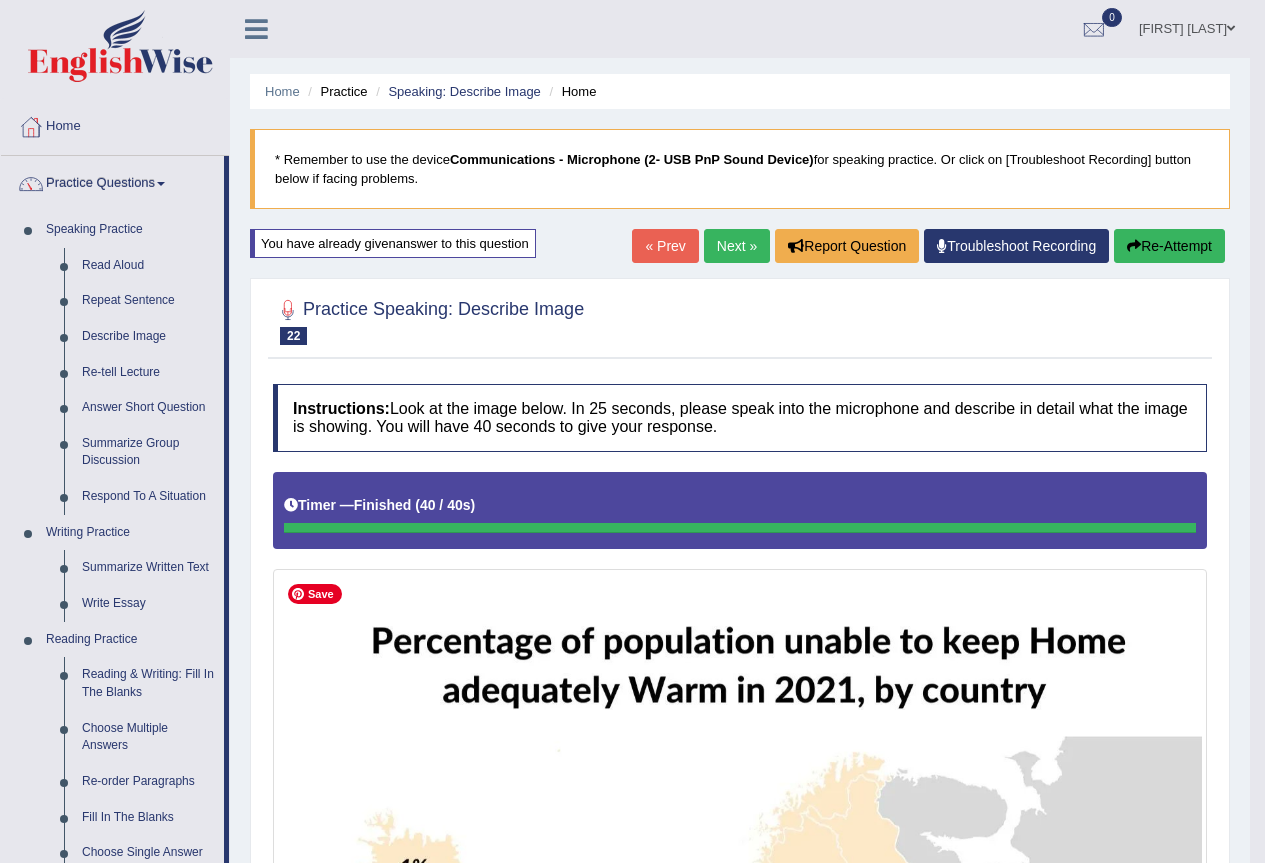 scroll, scrollTop: 100, scrollLeft: 0, axis: vertical 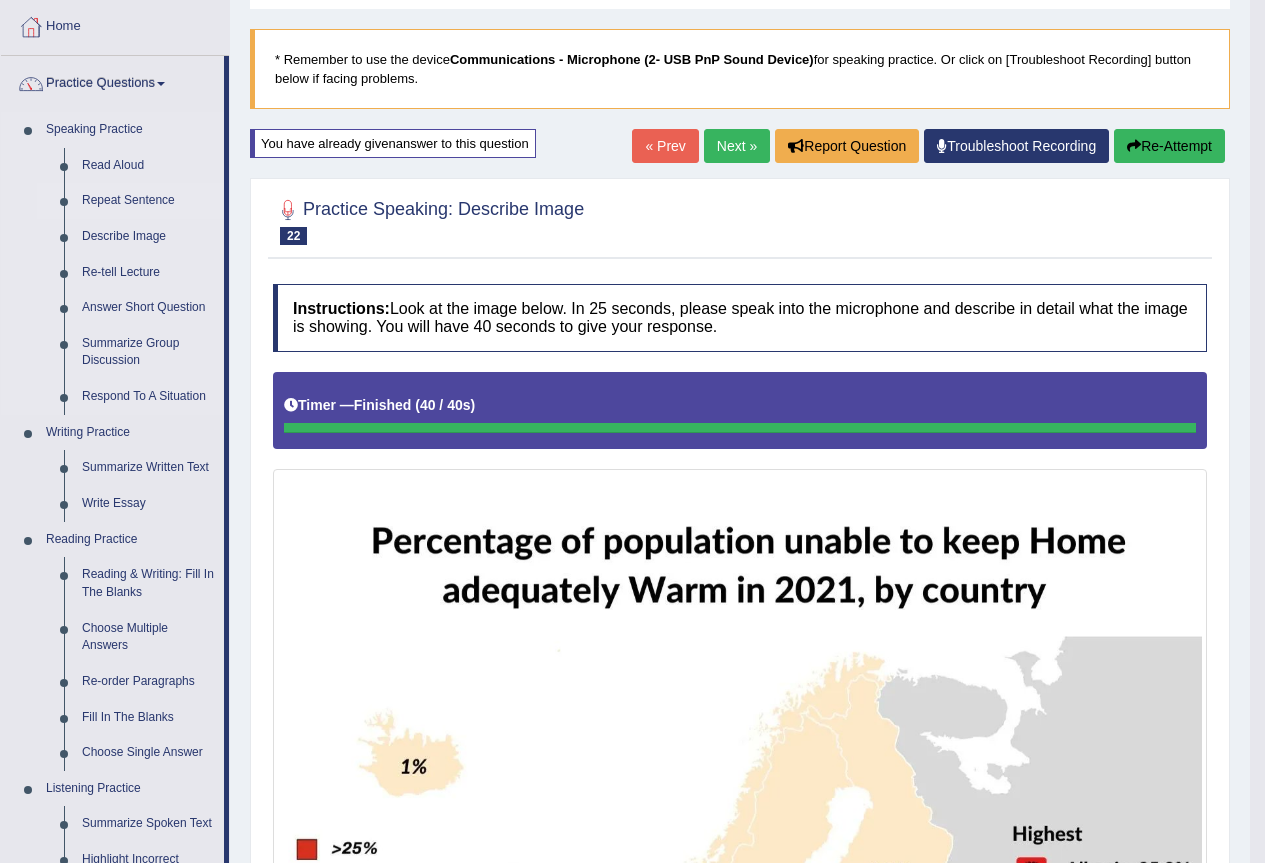 drag, startPoint x: 138, startPoint y: 197, endPoint x: 134, endPoint y: 185, distance: 12.649111 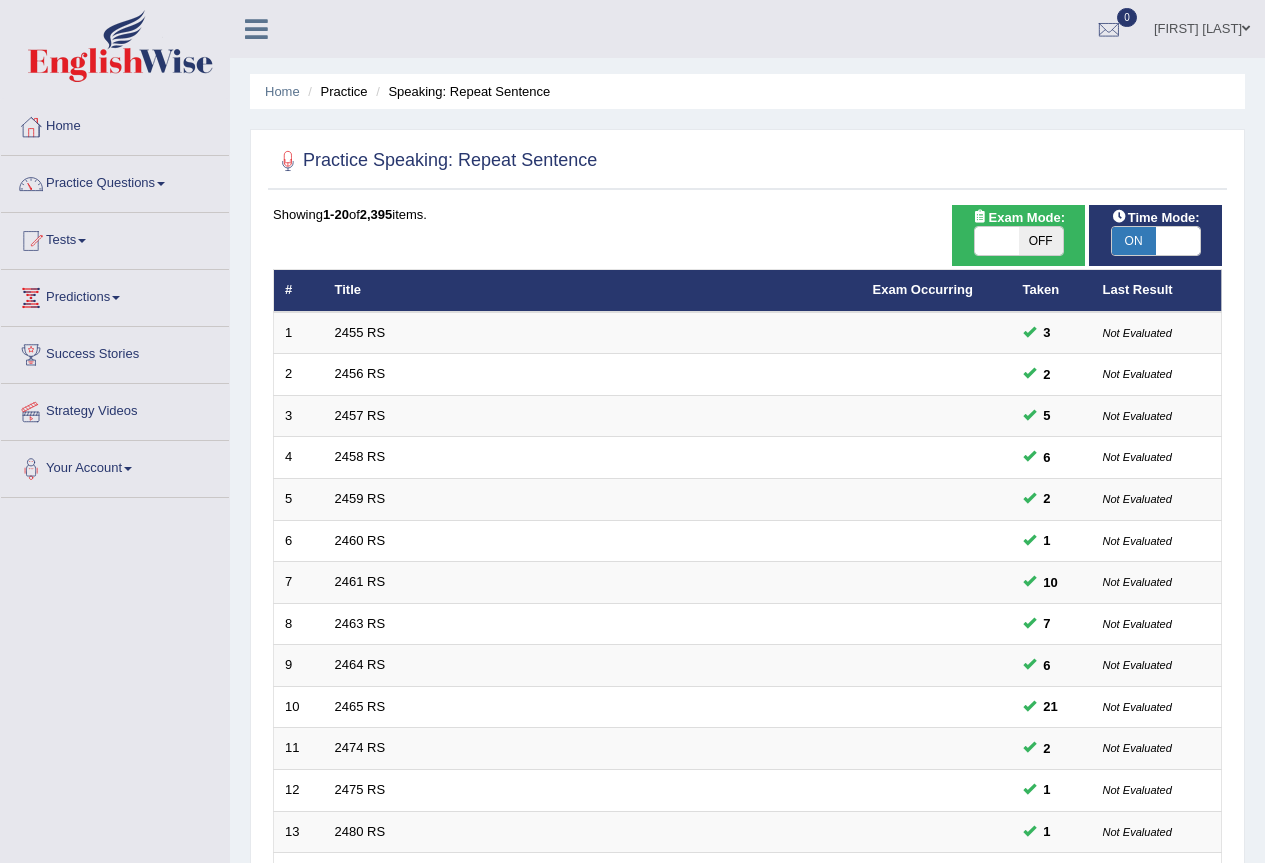 scroll, scrollTop: 0, scrollLeft: 0, axis: both 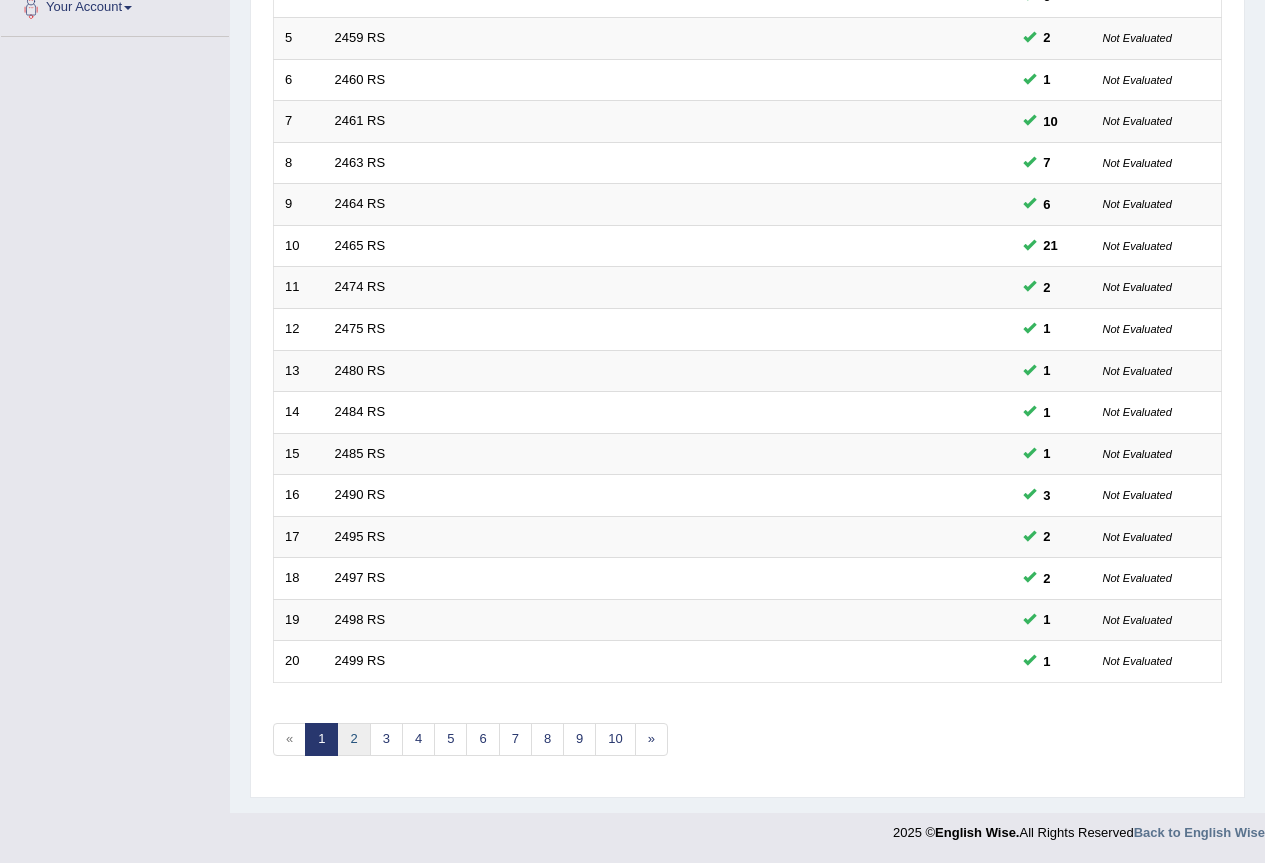 click on "2" at bounding box center [353, 739] 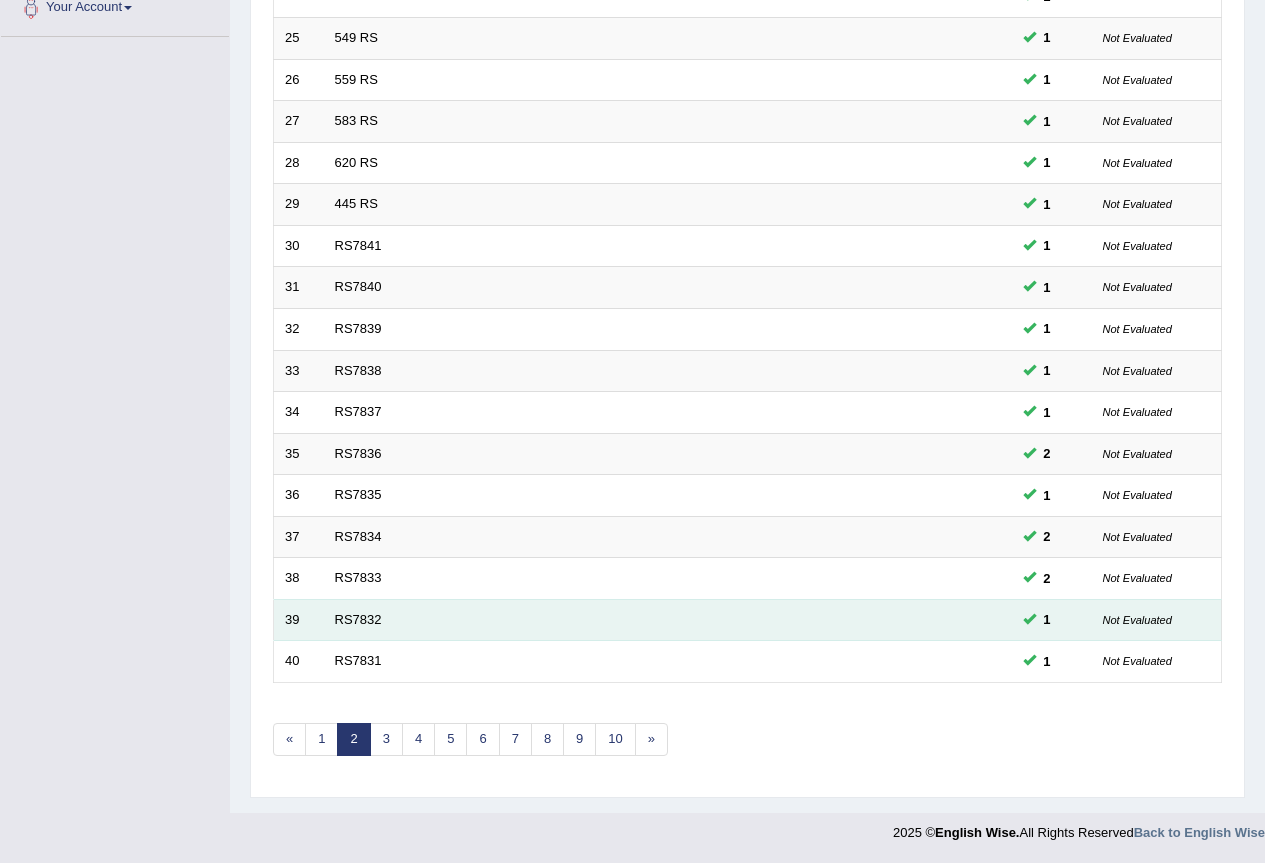 scroll, scrollTop: 0, scrollLeft: 0, axis: both 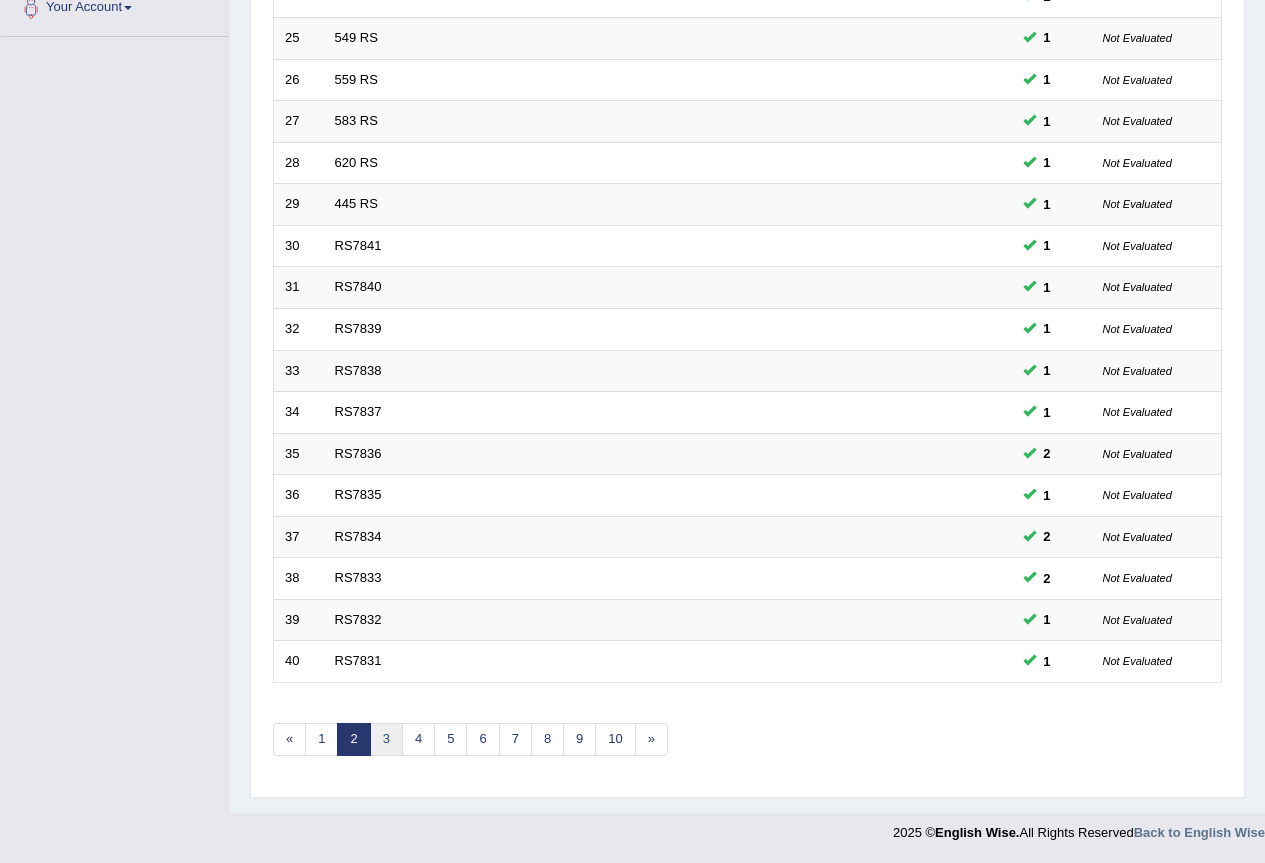 click on "3" at bounding box center [386, 739] 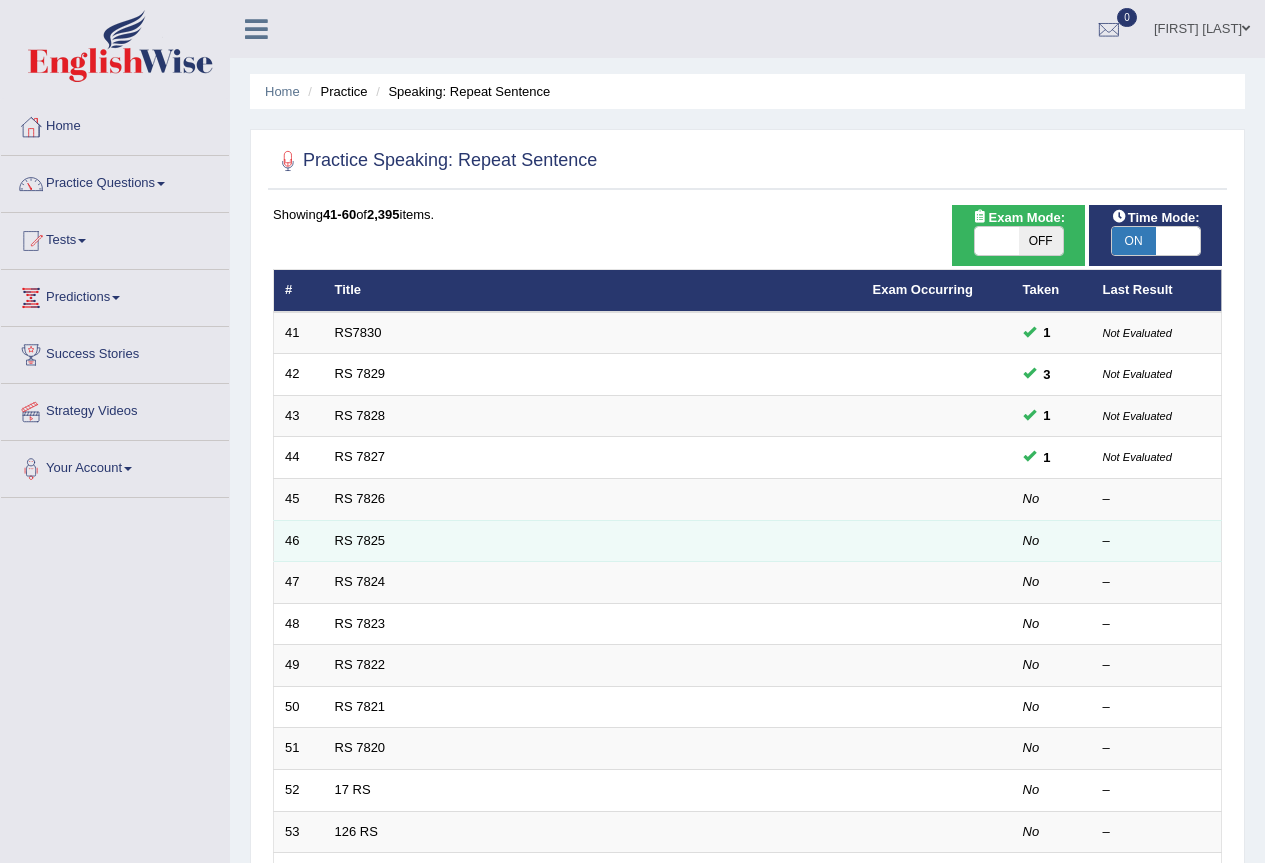 scroll, scrollTop: 0, scrollLeft: 0, axis: both 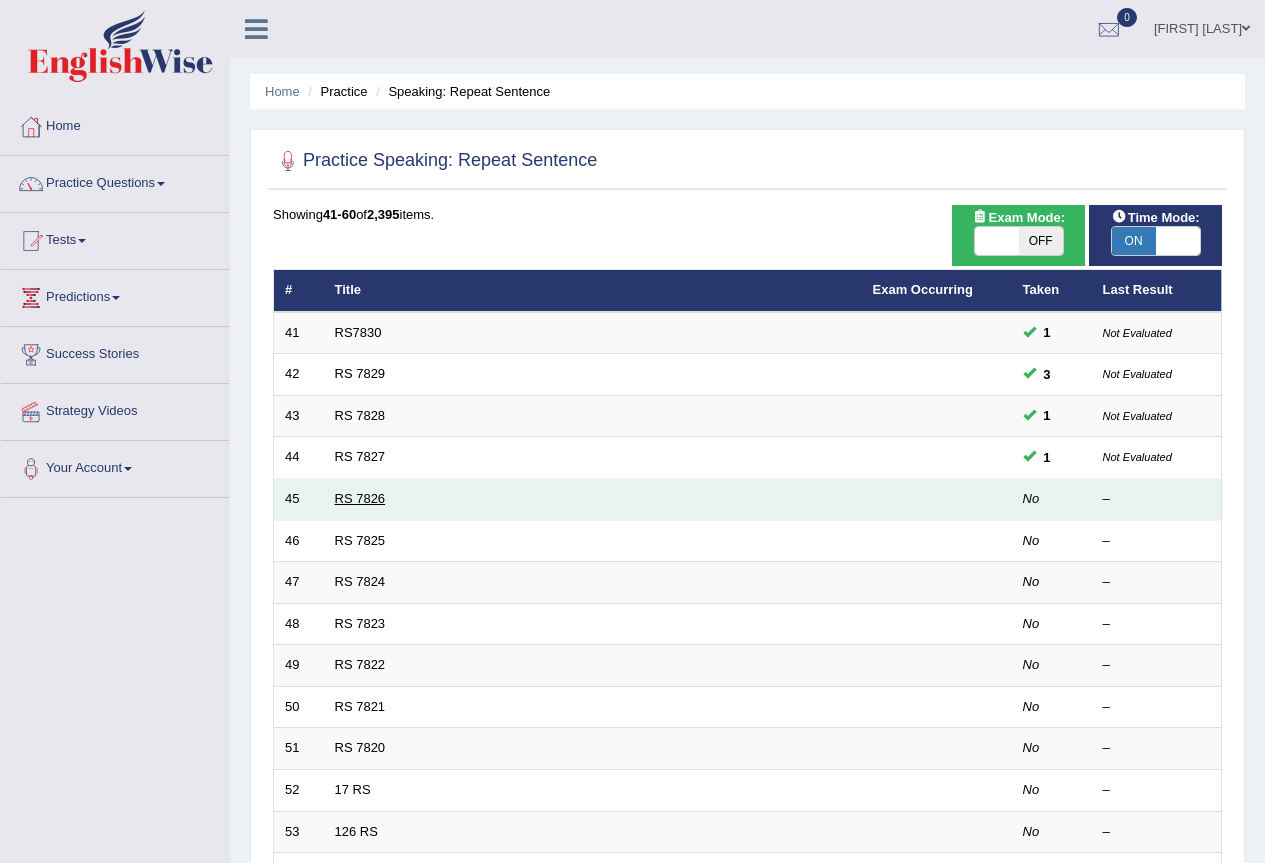 click on "RS 7826" at bounding box center (360, 498) 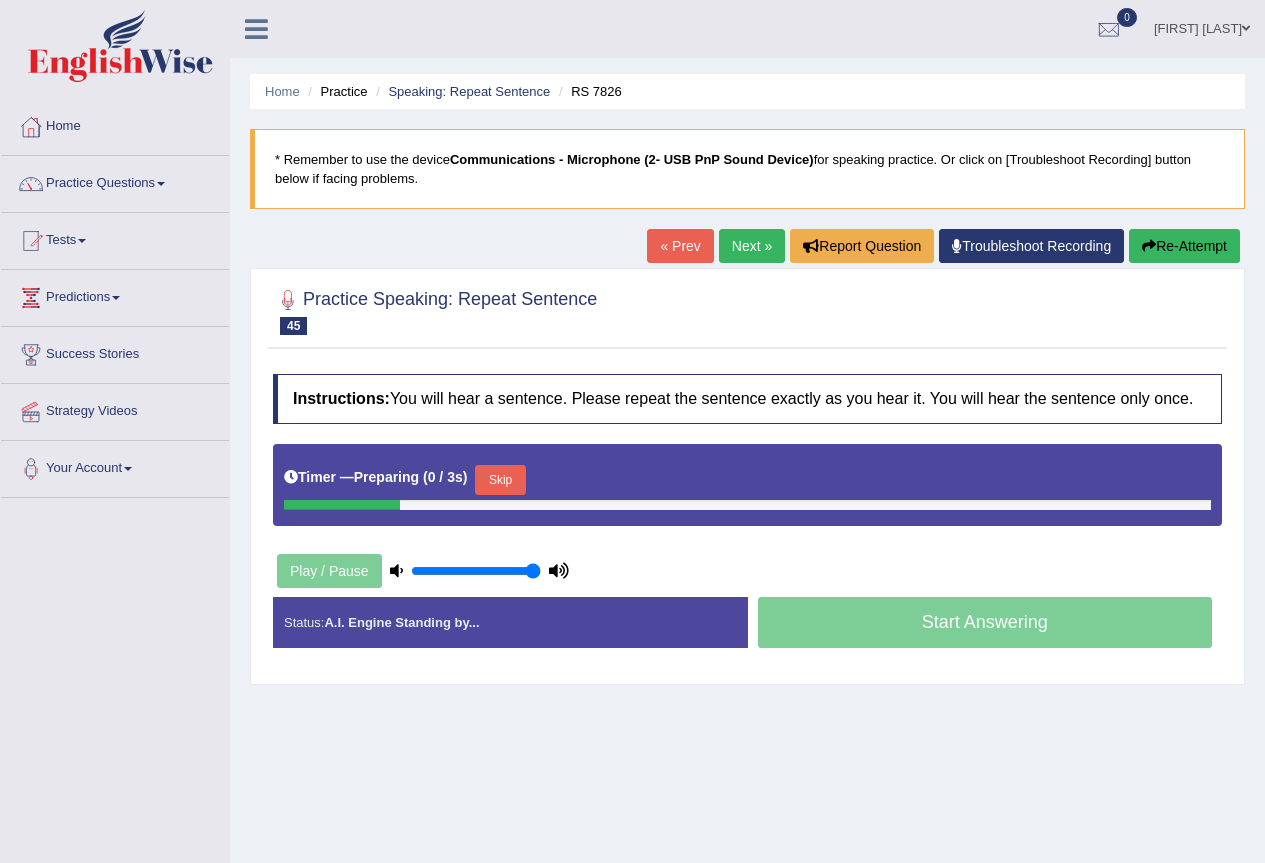 scroll, scrollTop: 0, scrollLeft: 0, axis: both 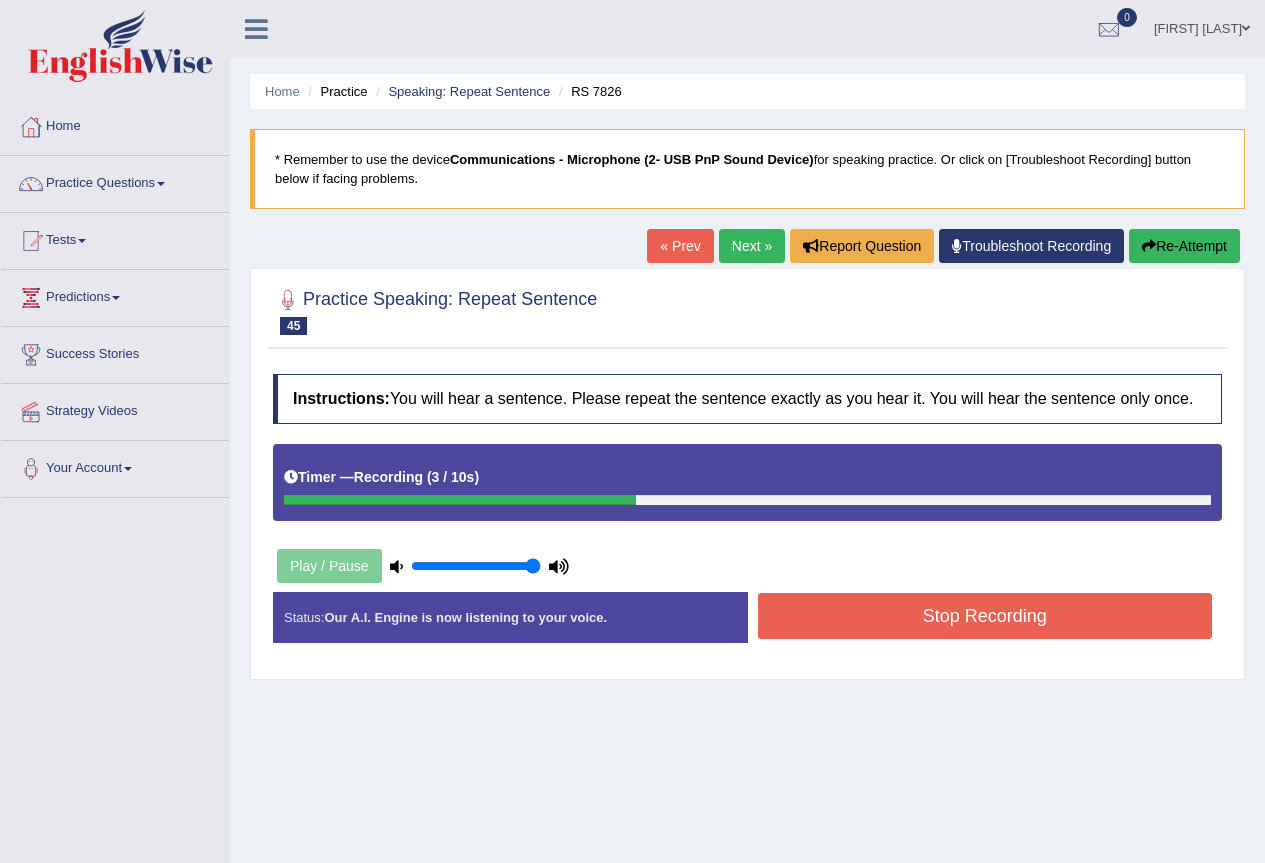 click on "Stop Recording" at bounding box center (985, 616) 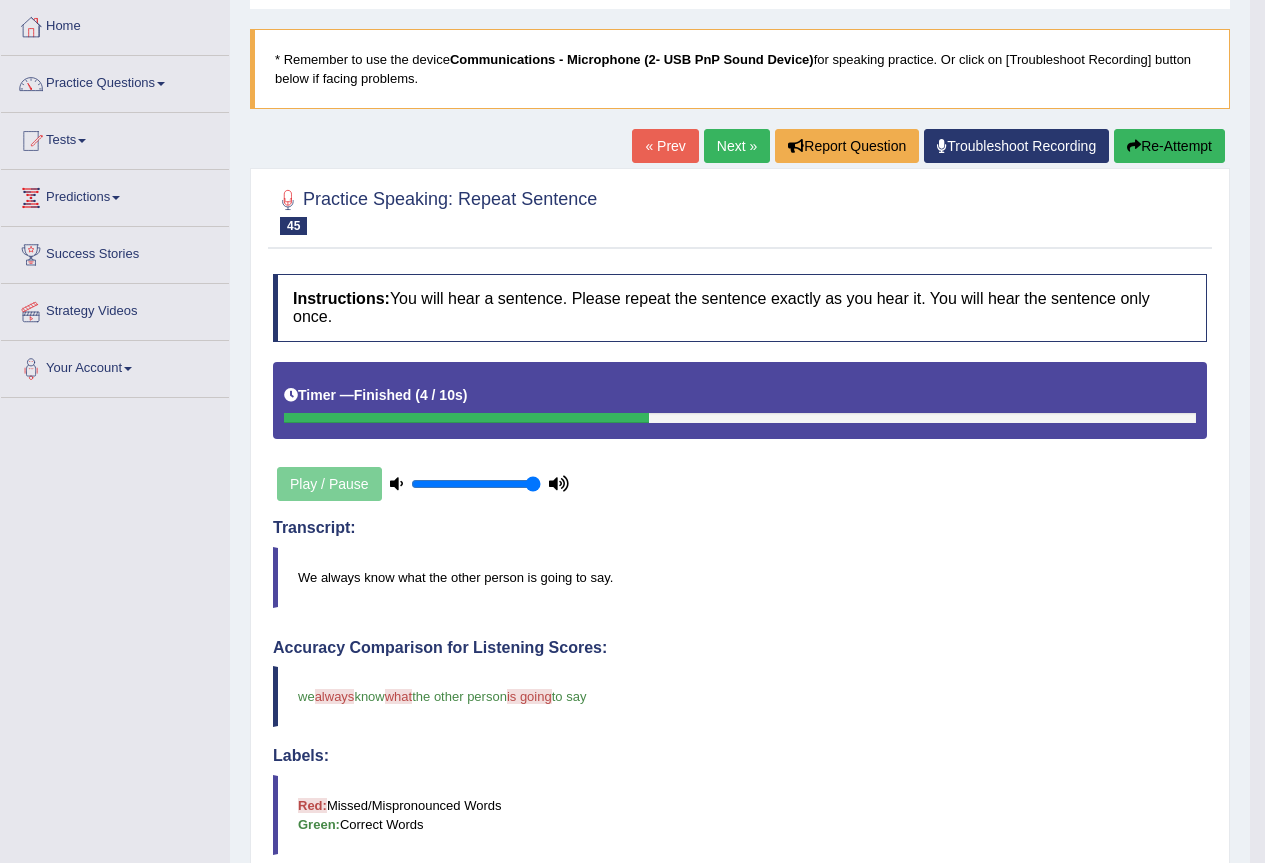 scroll, scrollTop: 0, scrollLeft: 0, axis: both 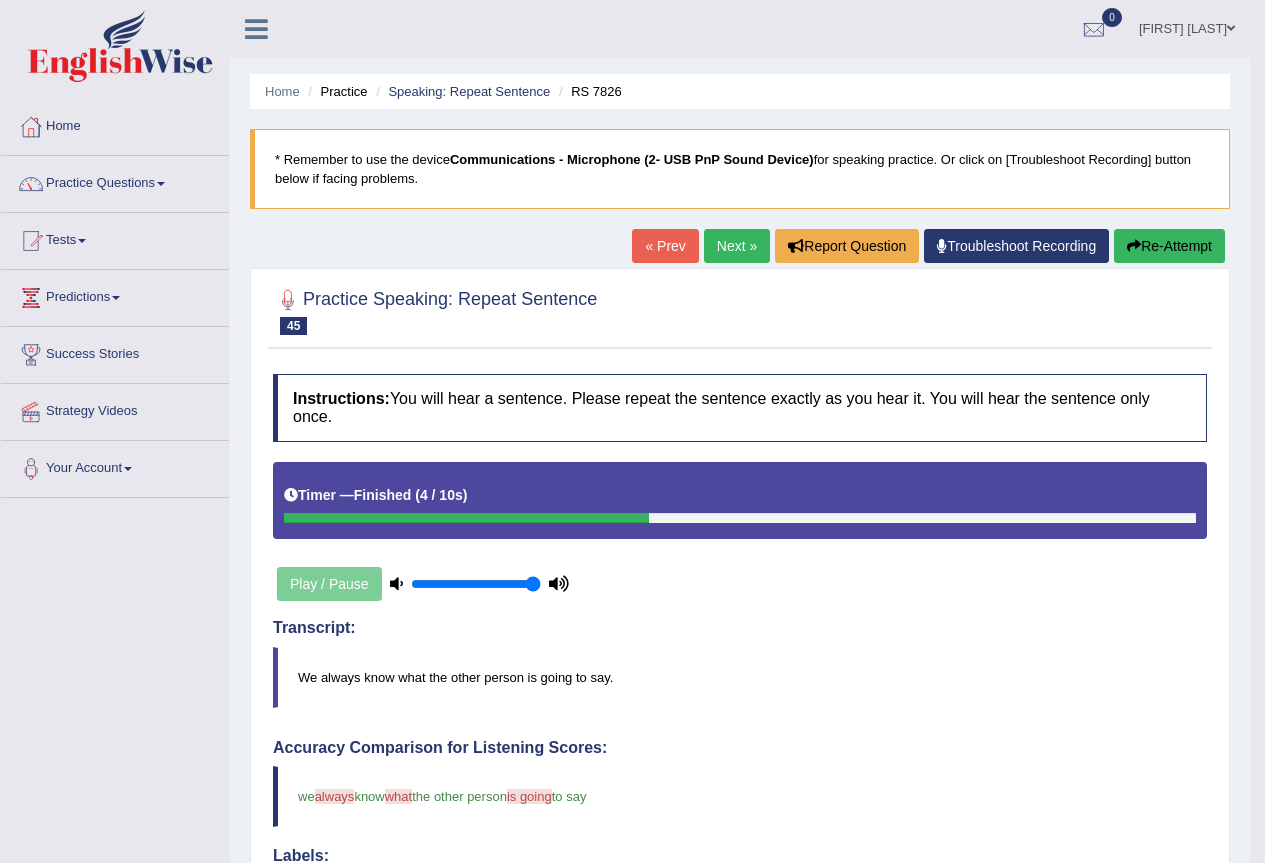 click on "Re-Attempt" at bounding box center (1169, 246) 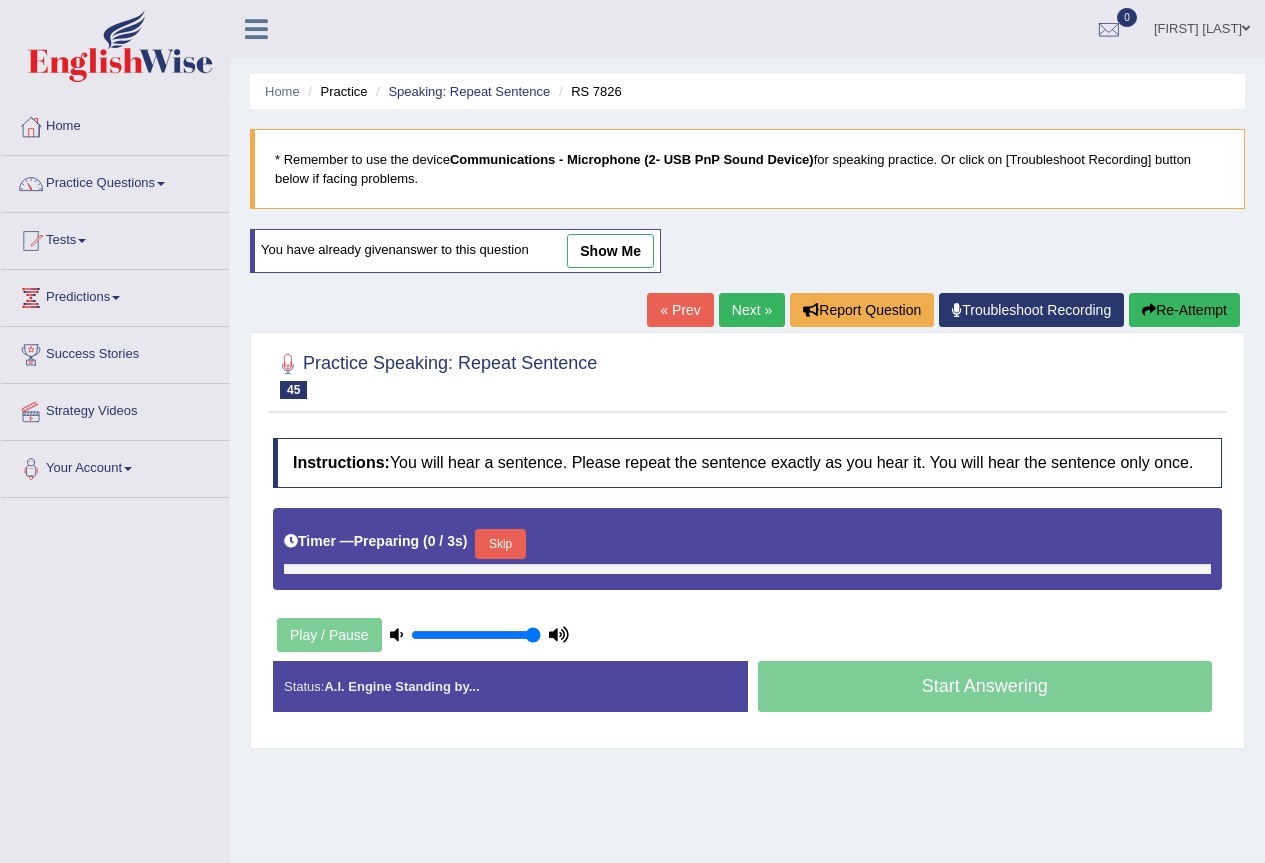 scroll, scrollTop: 0, scrollLeft: 0, axis: both 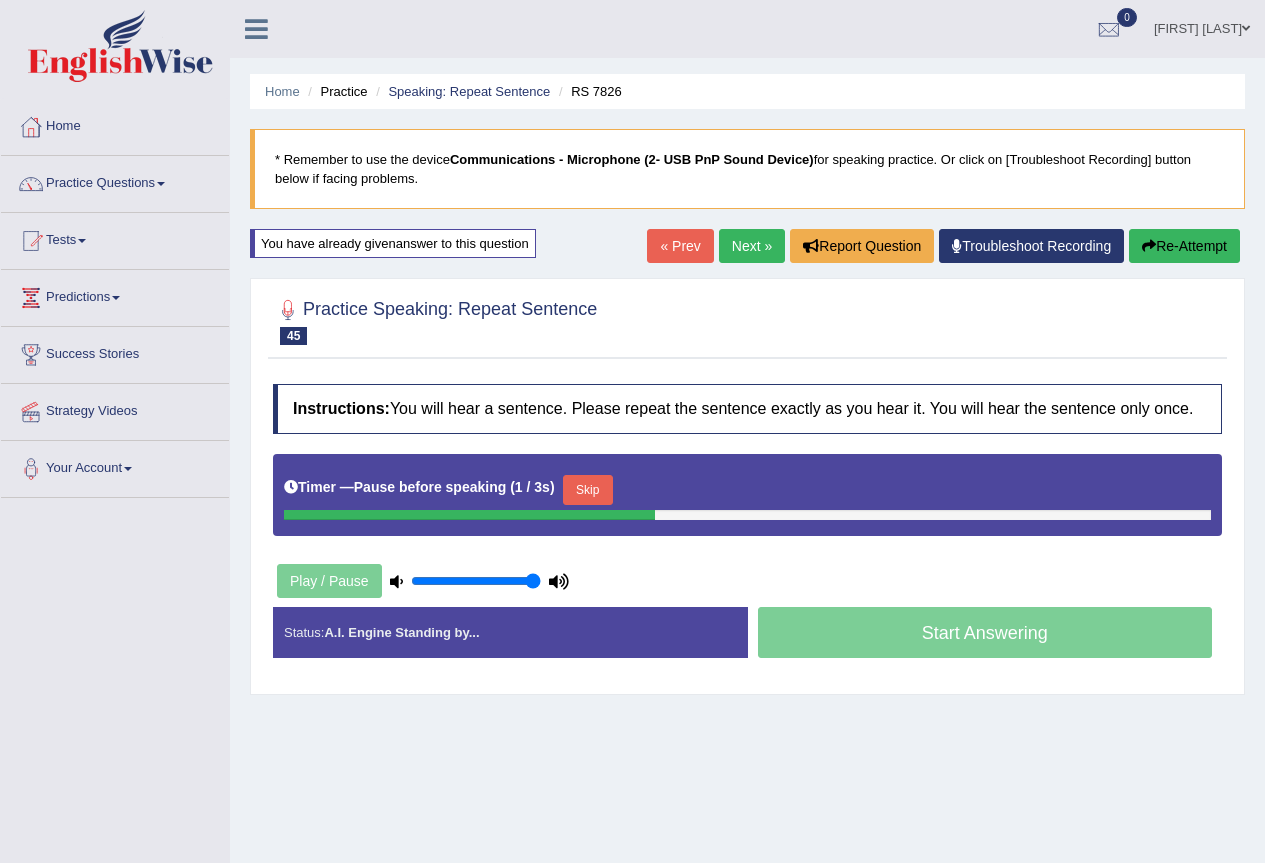 click on "Next »" at bounding box center (752, 246) 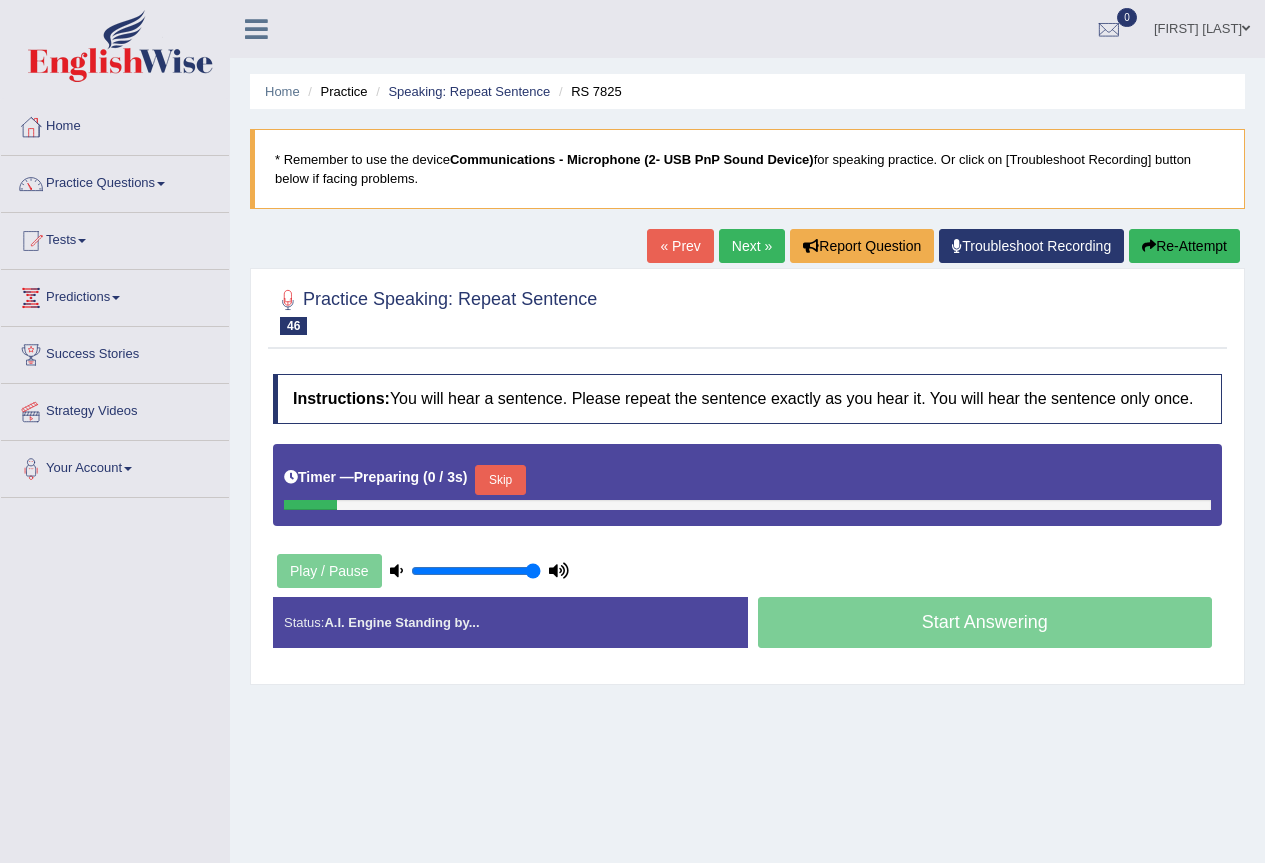 scroll, scrollTop: 0, scrollLeft: 0, axis: both 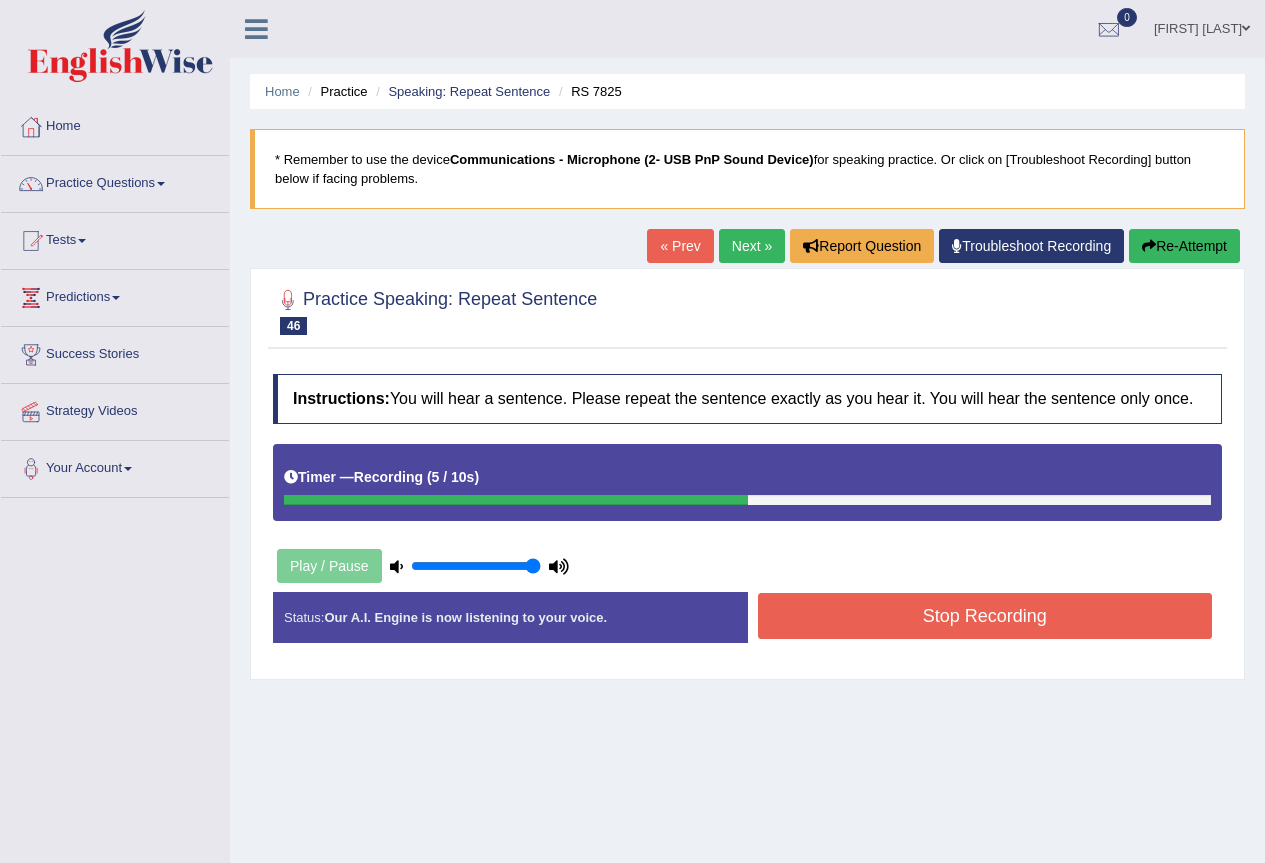 click on "Stop Recording" at bounding box center (985, 616) 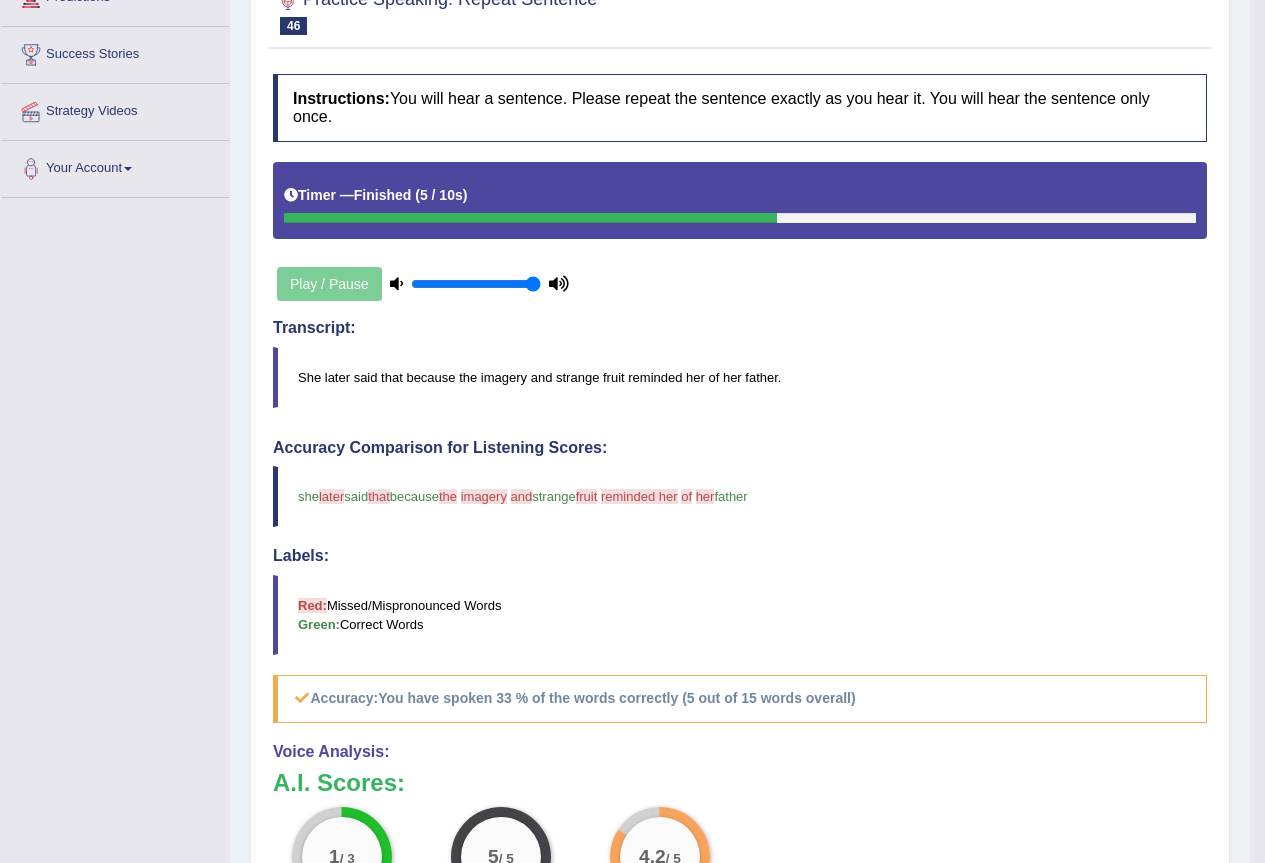 scroll, scrollTop: 200, scrollLeft: 0, axis: vertical 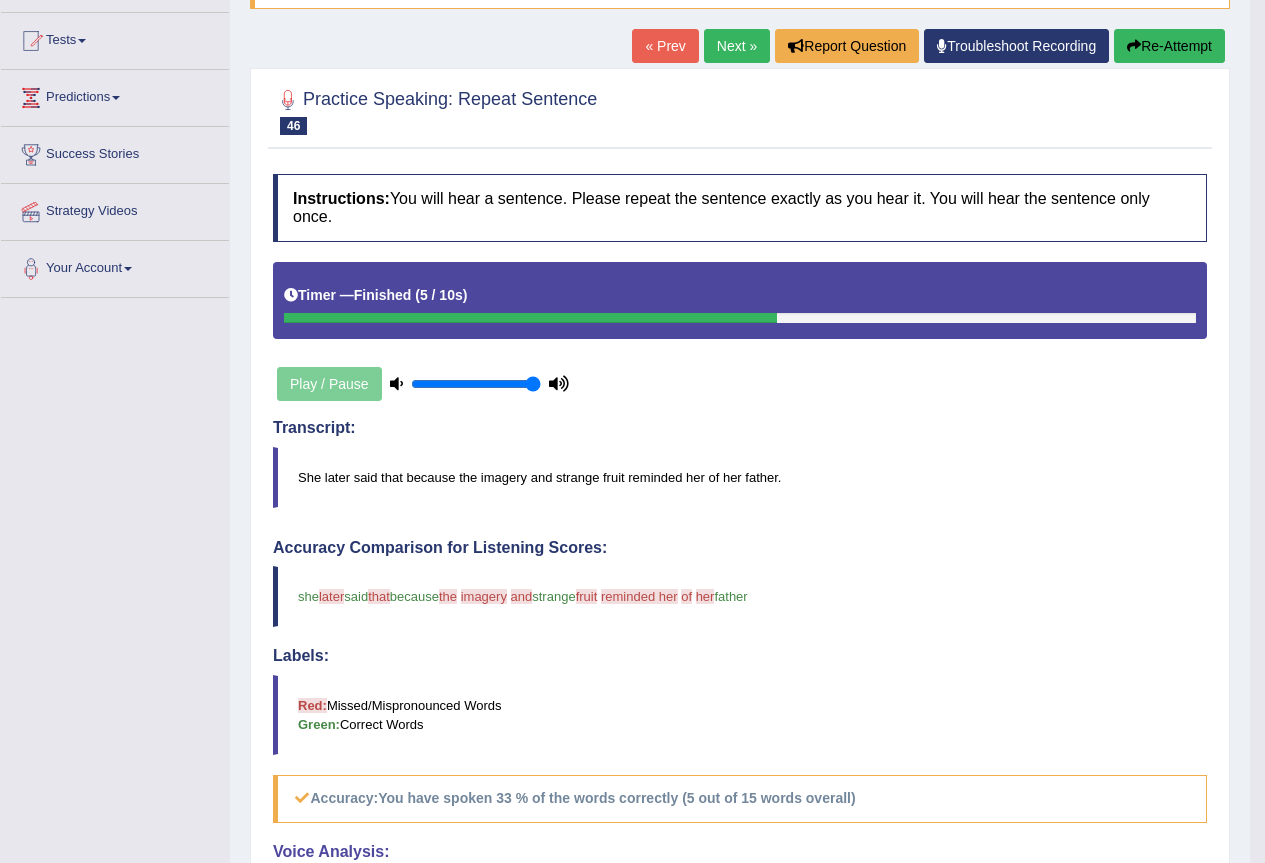 click on "Next »" at bounding box center [737, 46] 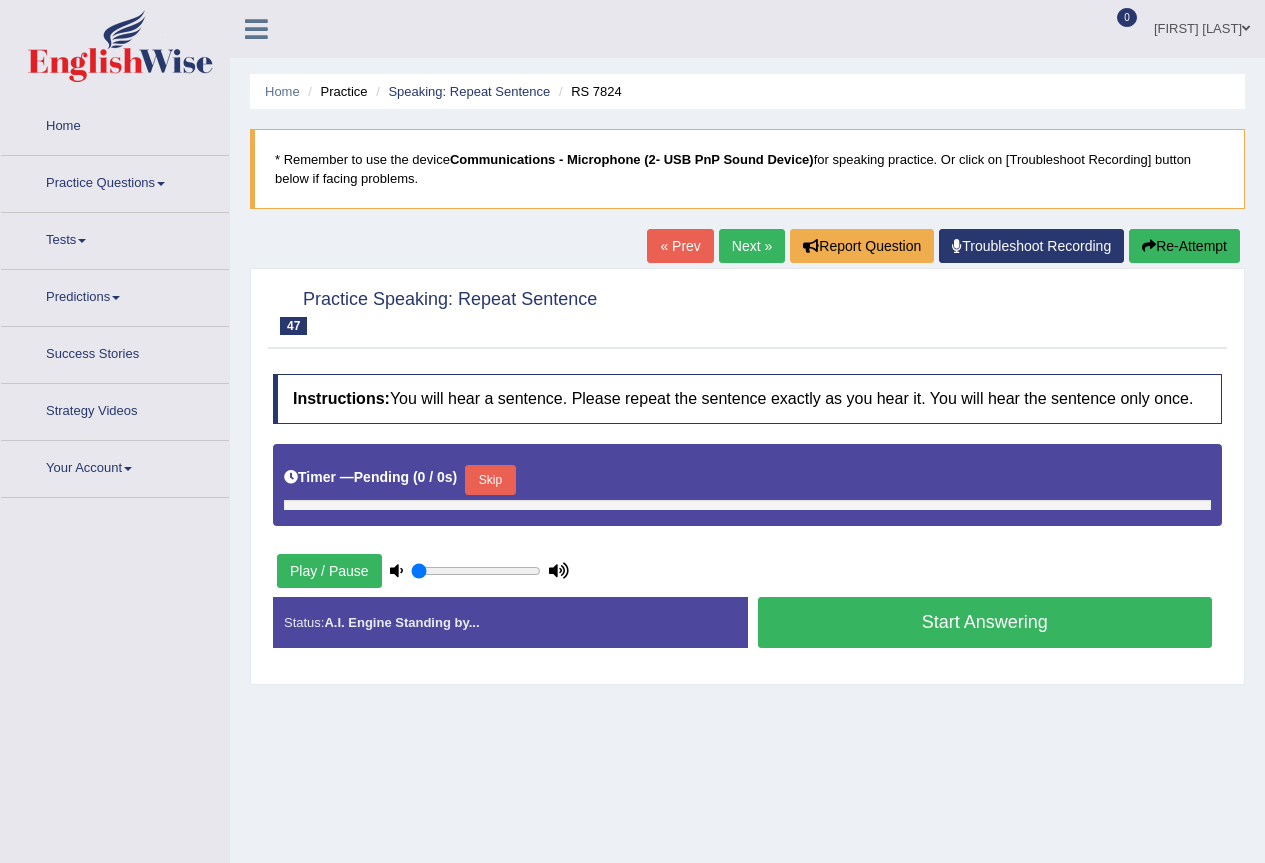 type on "1" 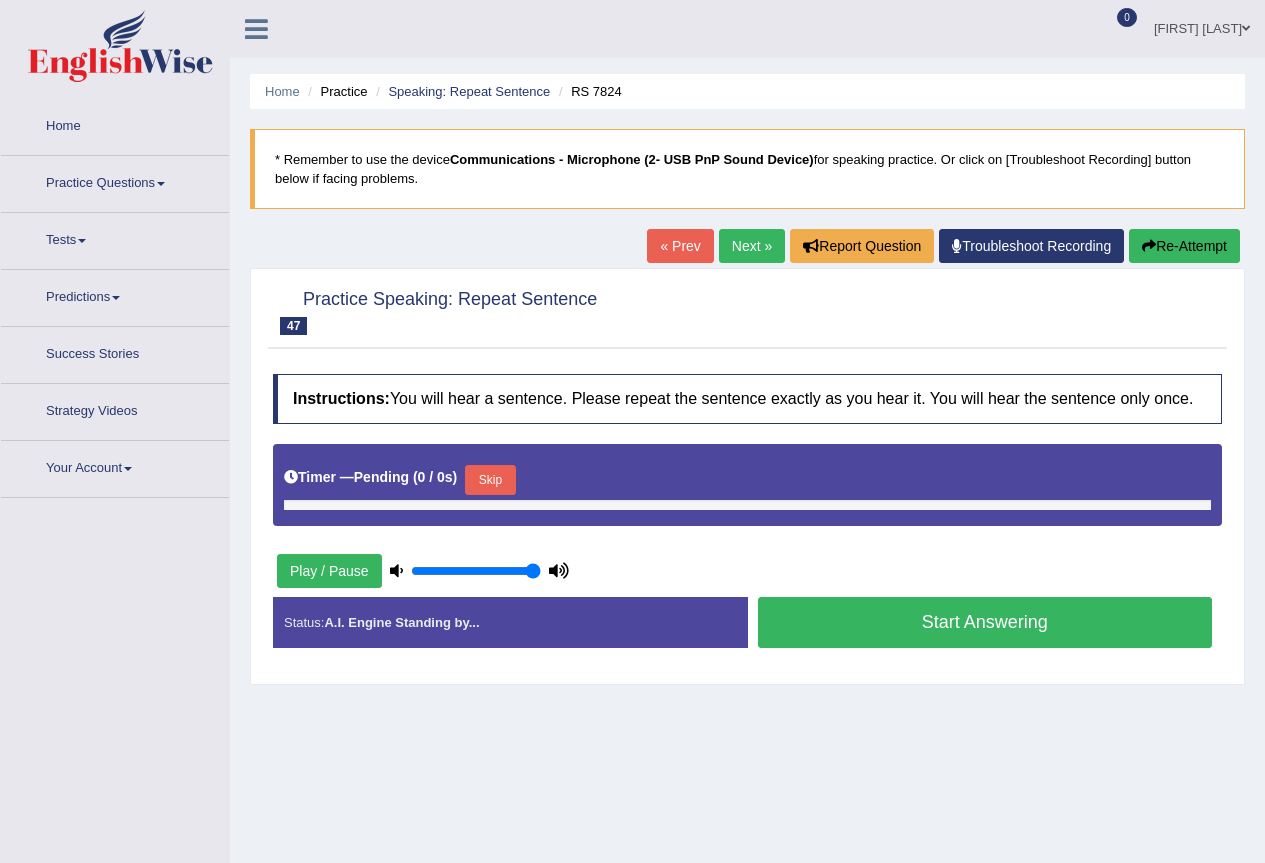 scroll, scrollTop: 0, scrollLeft: 0, axis: both 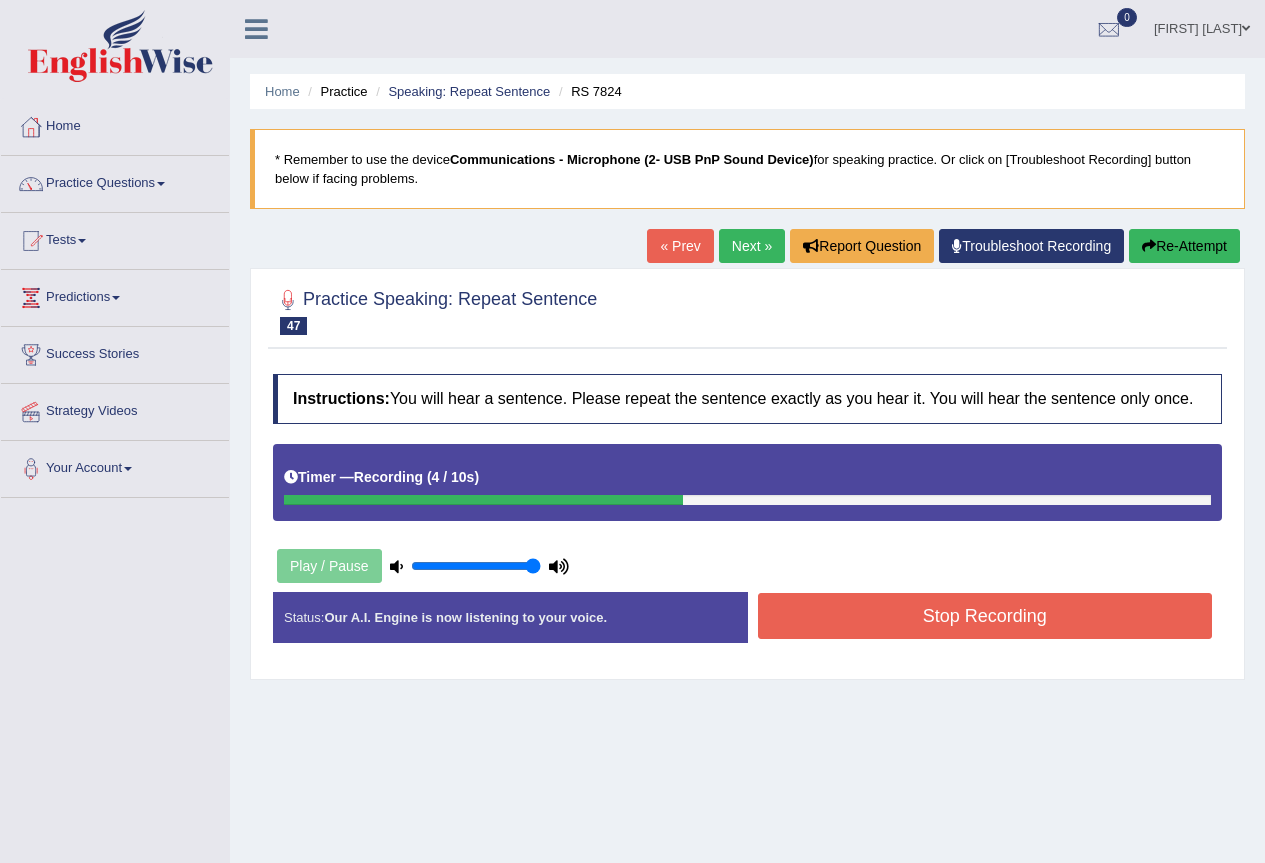 click on "Stop Recording" at bounding box center (985, 616) 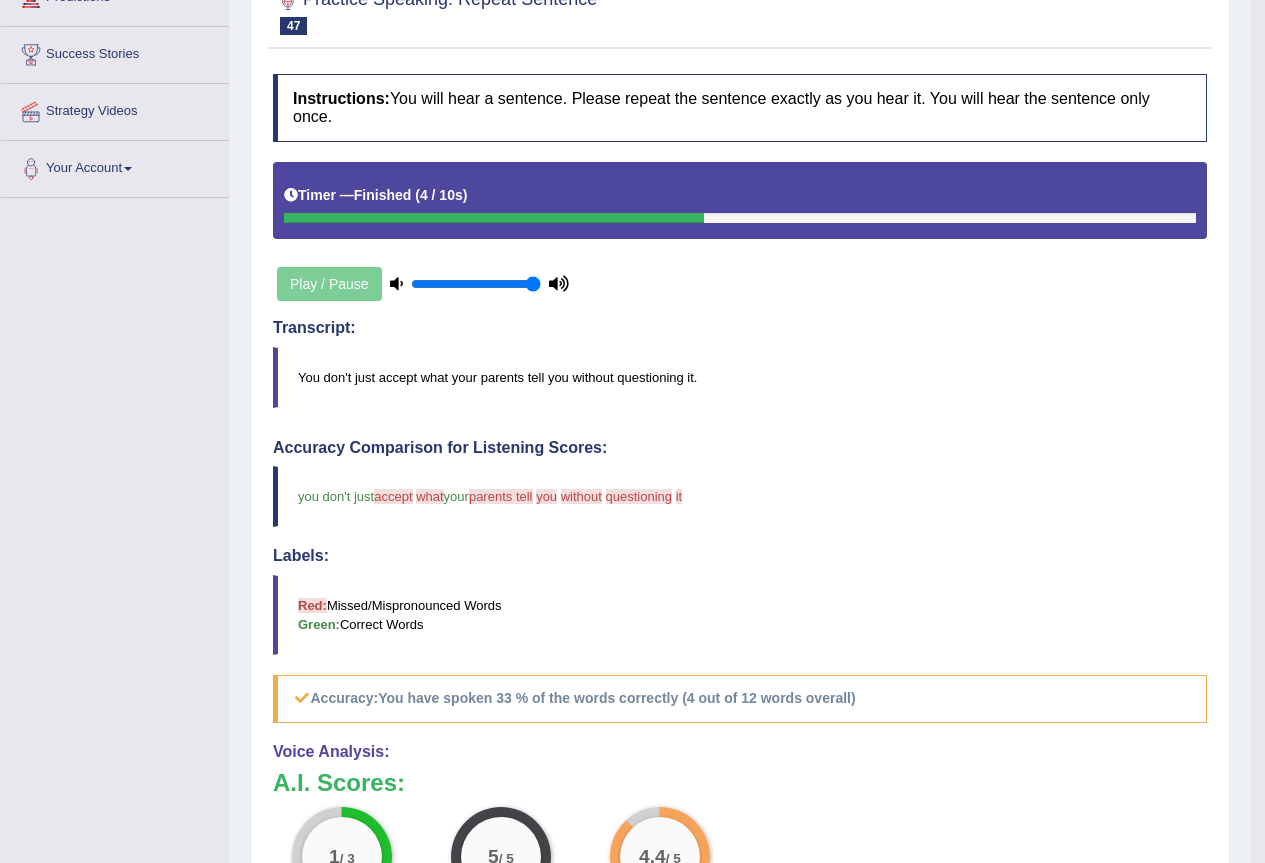 scroll, scrollTop: 200, scrollLeft: 0, axis: vertical 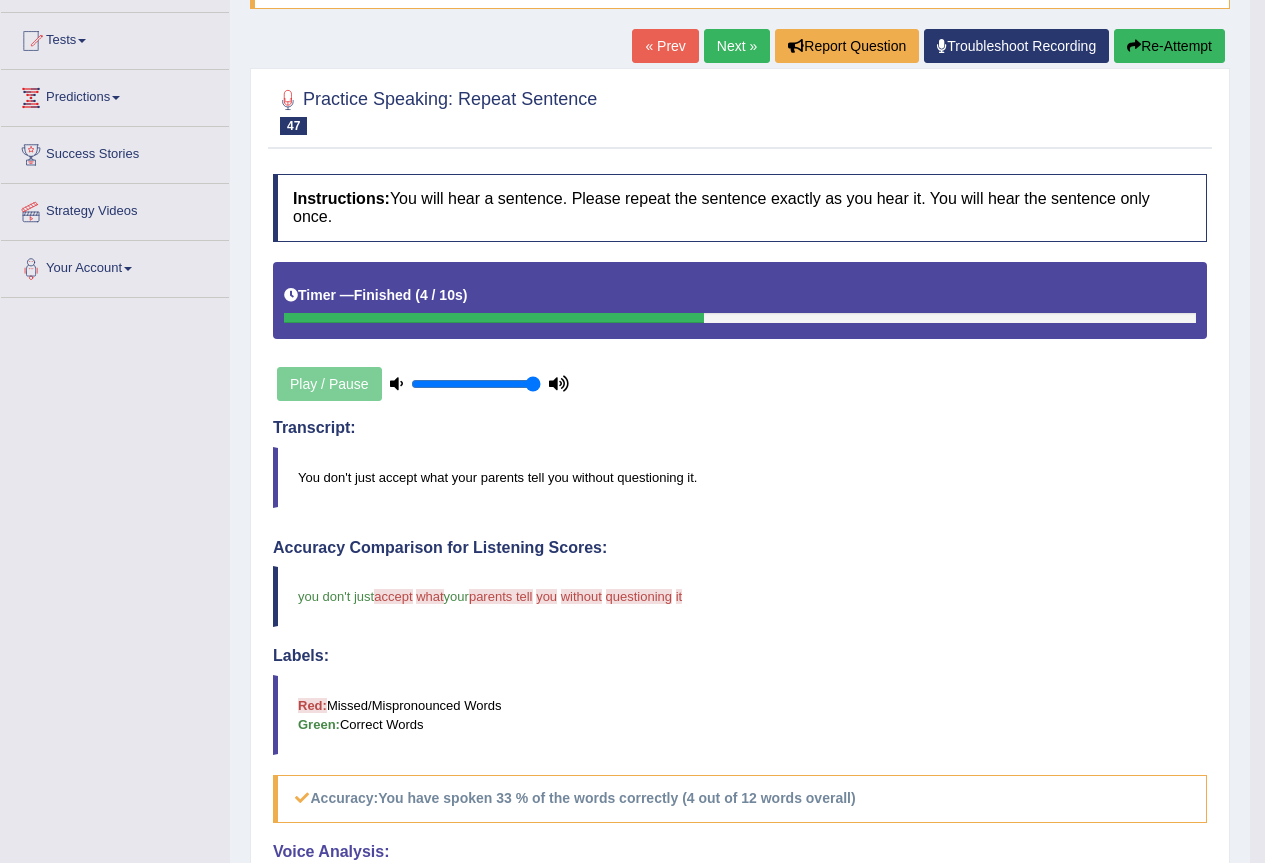click on "Next »" at bounding box center (737, 46) 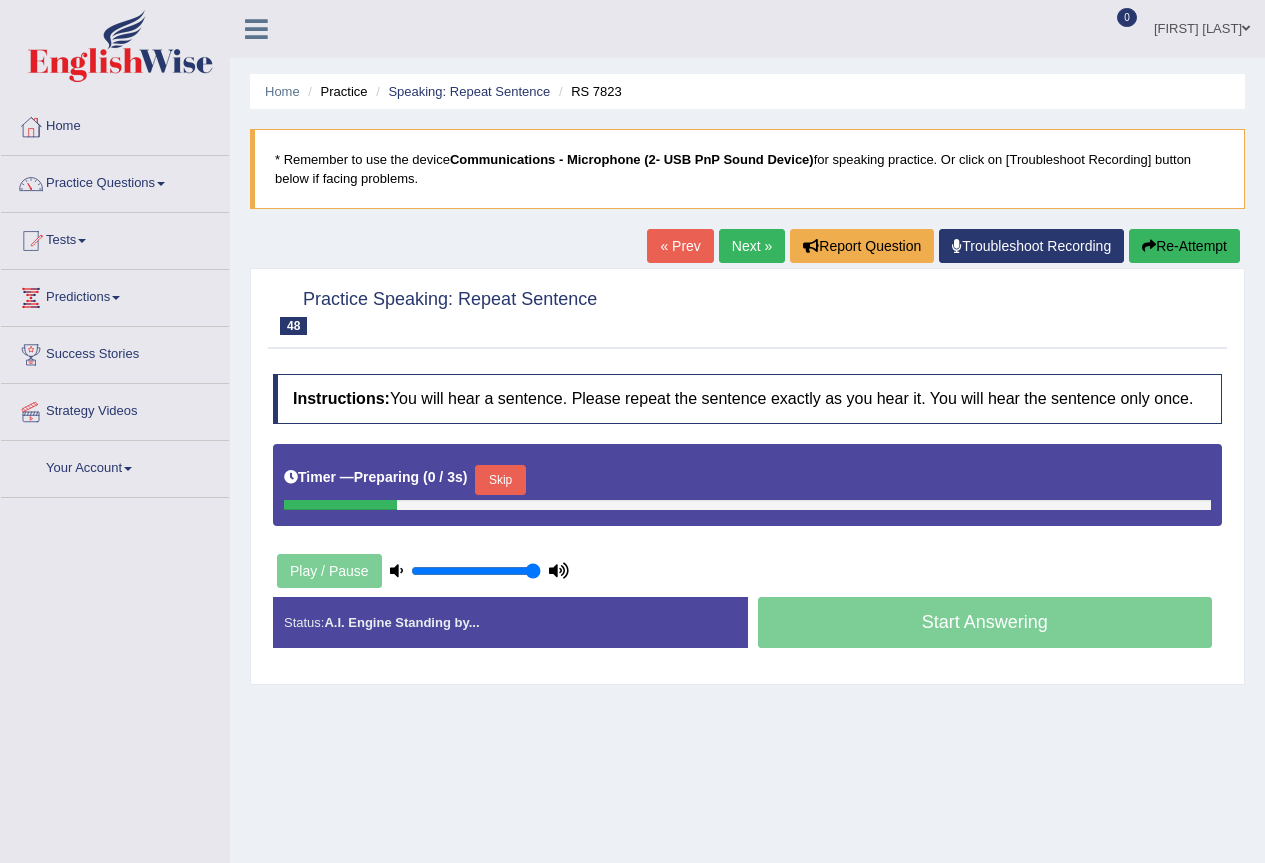 scroll, scrollTop: 0, scrollLeft: 0, axis: both 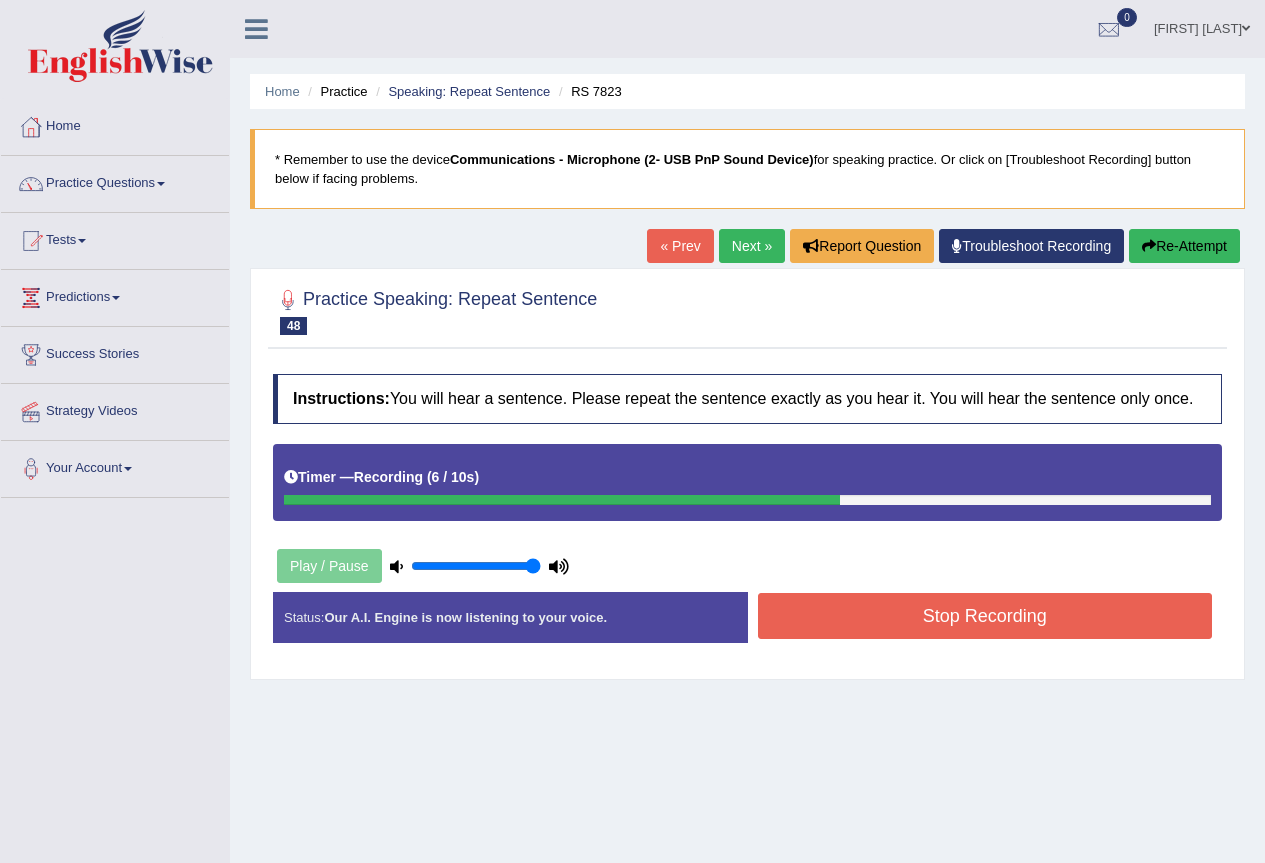 click on "Stop Recording" at bounding box center (985, 616) 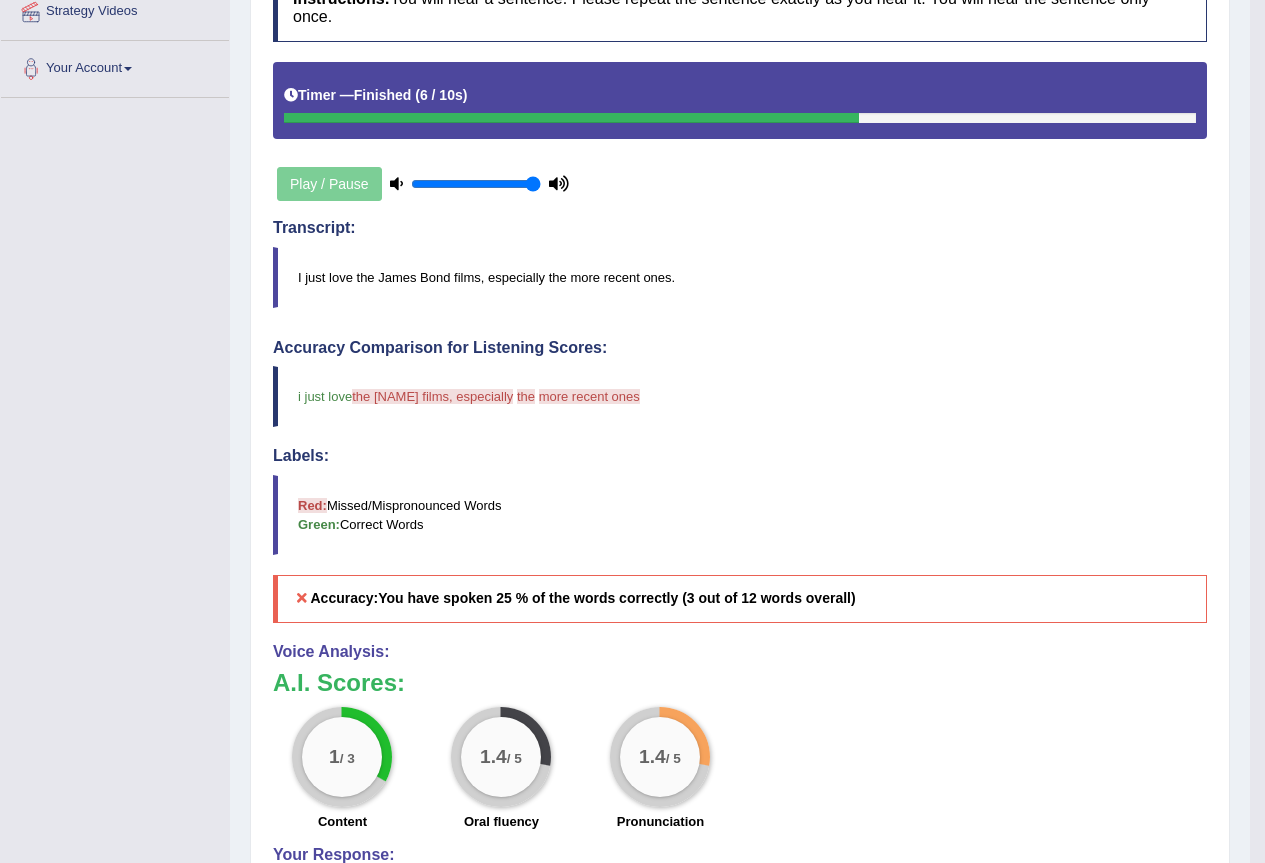 scroll, scrollTop: 0, scrollLeft: 0, axis: both 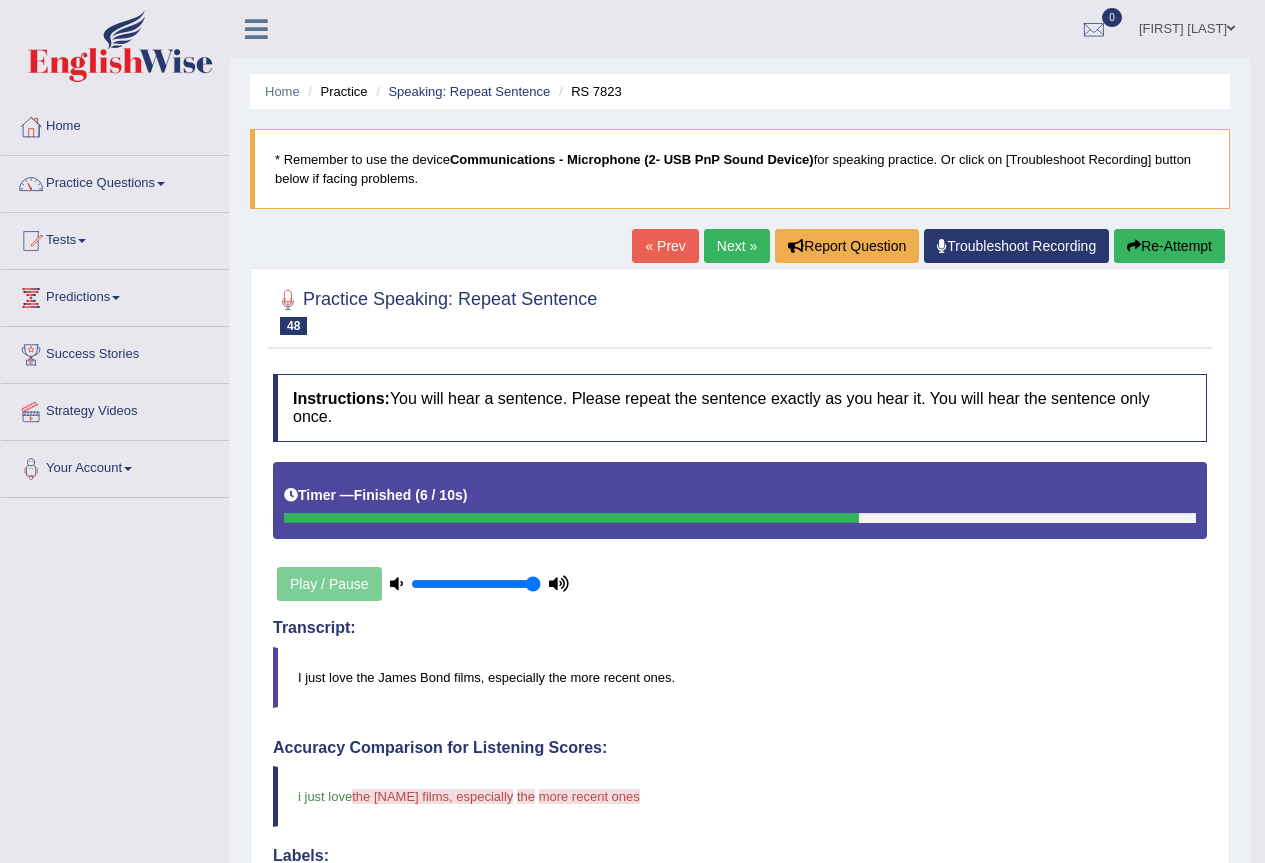 click on "Next »" at bounding box center (737, 246) 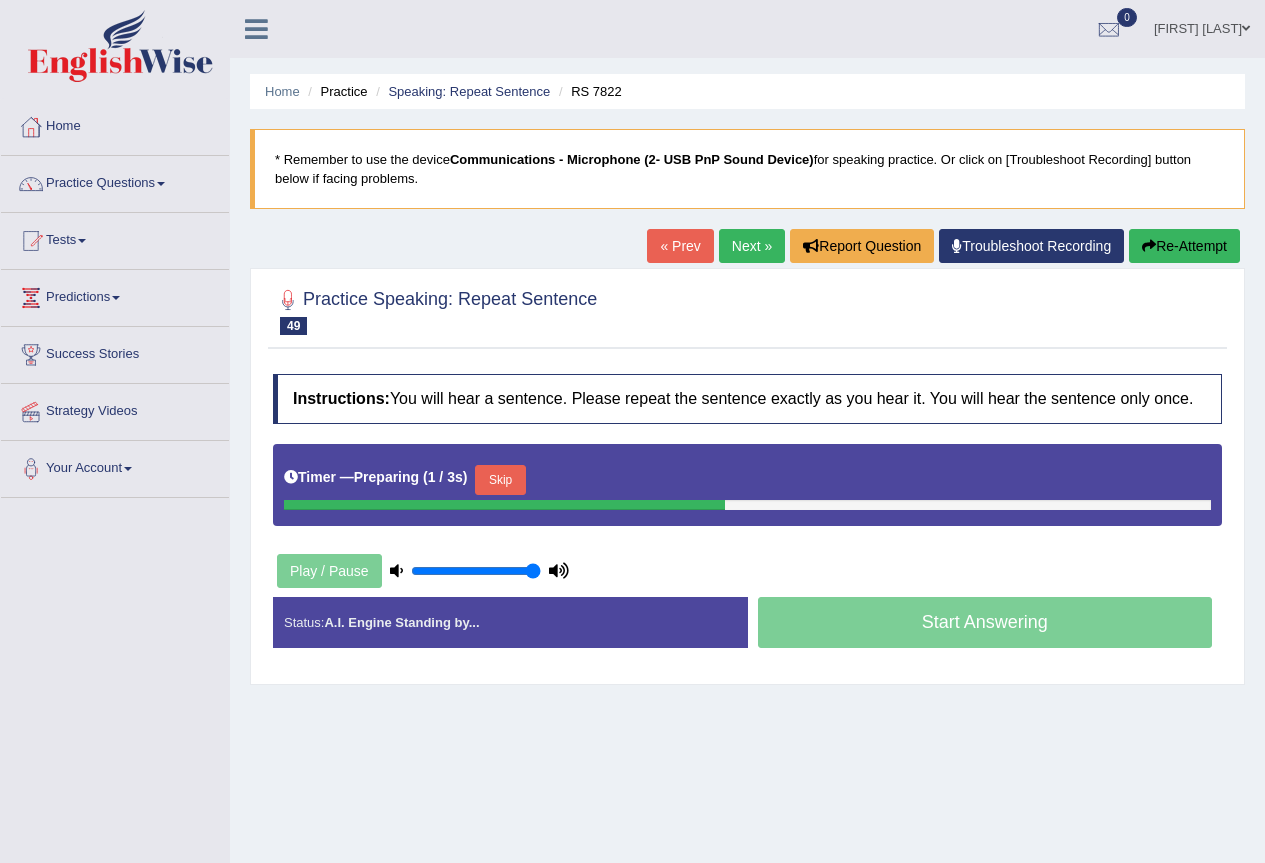 scroll, scrollTop: 0, scrollLeft: 0, axis: both 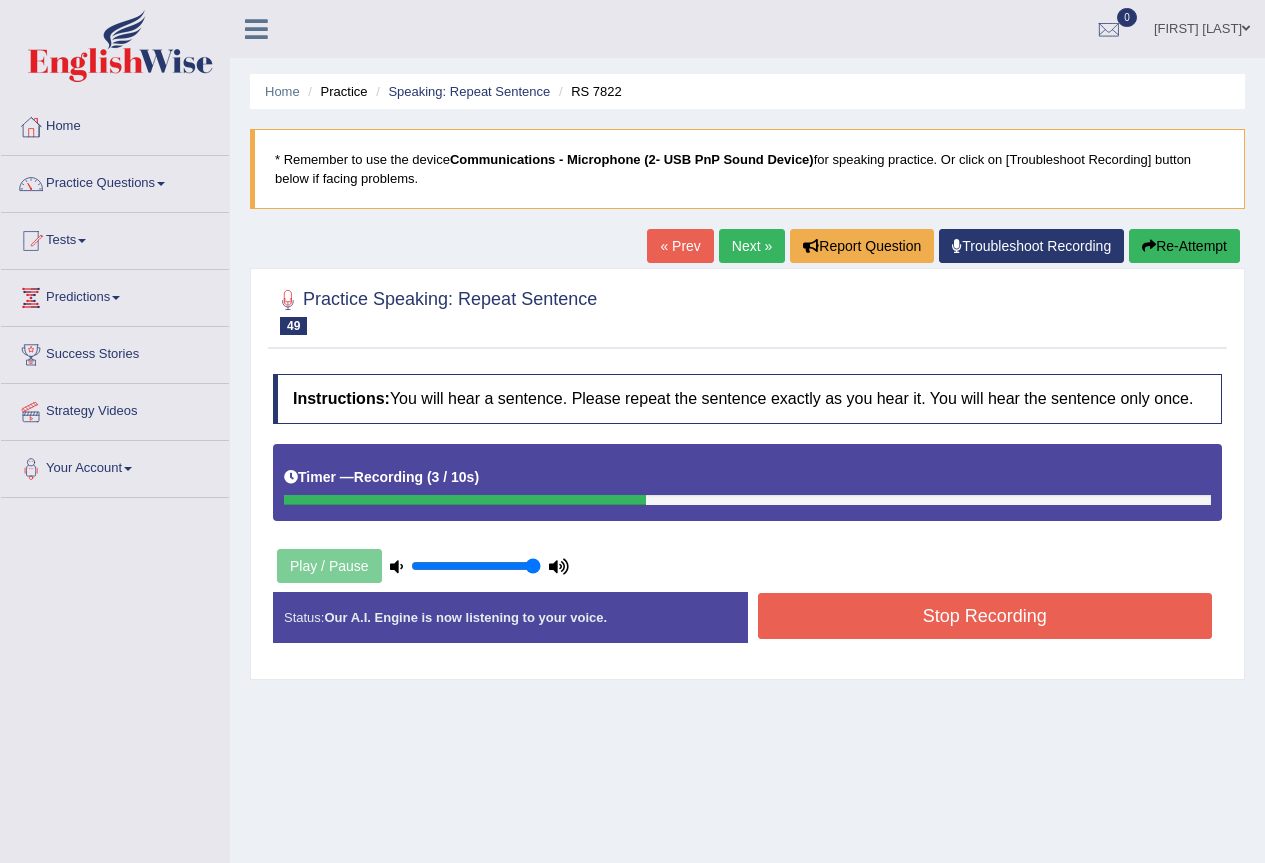click on "Stop Recording" at bounding box center (985, 616) 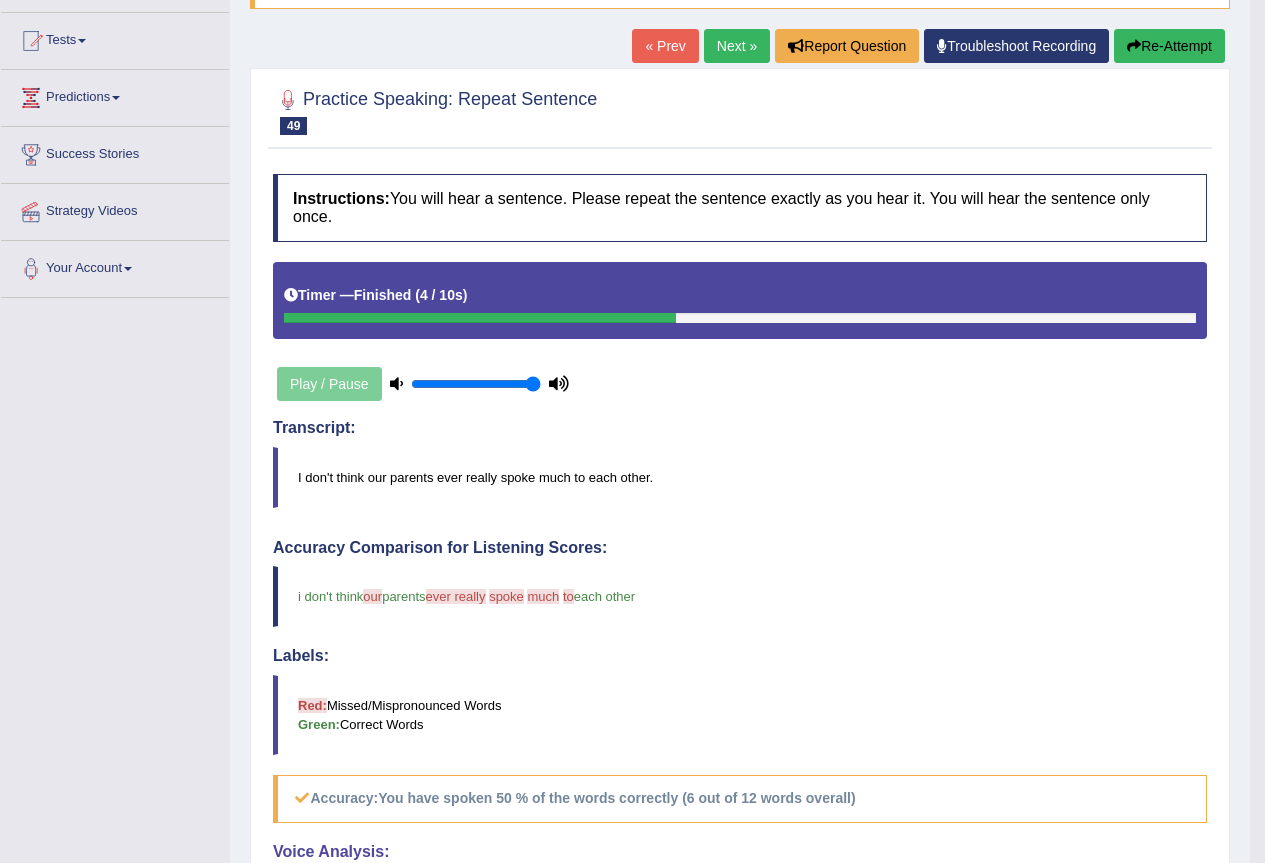 scroll, scrollTop: 100, scrollLeft: 0, axis: vertical 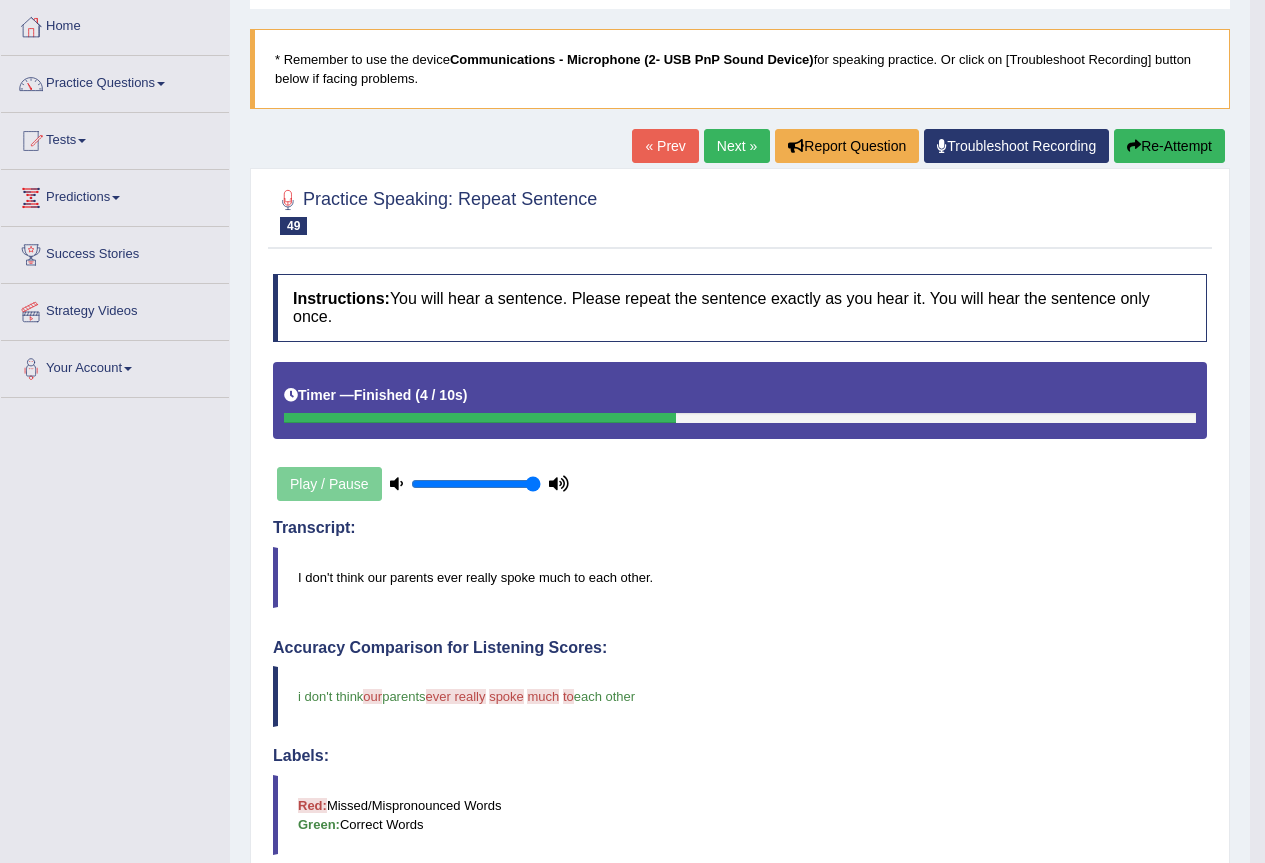 click on "Next »" at bounding box center [737, 146] 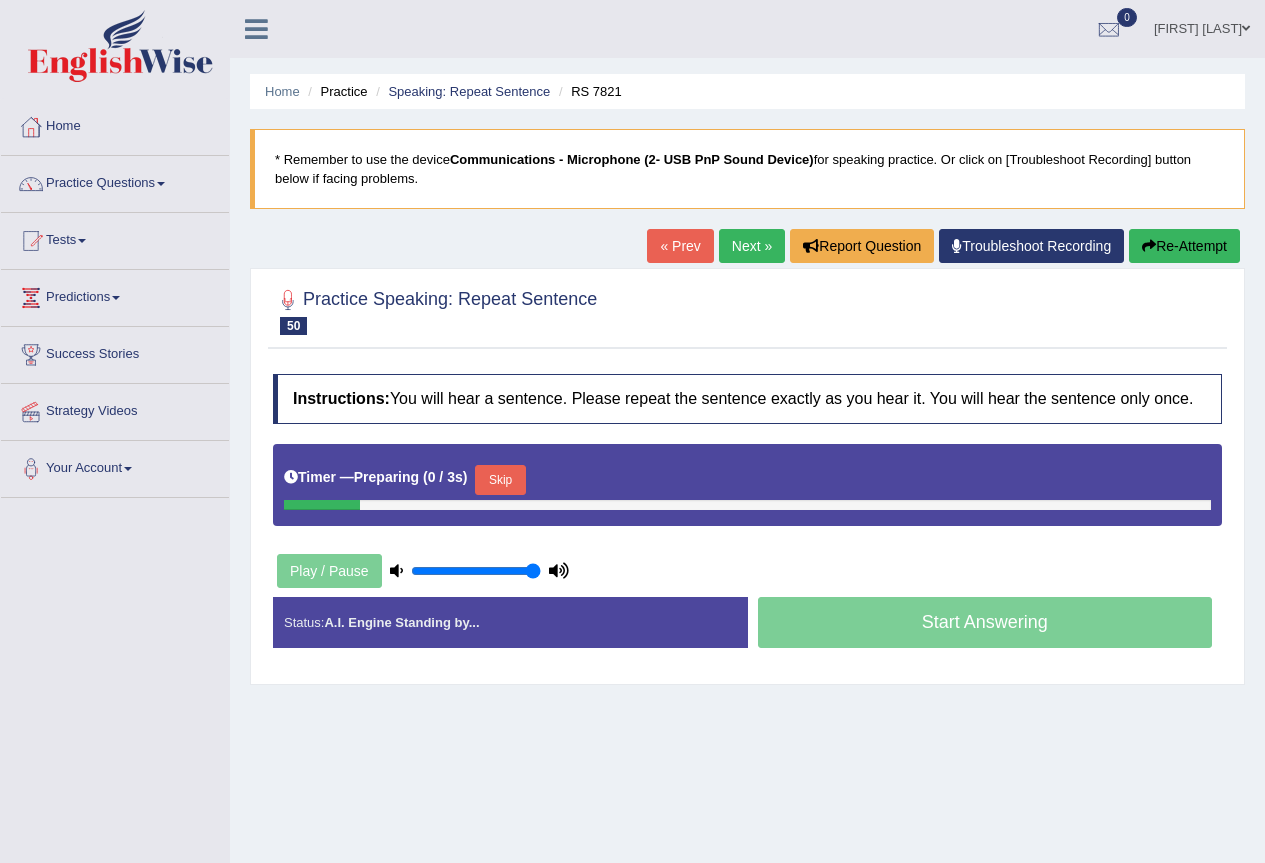 scroll, scrollTop: 0, scrollLeft: 0, axis: both 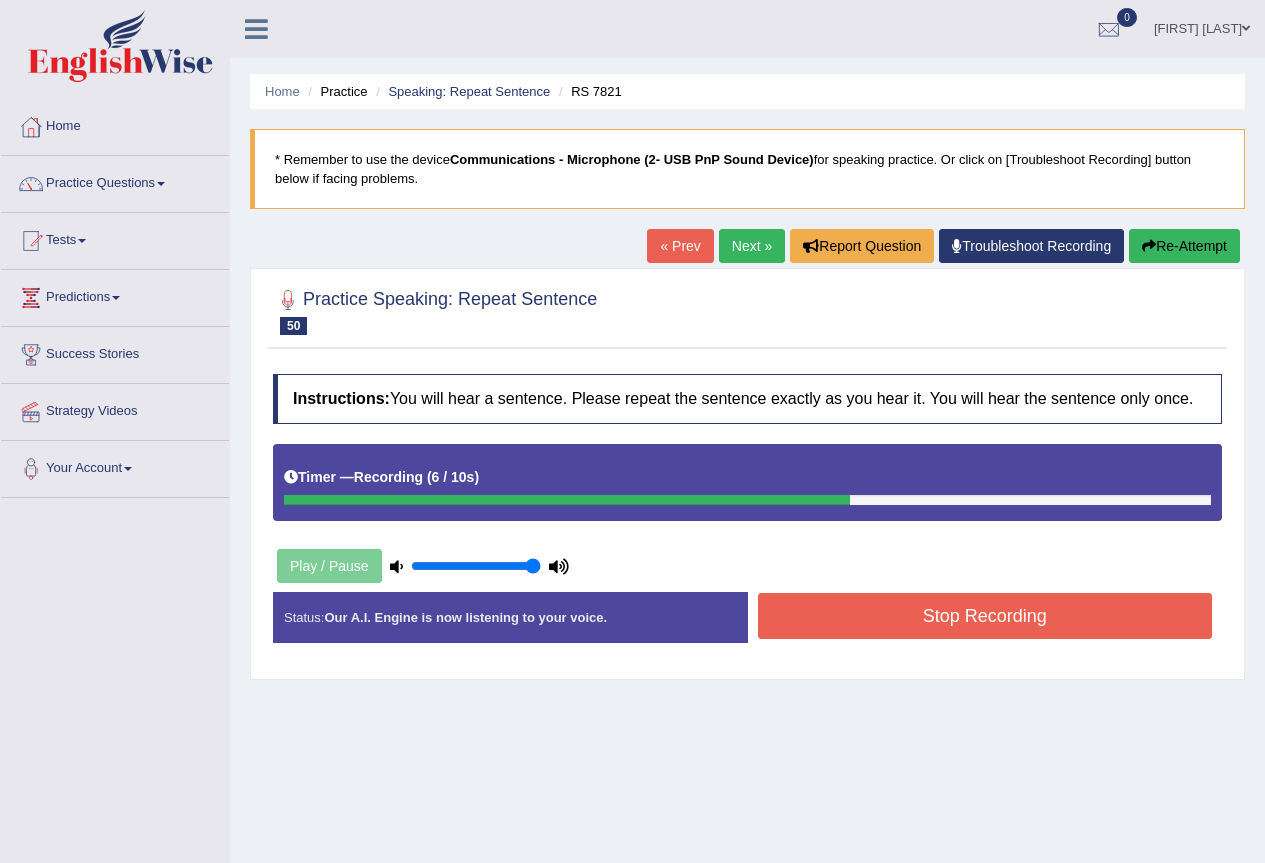 click on "Stop Recording" at bounding box center (985, 616) 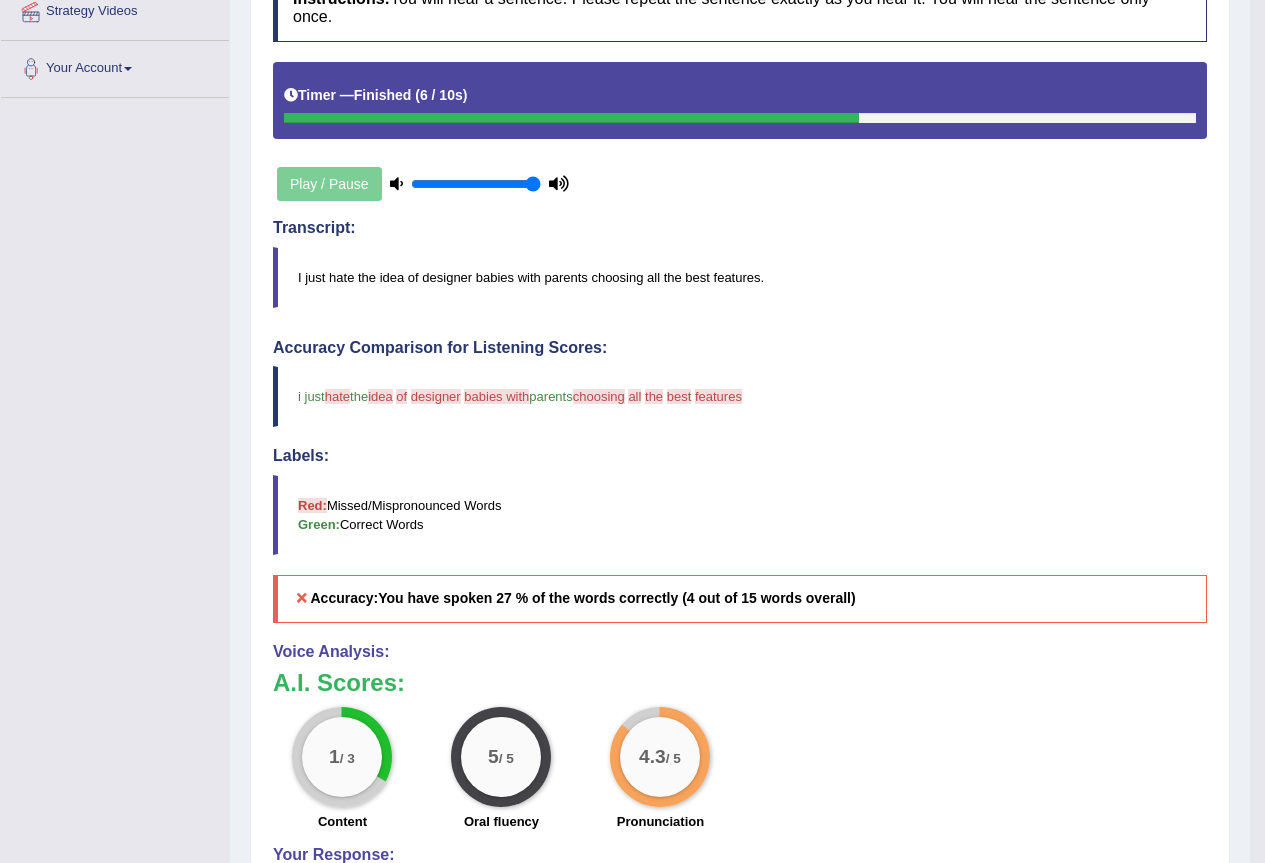 scroll, scrollTop: 200, scrollLeft: 0, axis: vertical 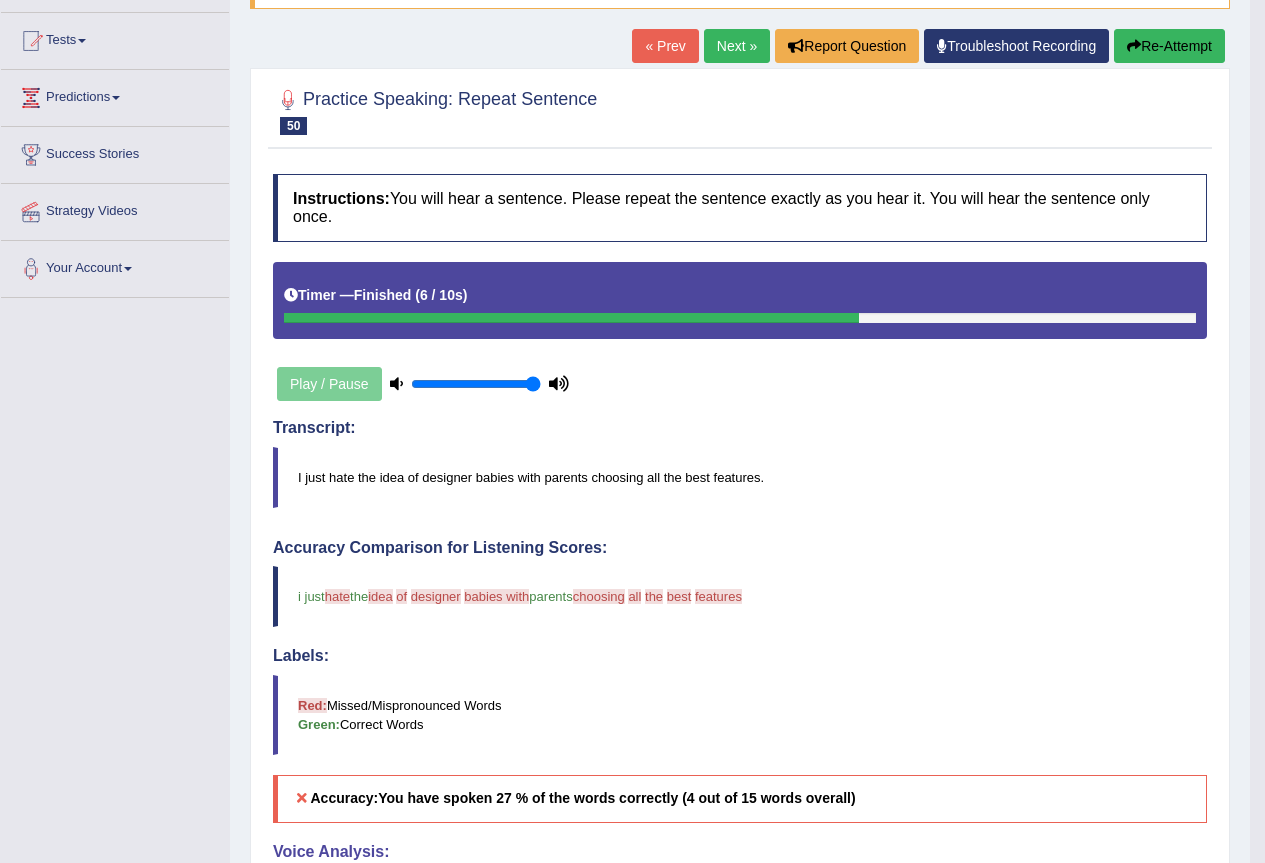 click on "Next »" at bounding box center [737, 46] 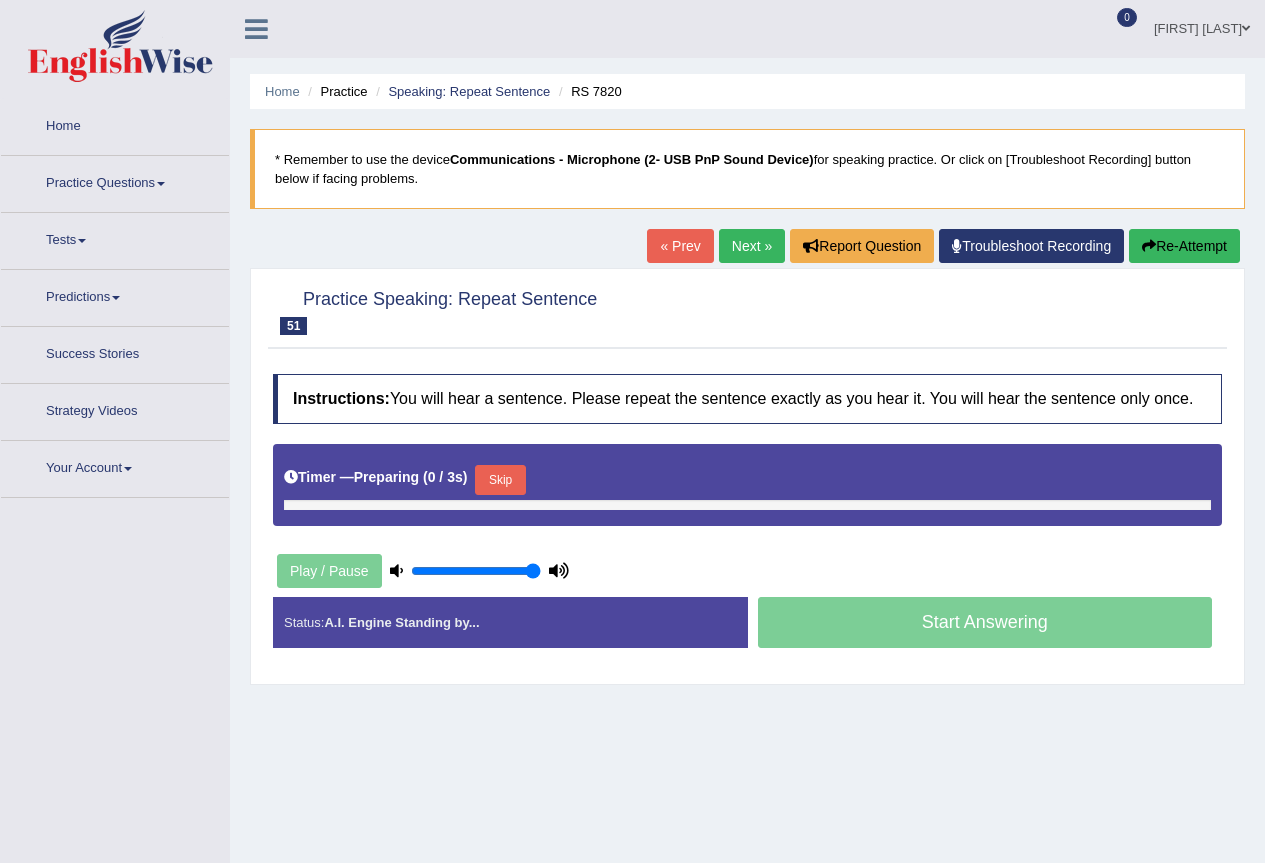 scroll, scrollTop: 0, scrollLeft: 0, axis: both 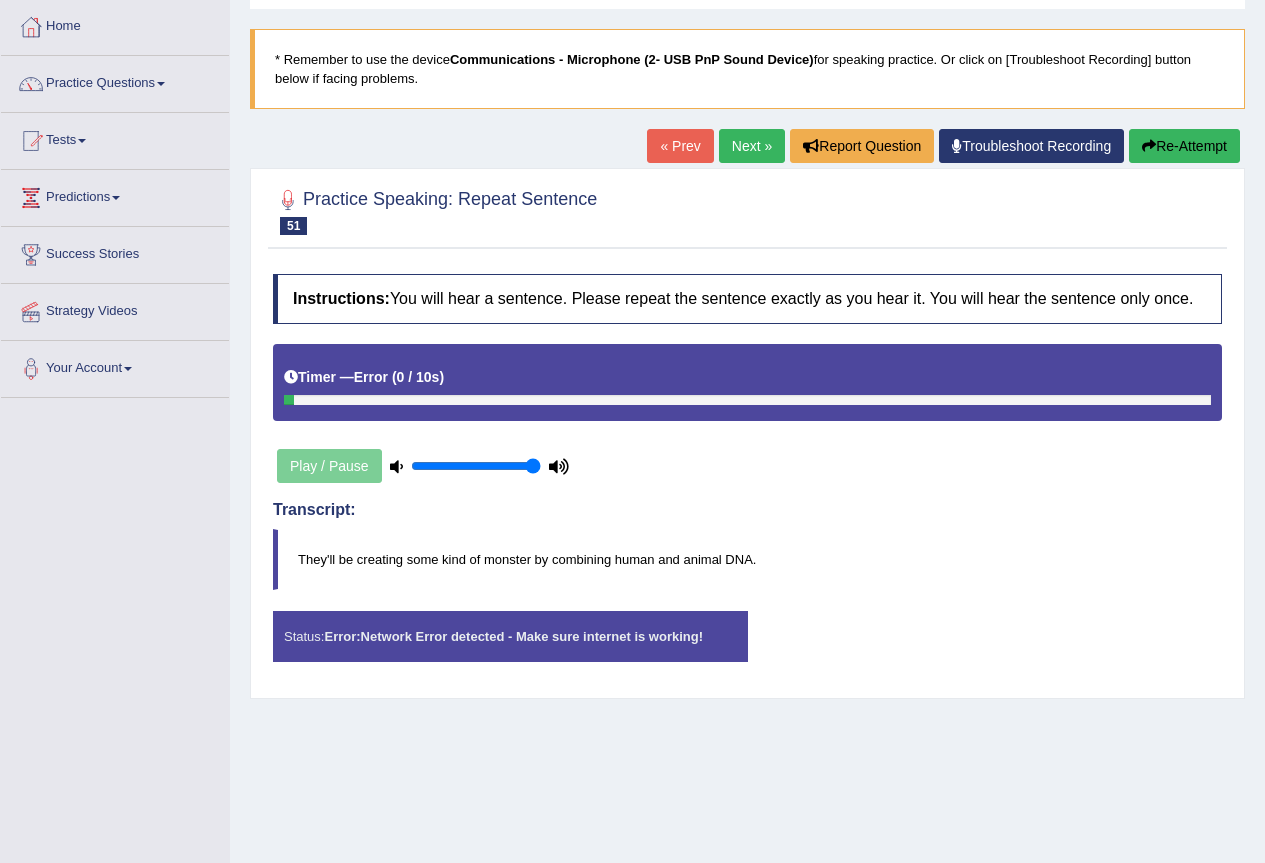 click on "Play / Pause" at bounding box center [423, 466] 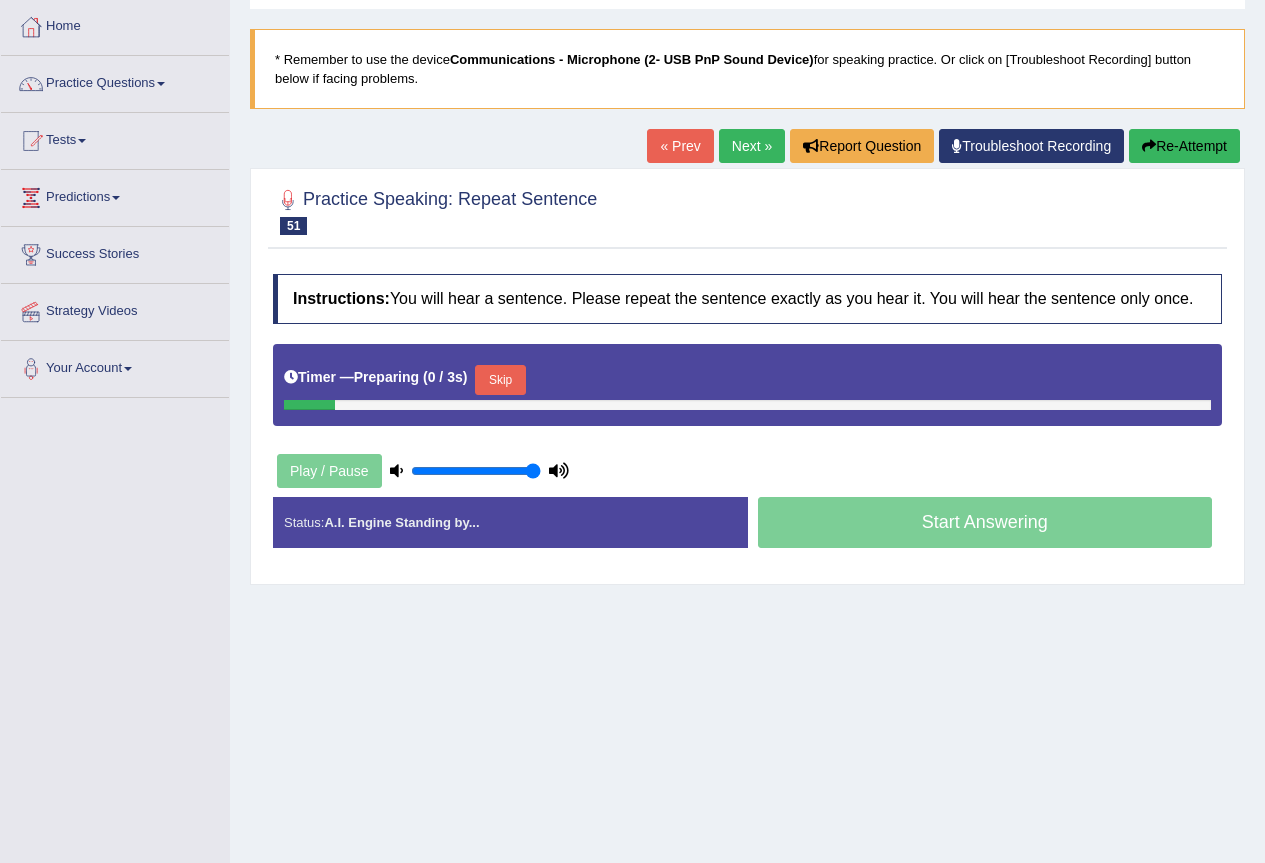 scroll, scrollTop: 100, scrollLeft: 0, axis: vertical 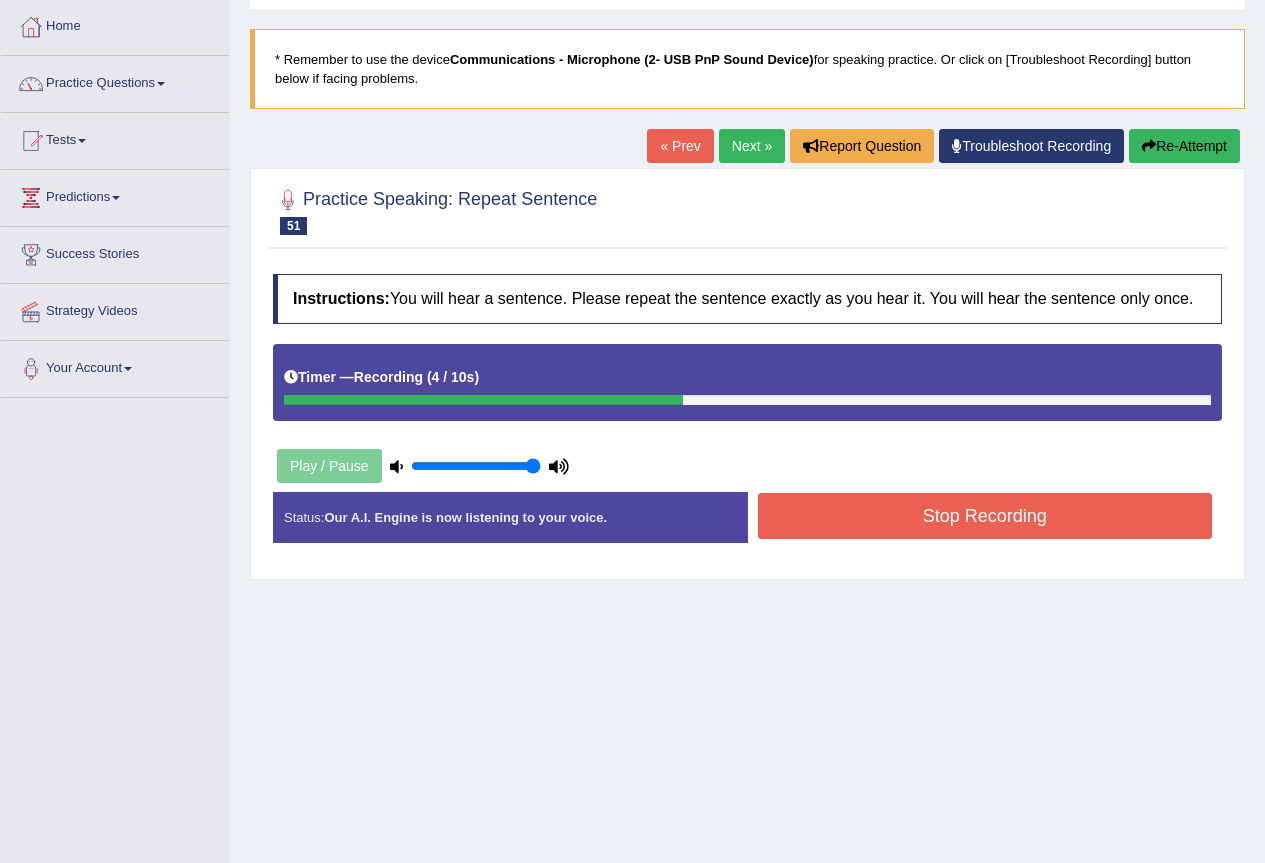 click on "Stop Recording" at bounding box center [985, 516] 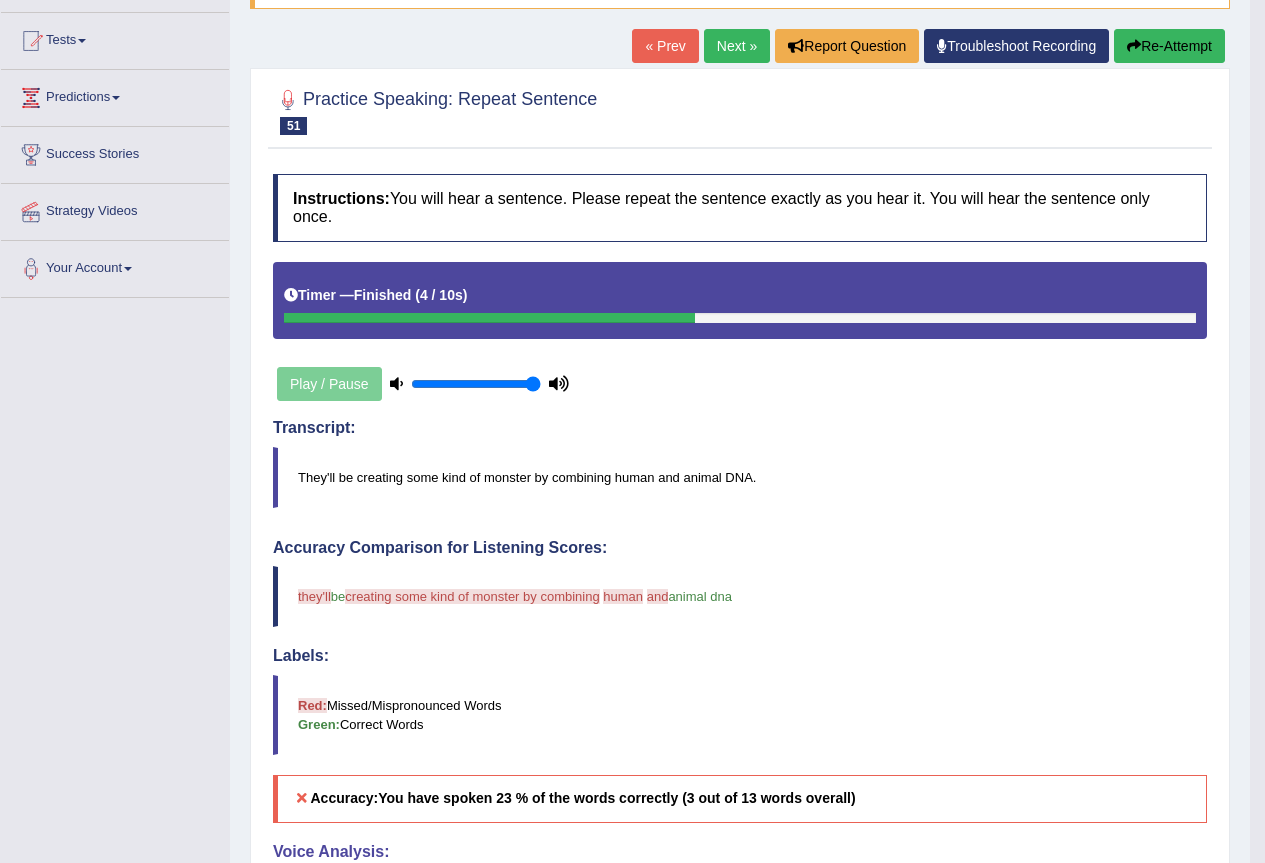 scroll, scrollTop: 100, scrollLeft: 0, axis: vertical 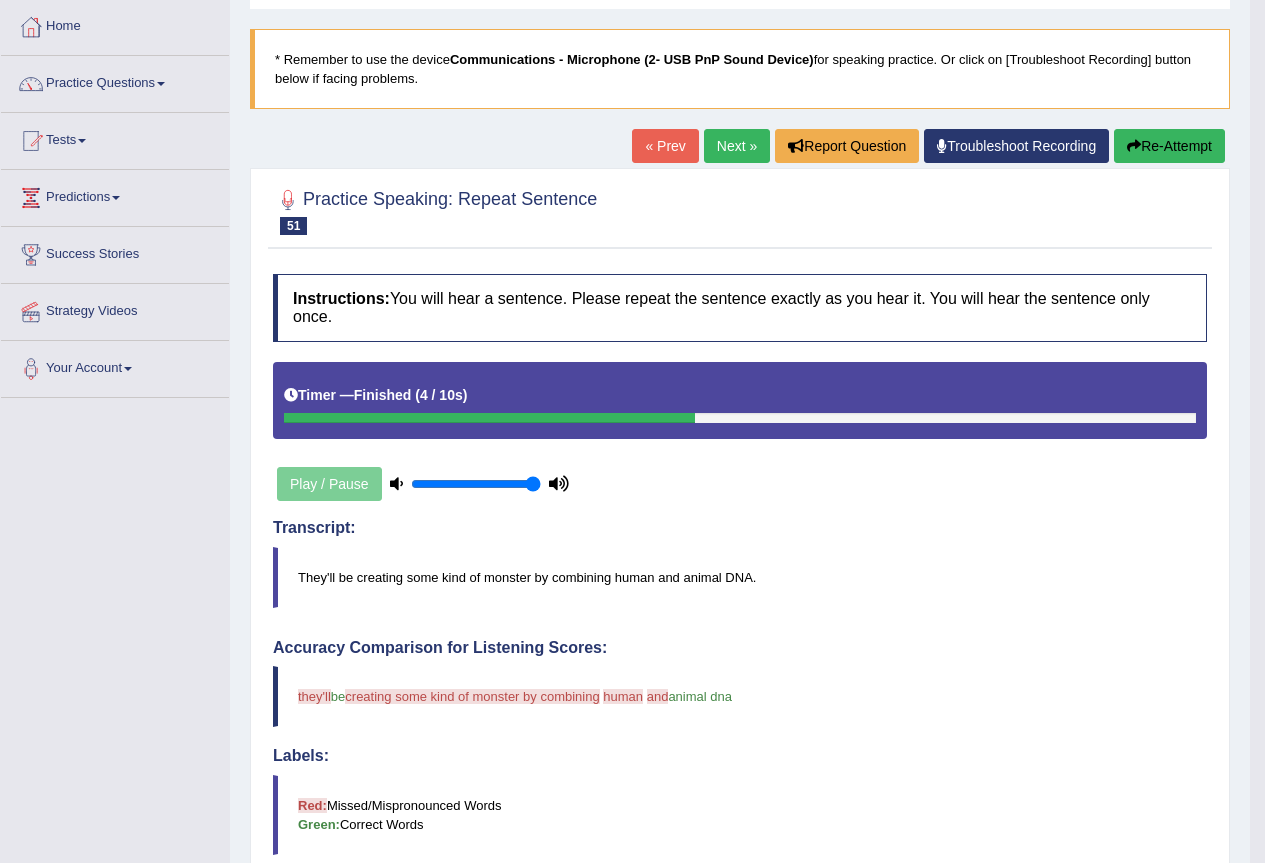 click on "Next »" at bounding box center (737, 146) 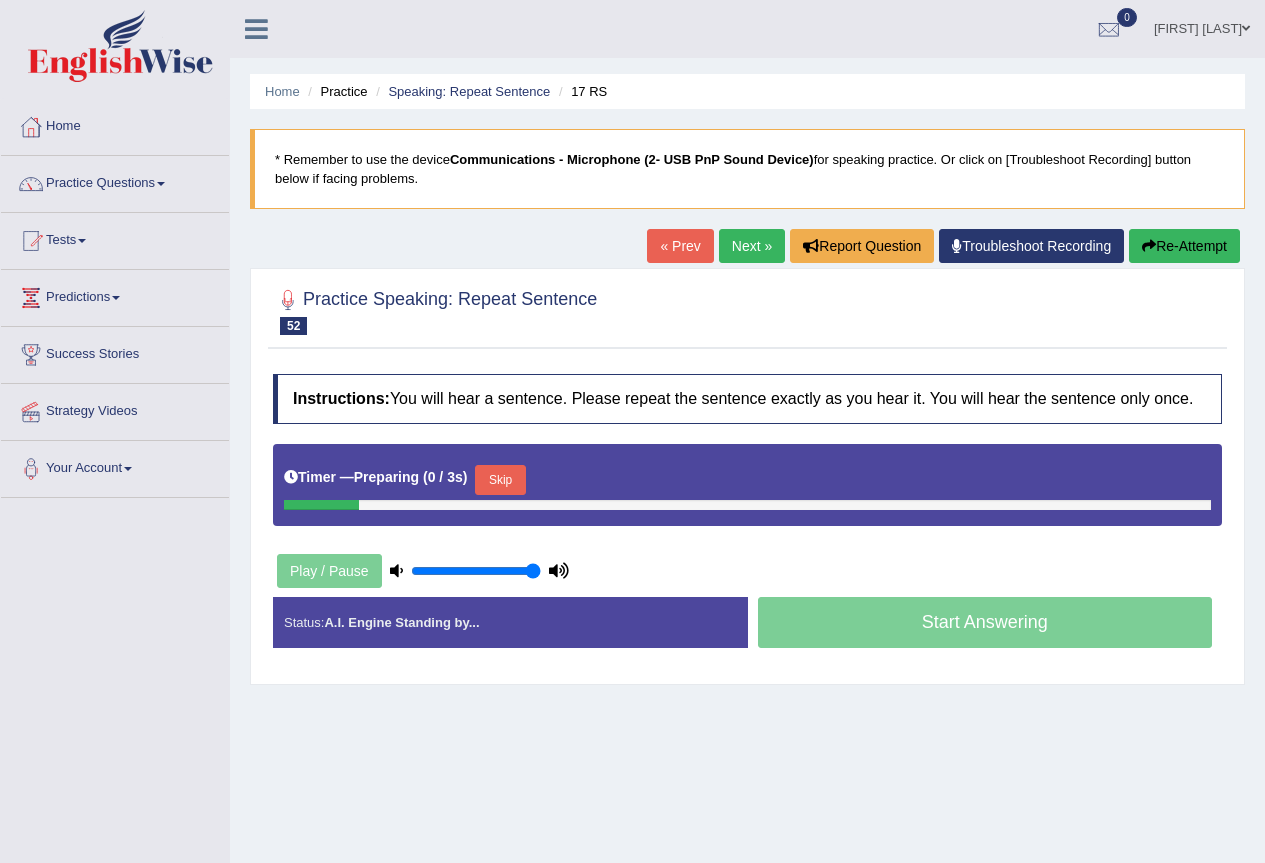 scroll, scrollTop: 0, scrollLeft: 0, axis: both 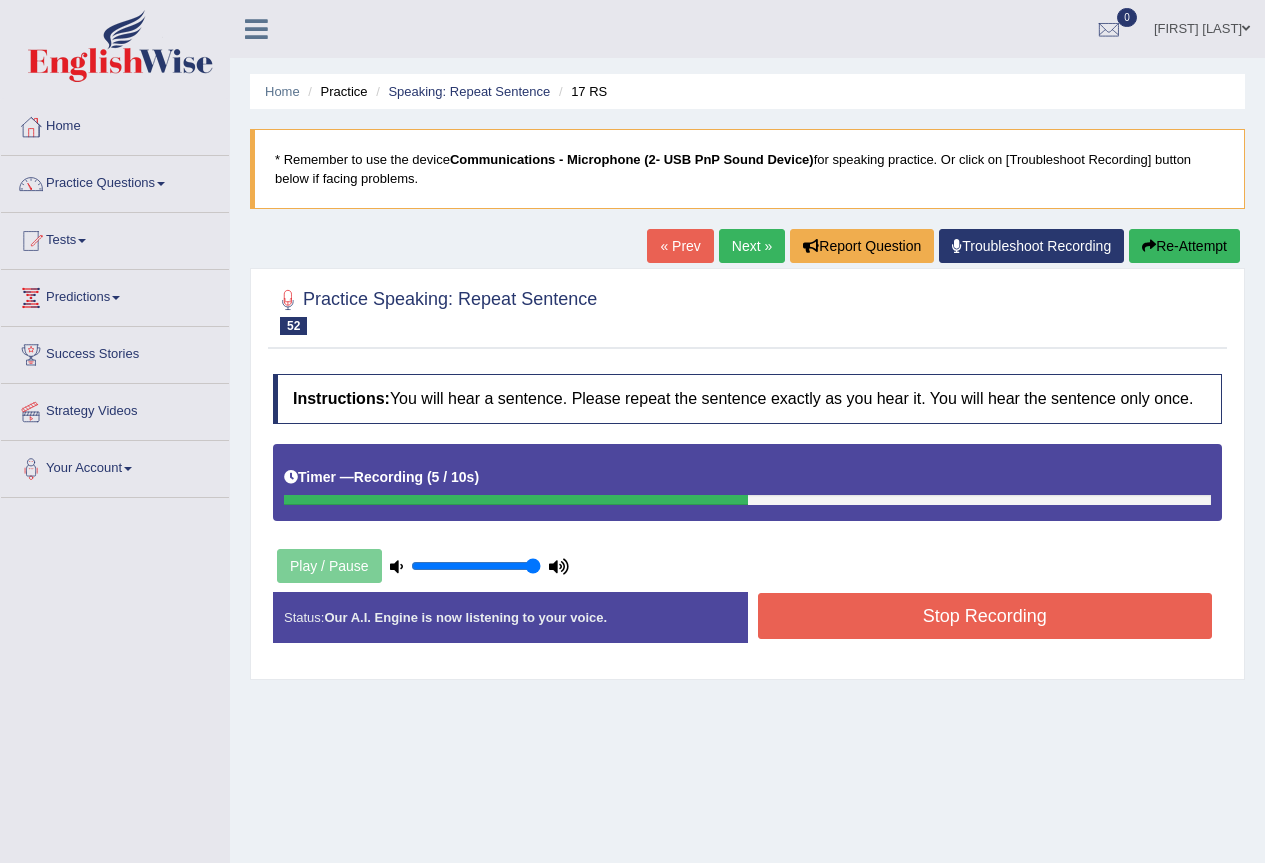 click on "Stop Recording" at bounding box center (985, 618) 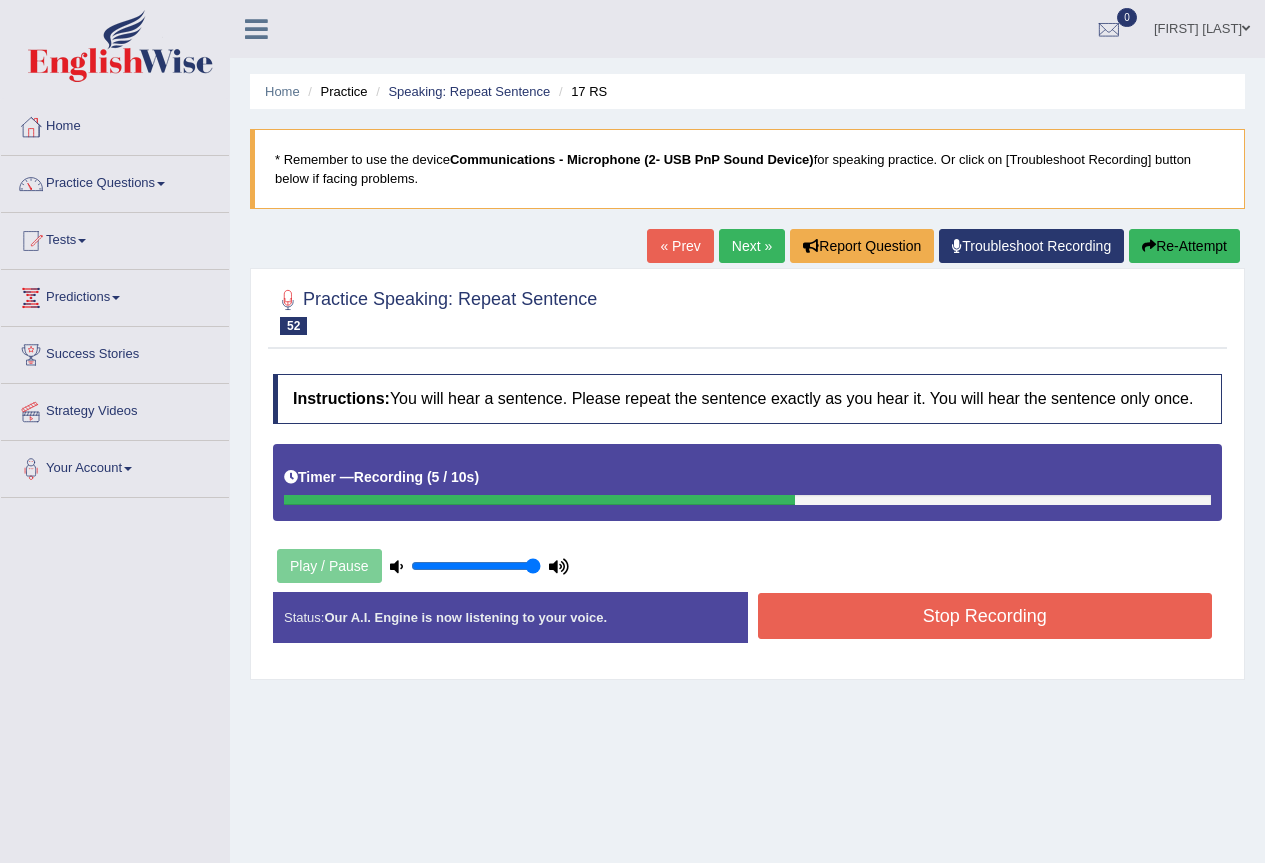 click on "Stop Recording" at bounding box center [985, 616] 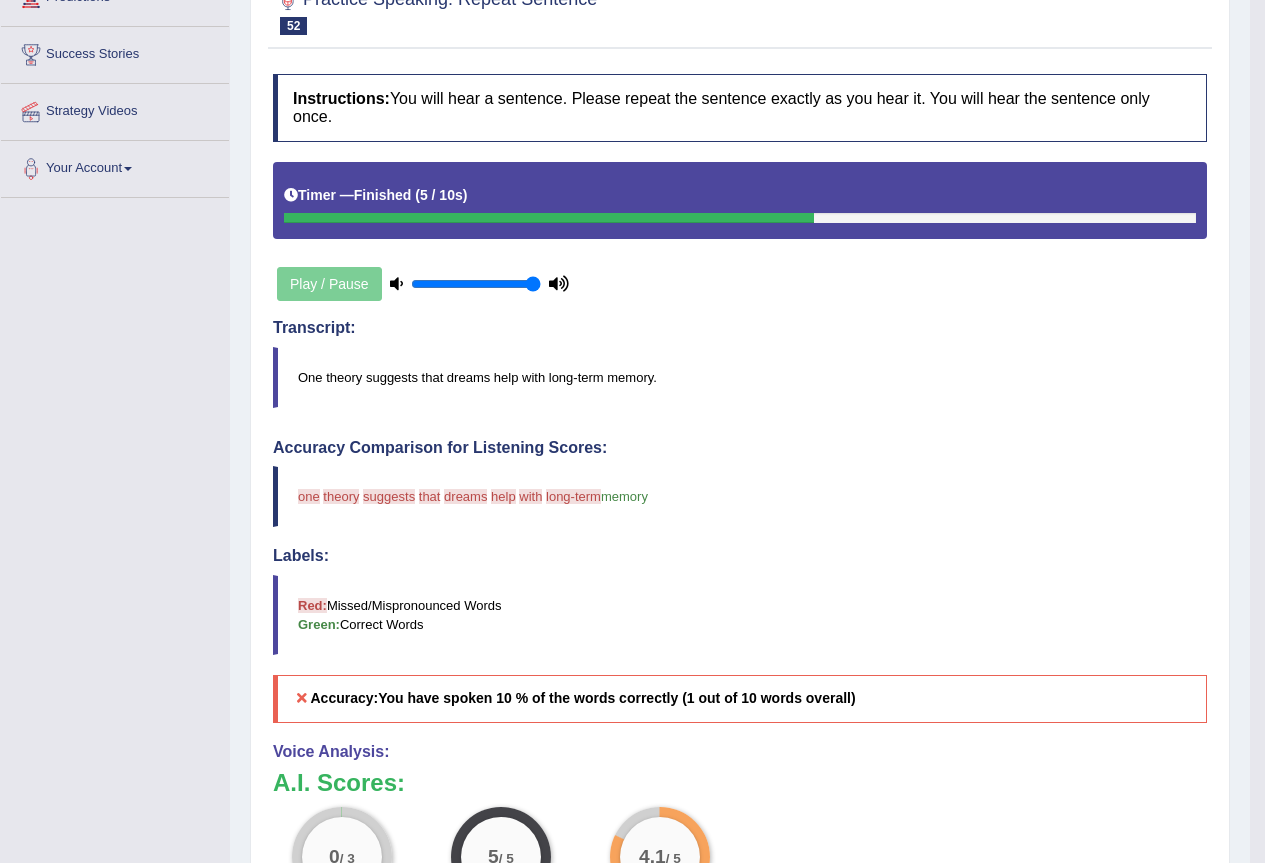 scroll, scrollTop: 200, scrollLeft: 0, axis: vertical 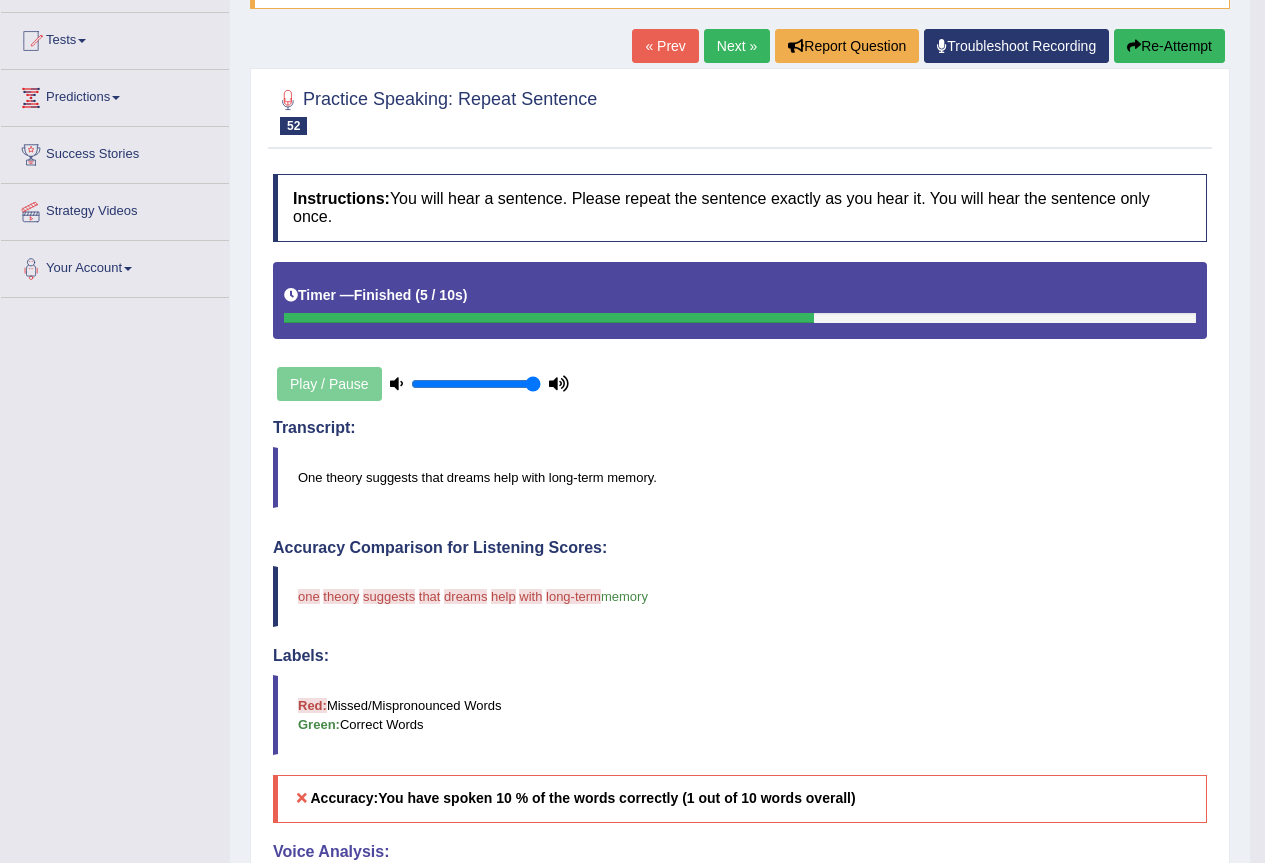 click on "Re-Attempt" at bounding box center [1169, 46] 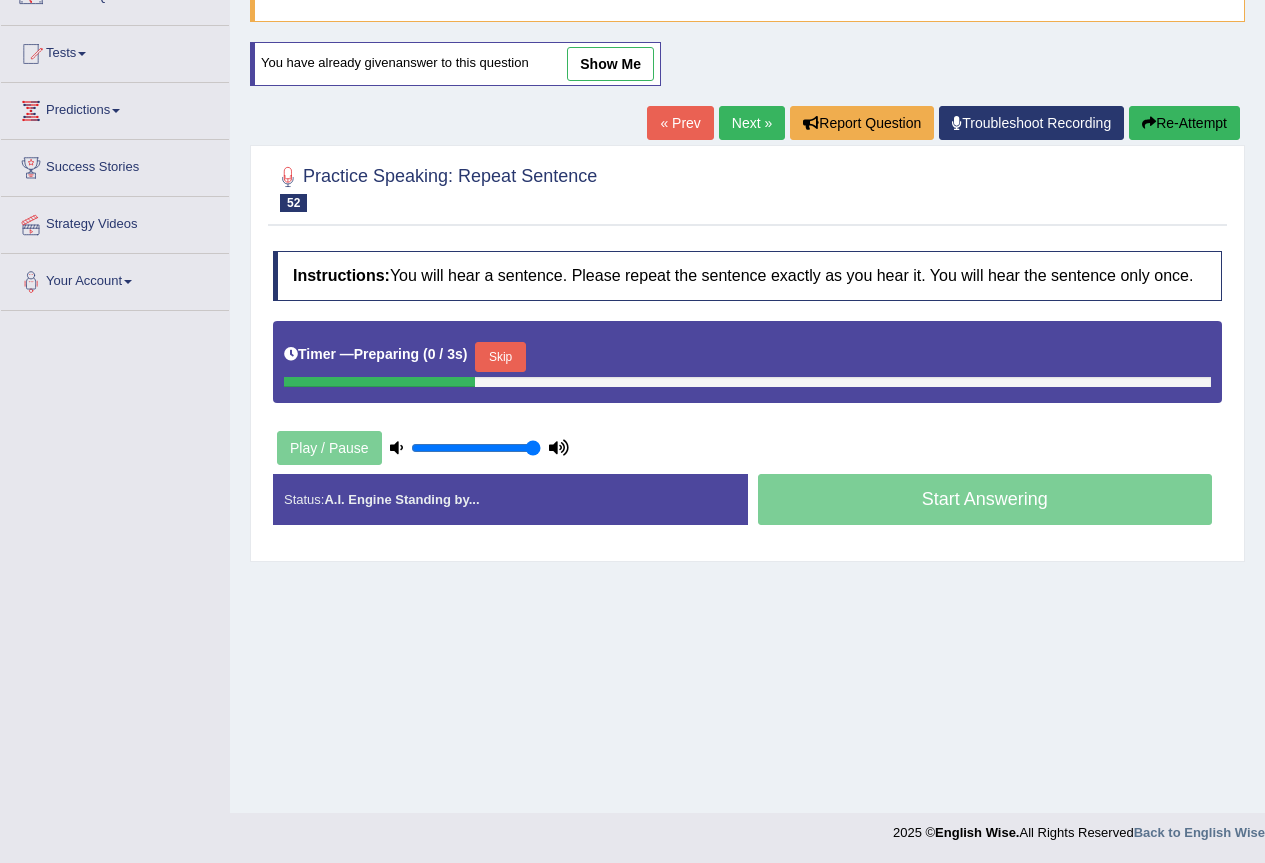 scroll, scrollTop: 187, scrollLeft: 0, axis: vertical 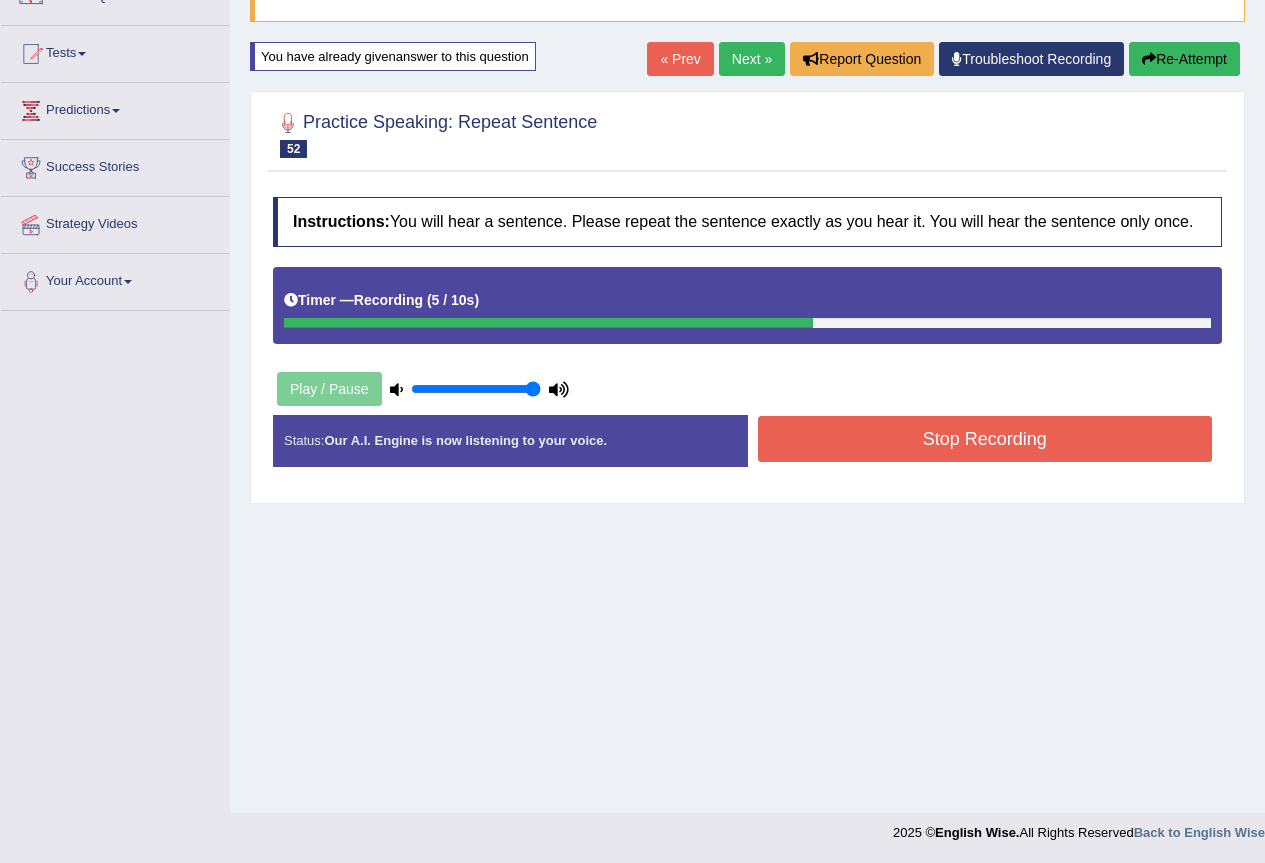 click on "Stop Recording" at bounding box center (985, 439) 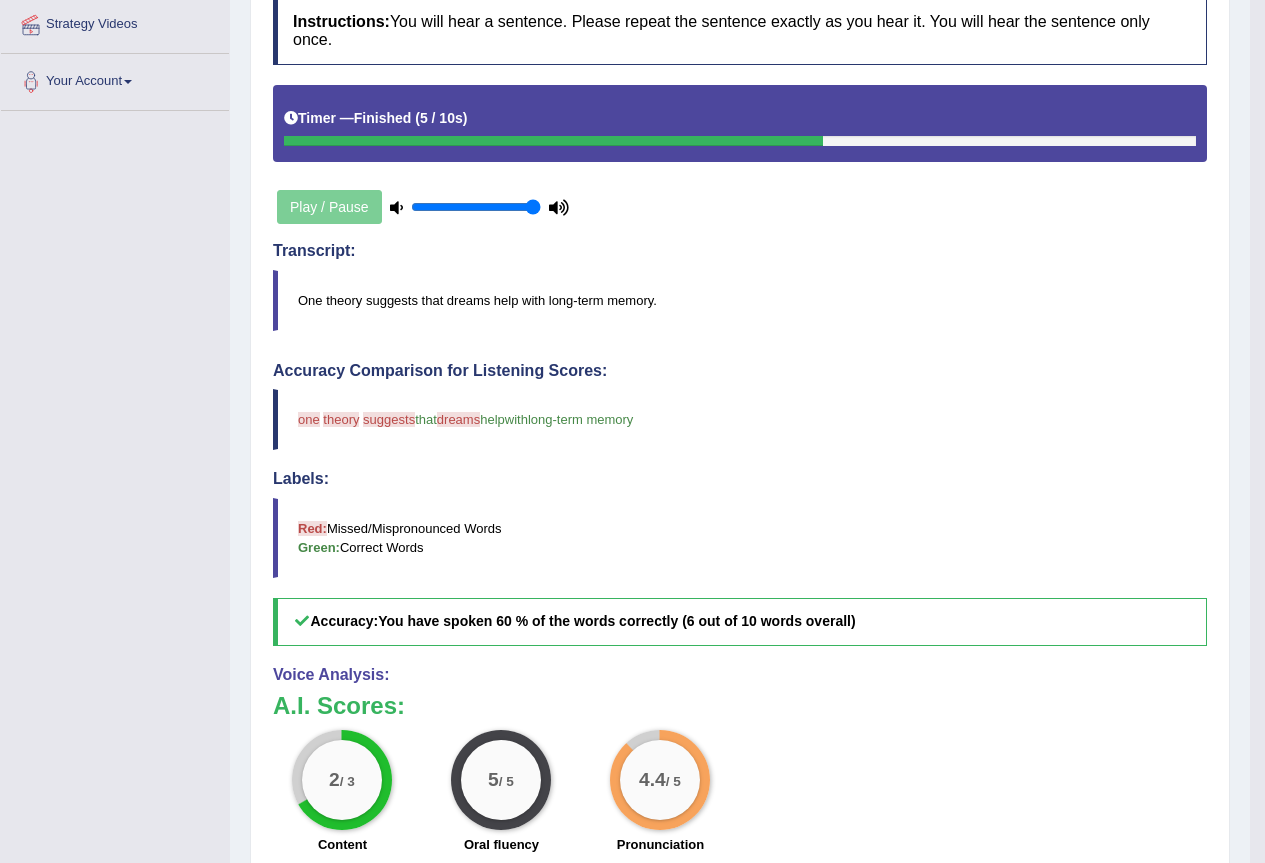 scroll, scrollTop: 187, scrollLeft: 0, axis: vertical 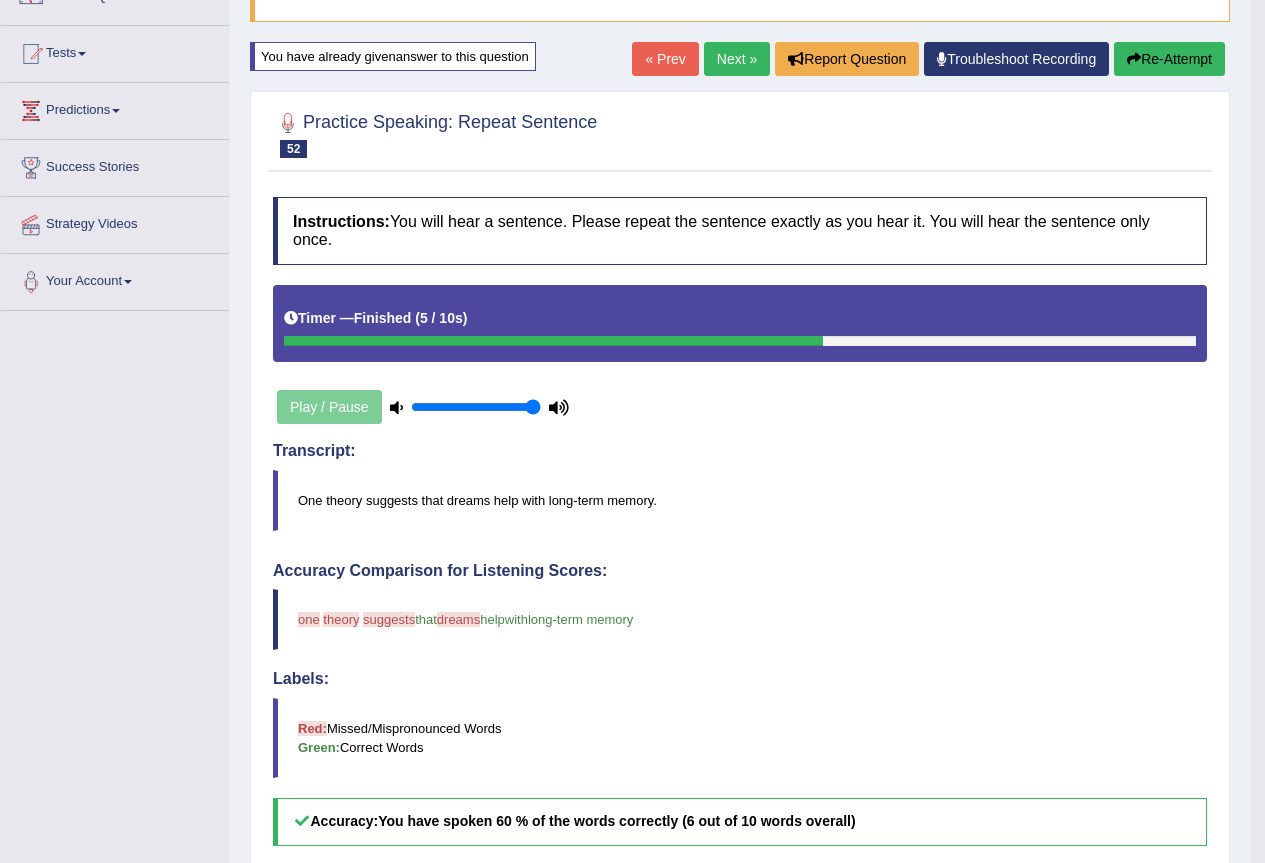 click on "Re-Attempt" at bounding box center (1169, 59) 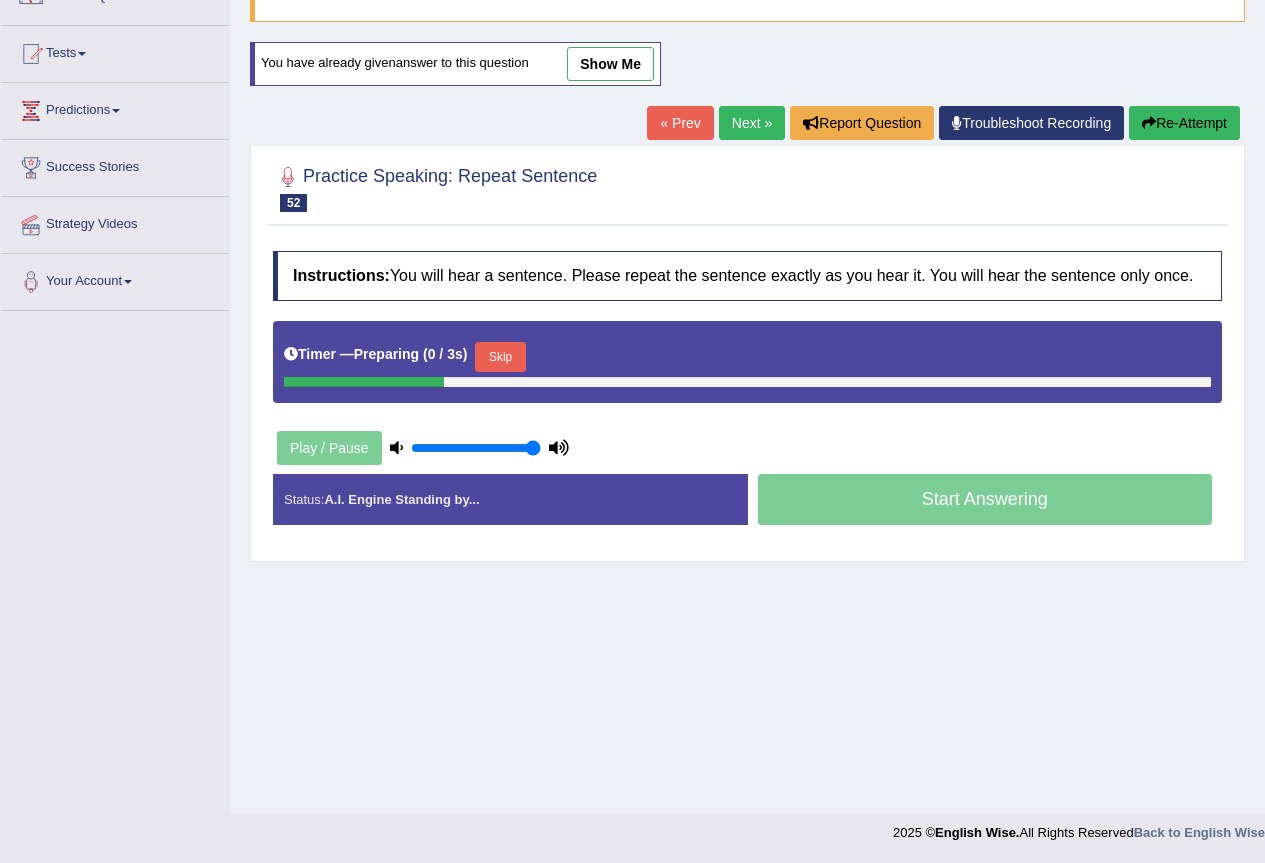 scroll, scrollTop: 187, scrollLeft: 0, axis: vertical 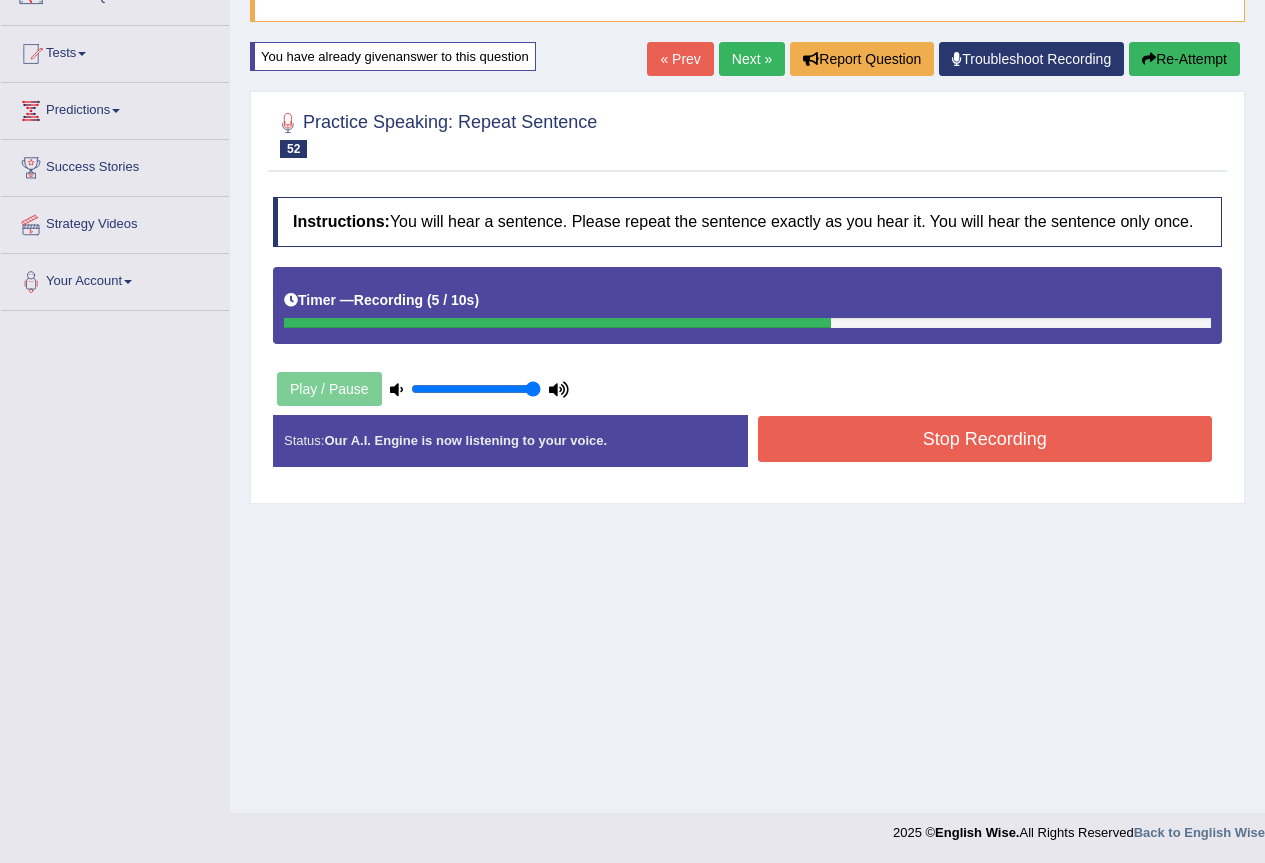 click on "Stop Recording" at bounding box center (985, 439) 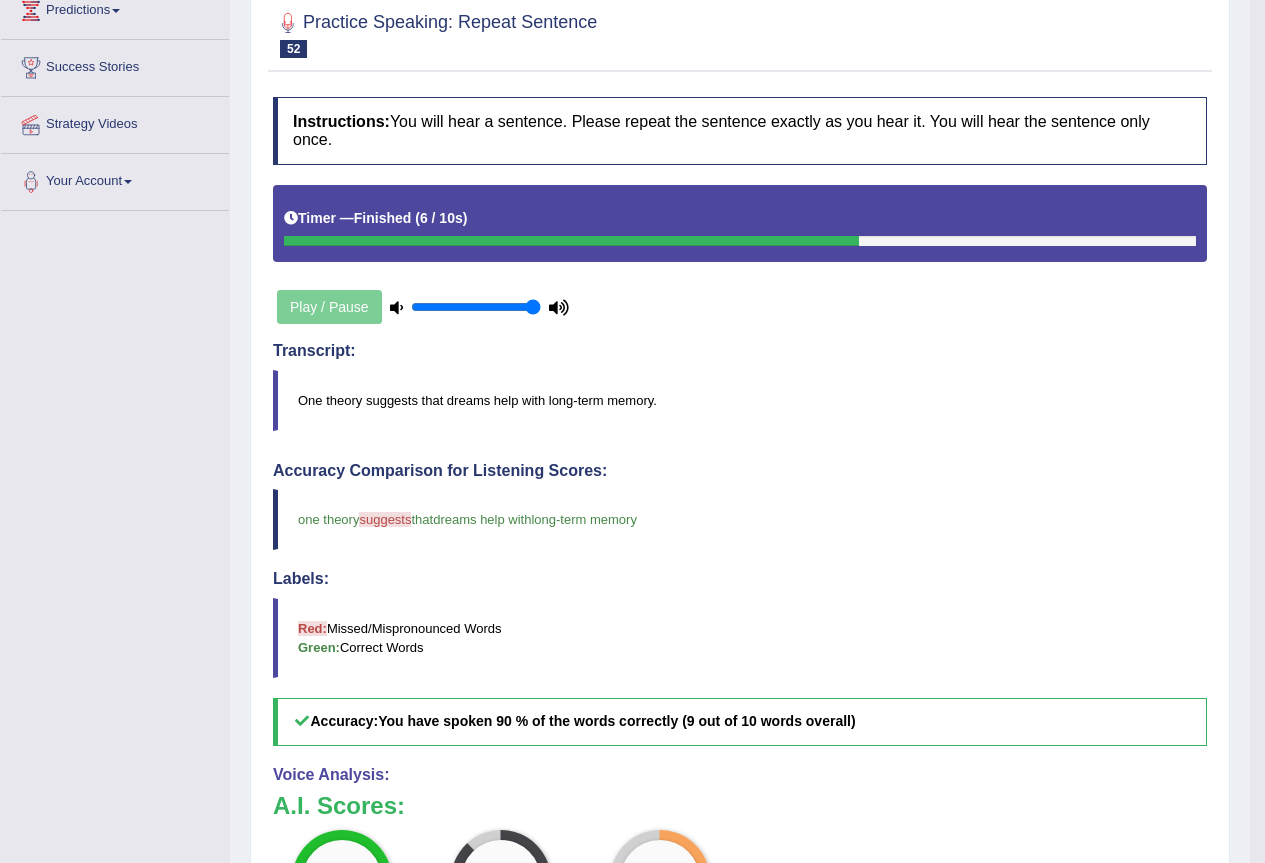 scroll, scrollTop: 87, scrollLeft: 0, axis: vertical 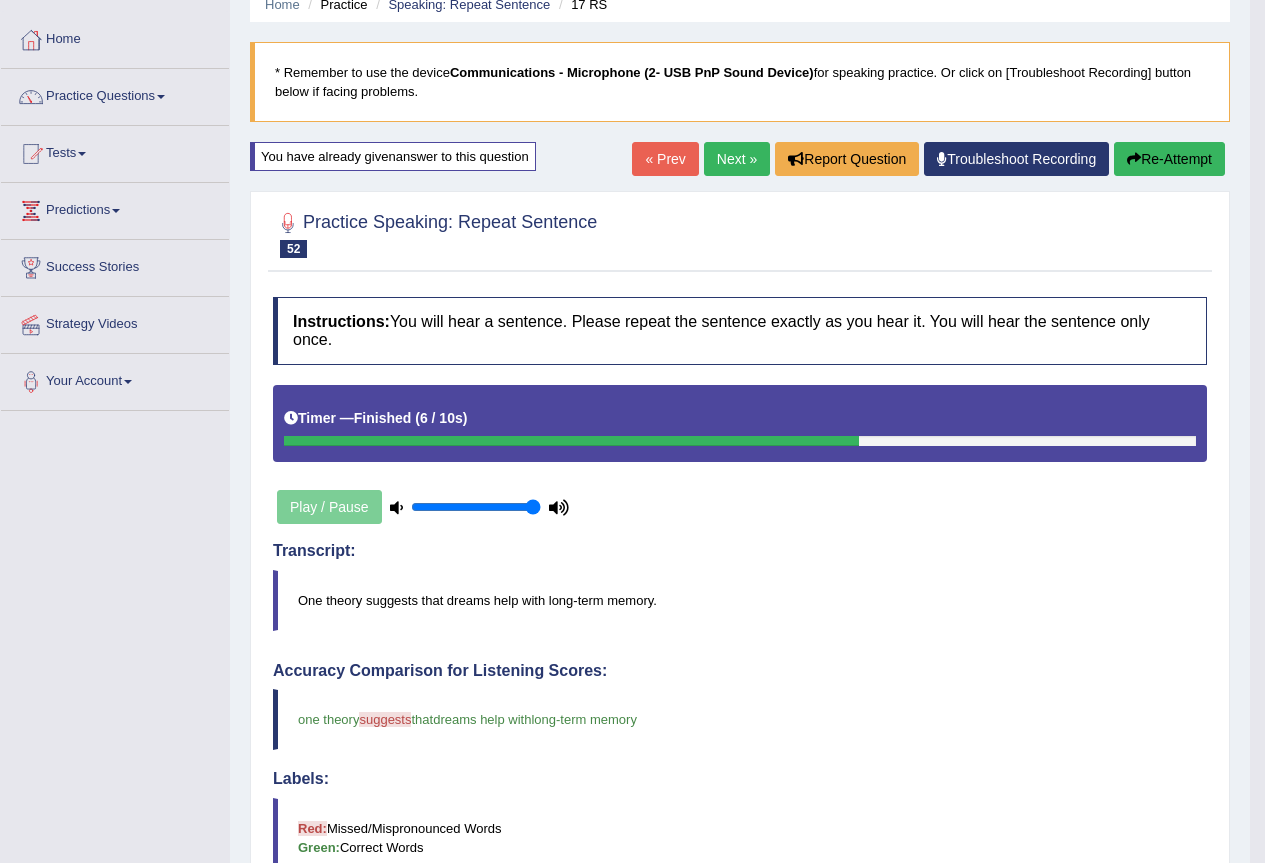 click on "Next »" at bounding box center (737, 159) 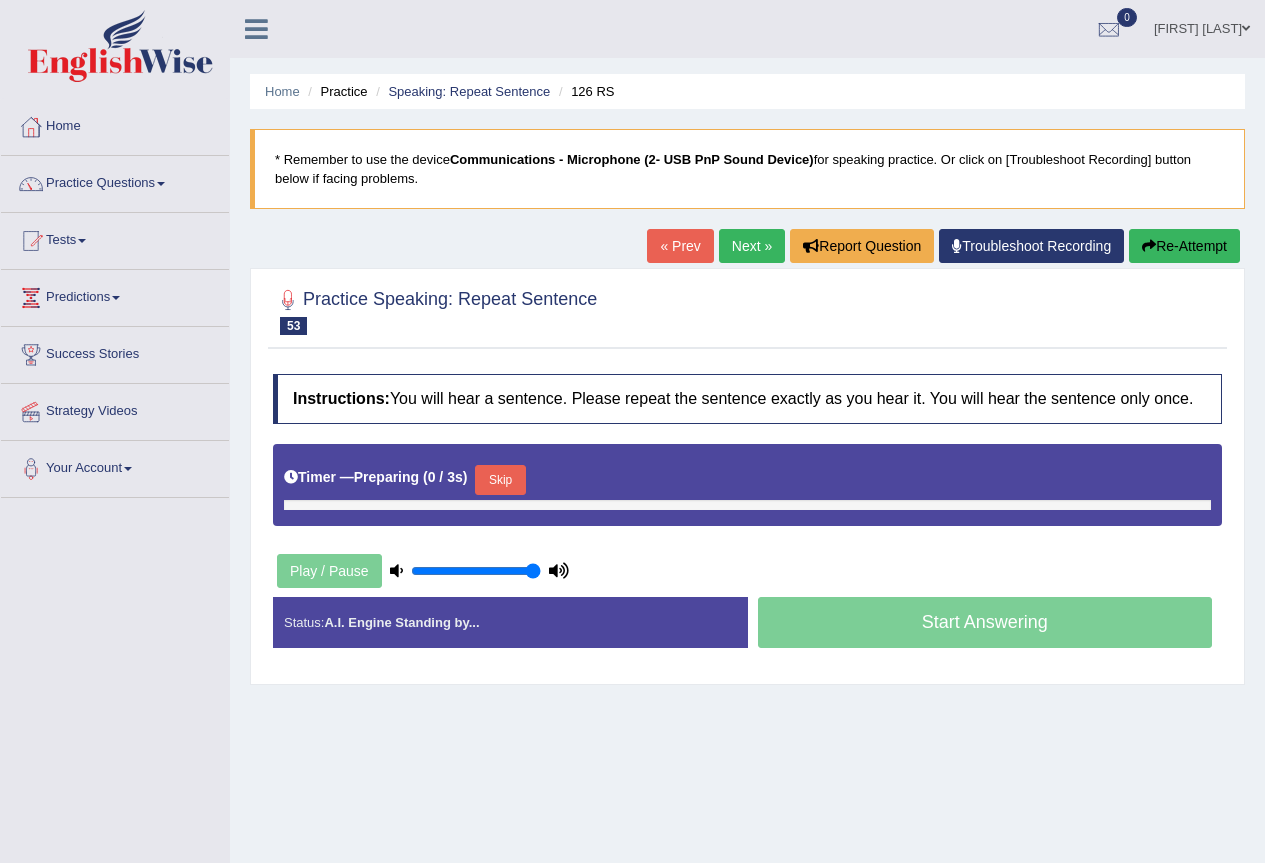 scroll, scrollTop: 0, scrollLeft: 0, axis: both 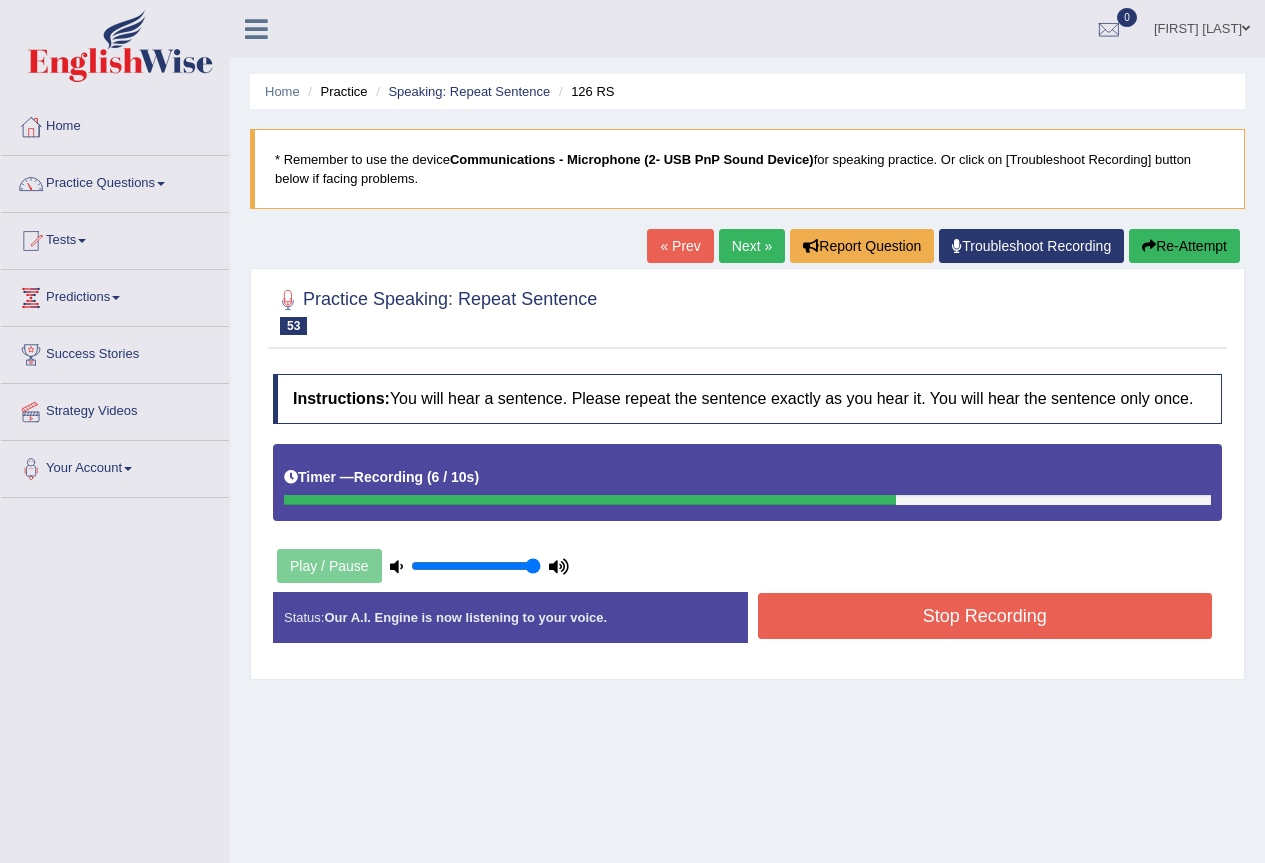 click on "Stop Recording" at bounding box center (985, 616) 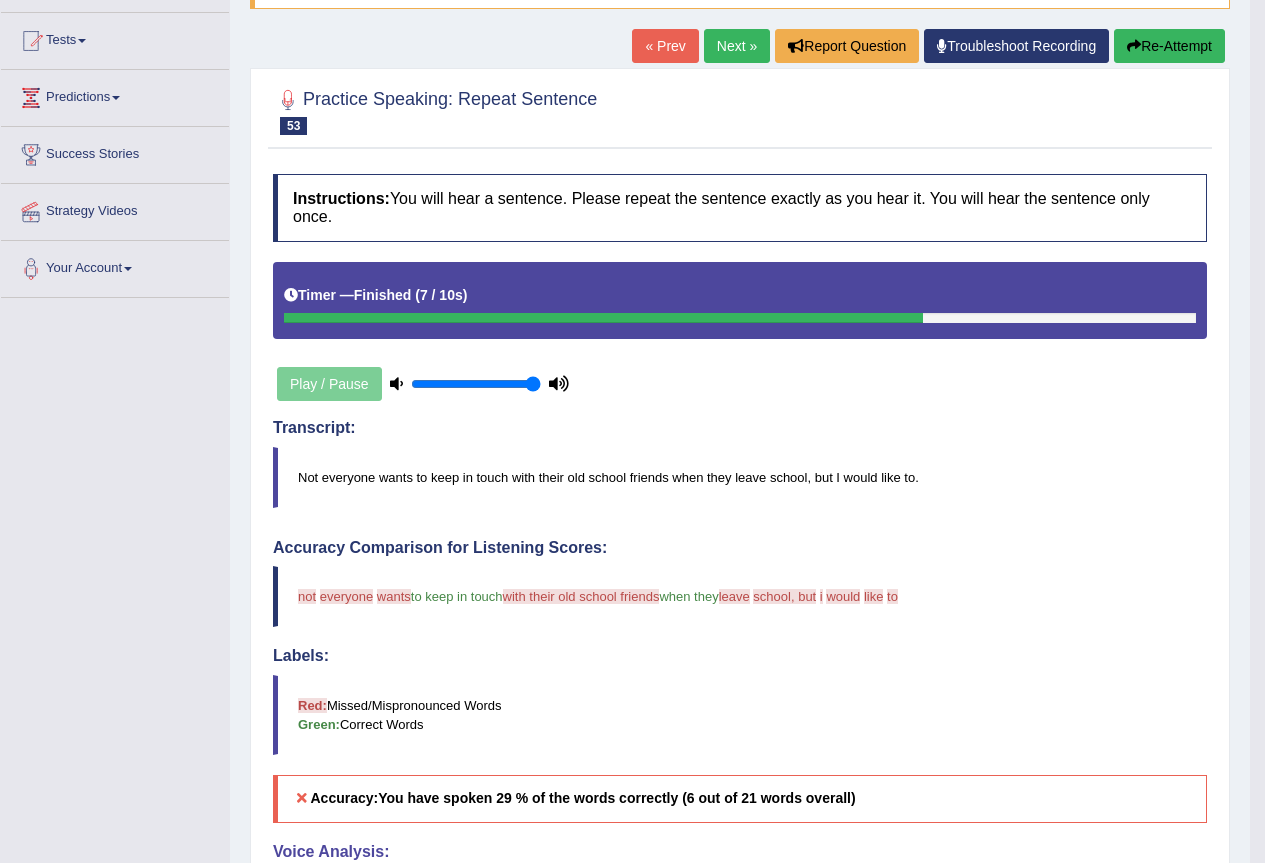 scroll, scrollTop: 100, scrollLeft: 0, axis: vertical 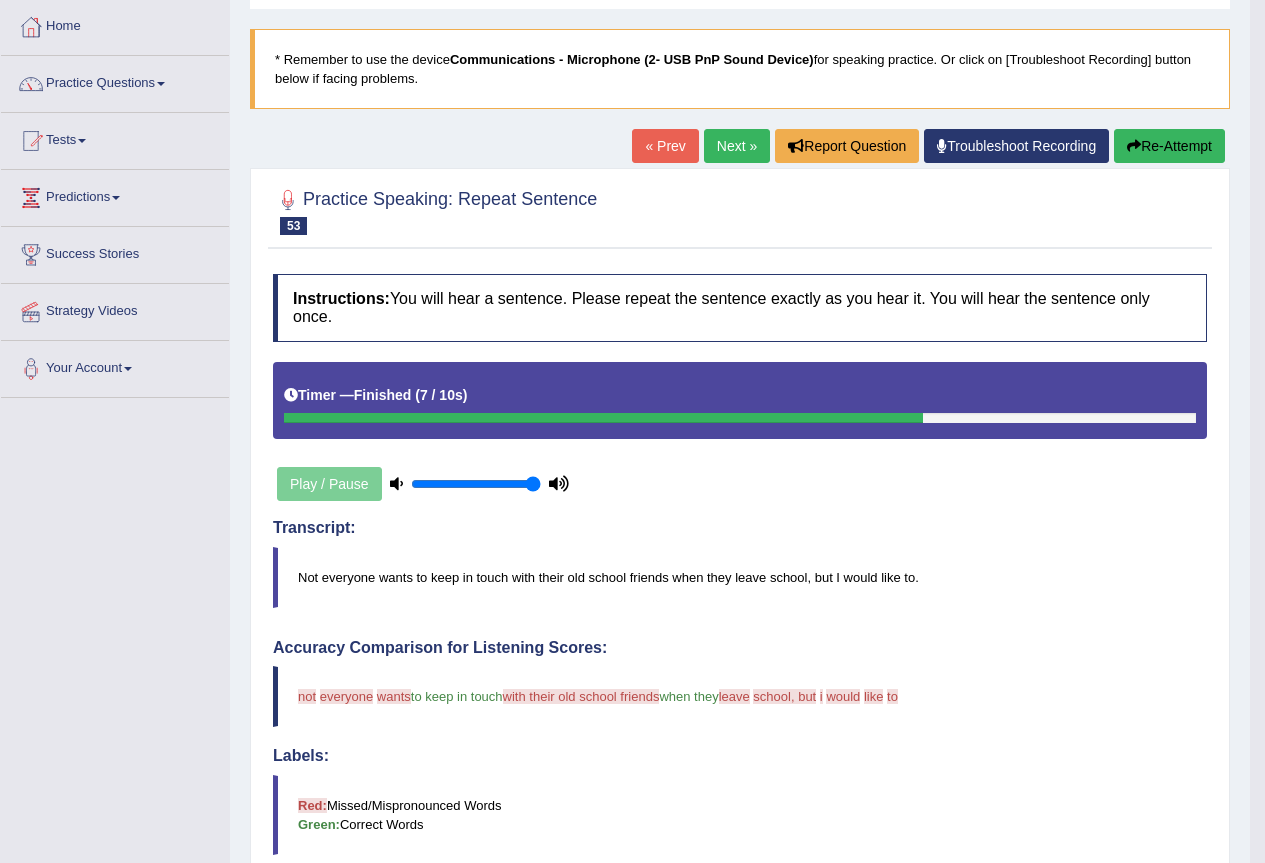 click on "Next »" at bounding box center [737, 146] 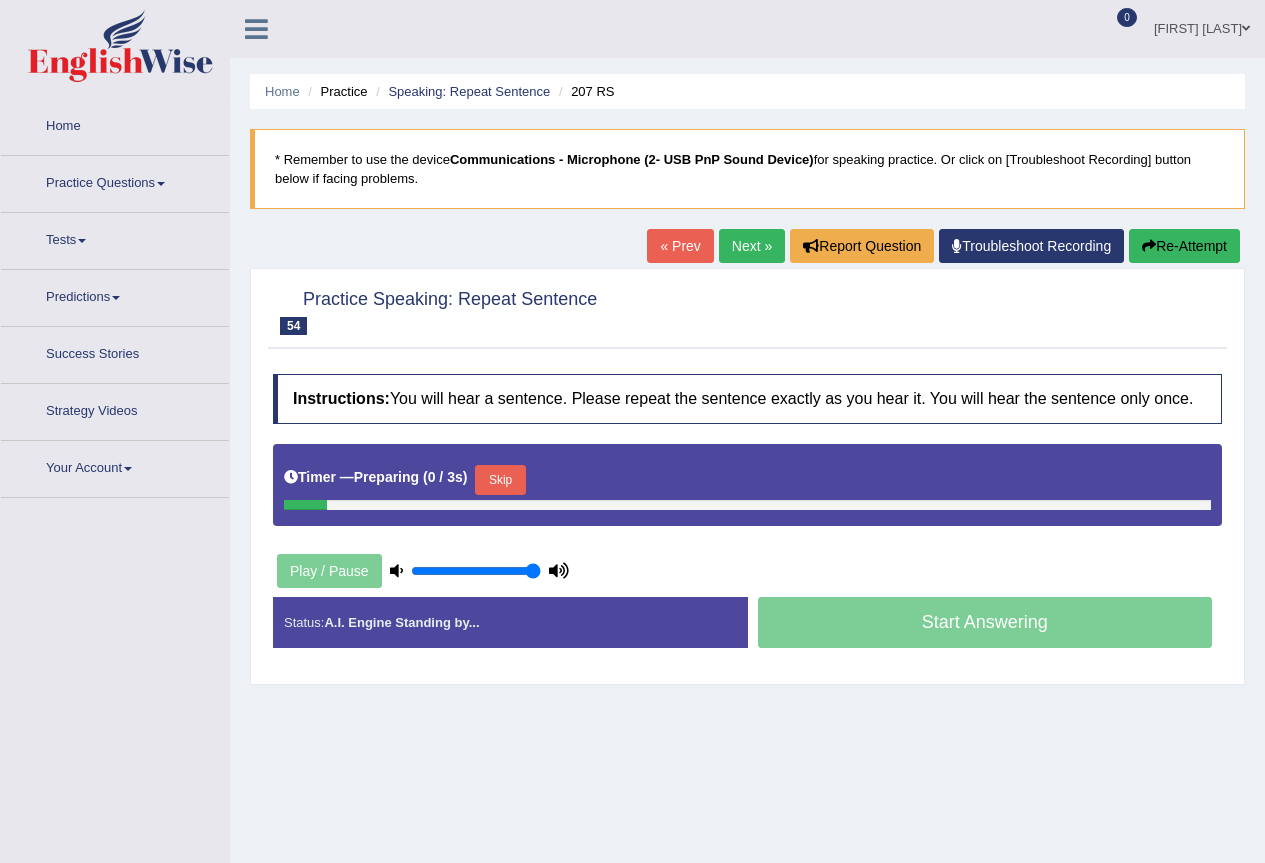 scroll, scrollTop: 0, scrollLeft: 0, axis: both 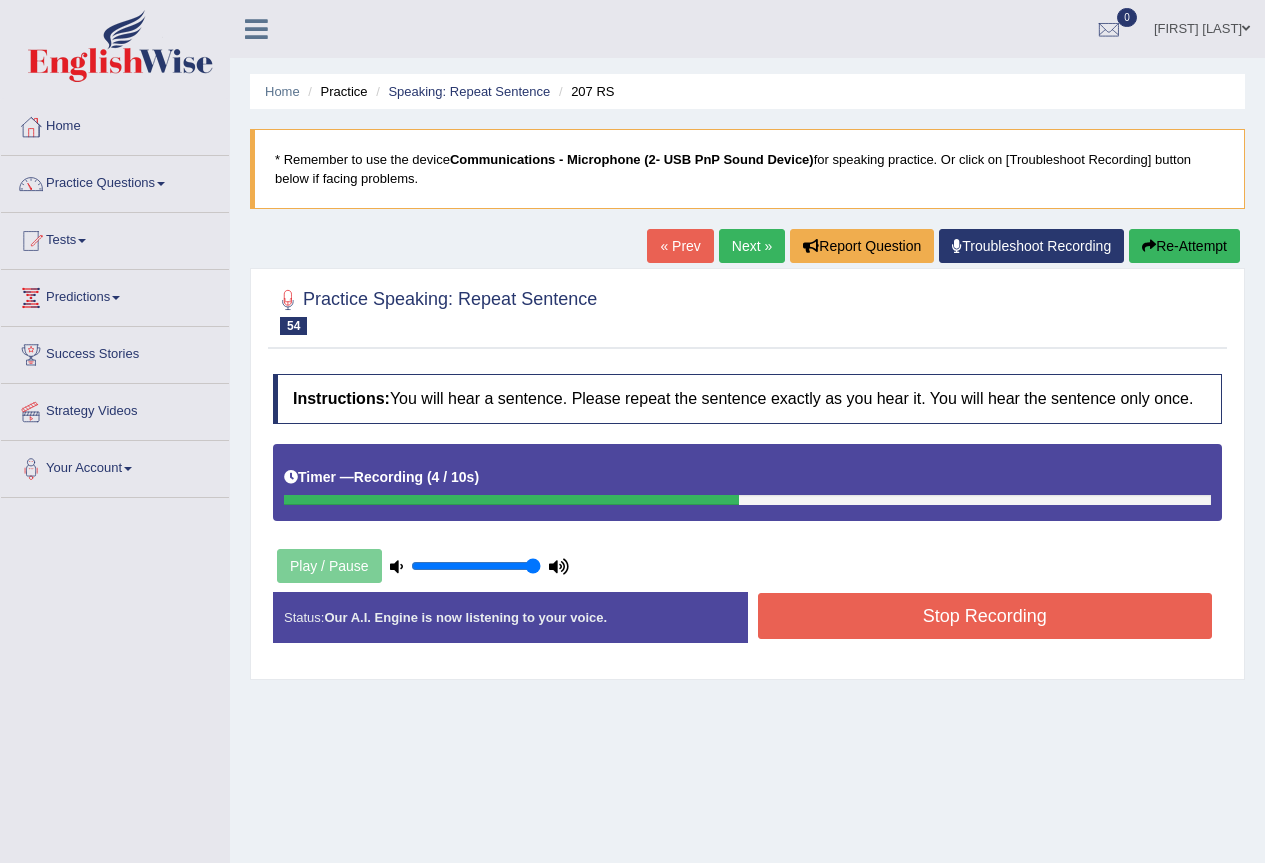 click on "Stop Recording" at bounding box center [985, 616] 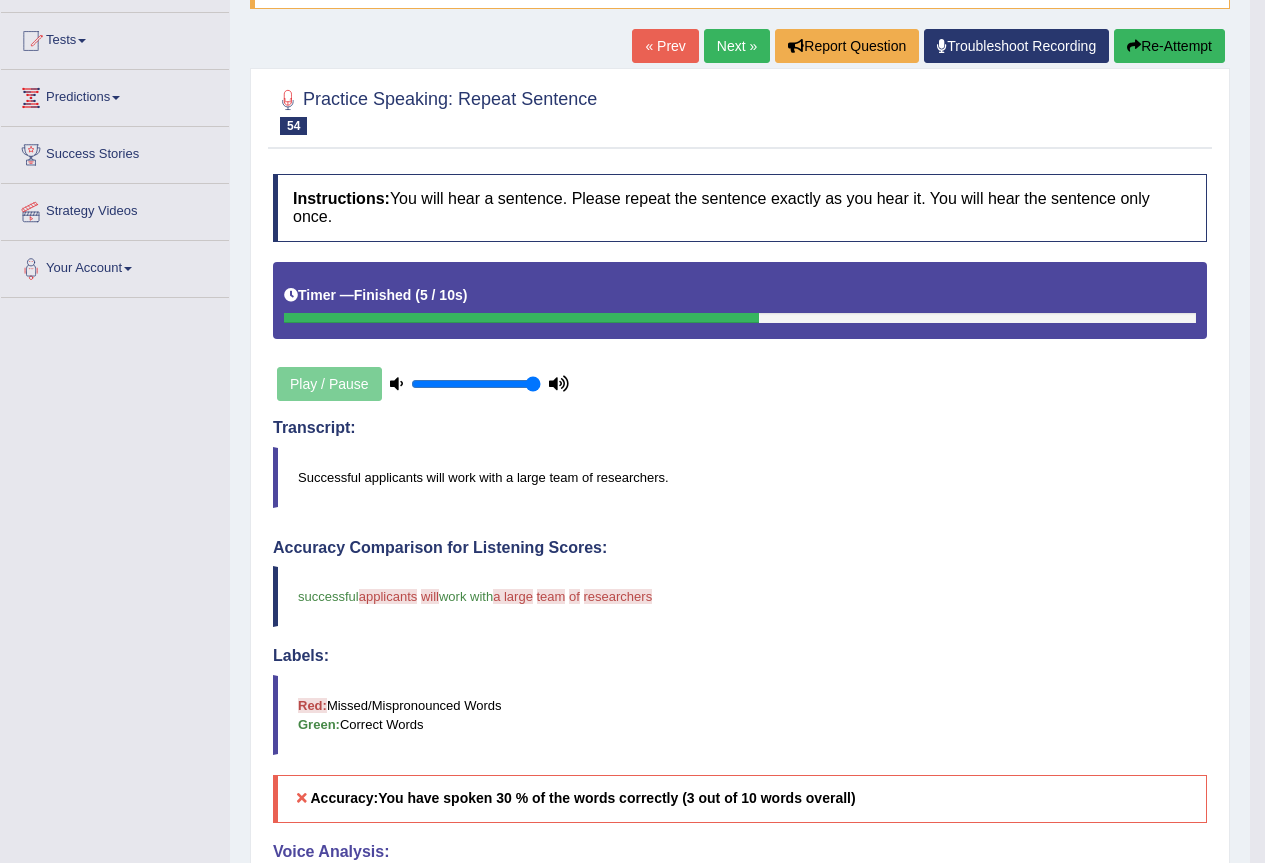 scroll, scrollTop: 100, scrollLeft: 0, axis: vertical 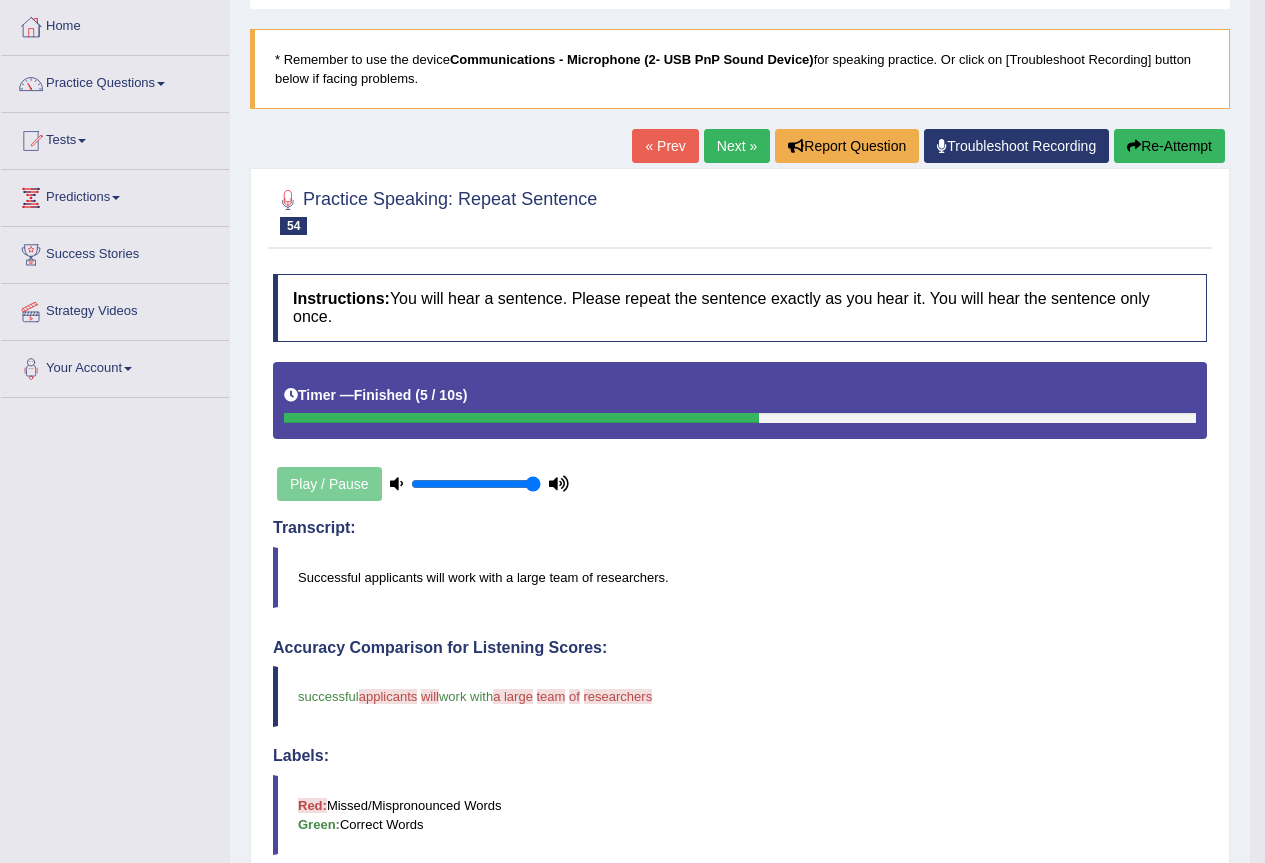 click on "Next »" at bounding box center [737, 146] 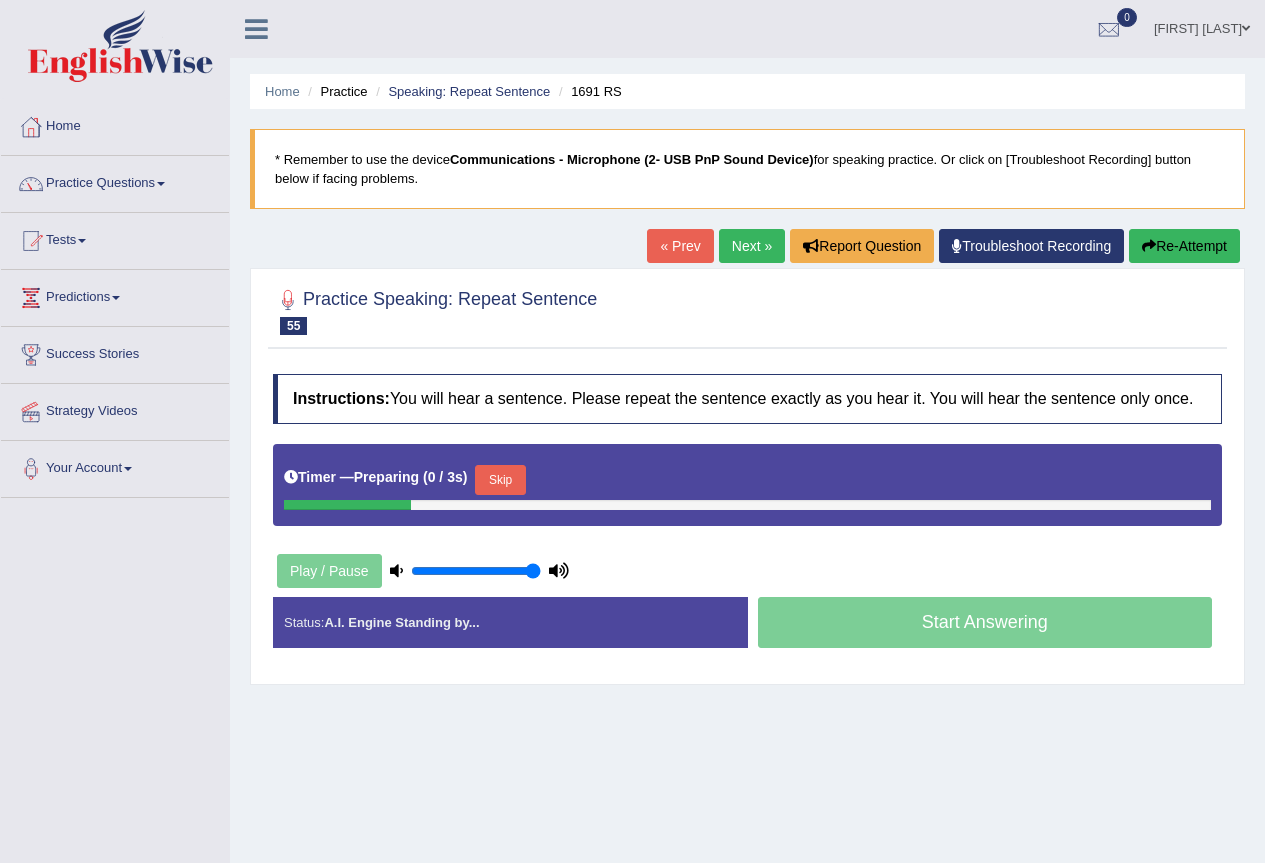 scroll, scrollTop: 0, scrollLeft: 0, axis: both 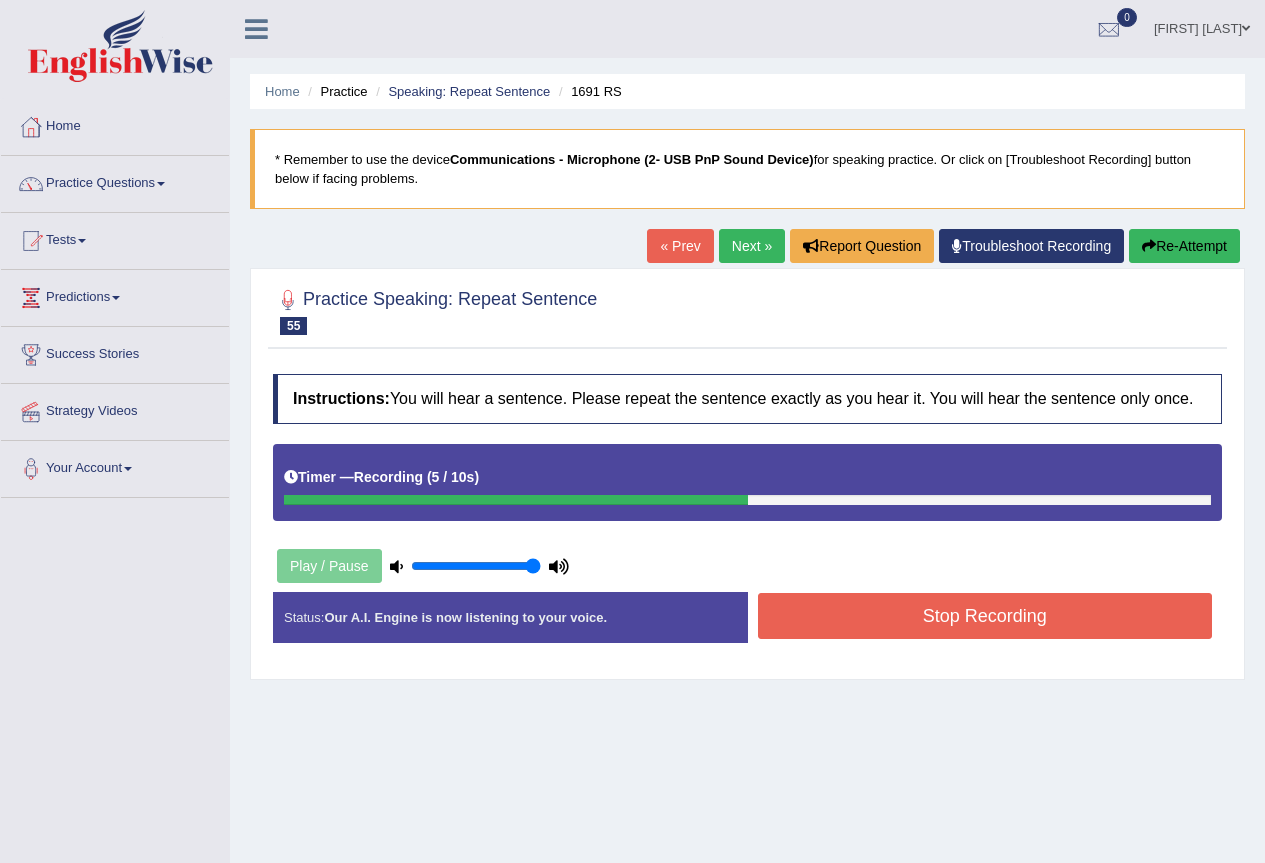 click on "Stop Recording" at bounding box center [985, 616] 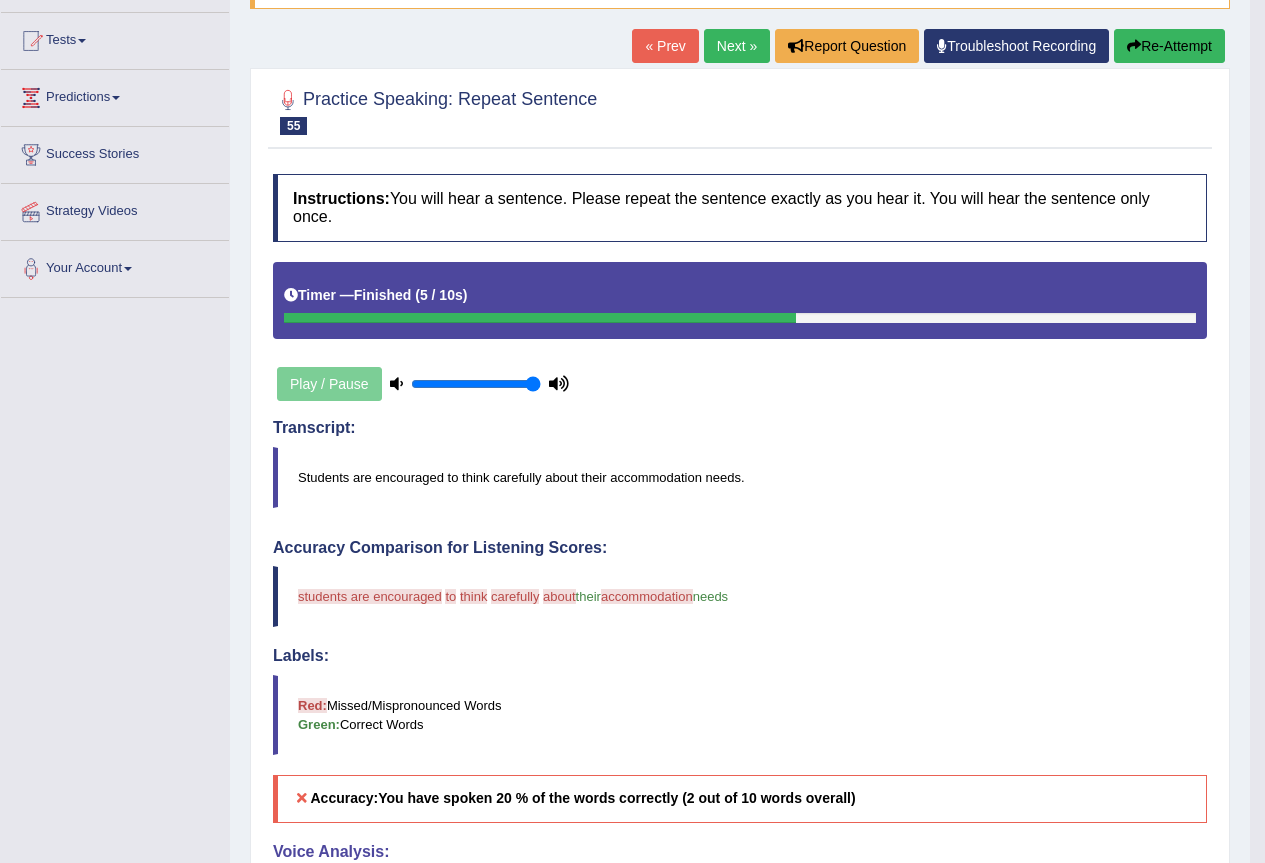 scroll, scrollTop: 100, scrollLeft: 0, axis: vertical 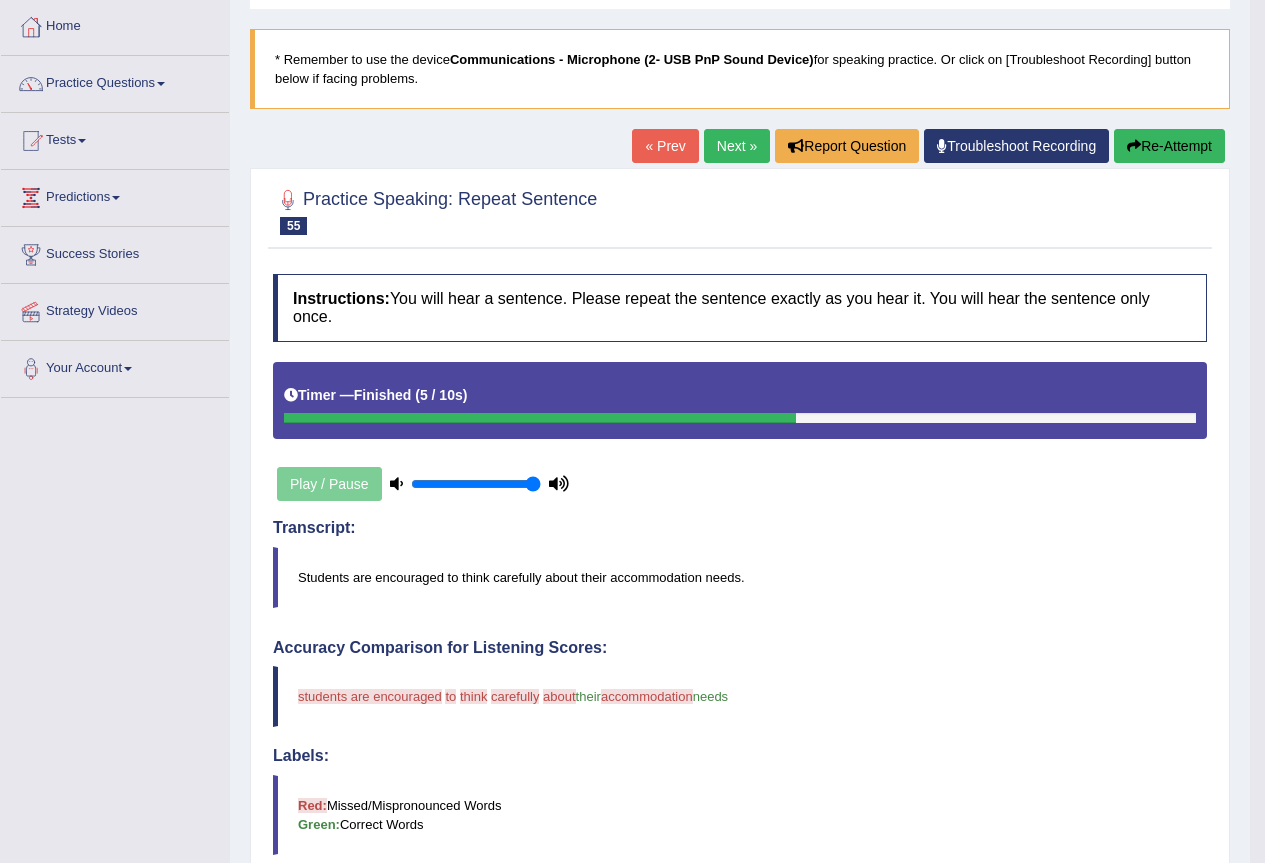 click on "Re-Attempt" at bounding box center [1169, 146] 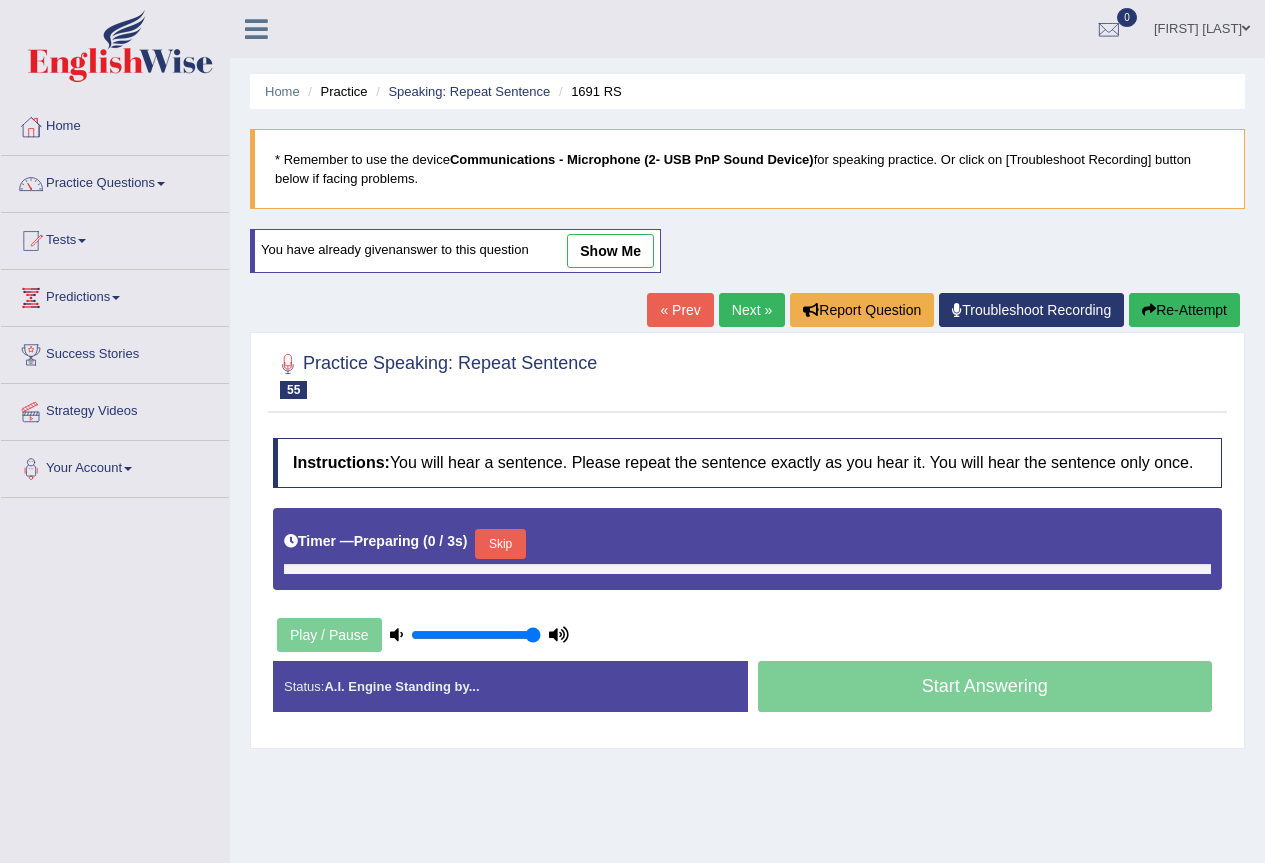 scroll, scrollTop: 100, scrollLeft: 0, axis: vertical 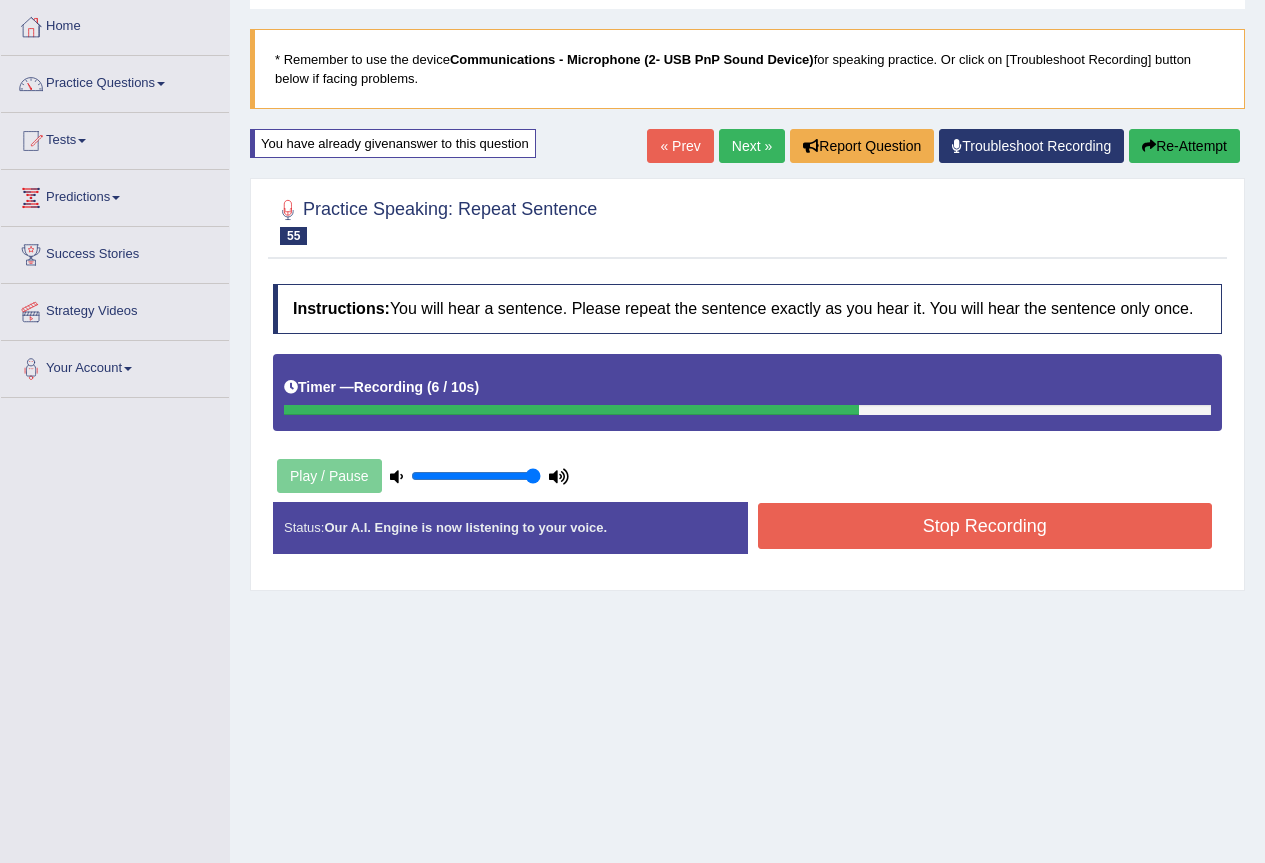 click on "Stop Recording" at bounding box center (985, 526) 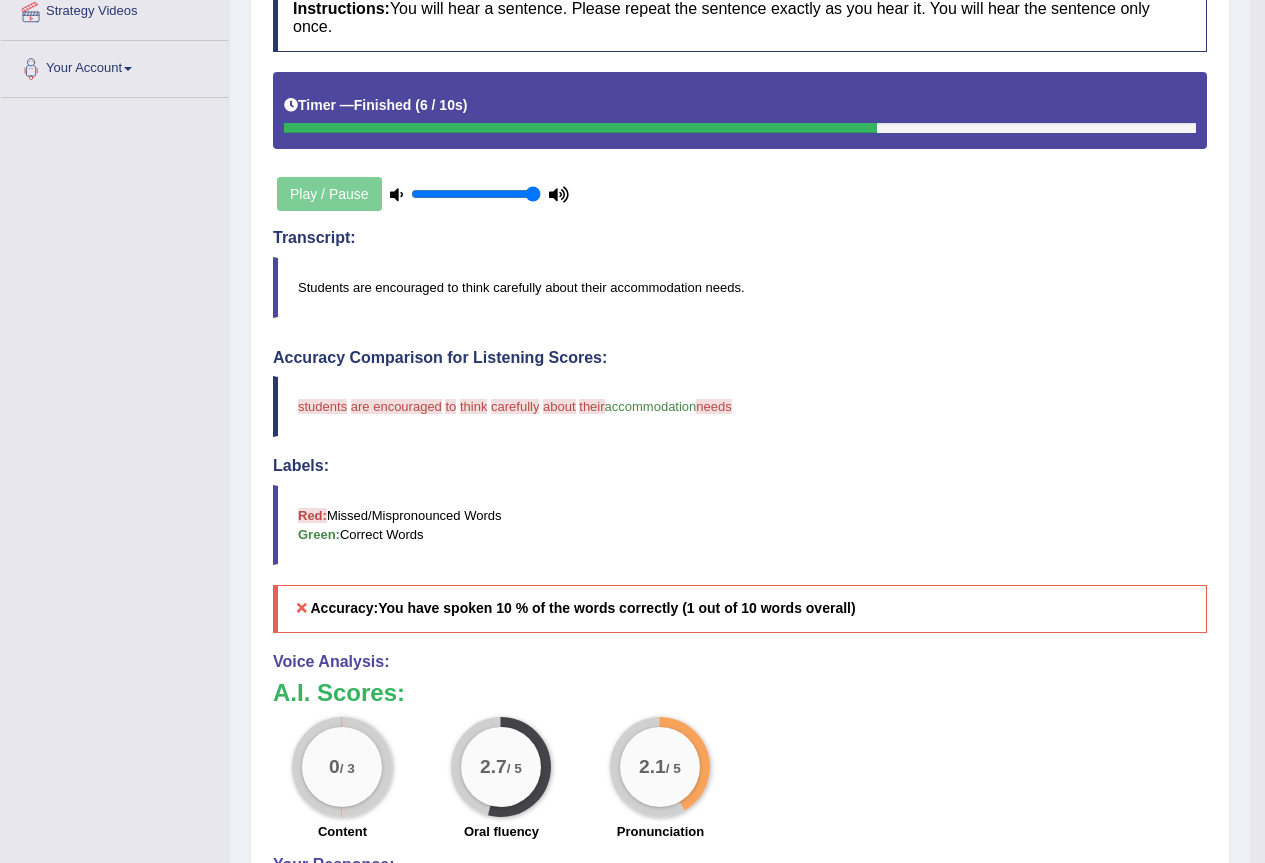 scroll, scrollTop: 200, scrollLeft: 0, axis: vertical 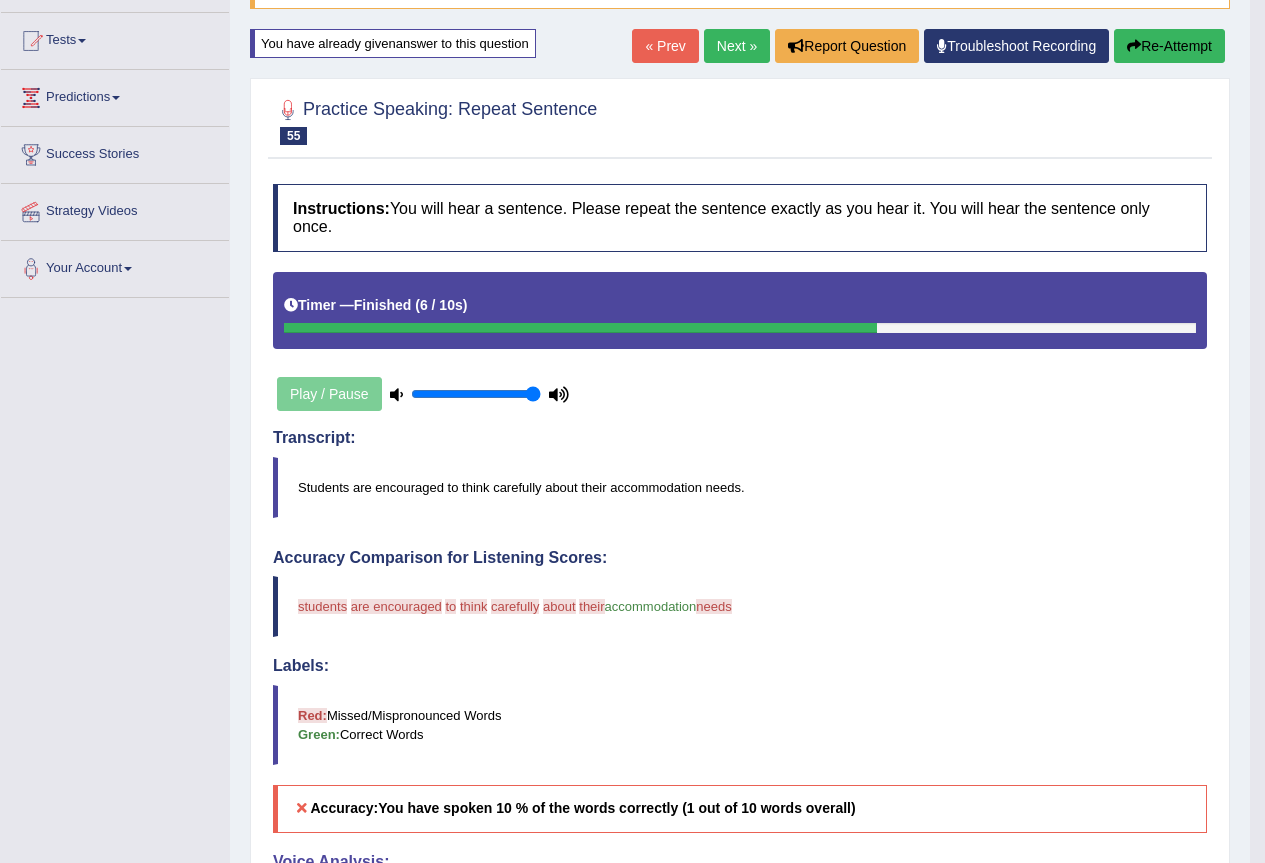 click on "Re-Attempt" at bounding box center [1169, 46] 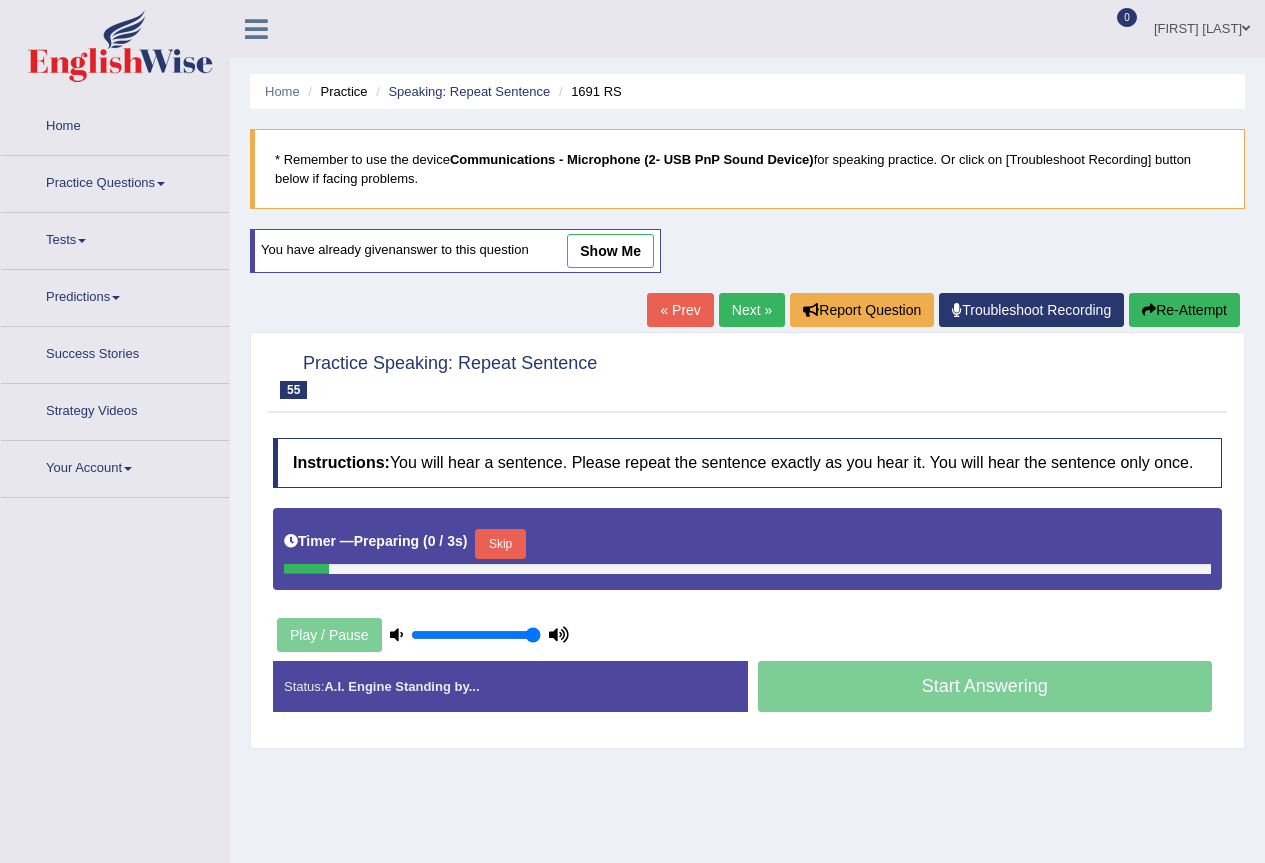 scroll, scrollTop: 187, scrollLeft: 0, axis: vertical 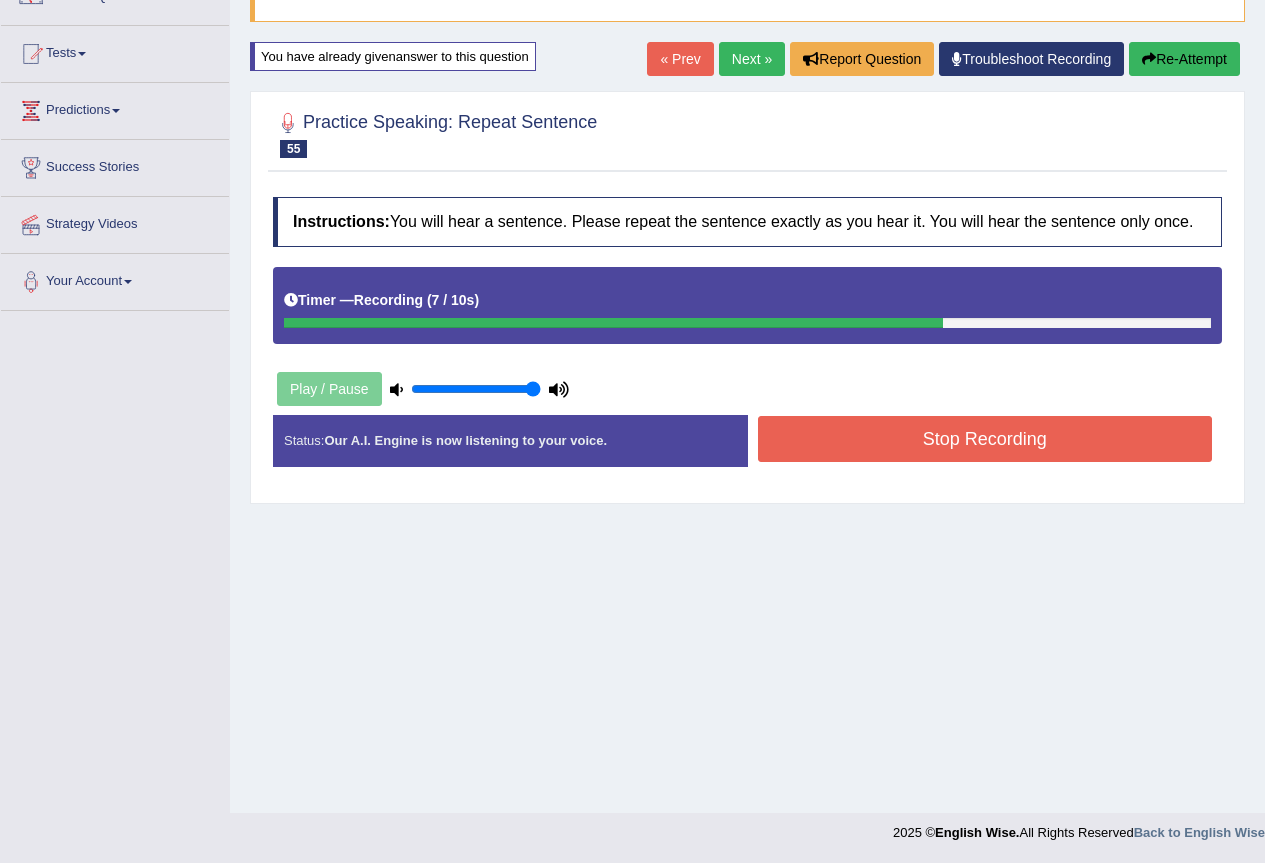 click on "Stop Recording" at bounding box center [985, 439] 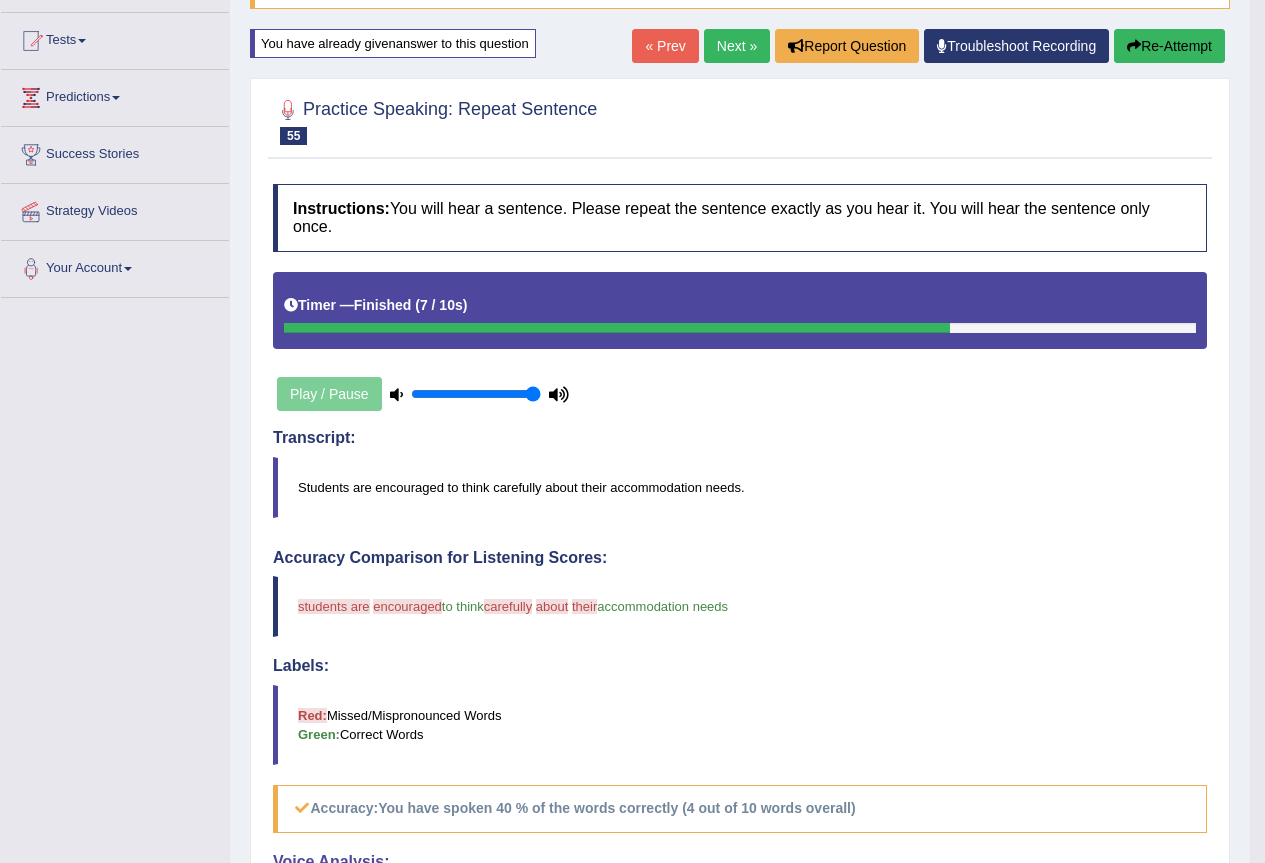 scroll, scrollTop: 100, scrollLeft: 0, axis: vertical 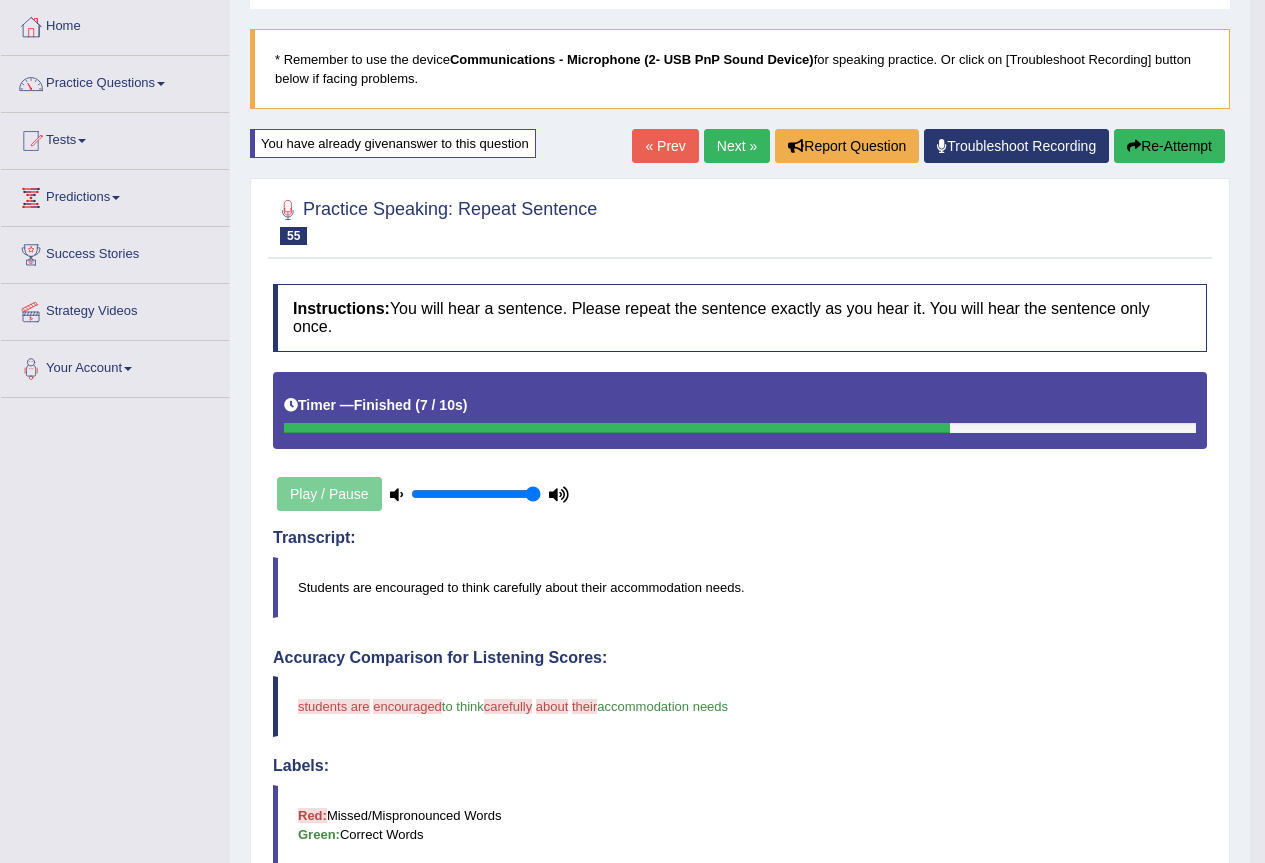 click on "Re-Attempt" at bounding box center [1169, 146] 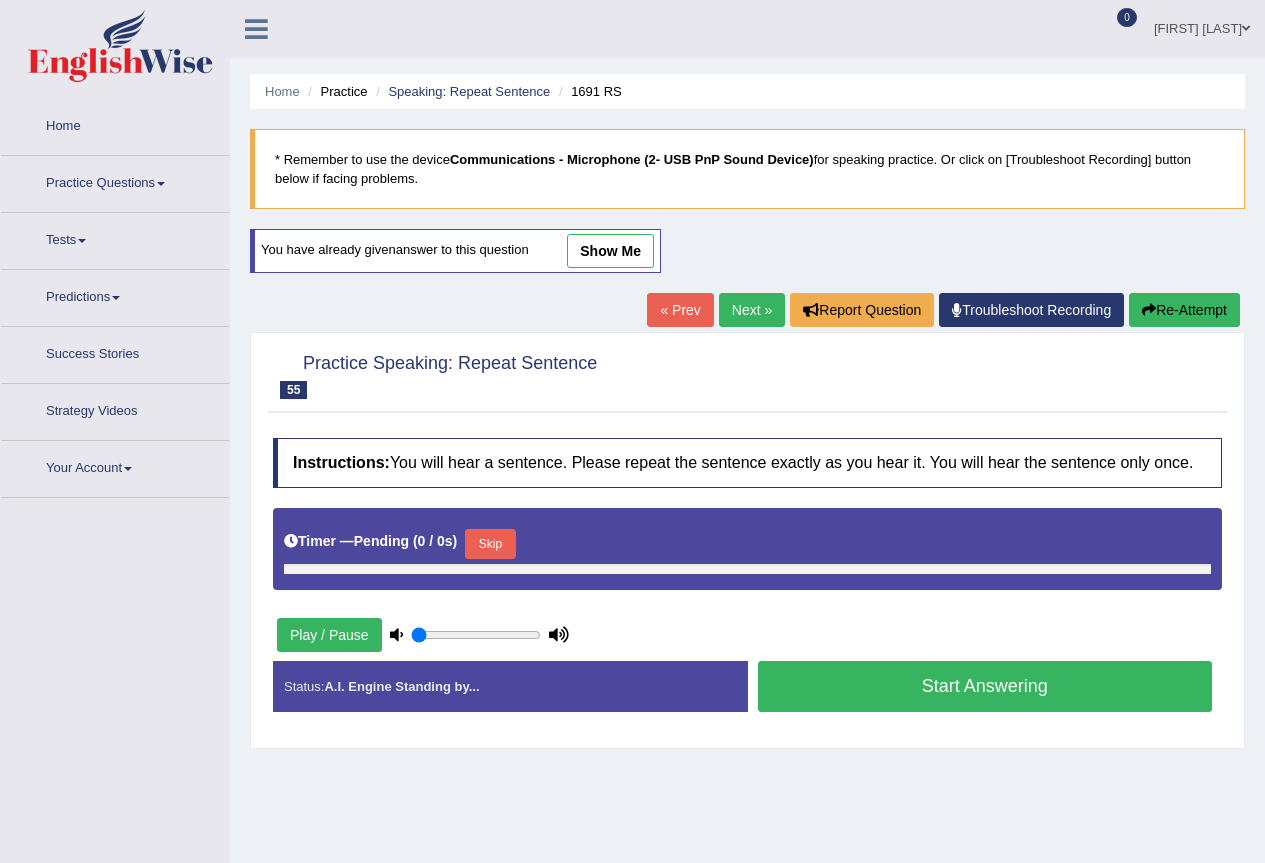 type on "1" 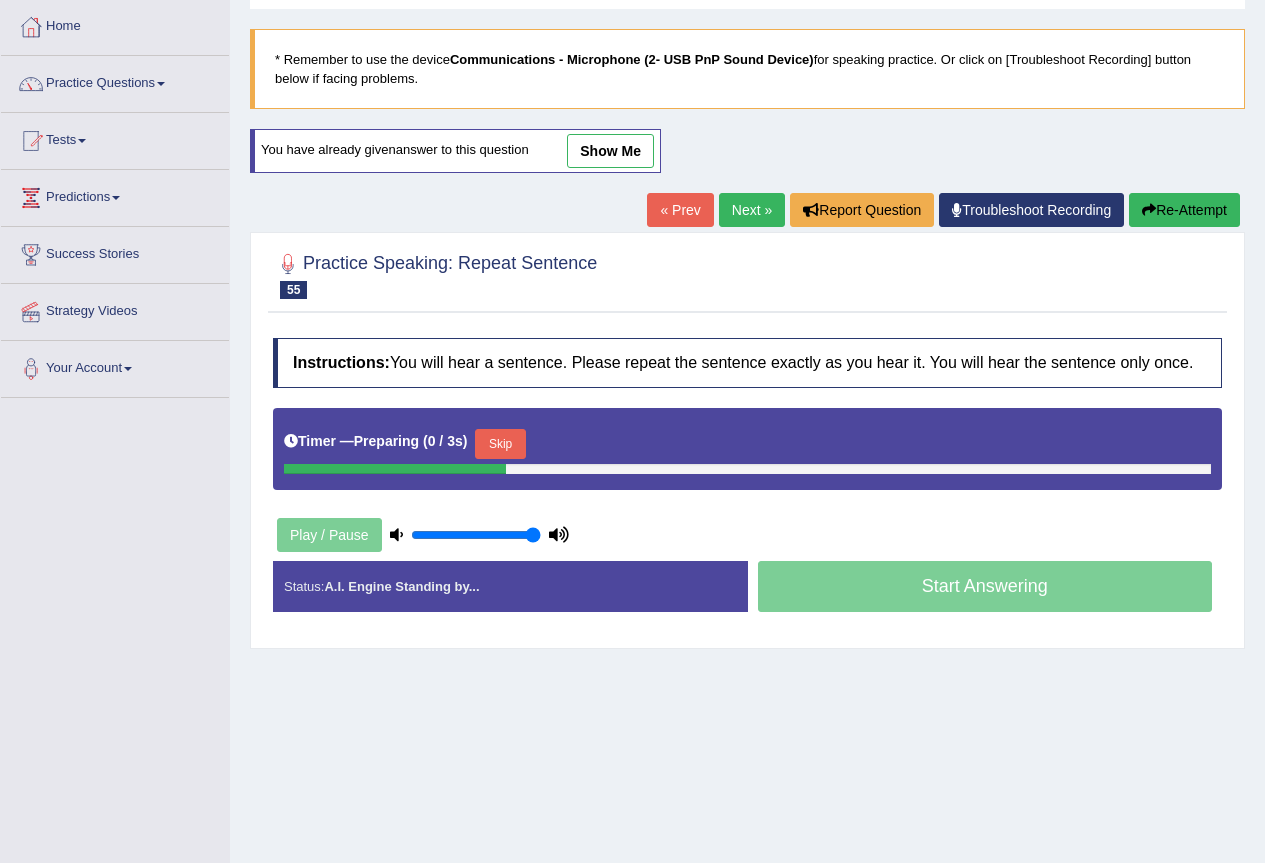 scroll, scrollTop: 100, scrollLeft: 0, axis: vertical 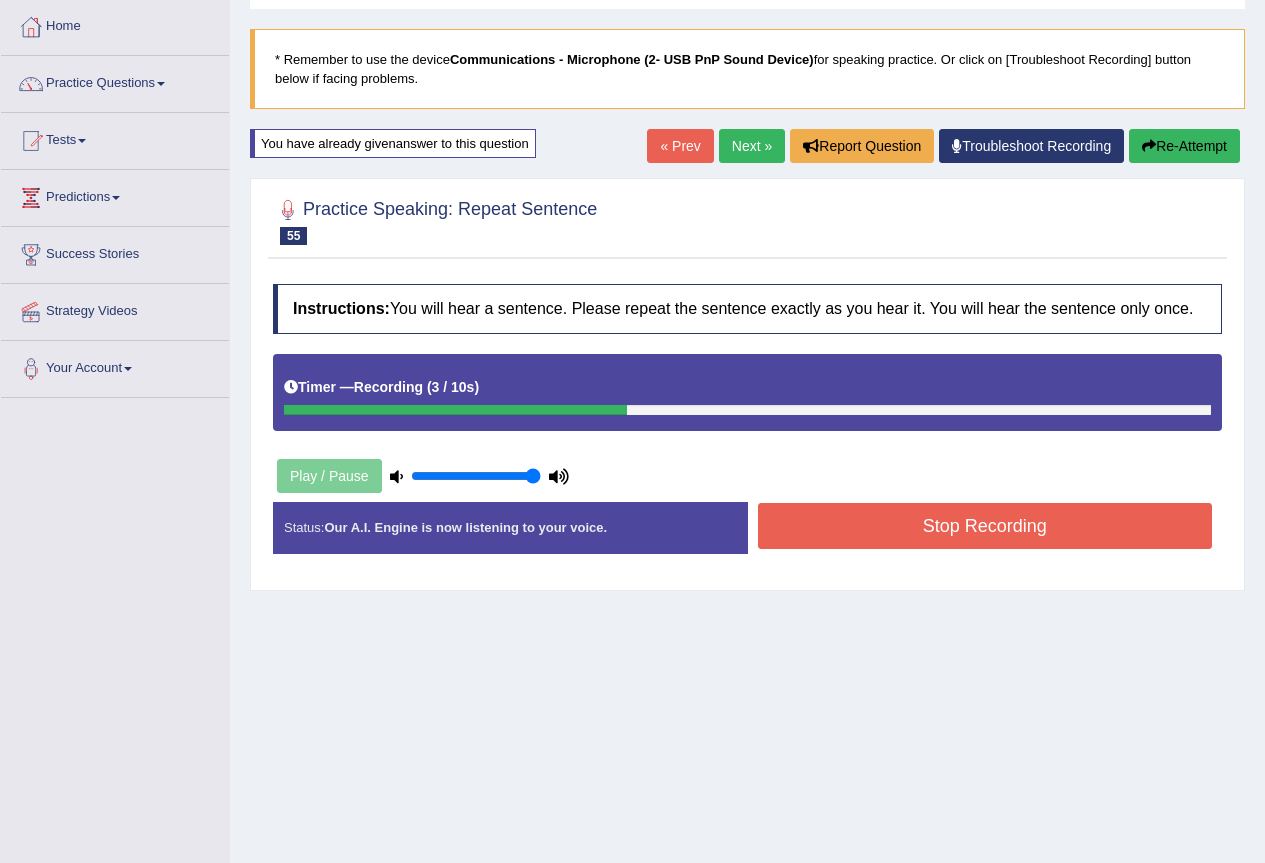 click on "Stop Recording" at bounding box center [985, 526] 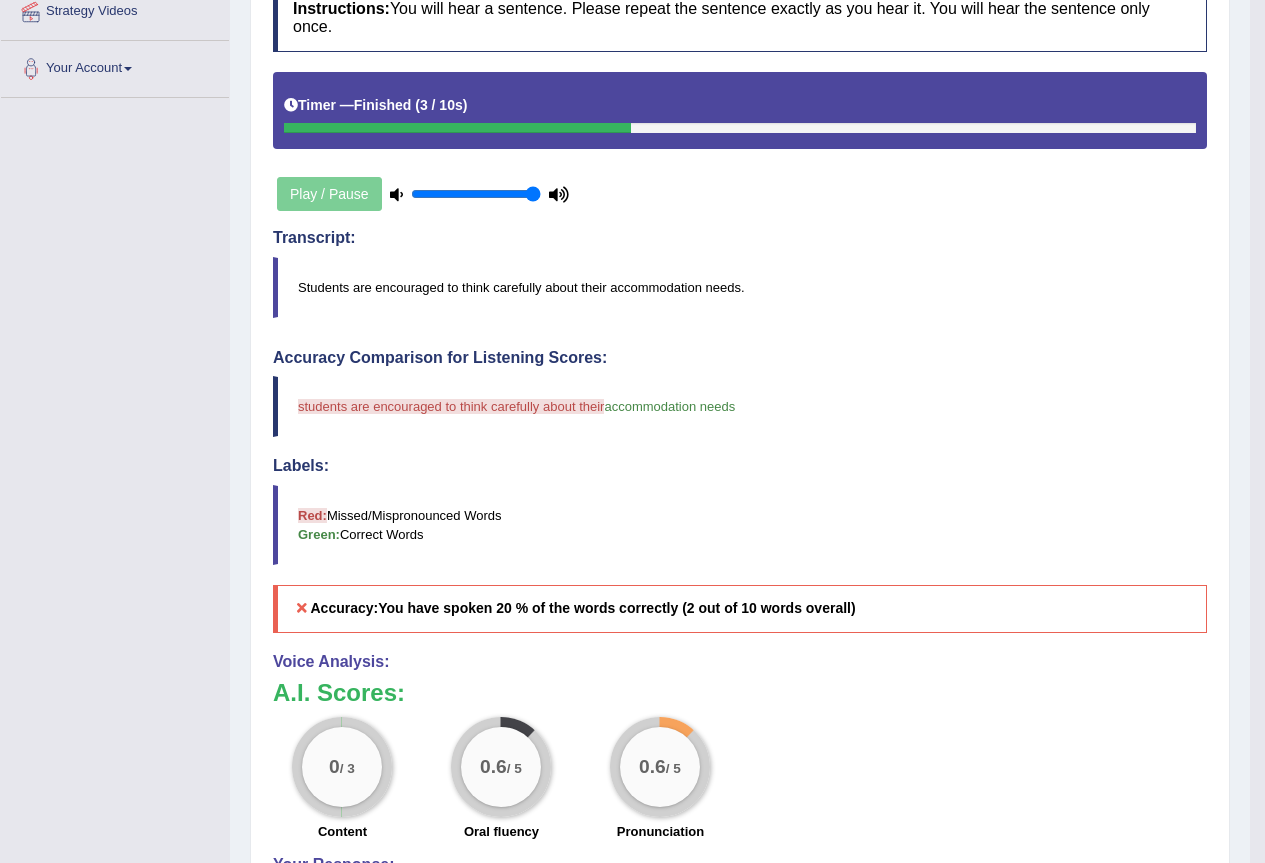 scroll, scrollTop: 0, scrollLeft: 0, axis: both 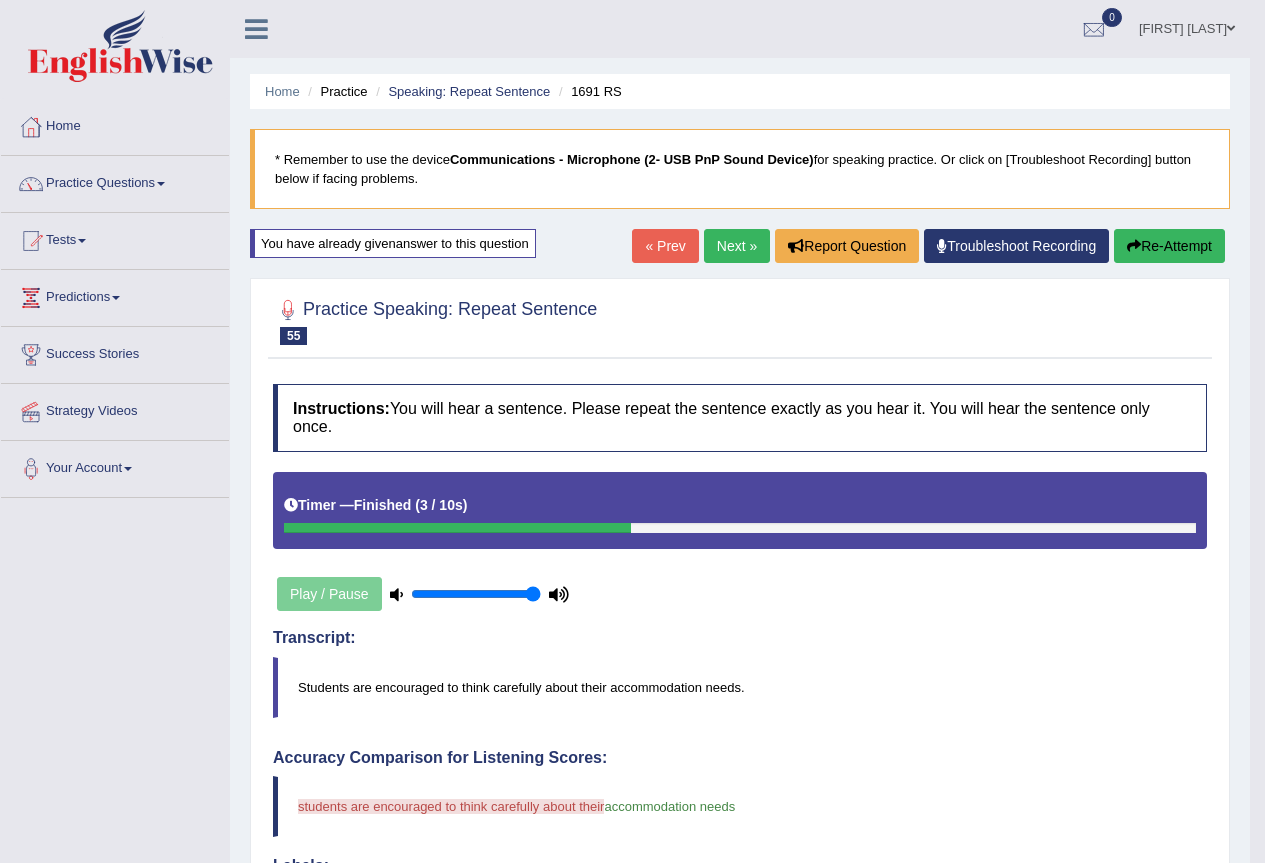 click on "Re-Attempt" at bounding box center [1169, 246] 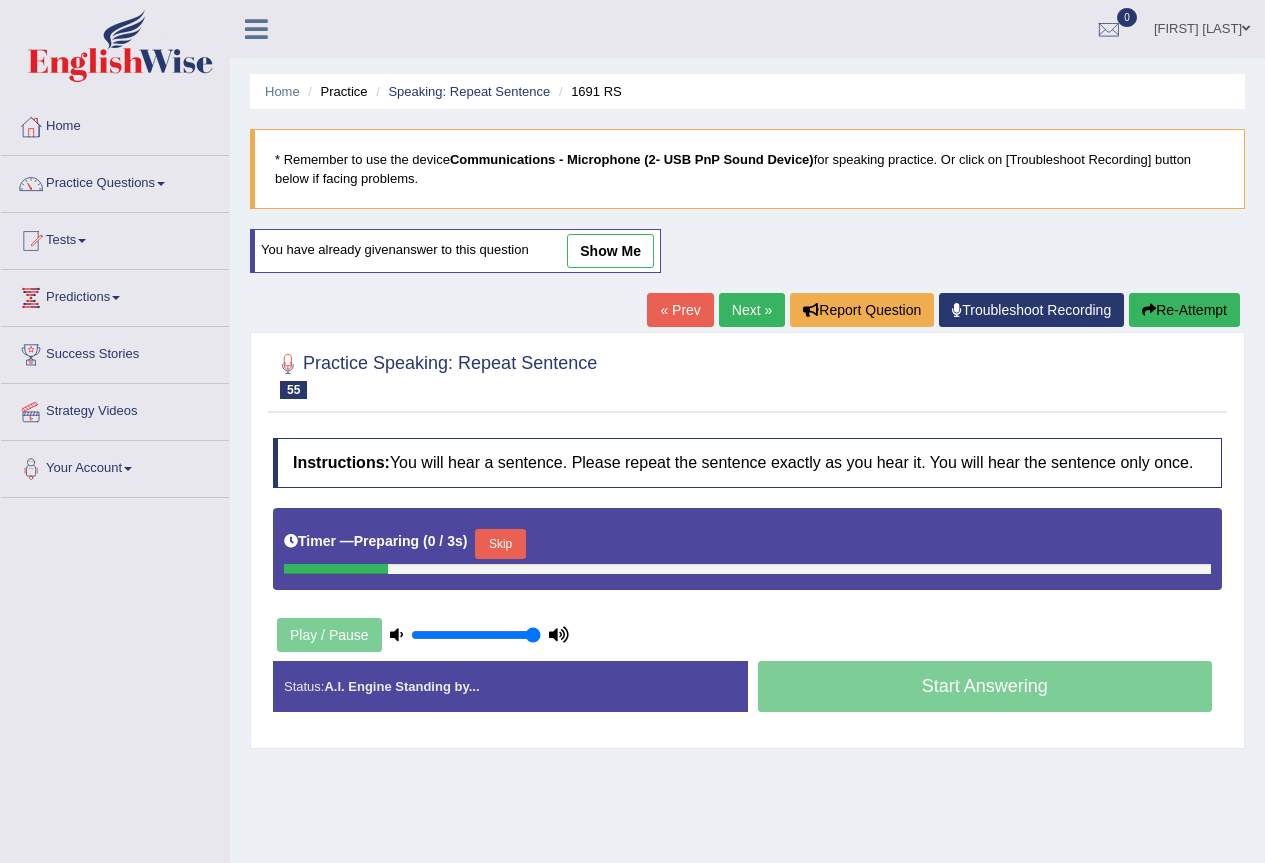 scroll, scrollTop: 0, scrollLeft: 0, axis: both 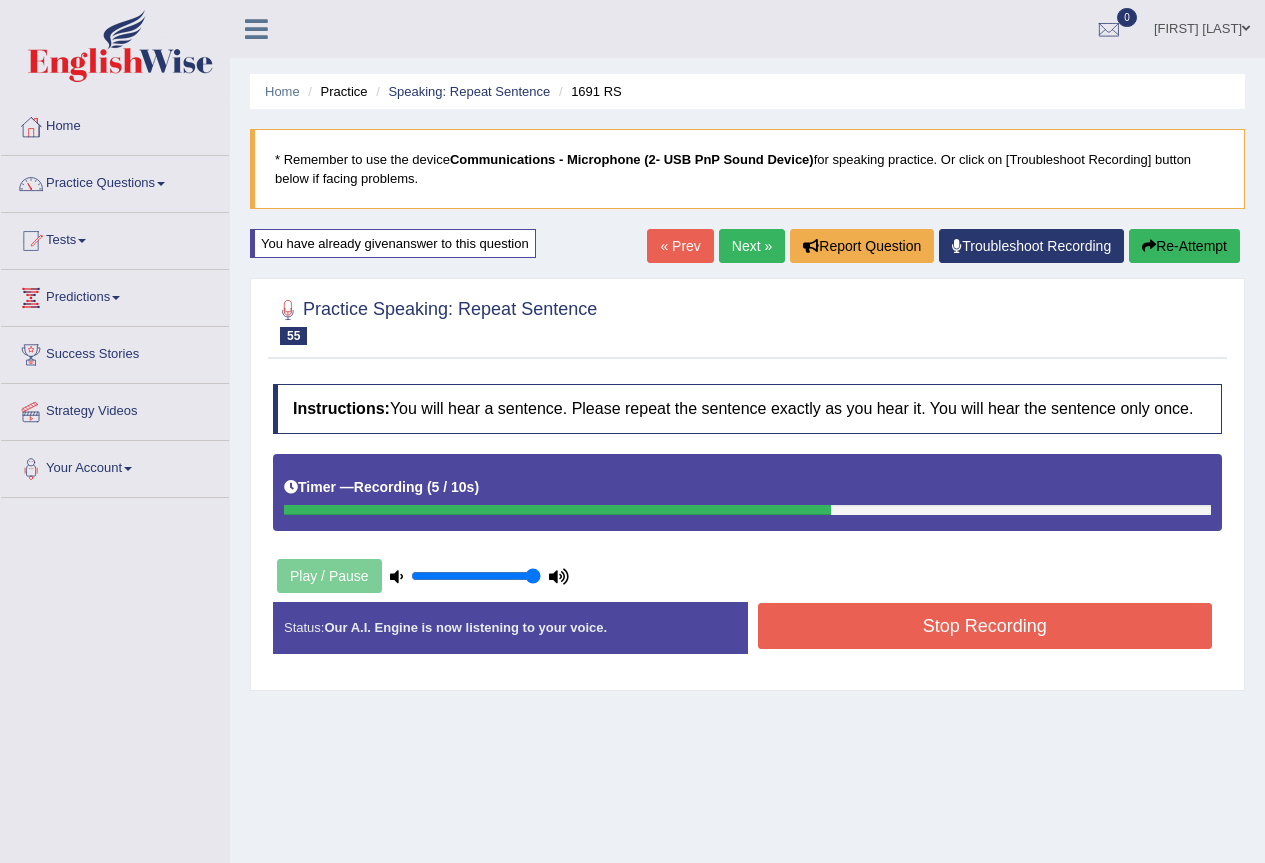 click on "Stop Recording" at bounding box center [985, 626] 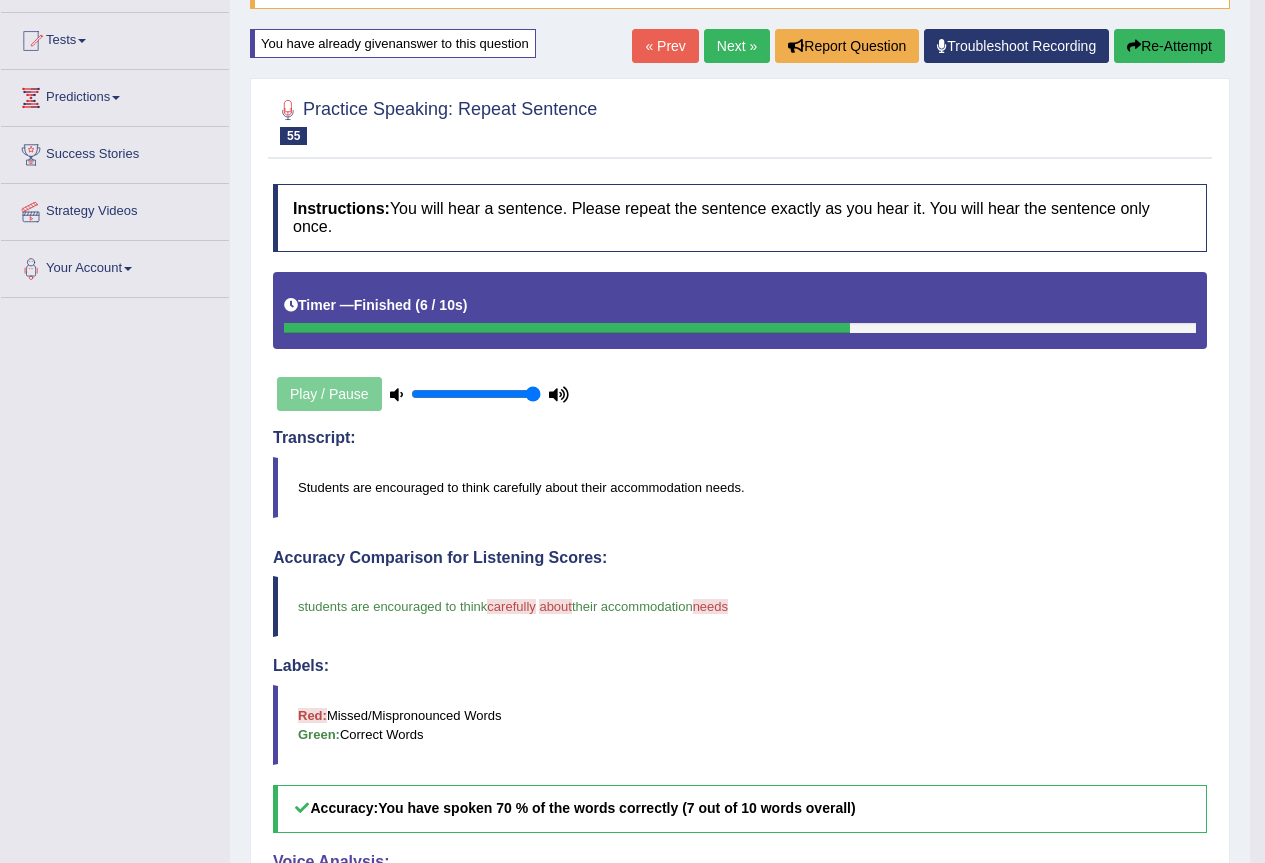 scroll, scrollTop: 100, scrollLeft: 0, axis: vertical 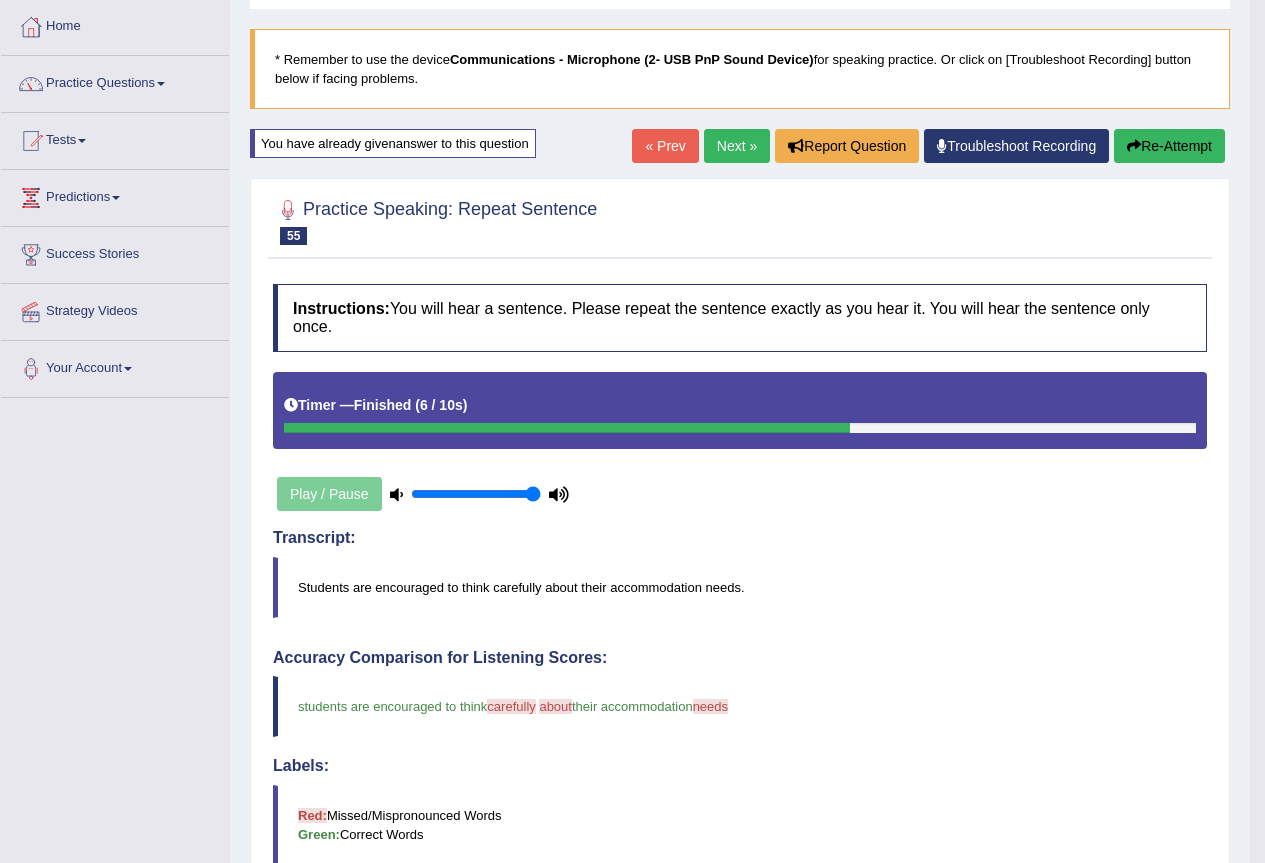 click on "Re-Attempt" at bounding box center (1169, 146) 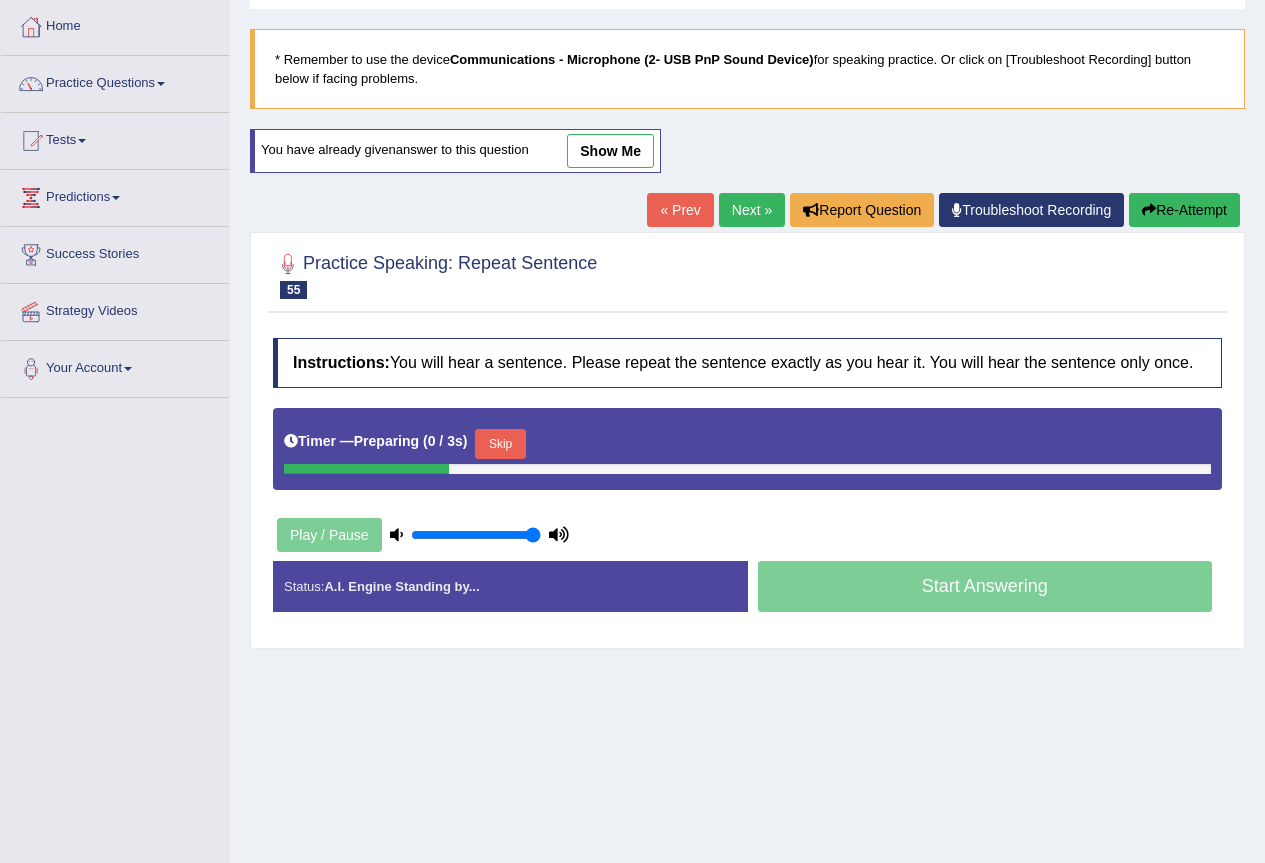 scroll, scrollTop: 100, scrollLeft: 0, axis: vertical 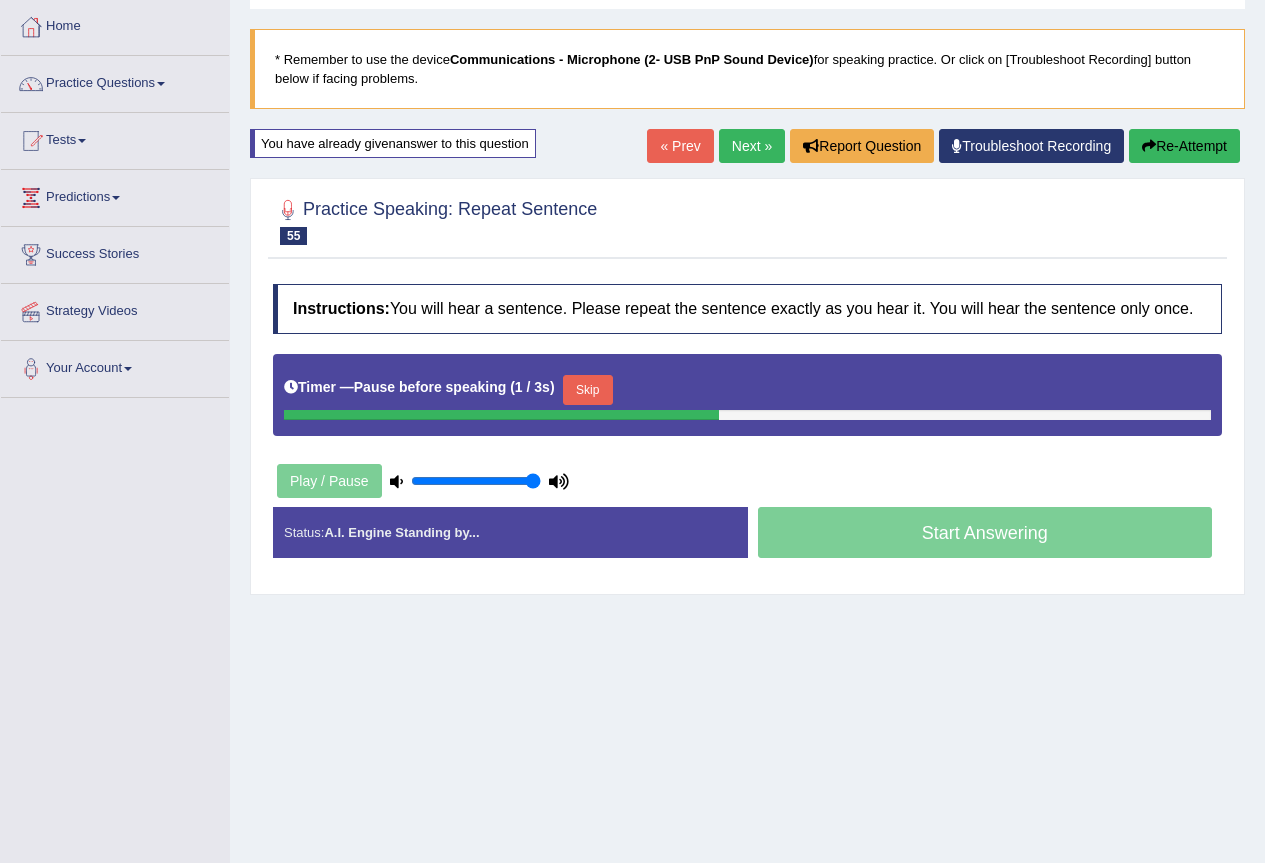 click on "Start Answering" at bounding box center [985, 535] 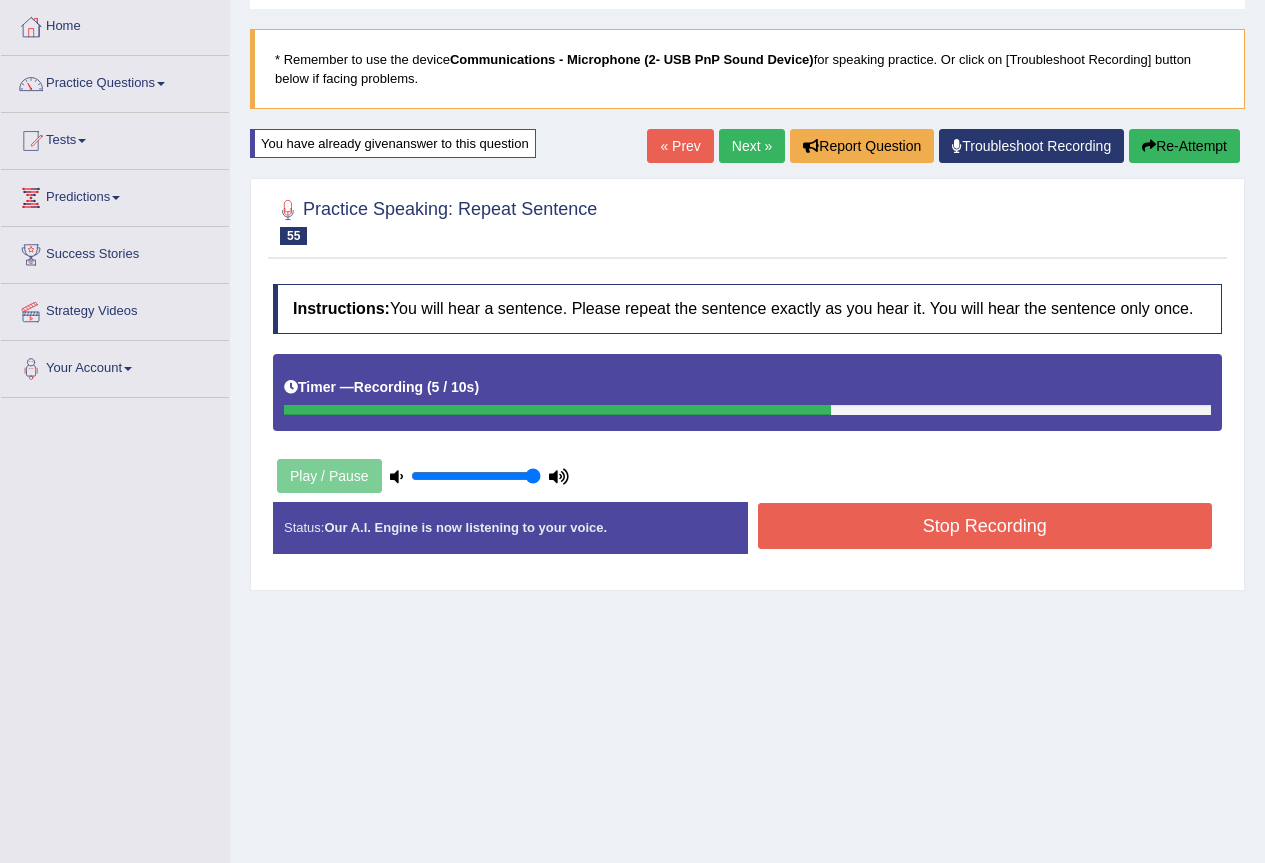 click on "Stop Recording" at bounding box center (985, 526) 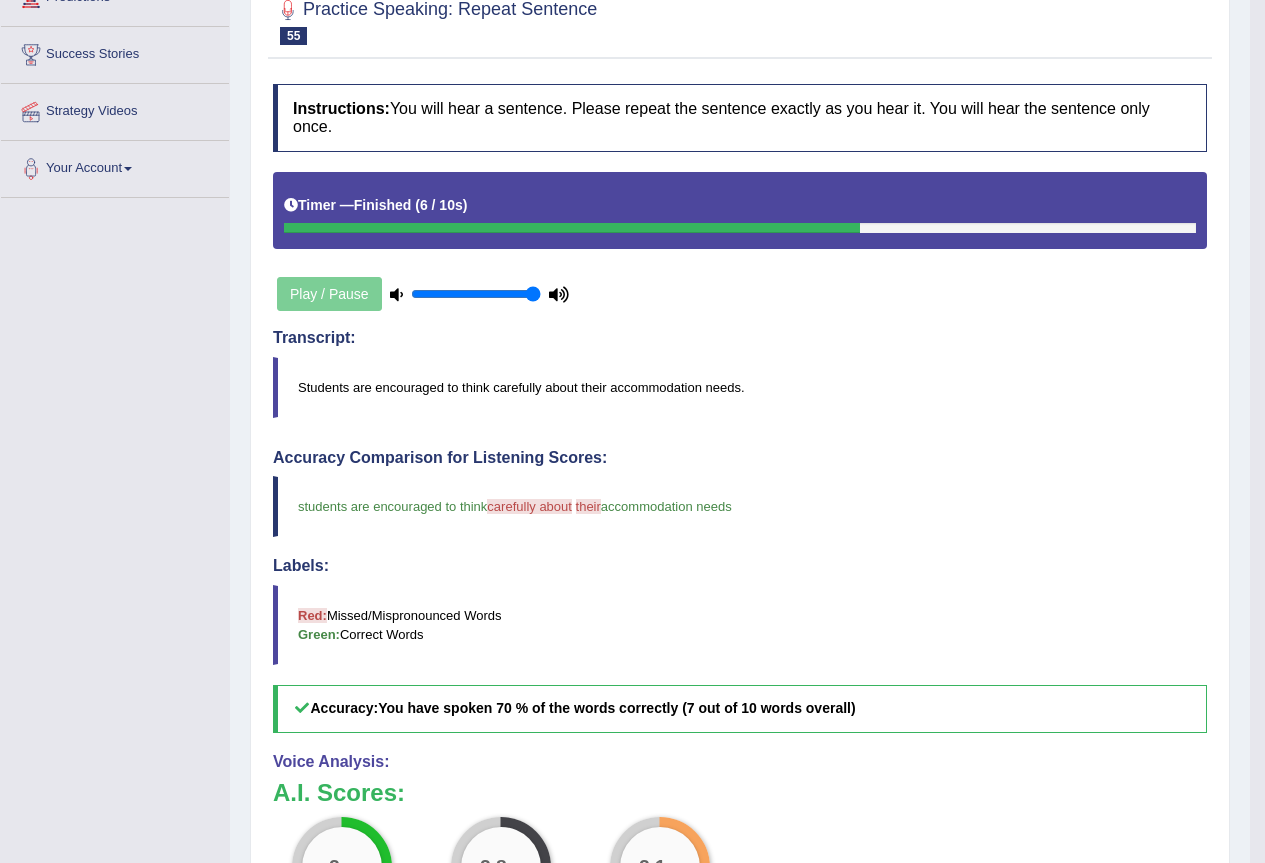 scroll, scrollTop: 200, scrollLeft: 0, axis: vertical 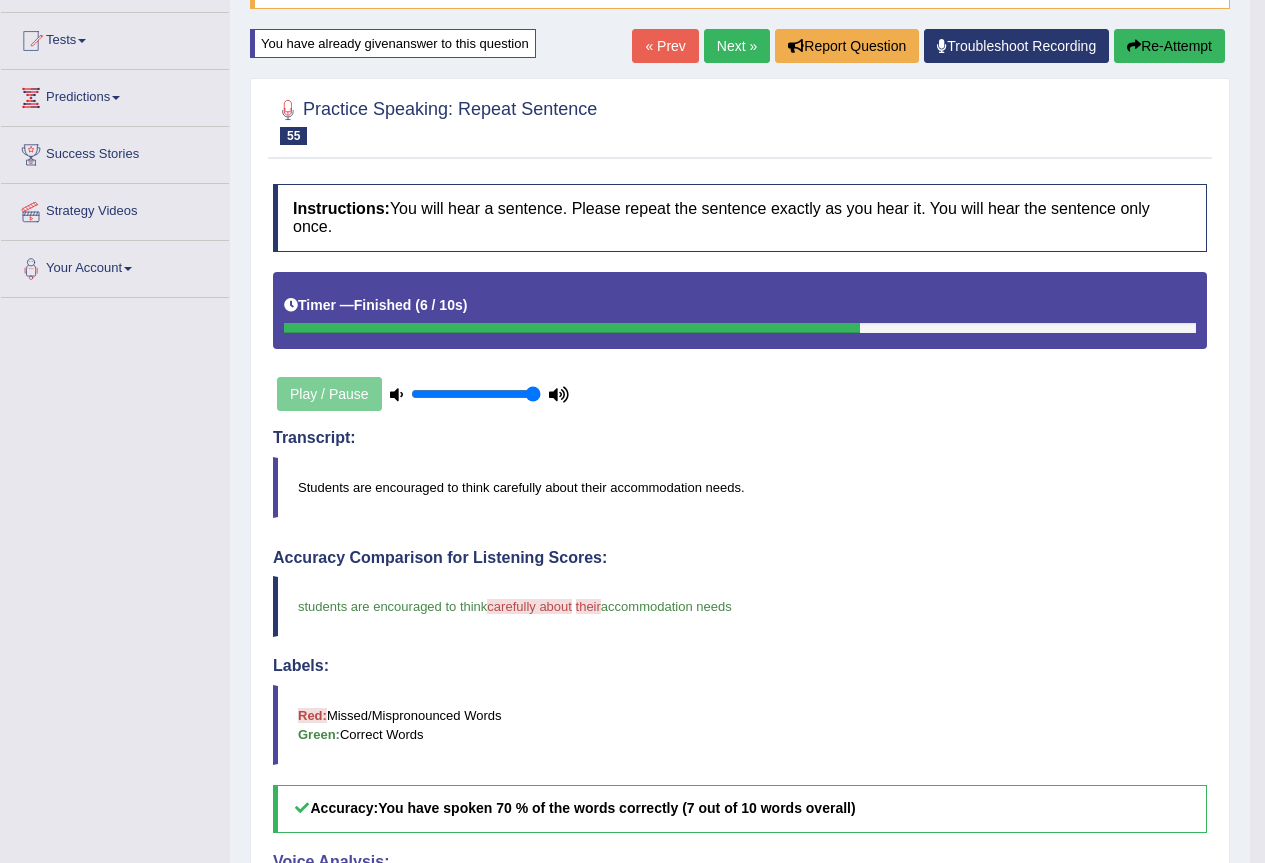 click on "Re-Attempt" at bounding box center (1169, 46) 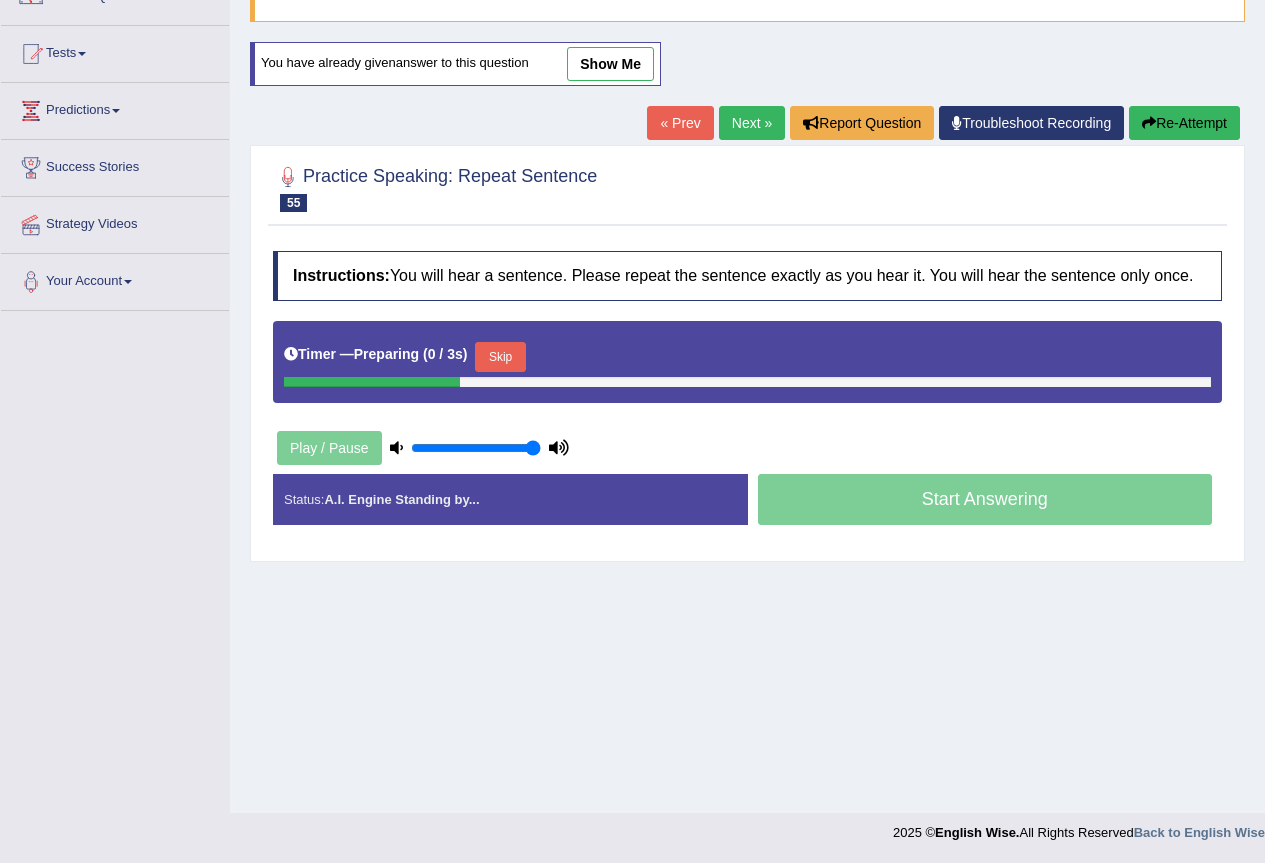 scroll, scrollTop: 187, scrollLeft: 0, axis: vertical 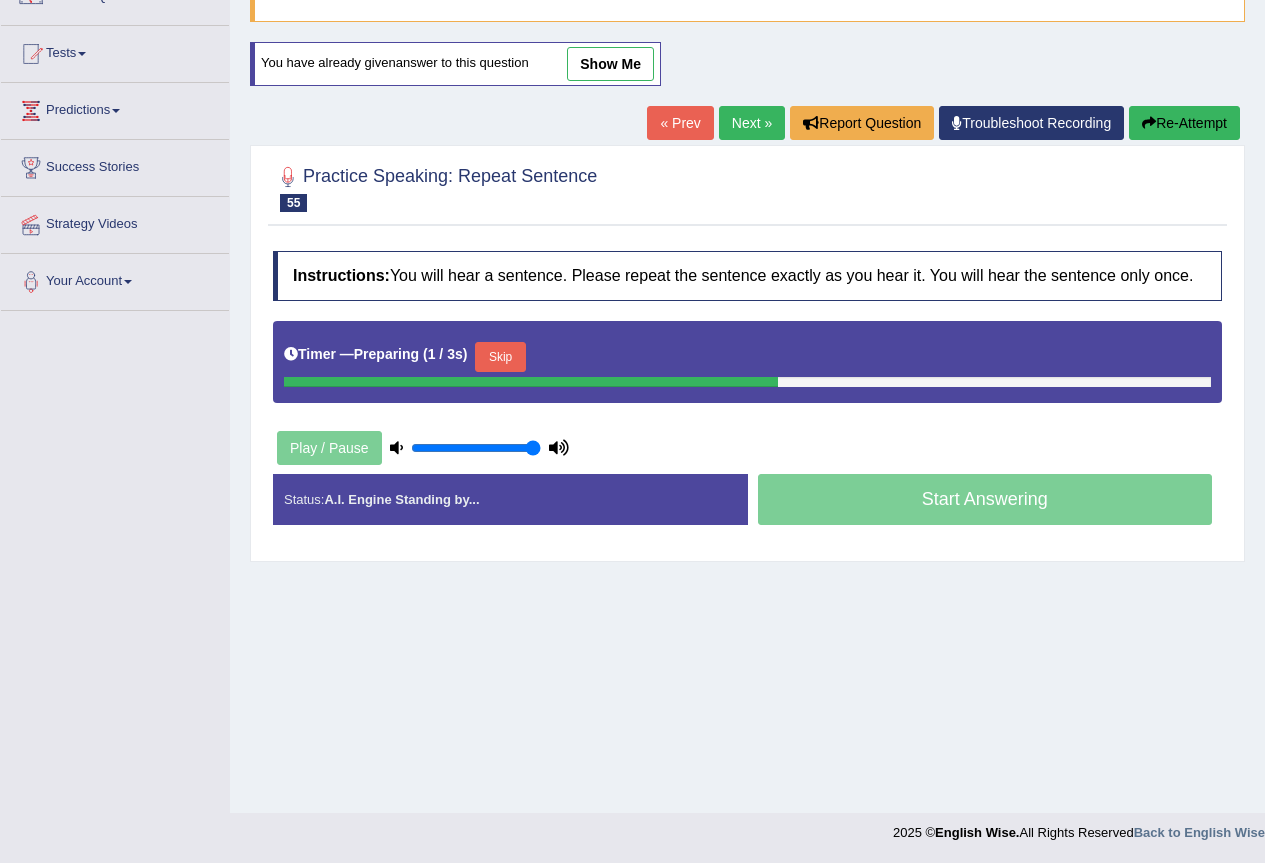 click on "Skip" at bounding box center (500, 357) 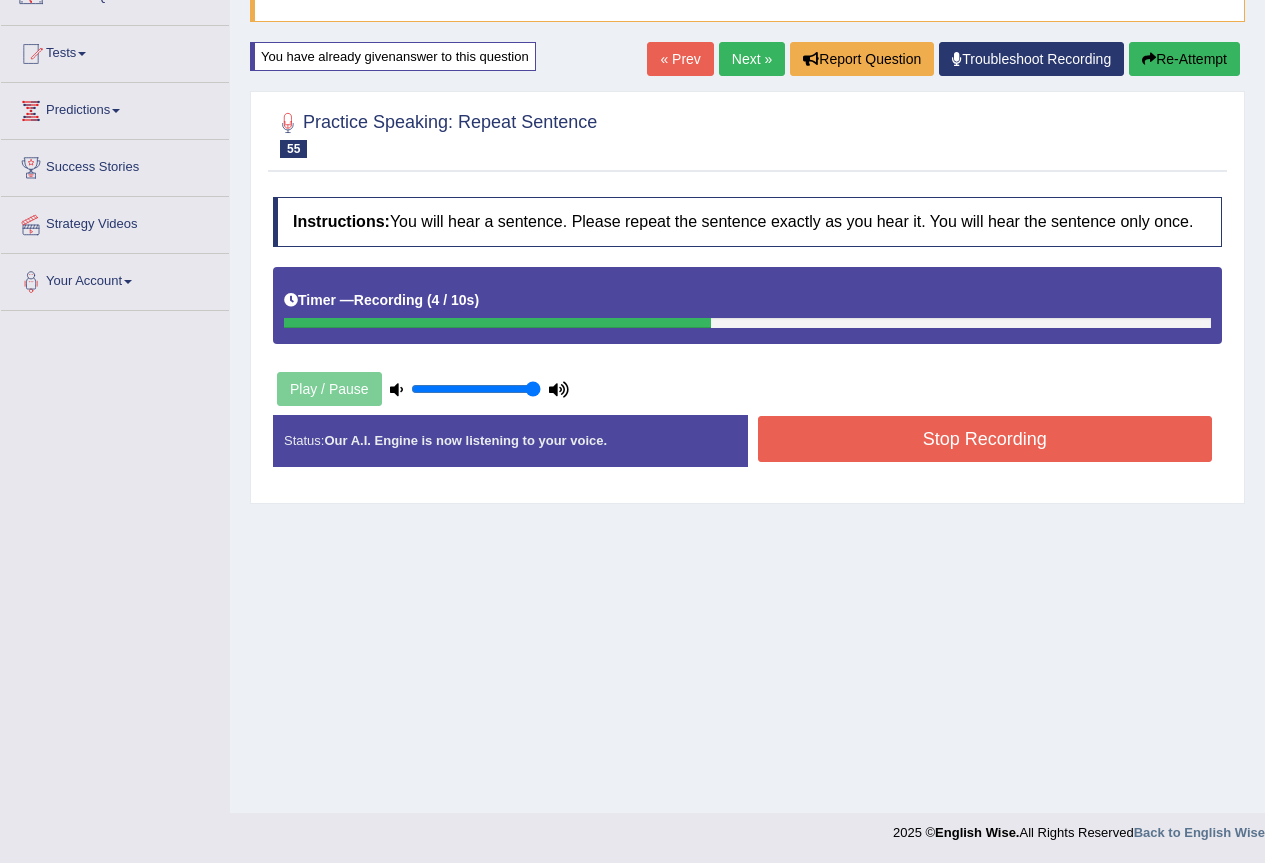 click on "Stop Recording" at bounding box center (985, 439) 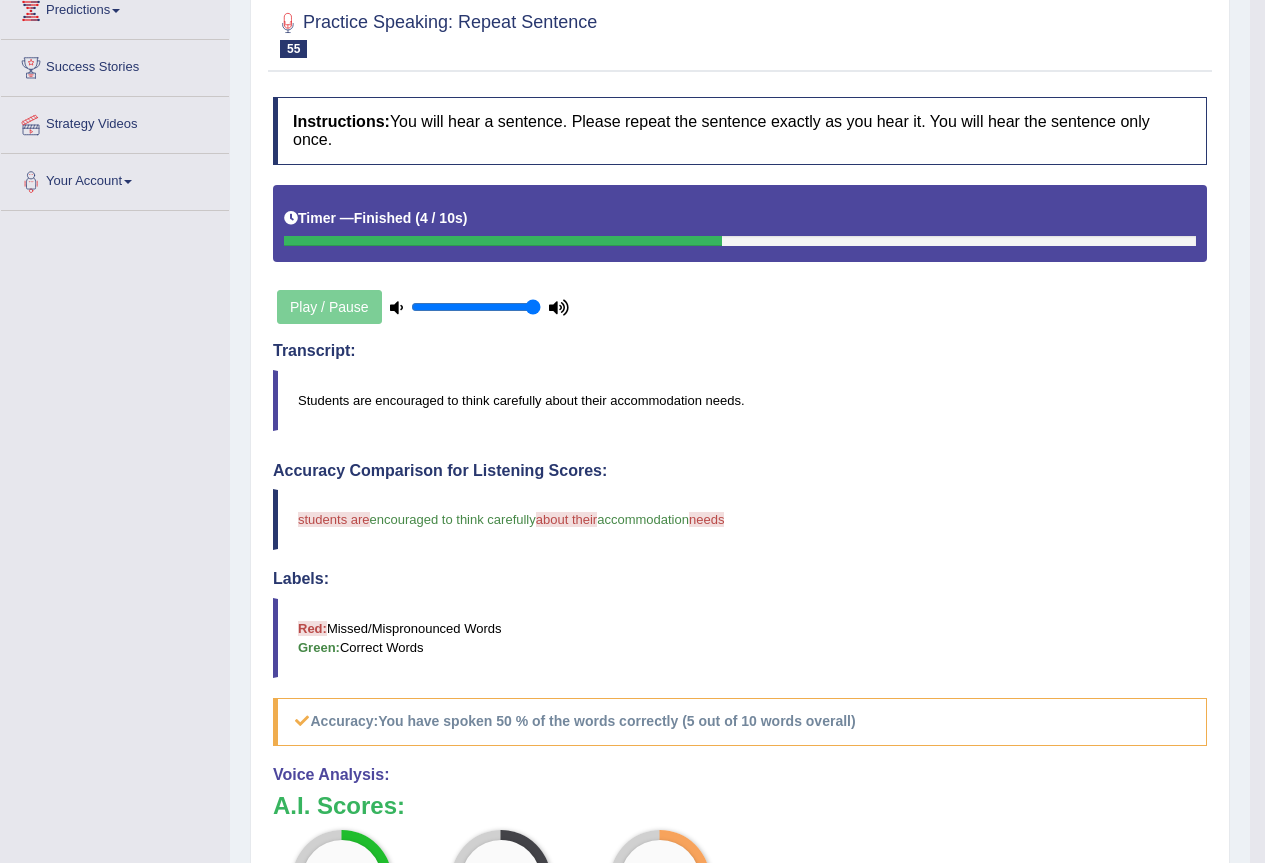 scroll, scrollTop: 187, scrollLeft: 0, axis: vertical 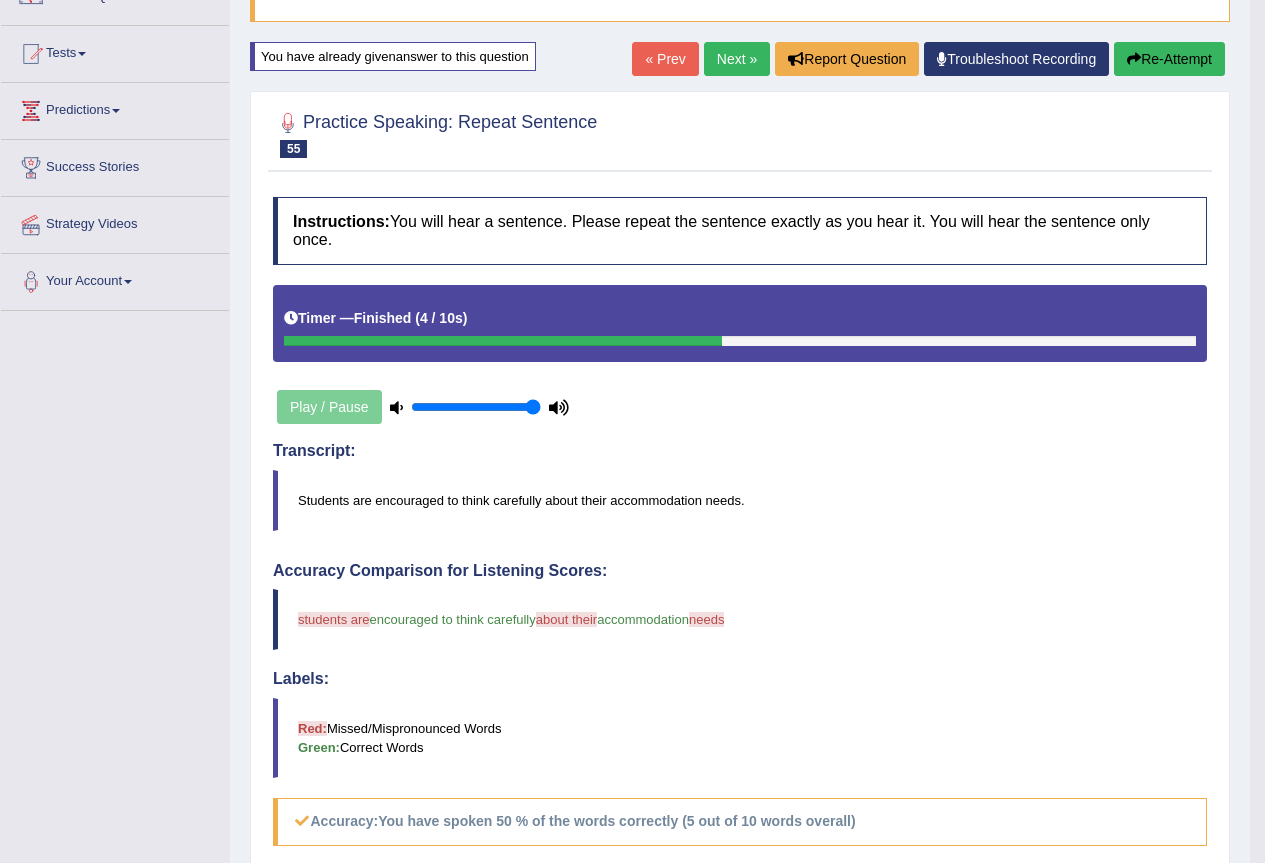 click on "Next »" at bounding box center (737, 59) 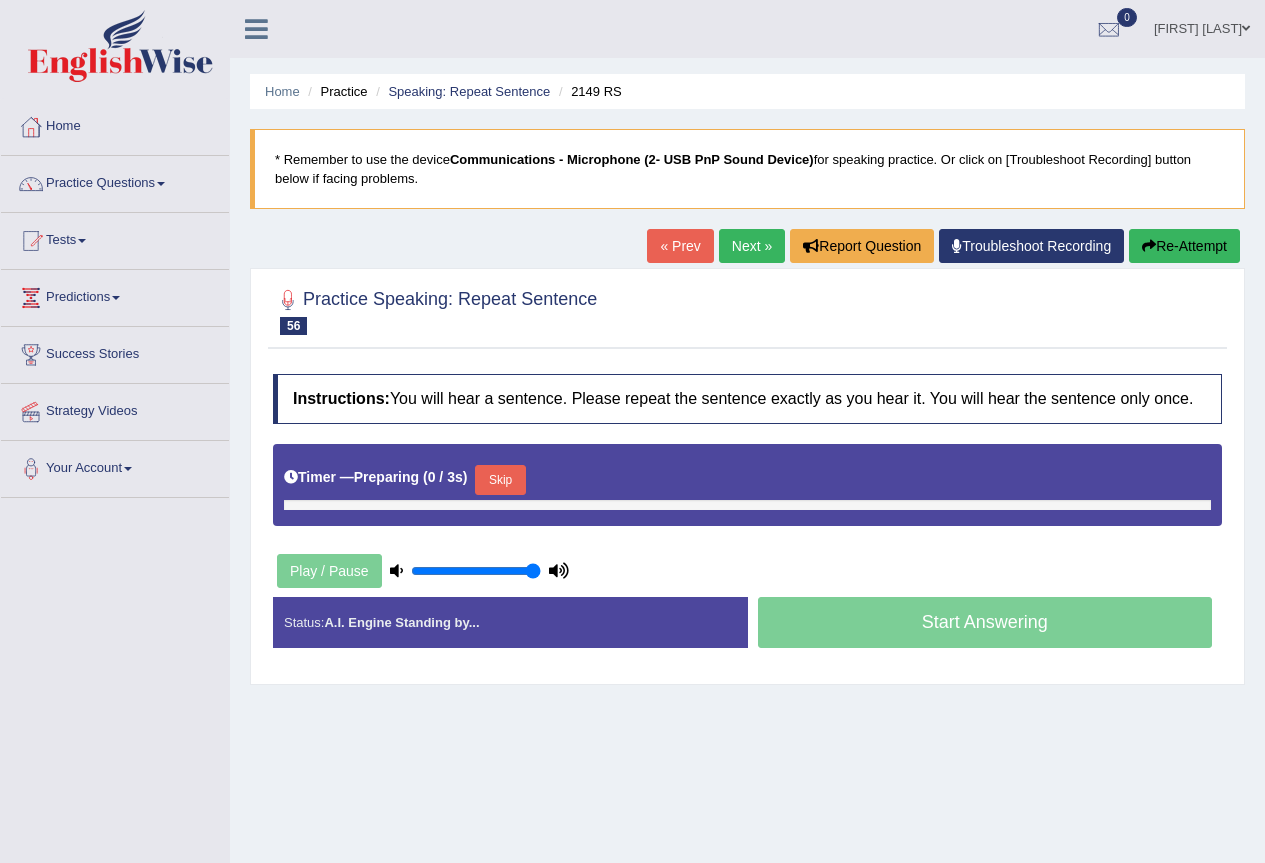 scroll, scrollTop: 0, scrollLeft: 0, axis: both 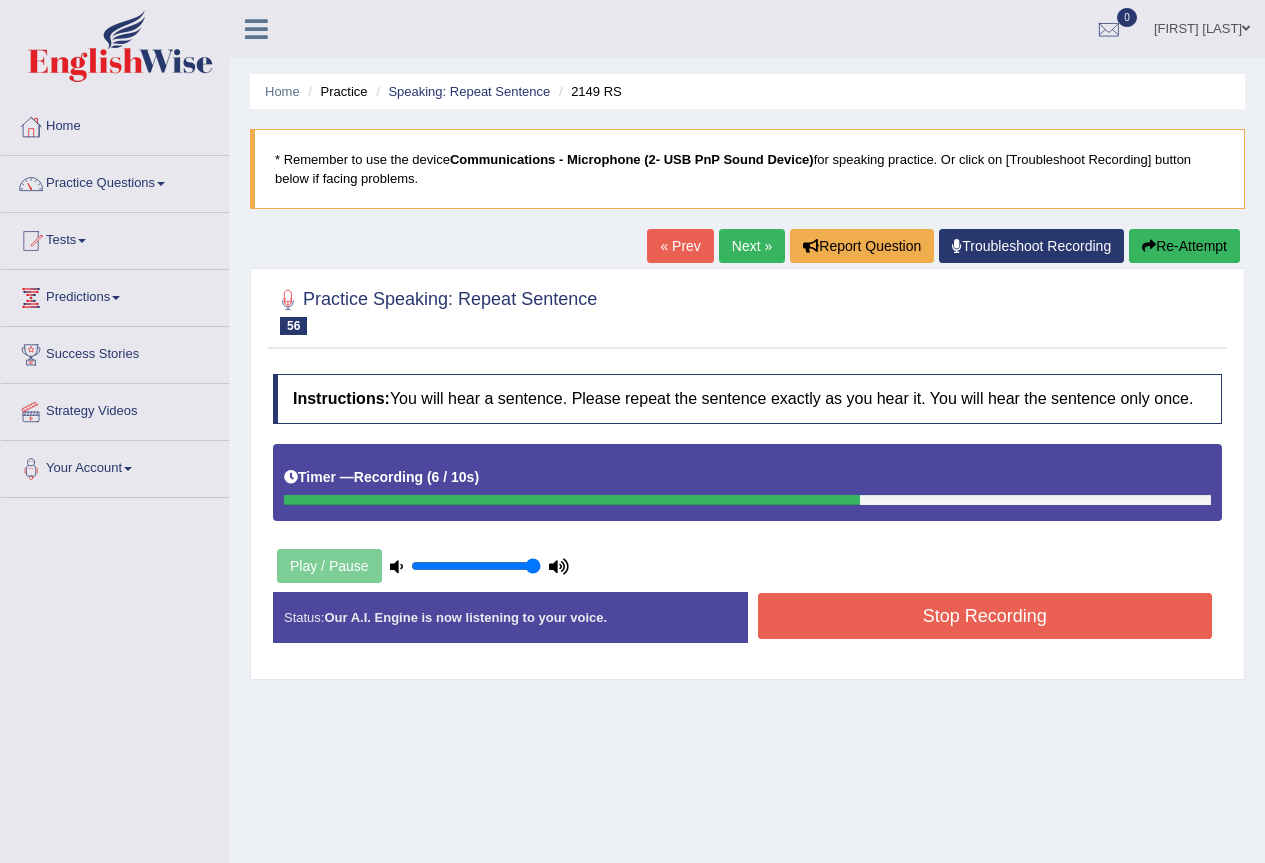 click on "Status:  Our A.I. Engine is now listening to your voice. Start Answering Stop Recording" at bounding box center [747, 627] 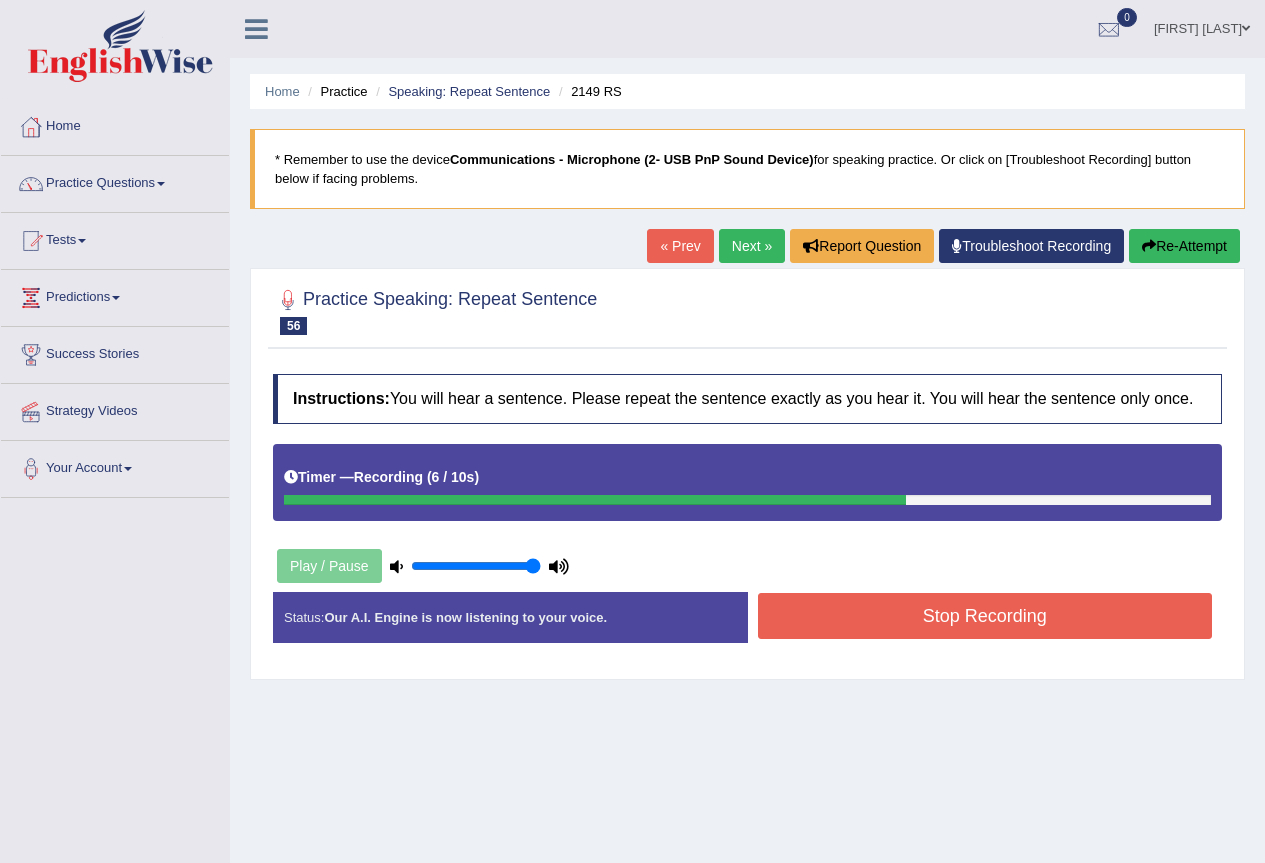 click on "Stop Recording" at bounding box center (985, 616) 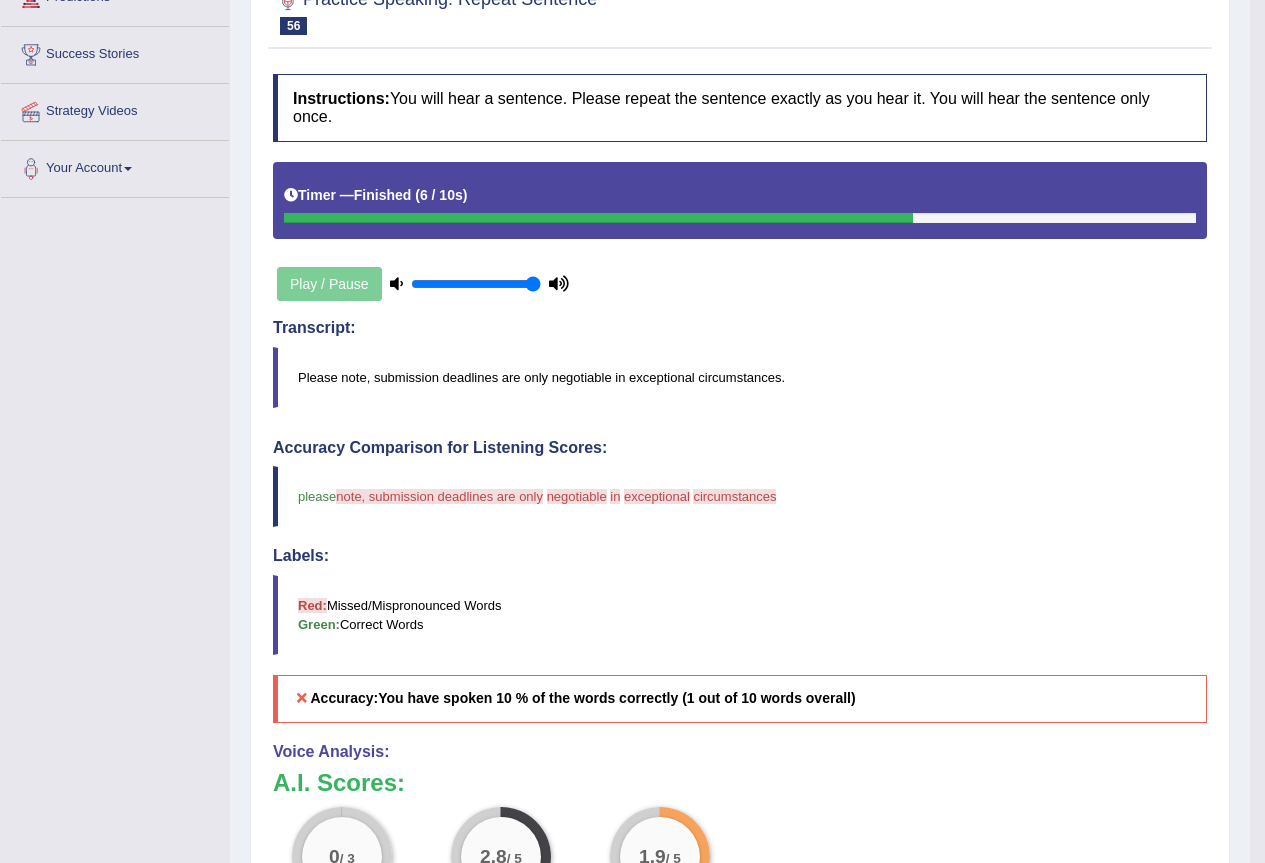 scroll, scrollTop: 200, scrollLeft: 0, axis: vertical 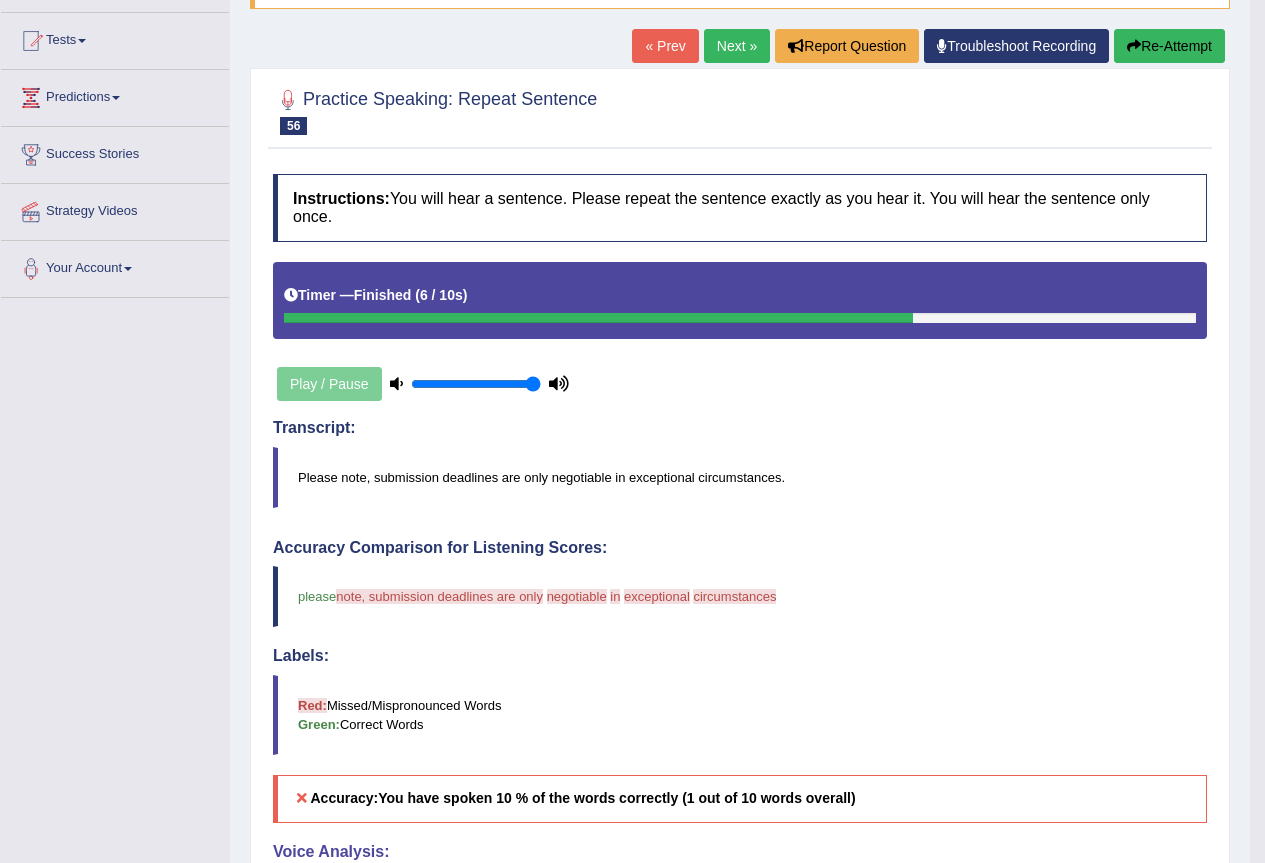 click on "Re-Attempt" at bounding box center (1169, 46) 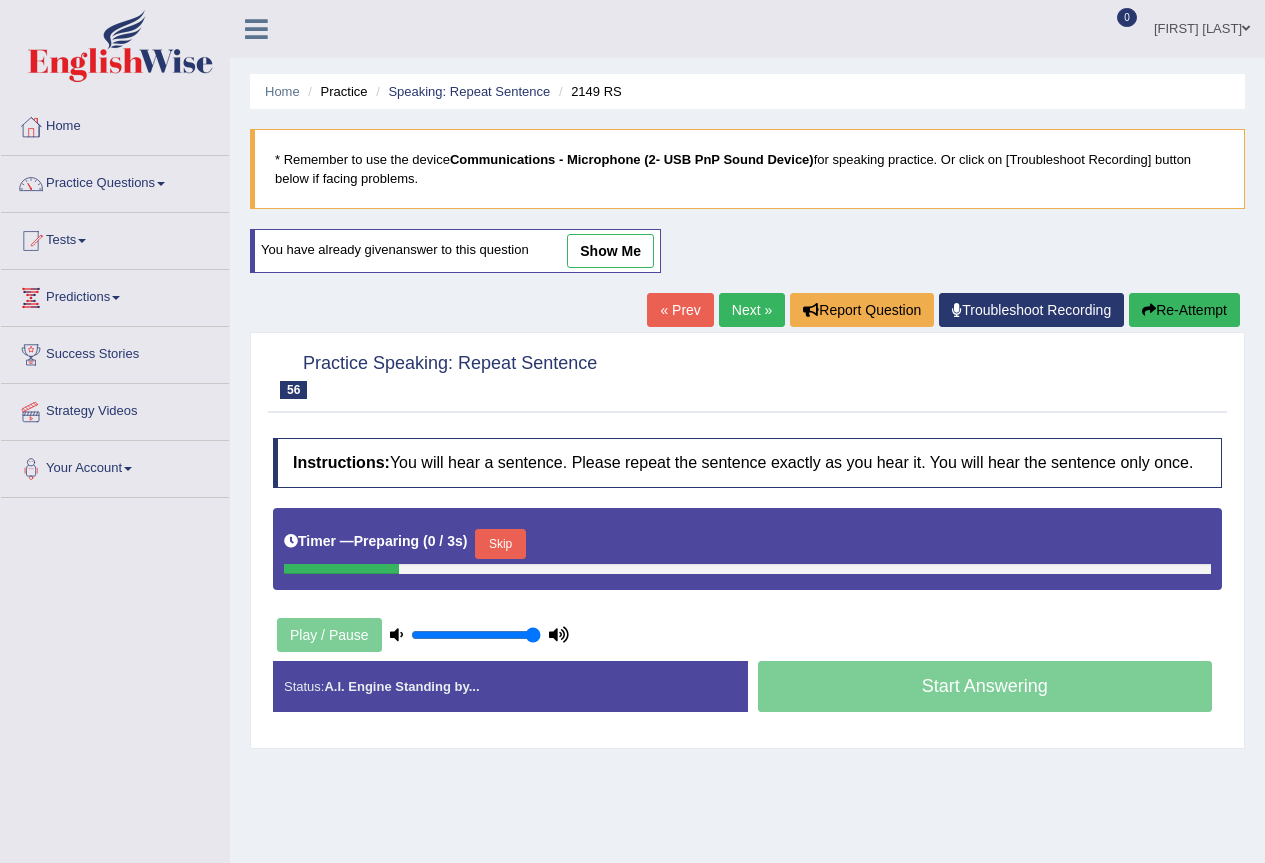 scroll, scrollTop: 187, scrollLeft: 0, axis: vertical 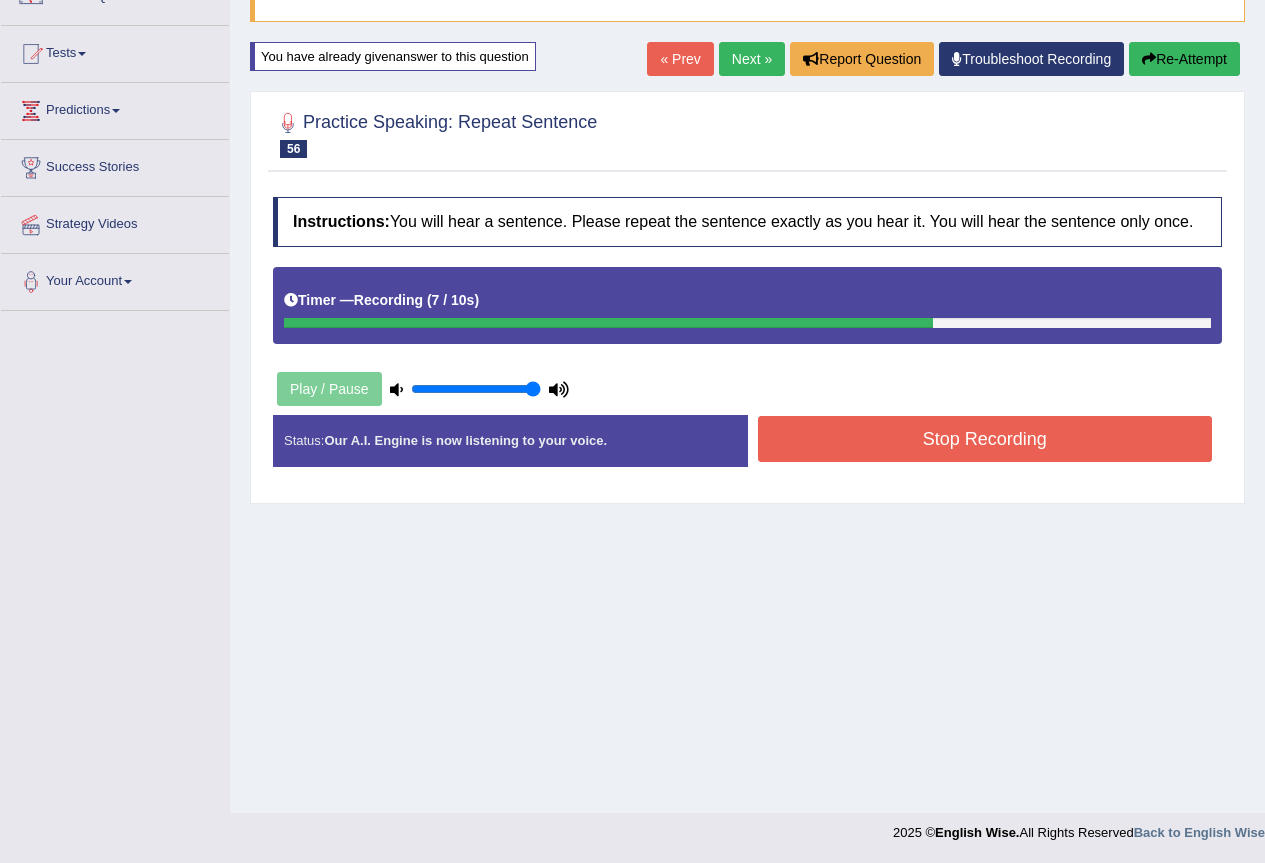 click on "Stop Recording" at bounding box center (985, 439) 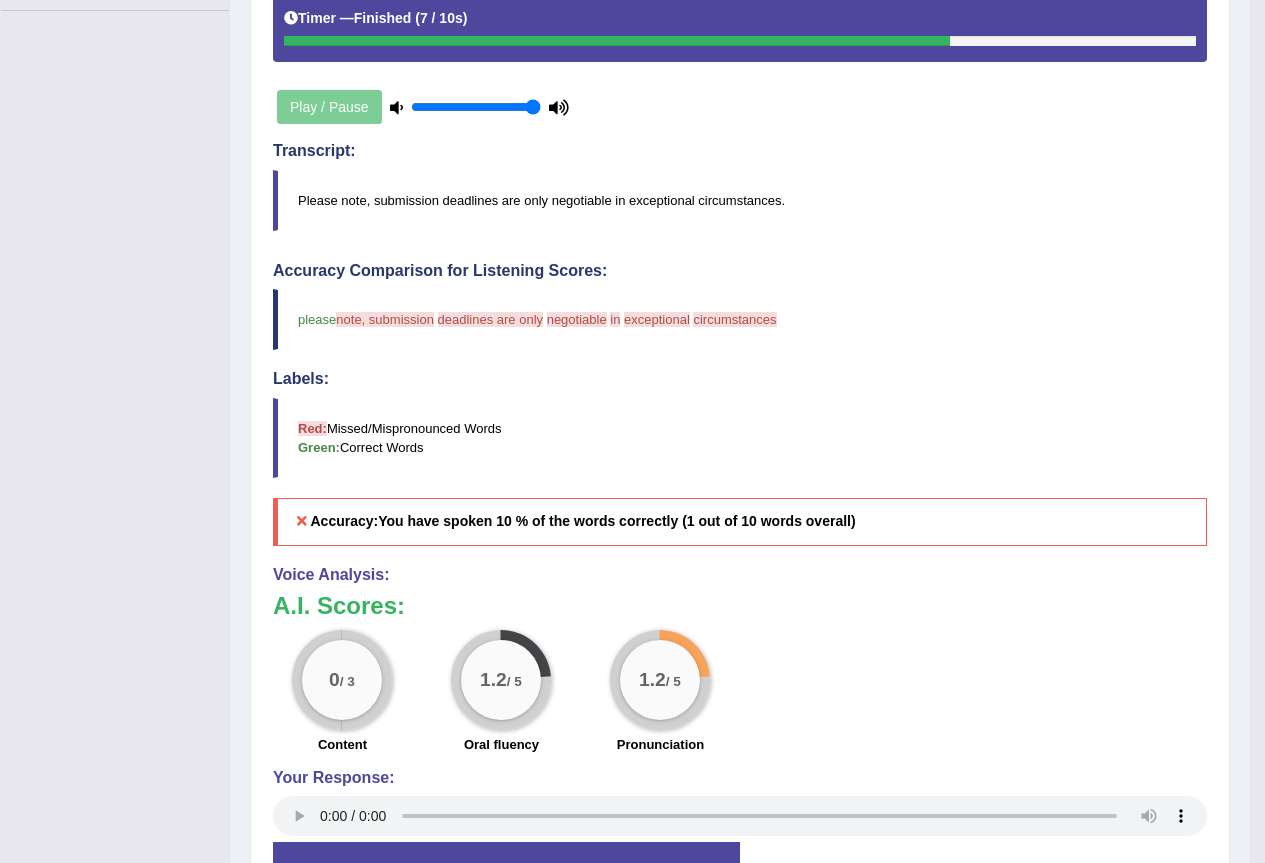 scroll, scrollTop: 187, scrollLeft: 0, axis: vertical 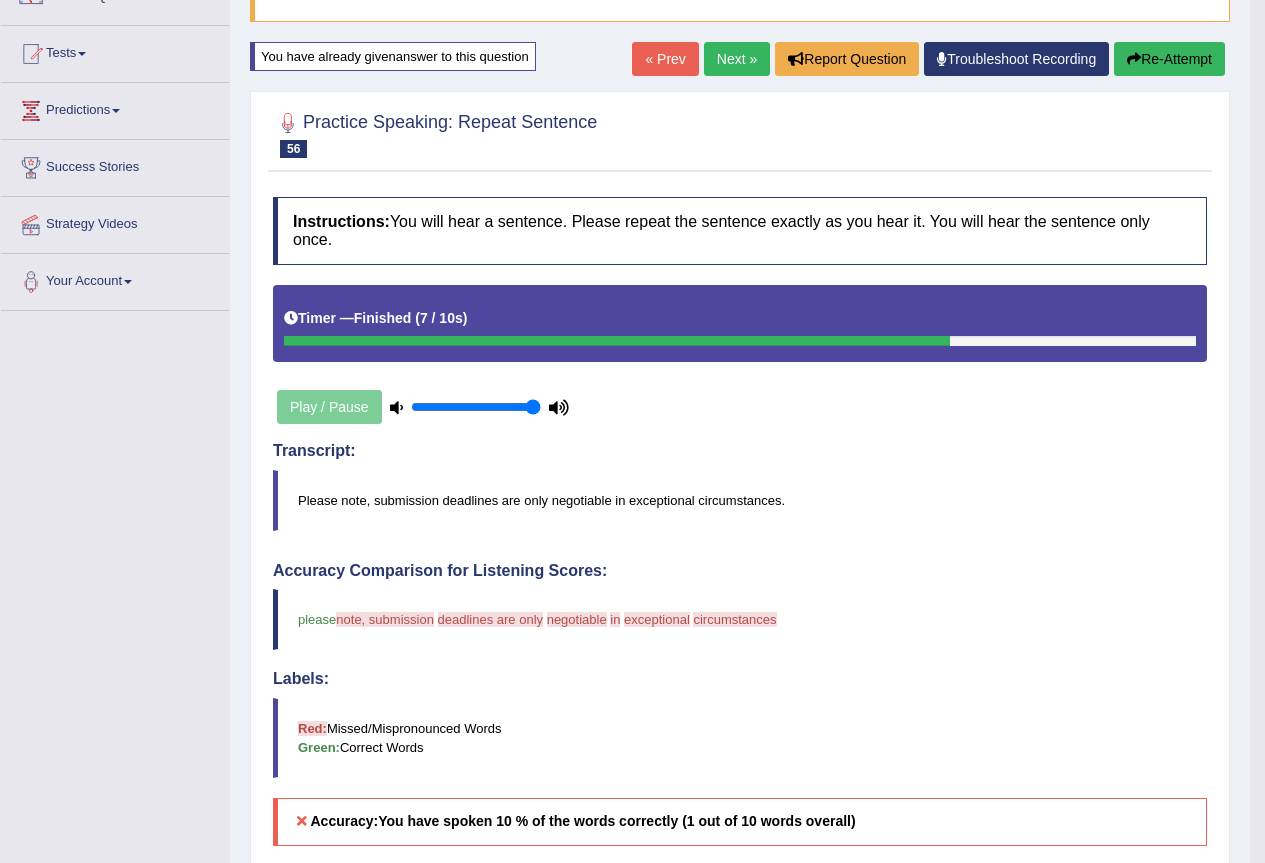 click on "Re-Attempt" at bounding box center (1169, 59) 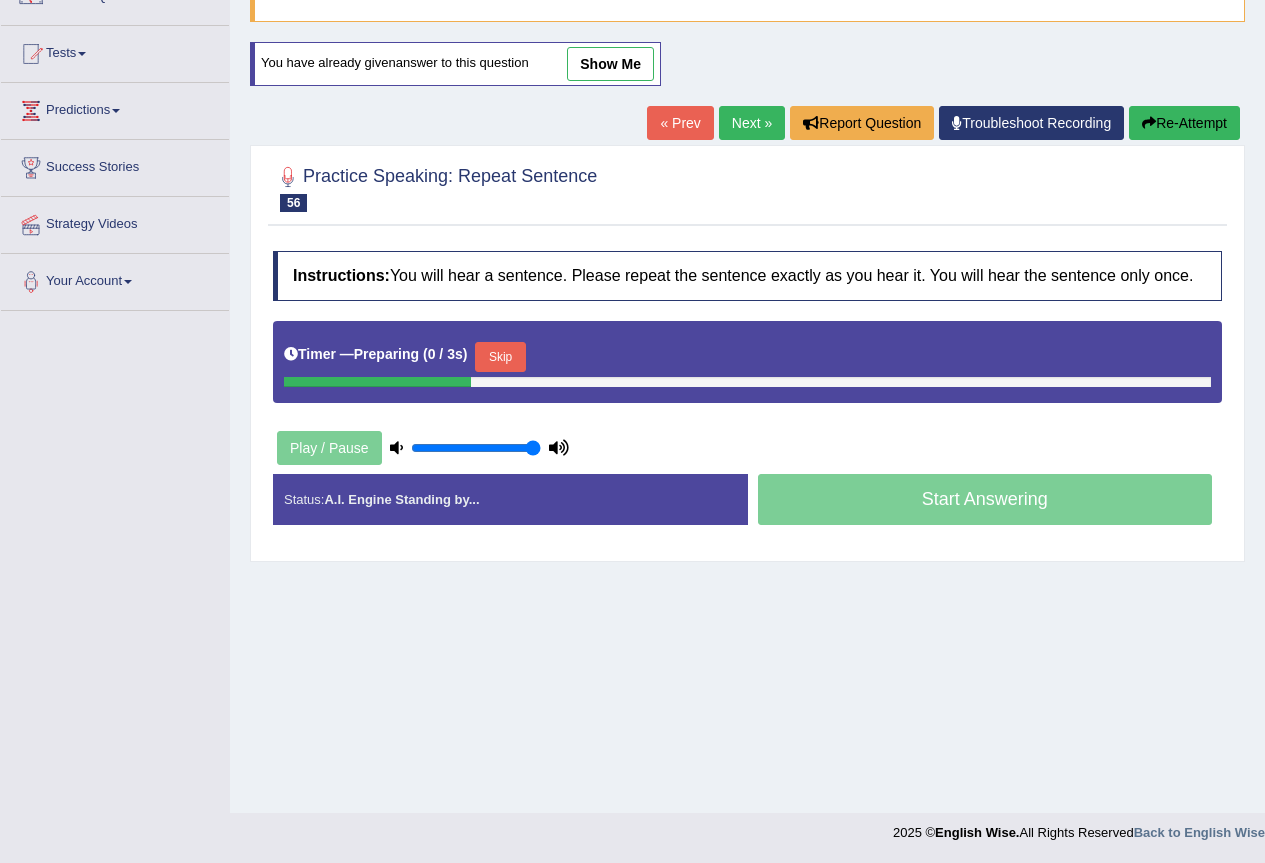 scroll, scrollTop: 0, scrollLeft: 0, axis: both 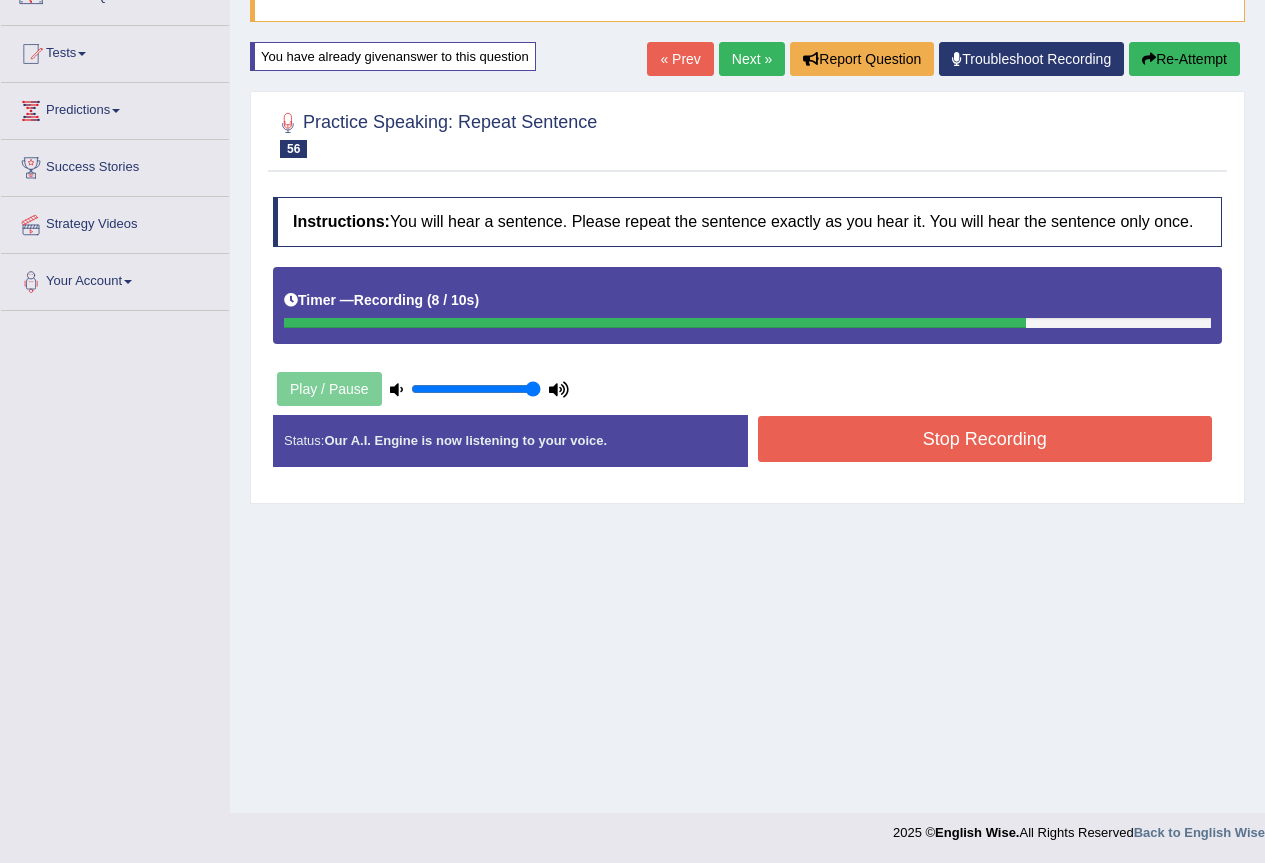 click on "Stop Recording" at bounding box center (985, 441) 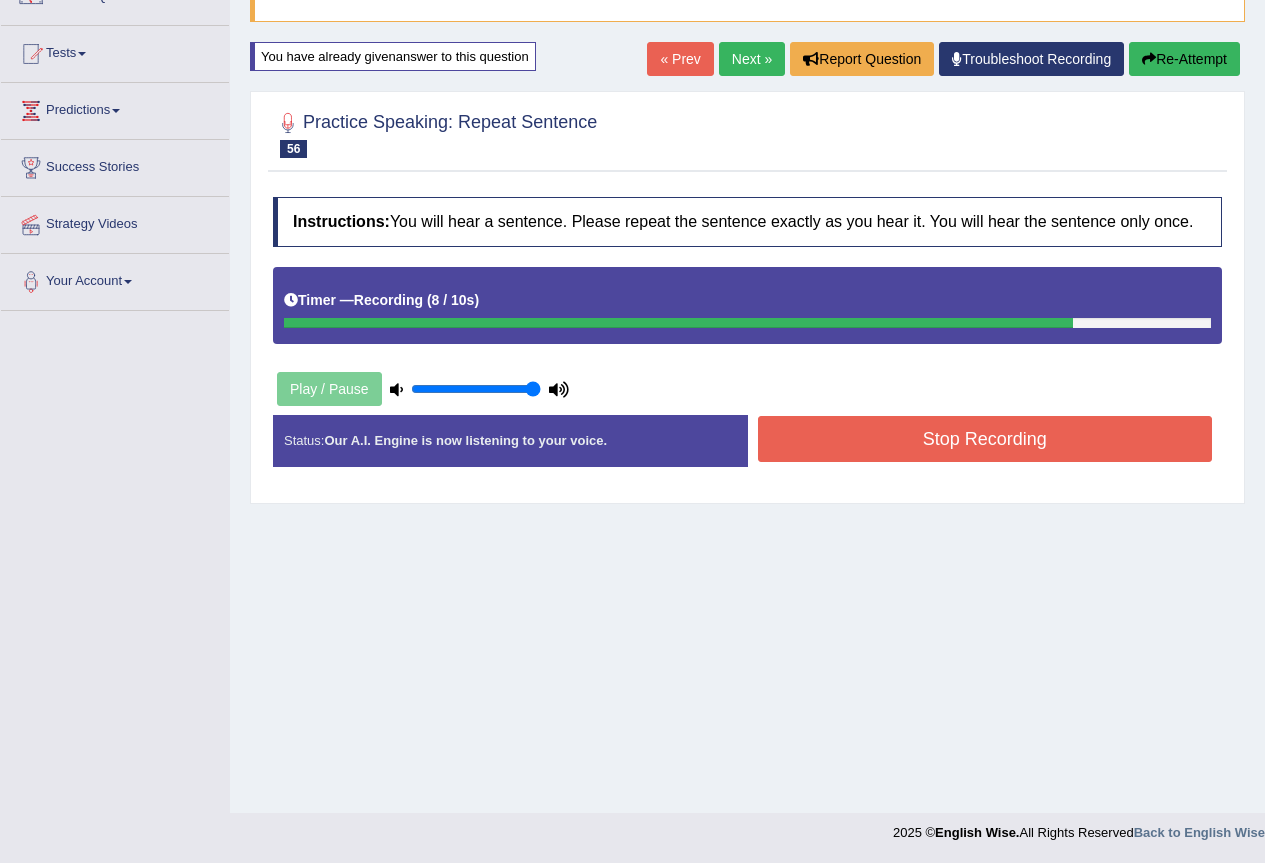 click on "Stop Recording" at bounding box center (985, 439) 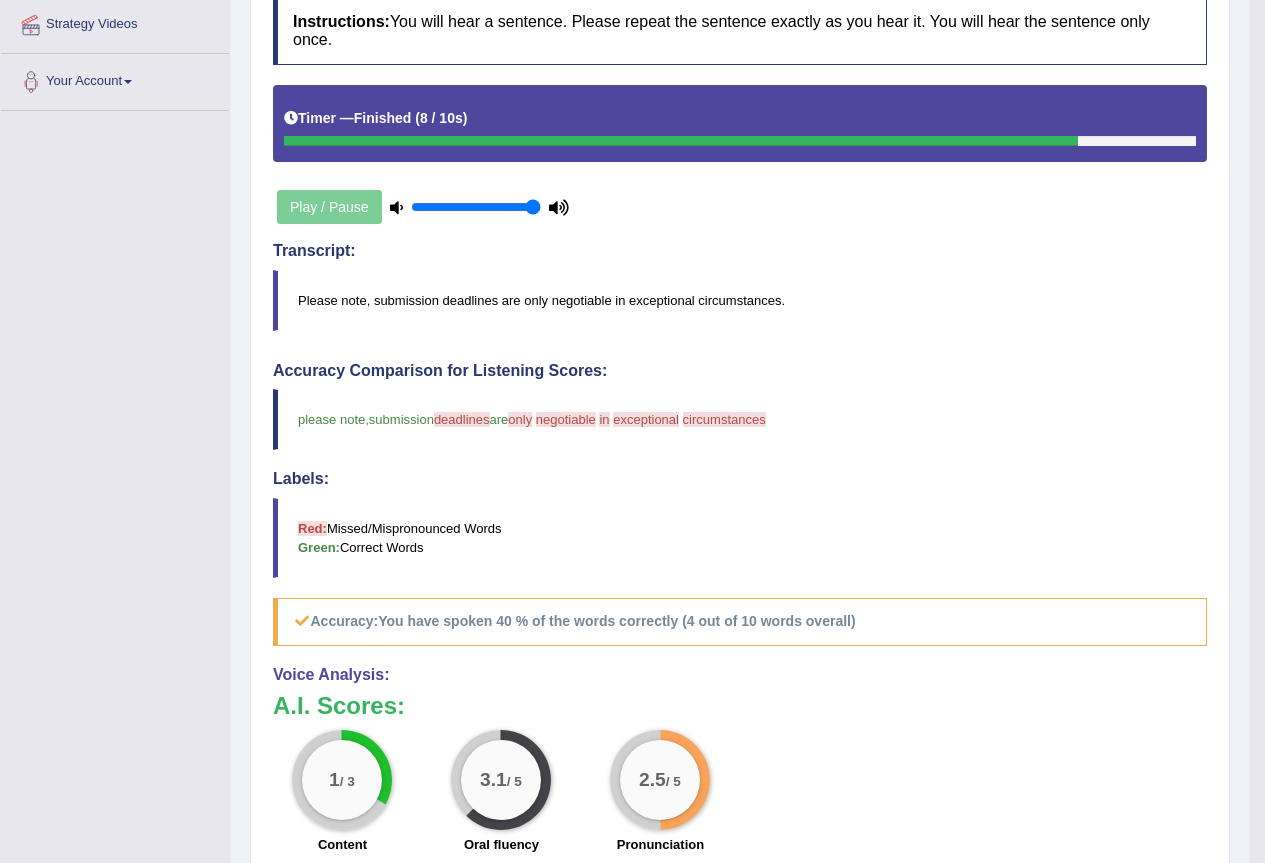 scroll, scrollTop: 187, scrollLeft: 0, axis: vertical 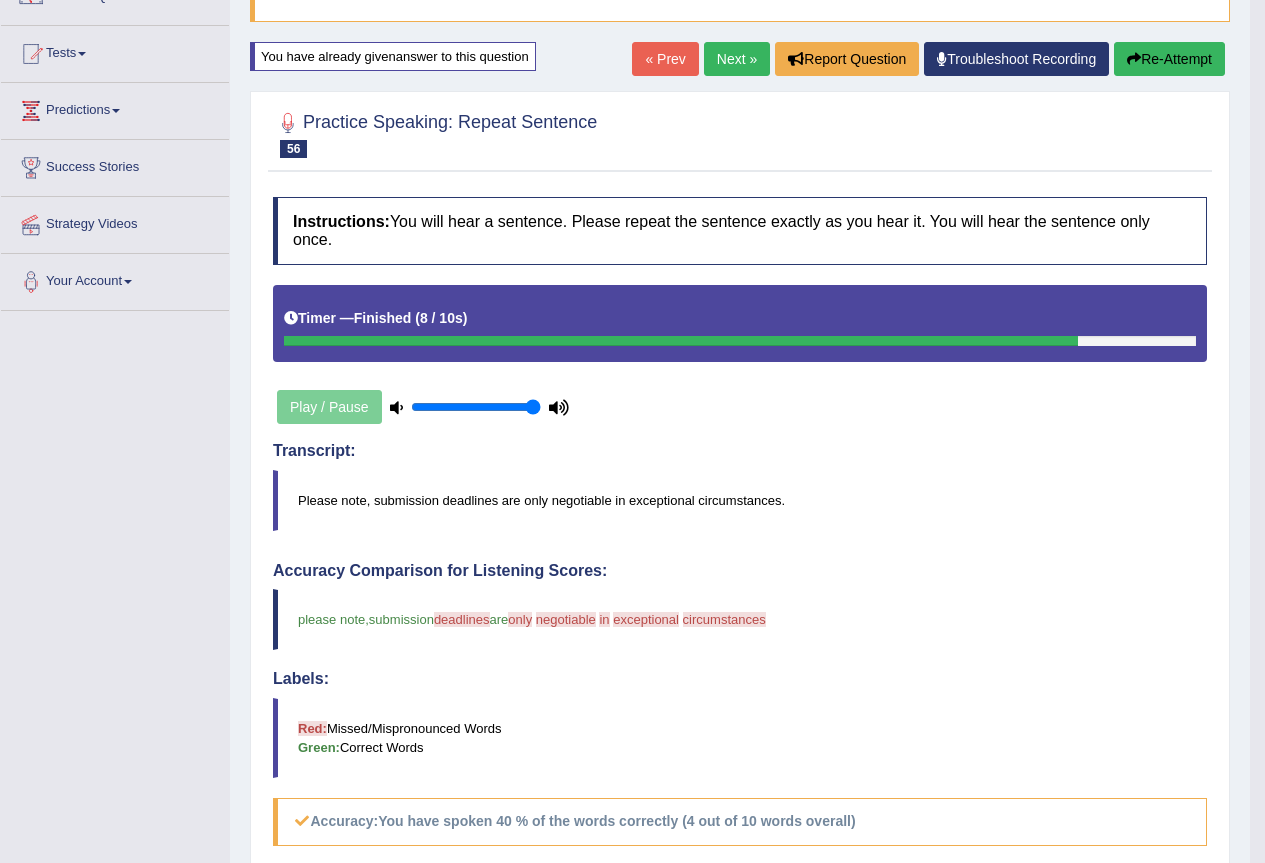 click on "Re-Attempt" at bounding box center [1169, 59] 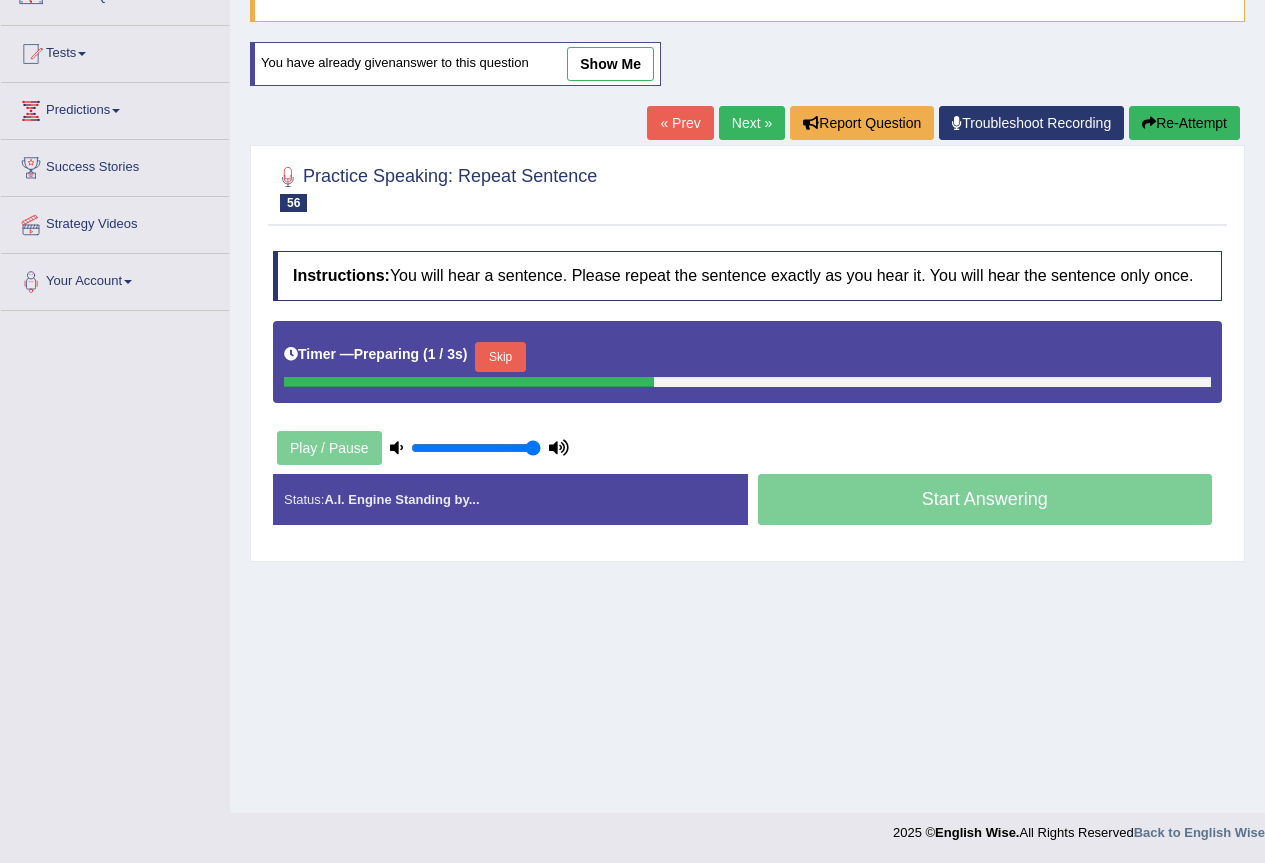 scroll, scrollTop: 187, scrollLeft: 0, axis: vertical 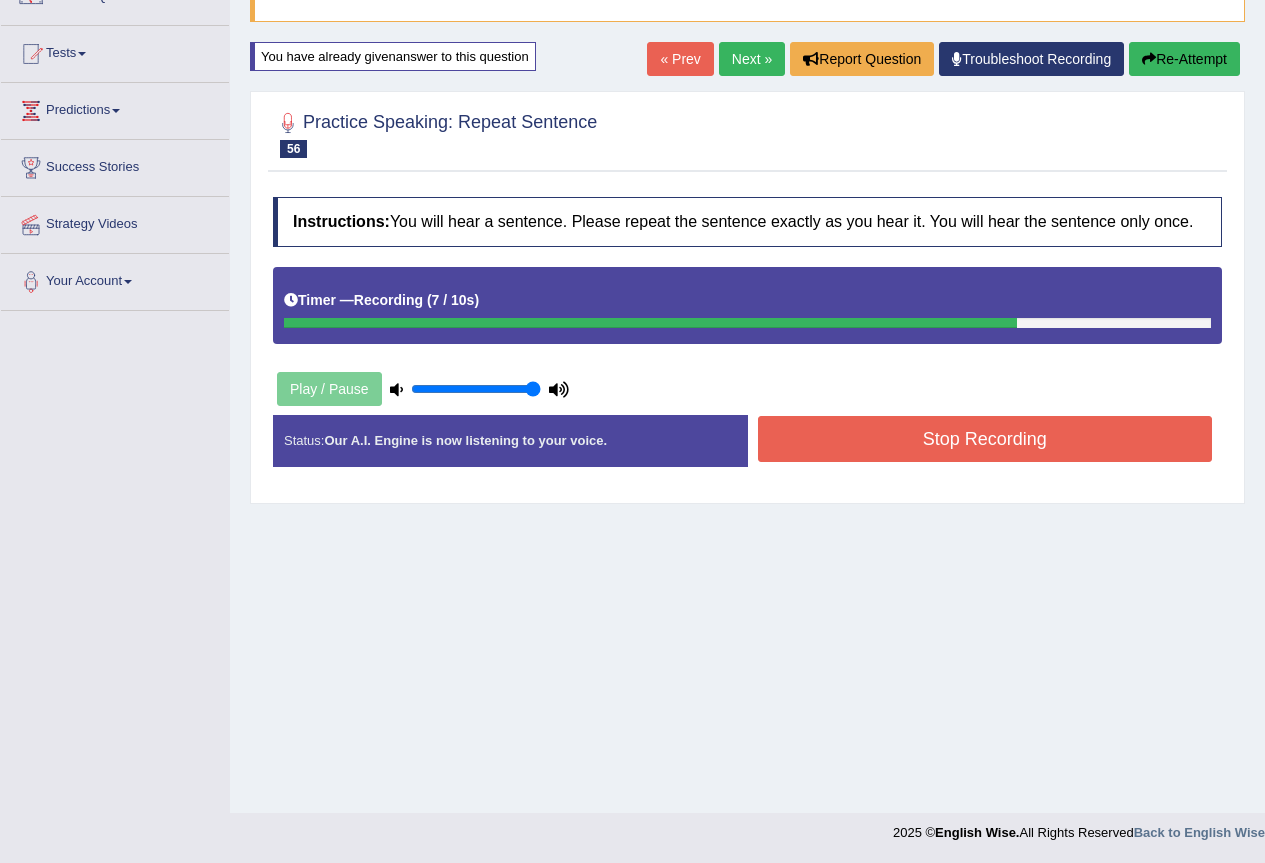 click on "Stop Recording" at bounding box center [985, 439] 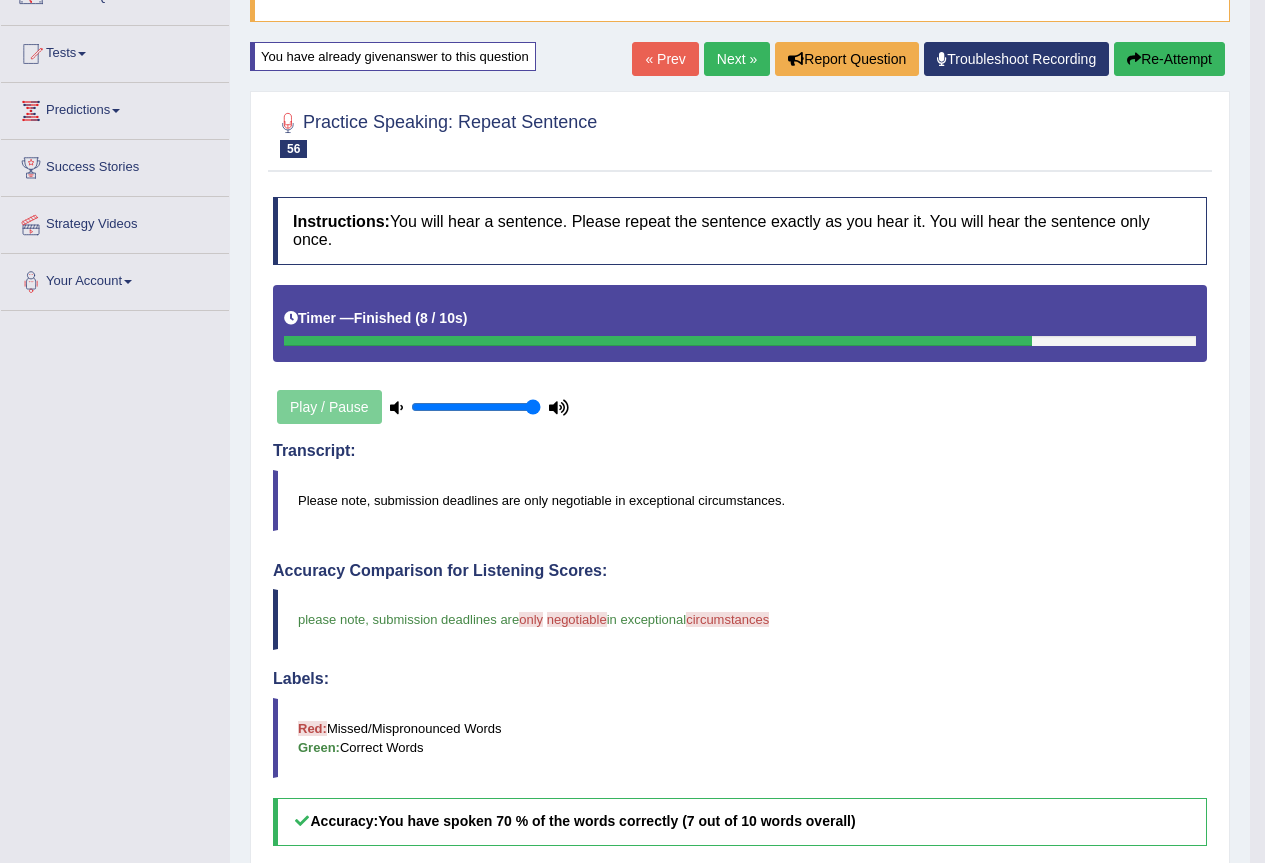scroll, scrollTop: 87, scrollLeft: 0, axis: vertical 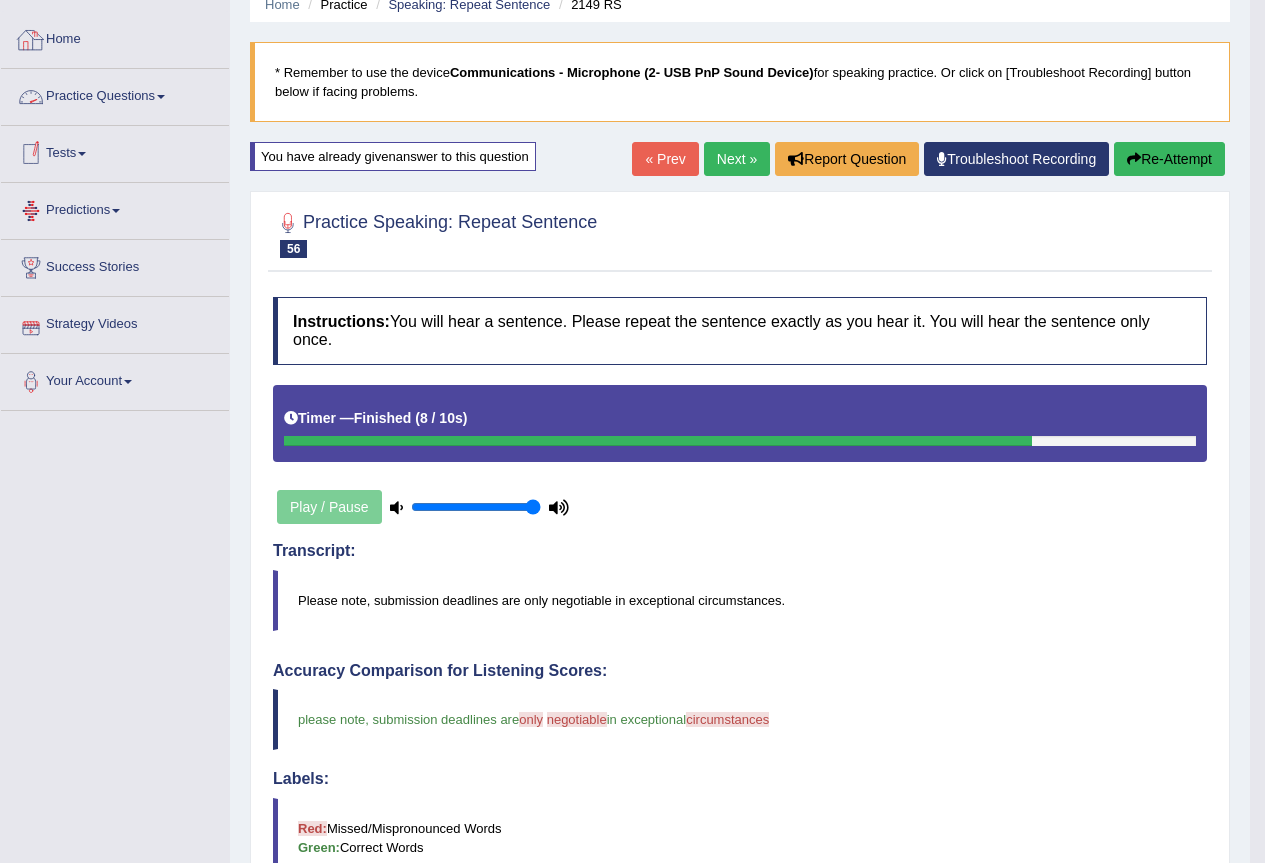 click on "Practice Questions" at bounding box center (115, 94) 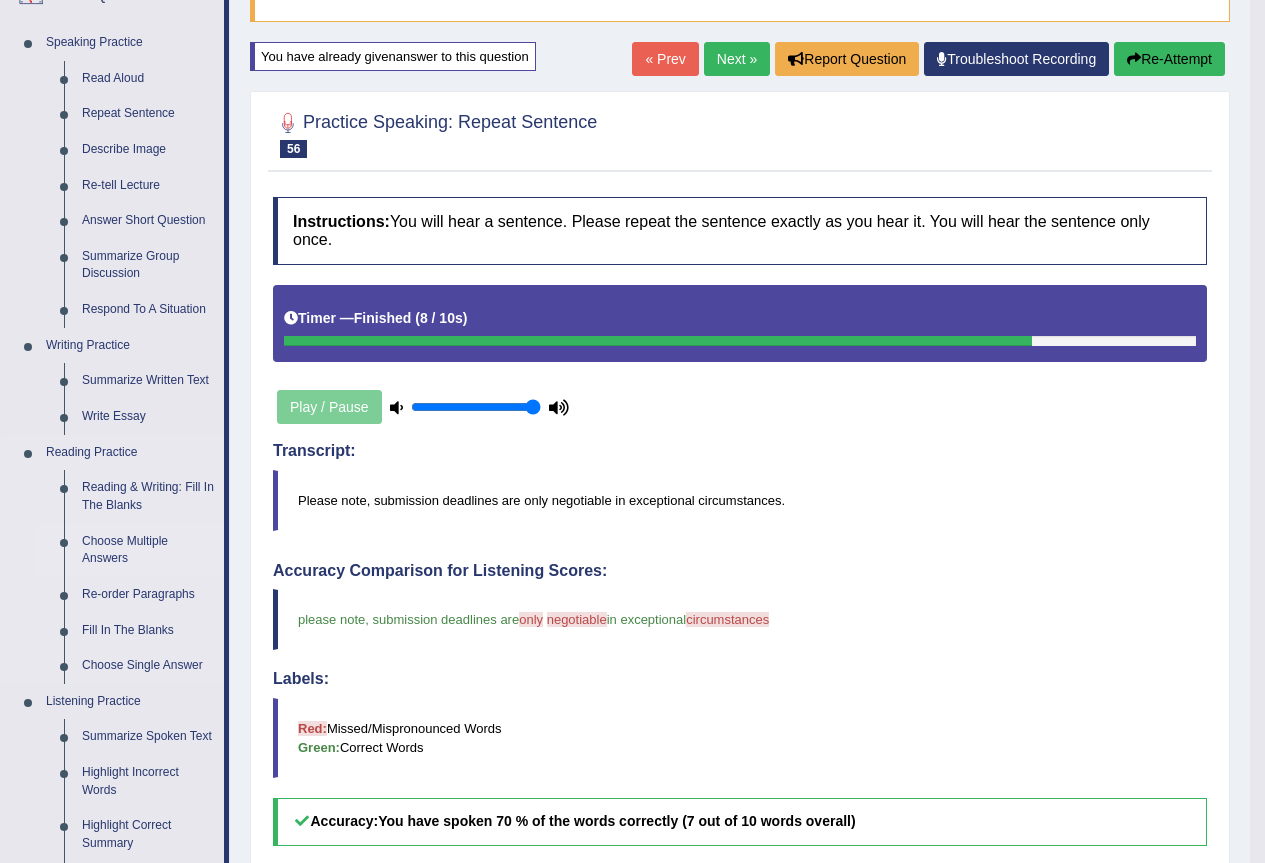 scroll, scrollTop: 287, scrollLeft: 0, axis: vertical 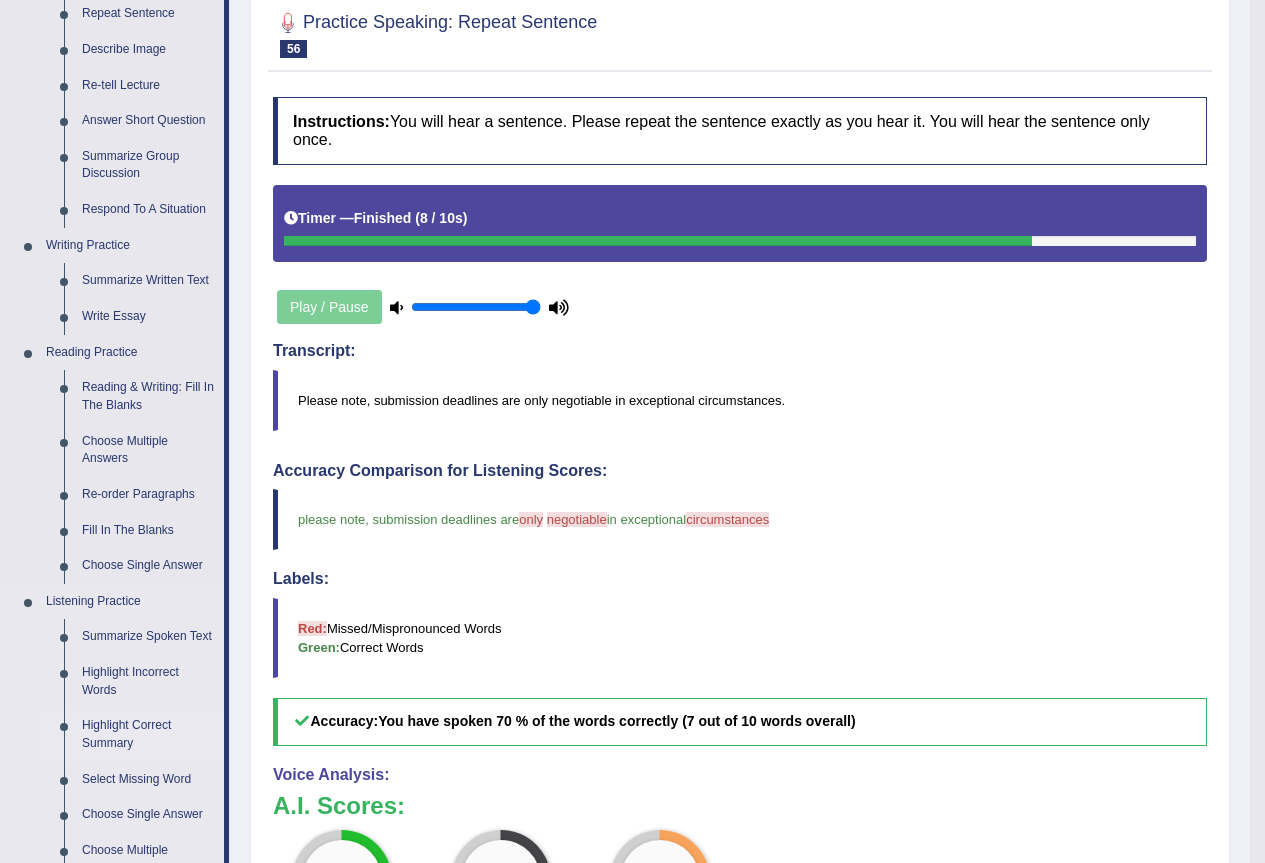 click on "Highlight Correct Summary" at bounding box center [148, 734] 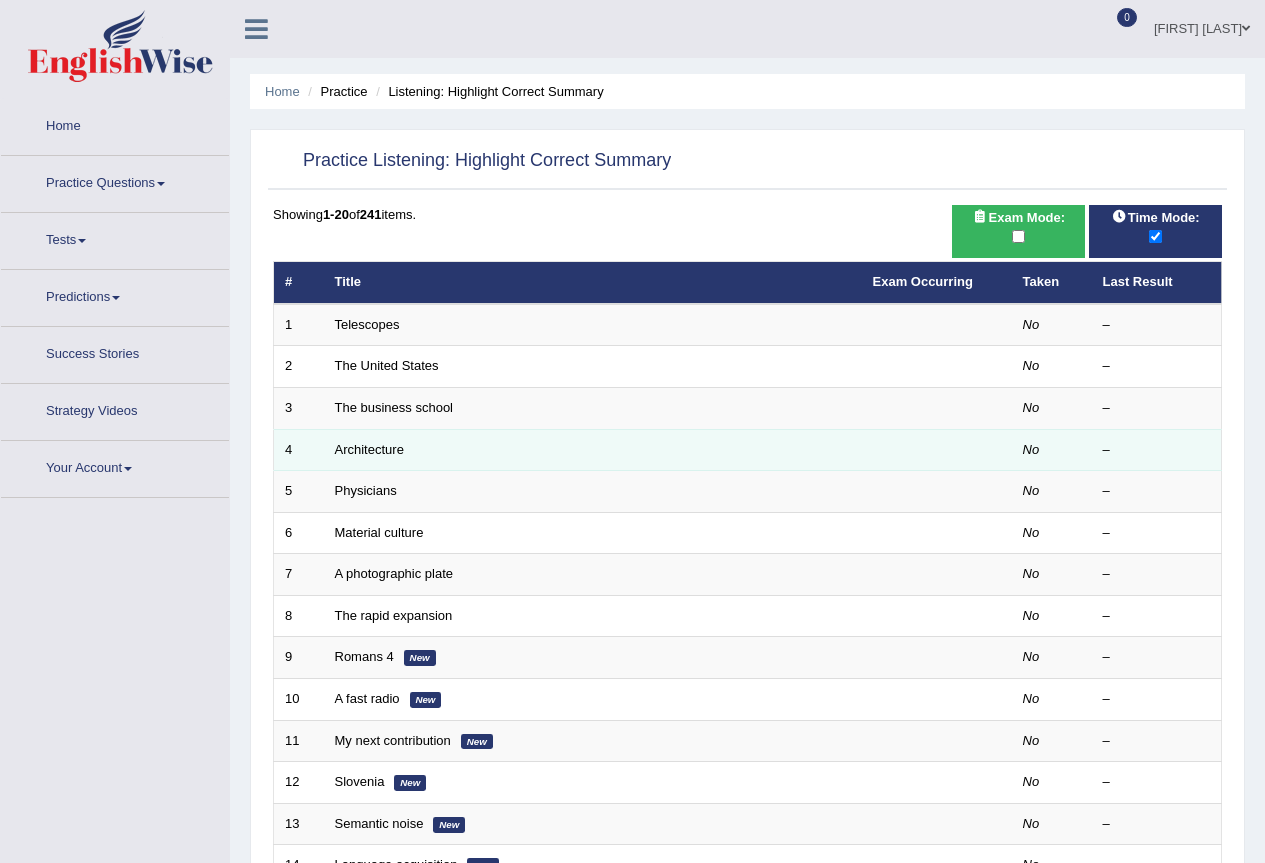 scroll, scrollTop: 0, scrollLeft: 0, axis: both 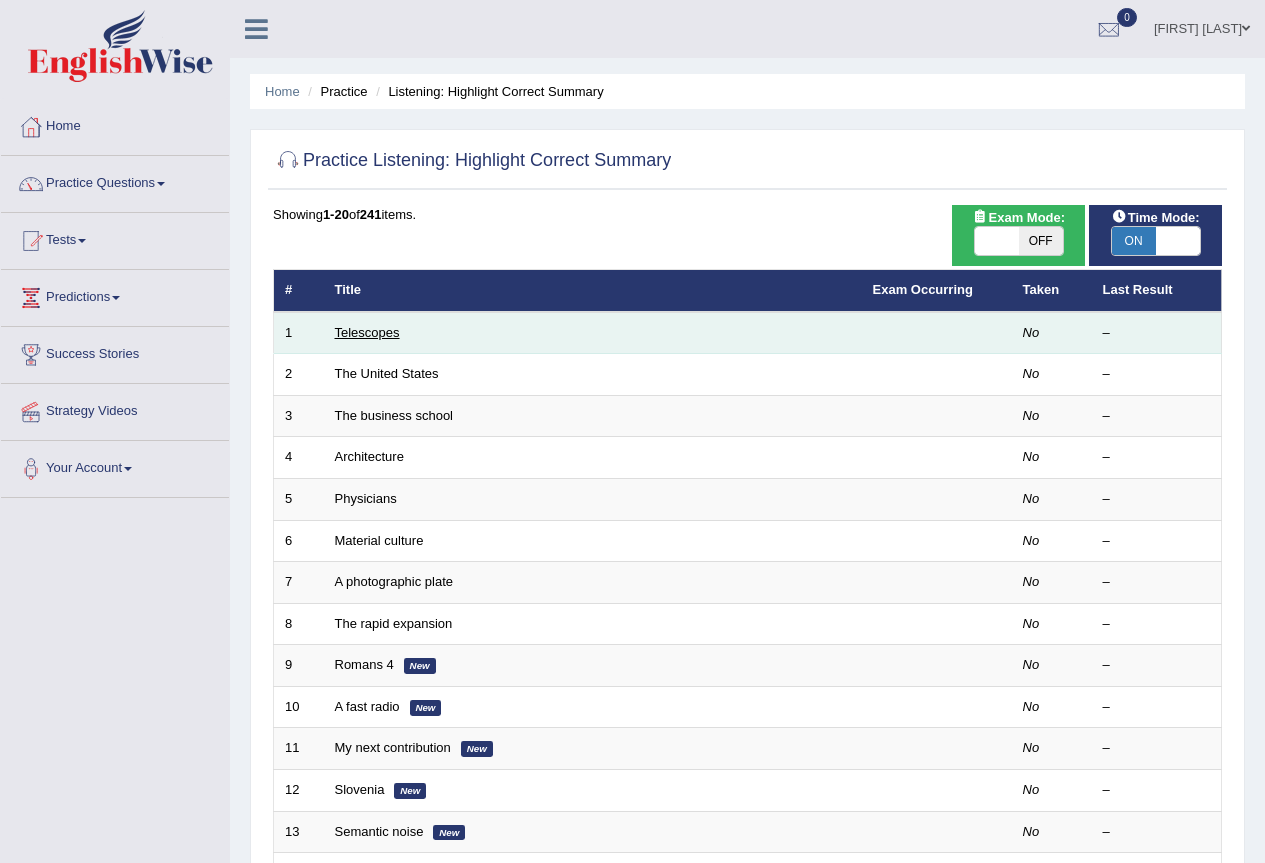 click on "Telescopes" at bounding box center (367, 332) 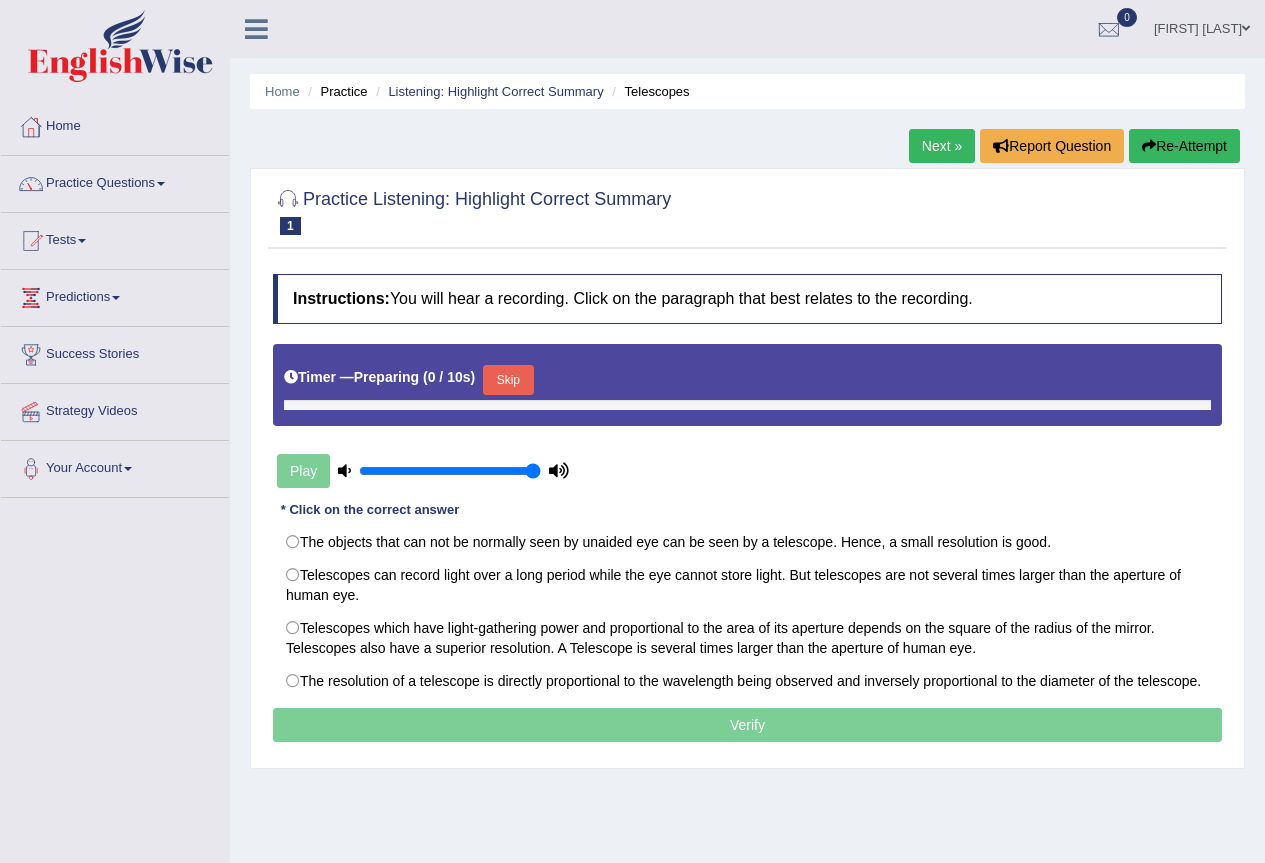 scroll, scrollTop: 0, scrollLeft: 0, axis: both 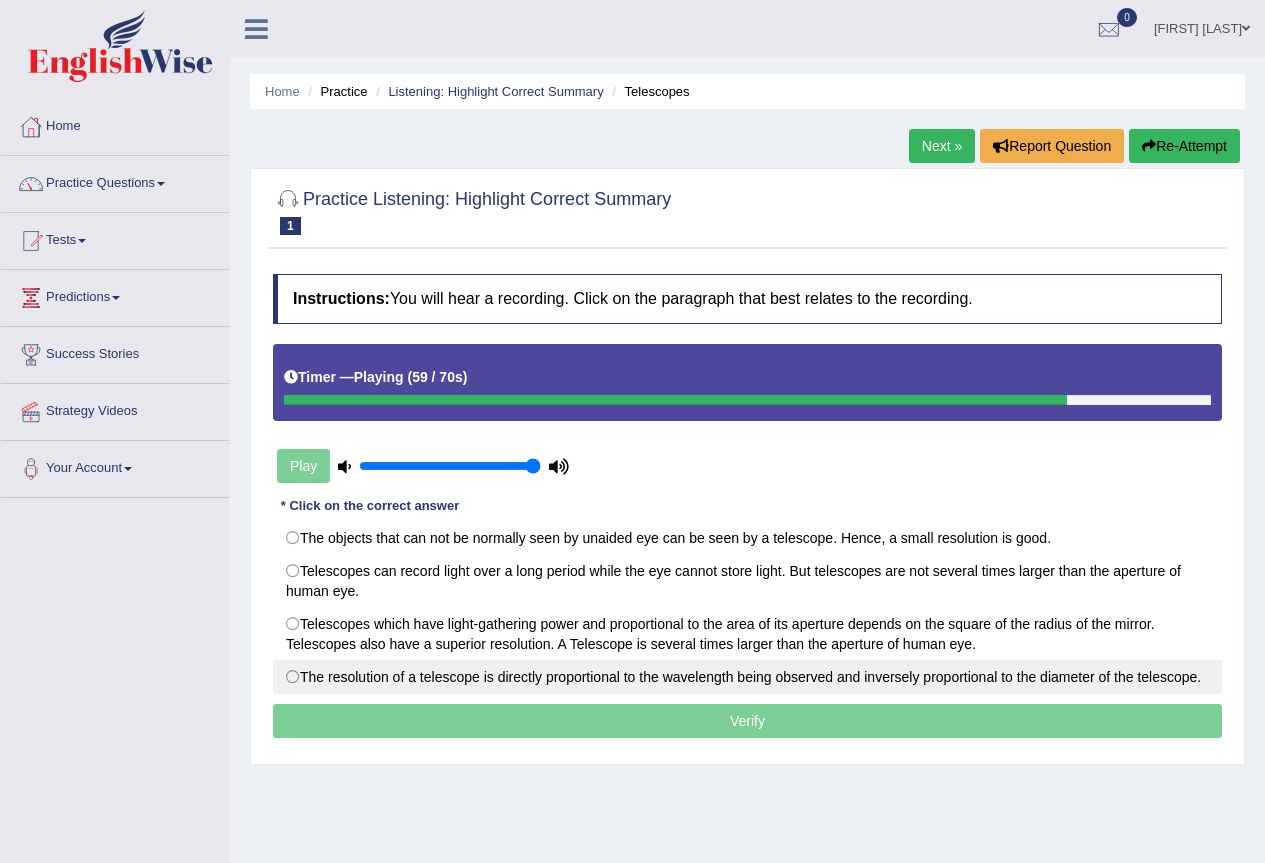 click on "The resolution of a telescope is directly proportional to the wavelength being observed and inversely proportional to the diameter of the telescope." at bounding box center (747, 677) 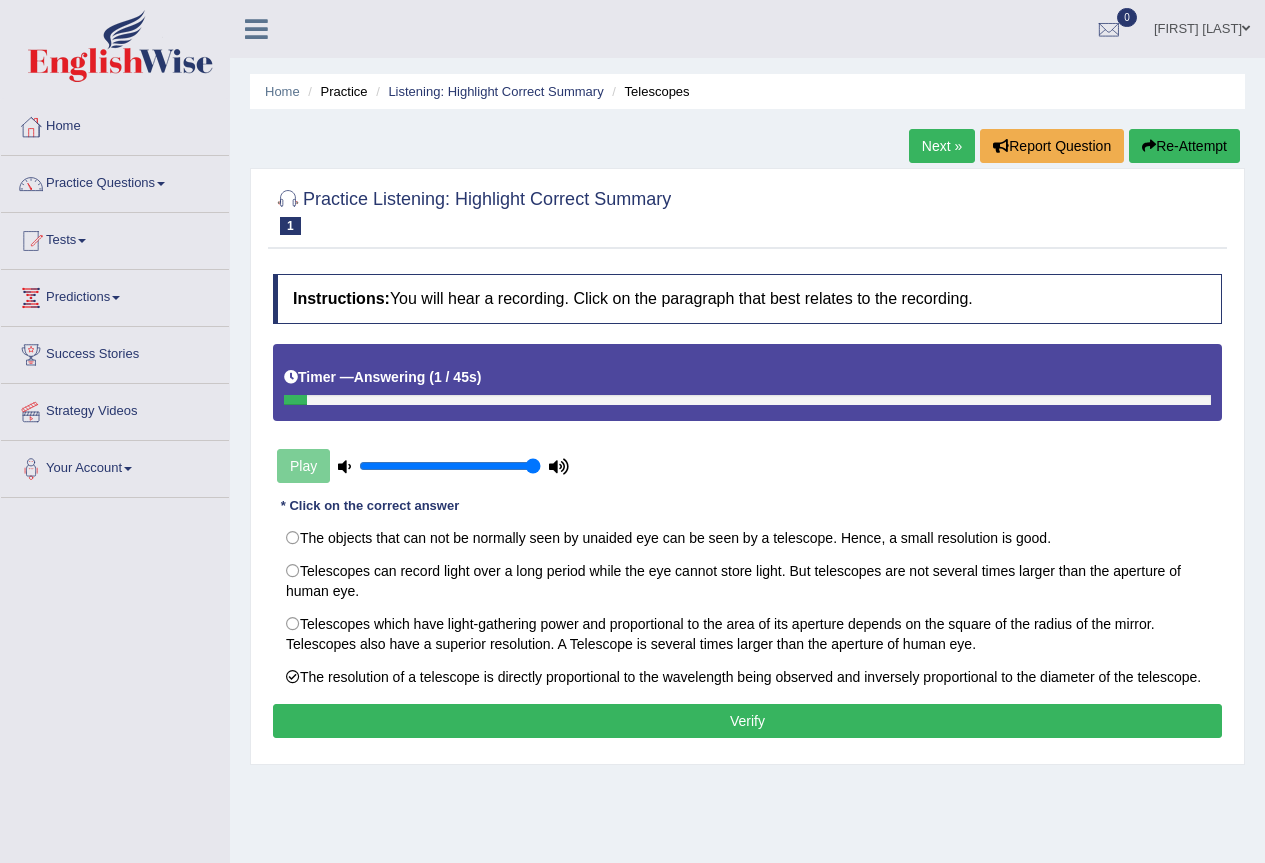 click on "Verify" at bounding box center (747, 721) 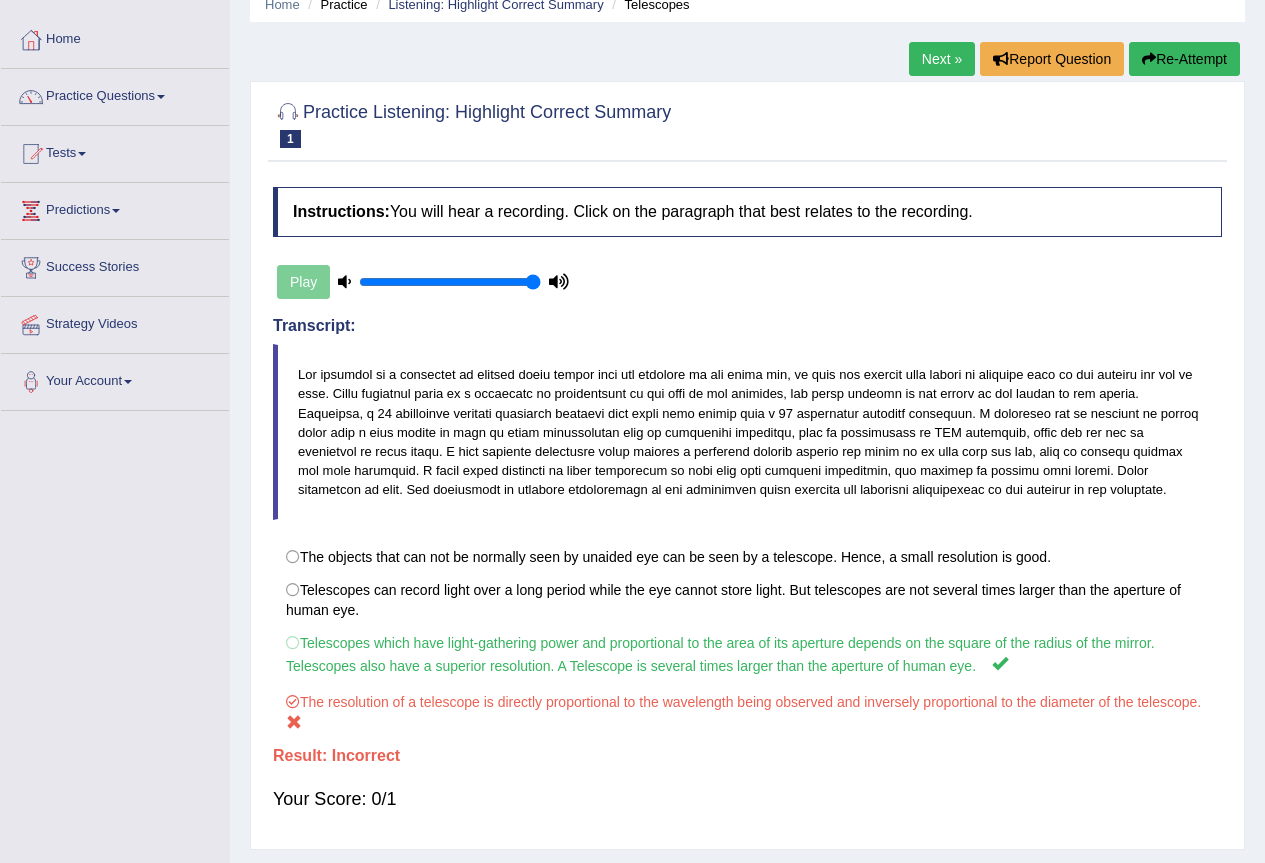 scroll, scrollTop: 0, scrollLeft: 0, axis: both 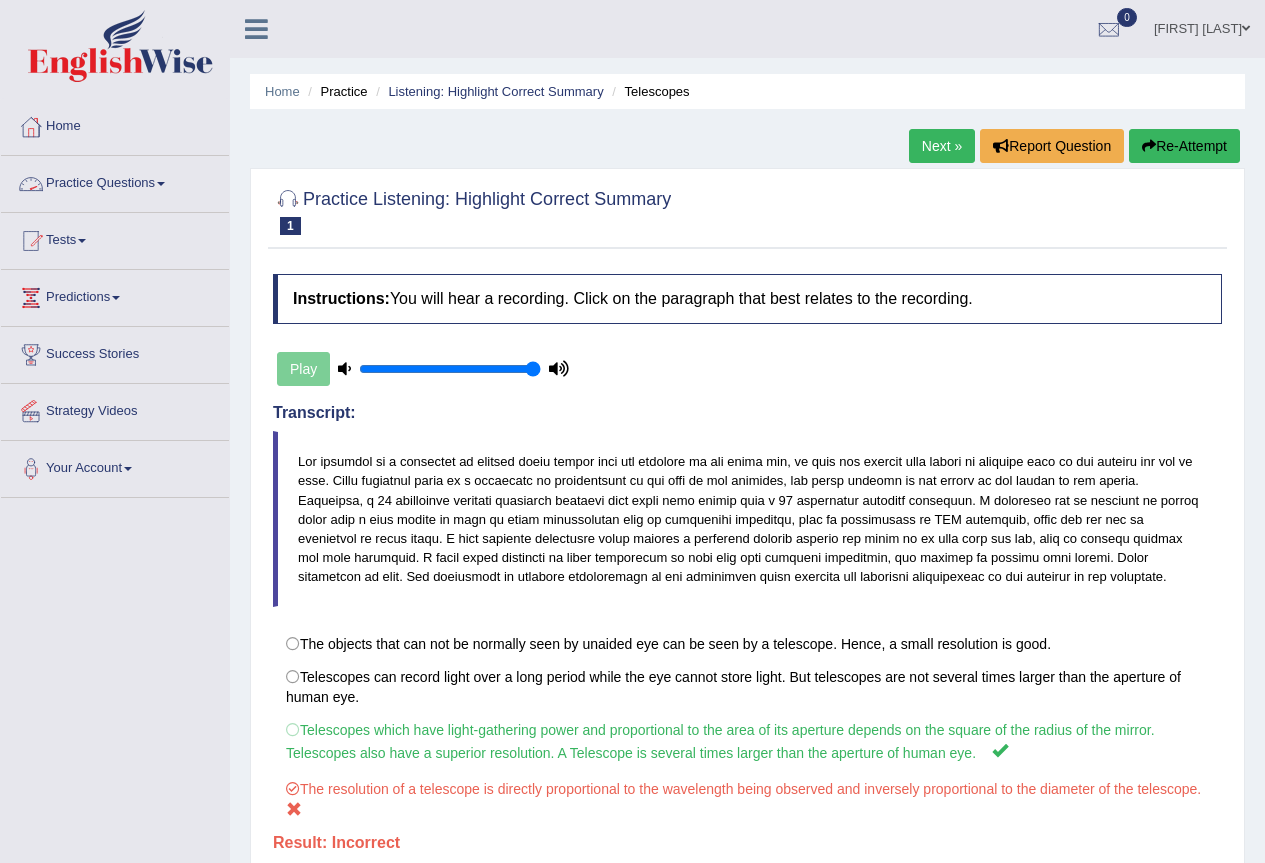 click on "Practice Questions" at bounding box center [115, 181] 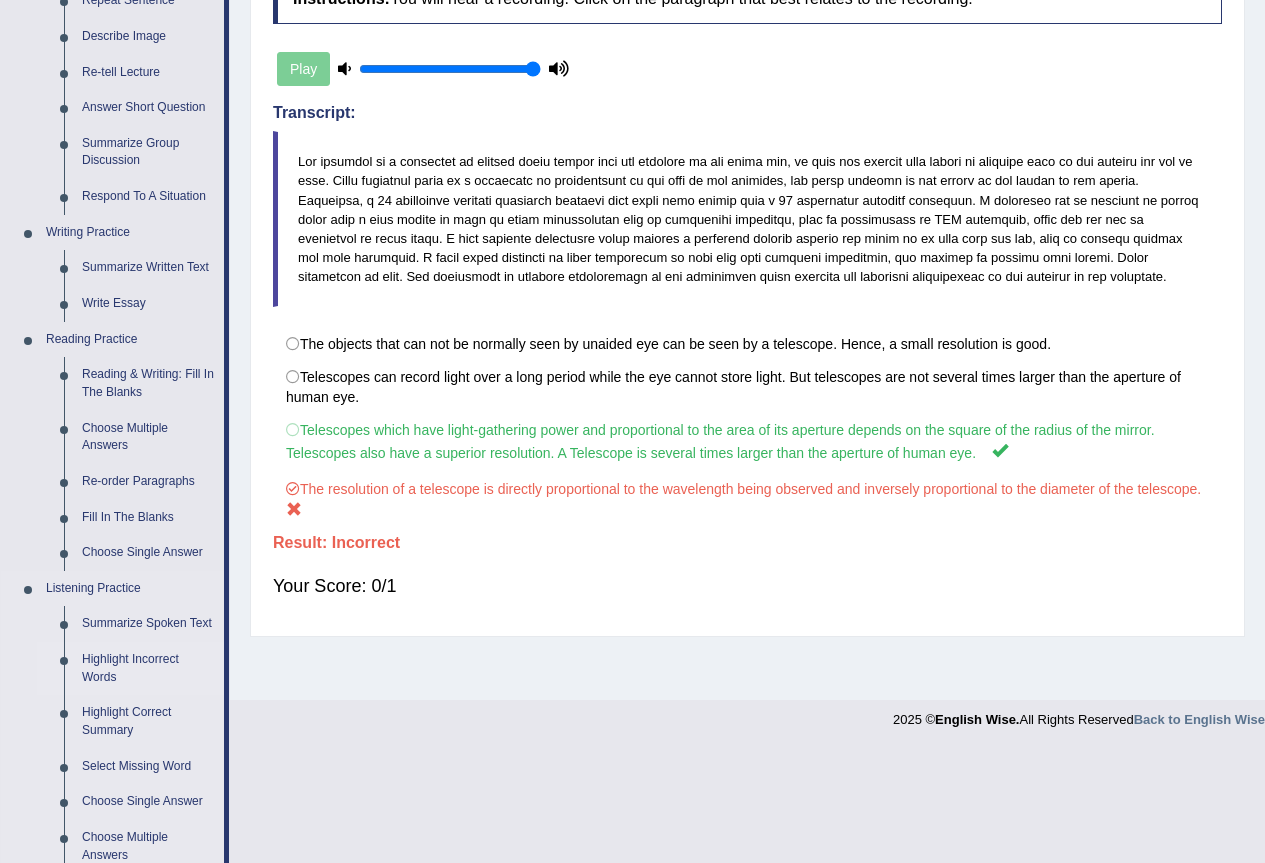 scroll, scrollTop: 500, scrollLeft: 0, axis: vertical 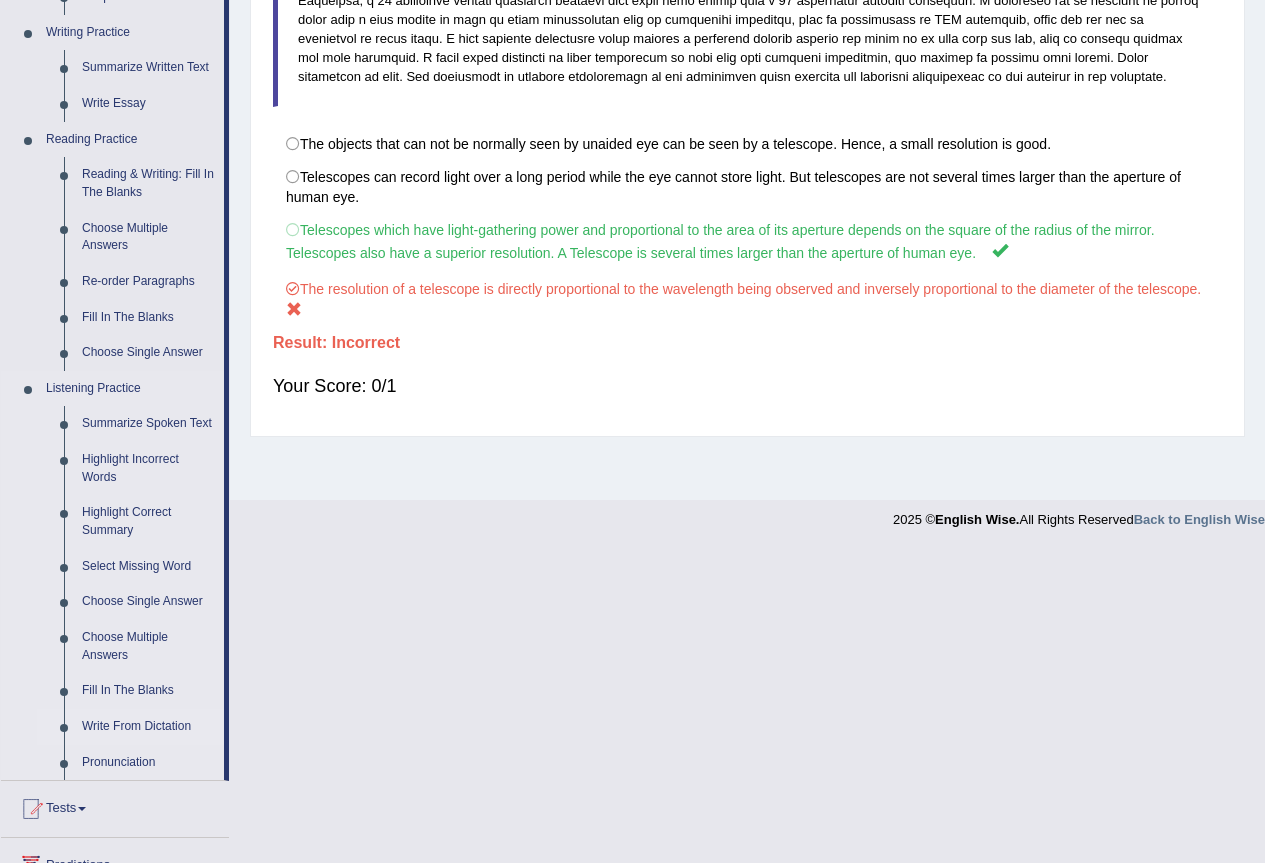 click on "Write From Dictation" at bounding box center (148, 727) 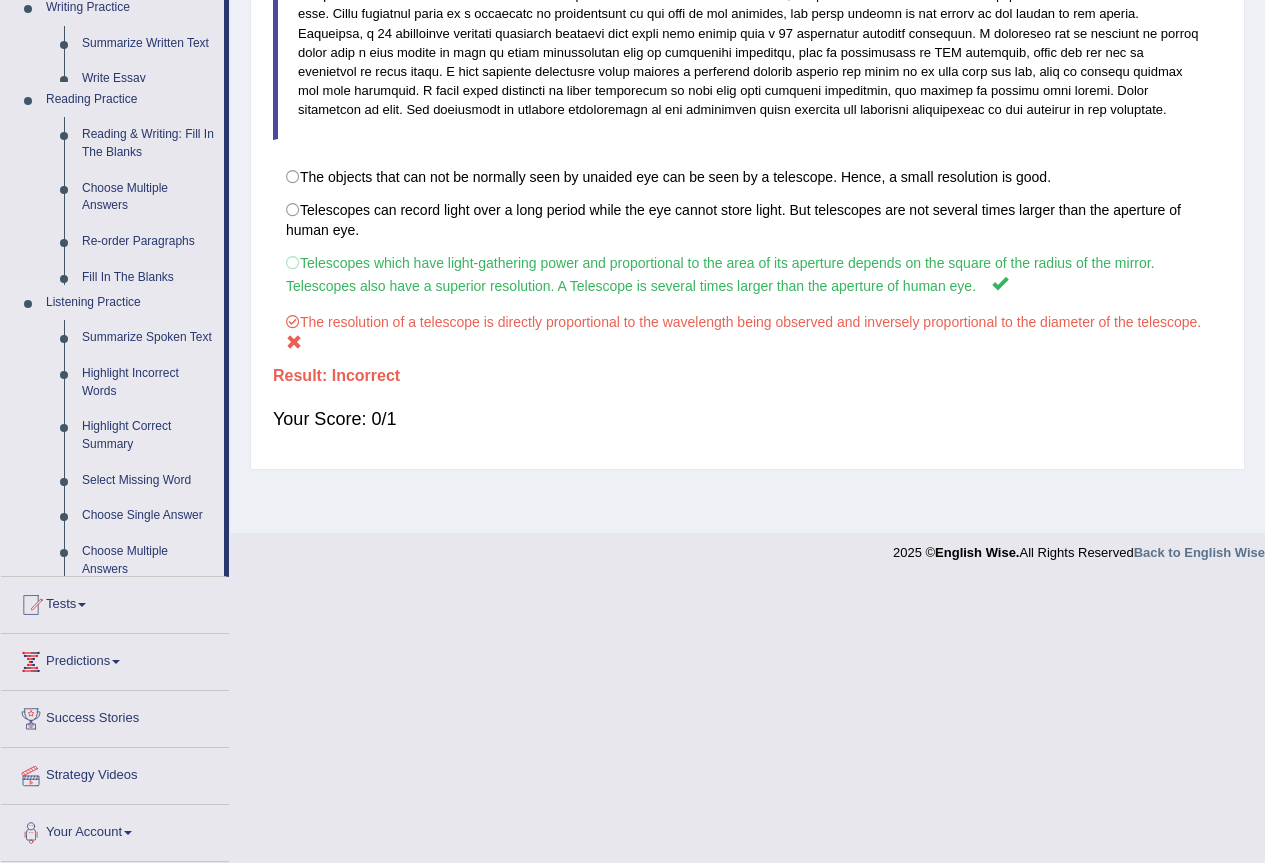 scroll, scrollTop: 187, scrollLeft: 0, axis: vertical 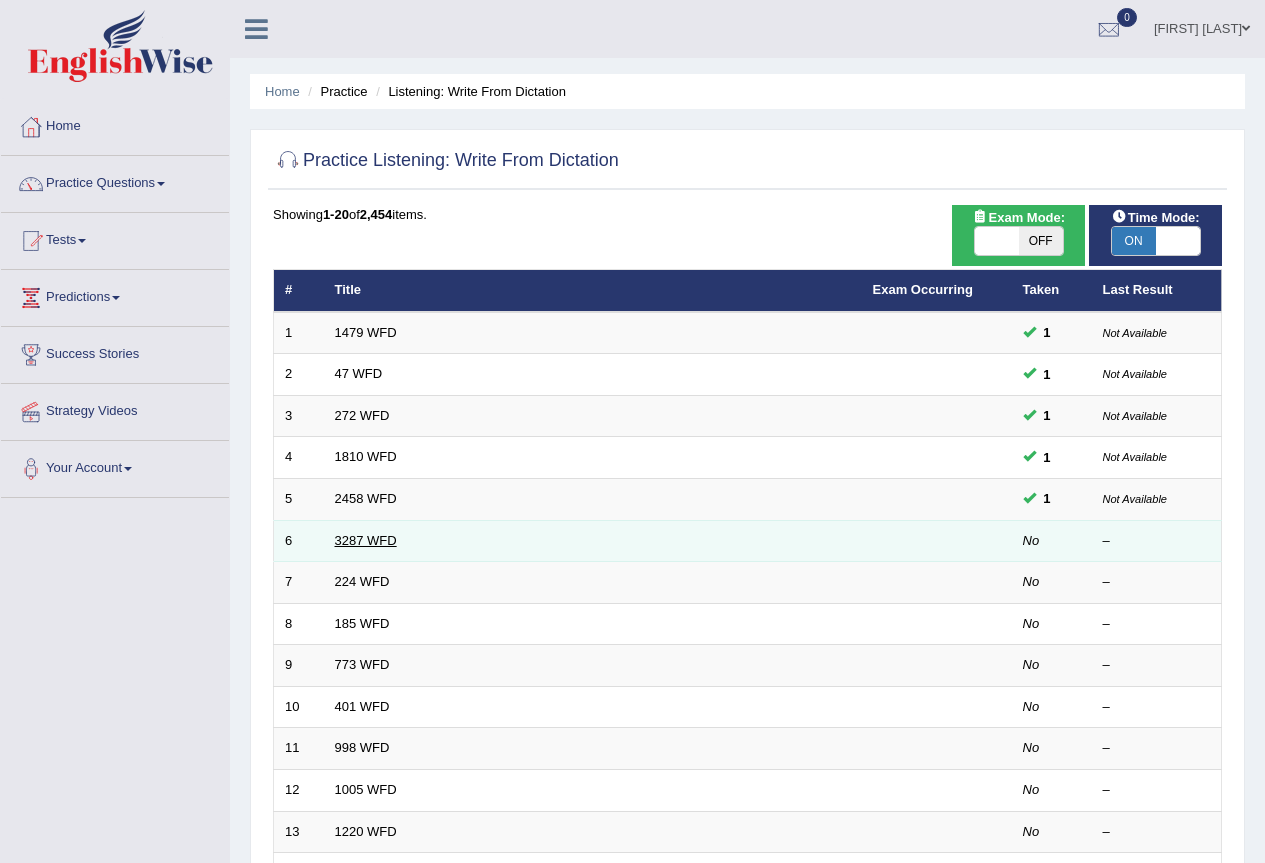 click on "3287 WFD" at bounding box center (366, 540) 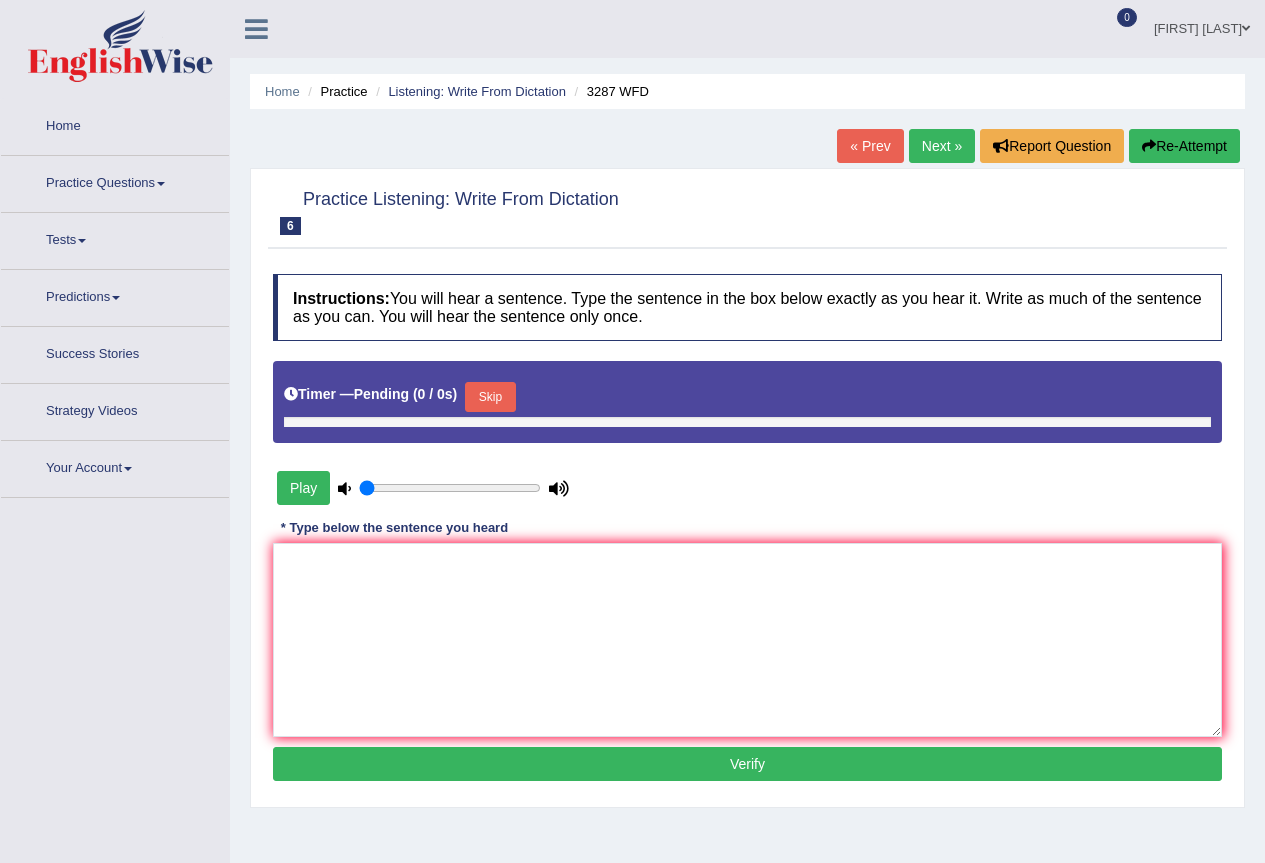 type on "1" 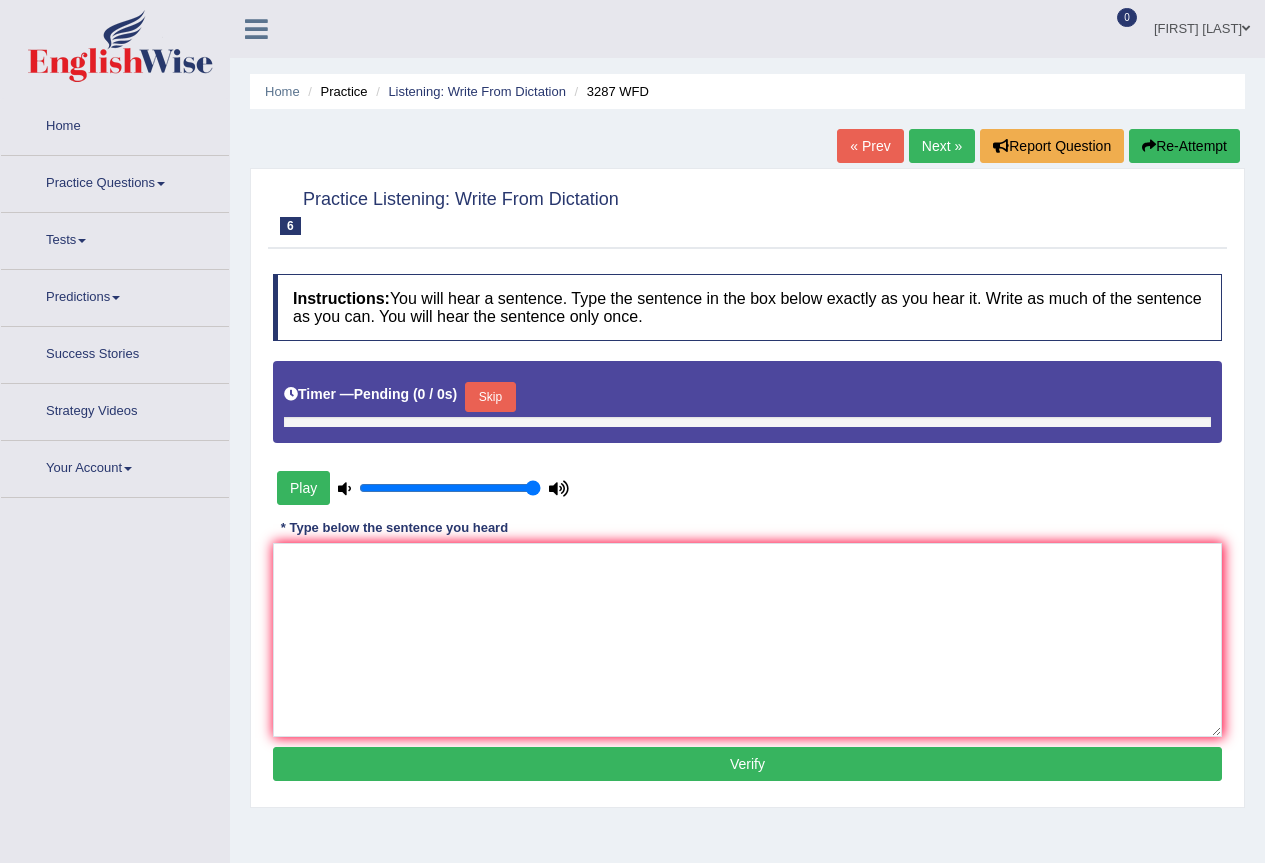 scroll, scrollTop: 0, scrollLeft: 0, axis: both 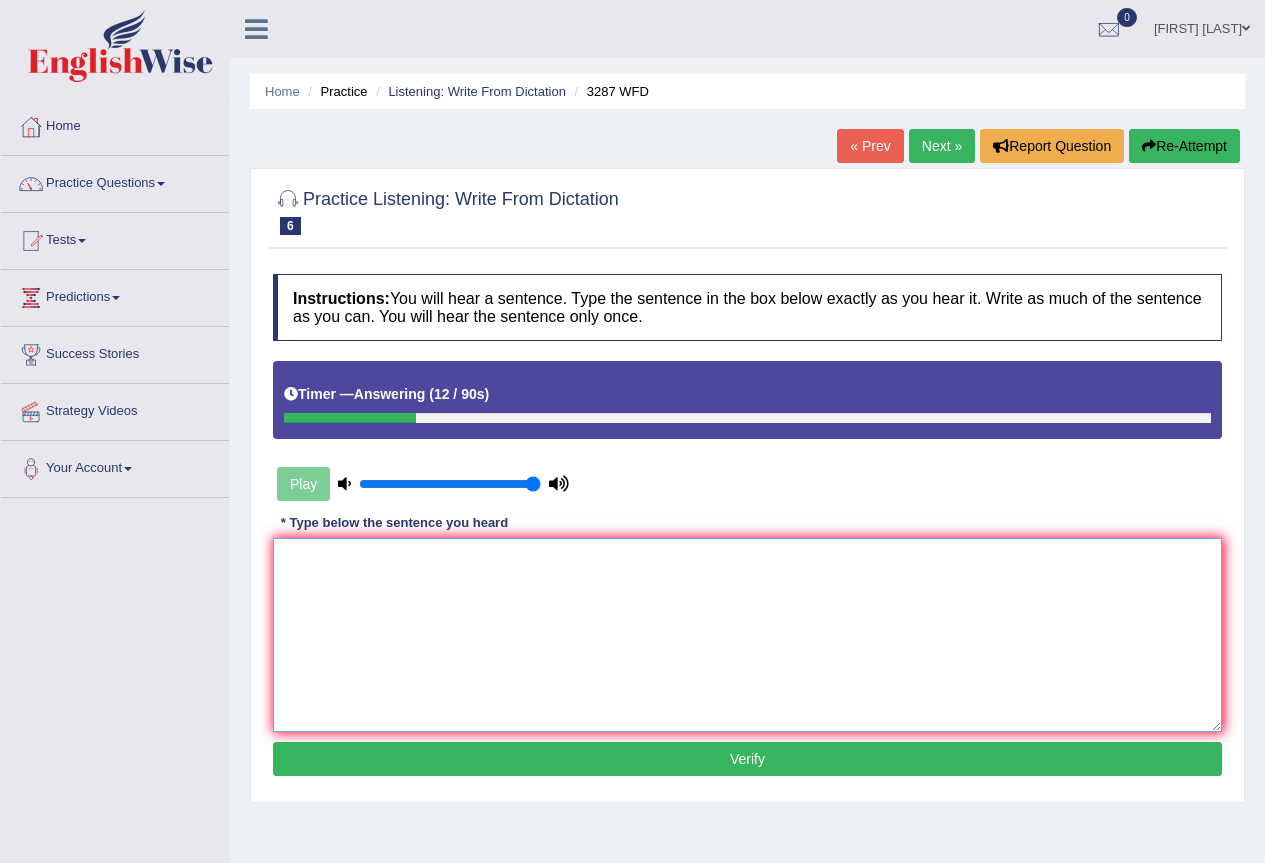 click at bounding box center (747, 635) 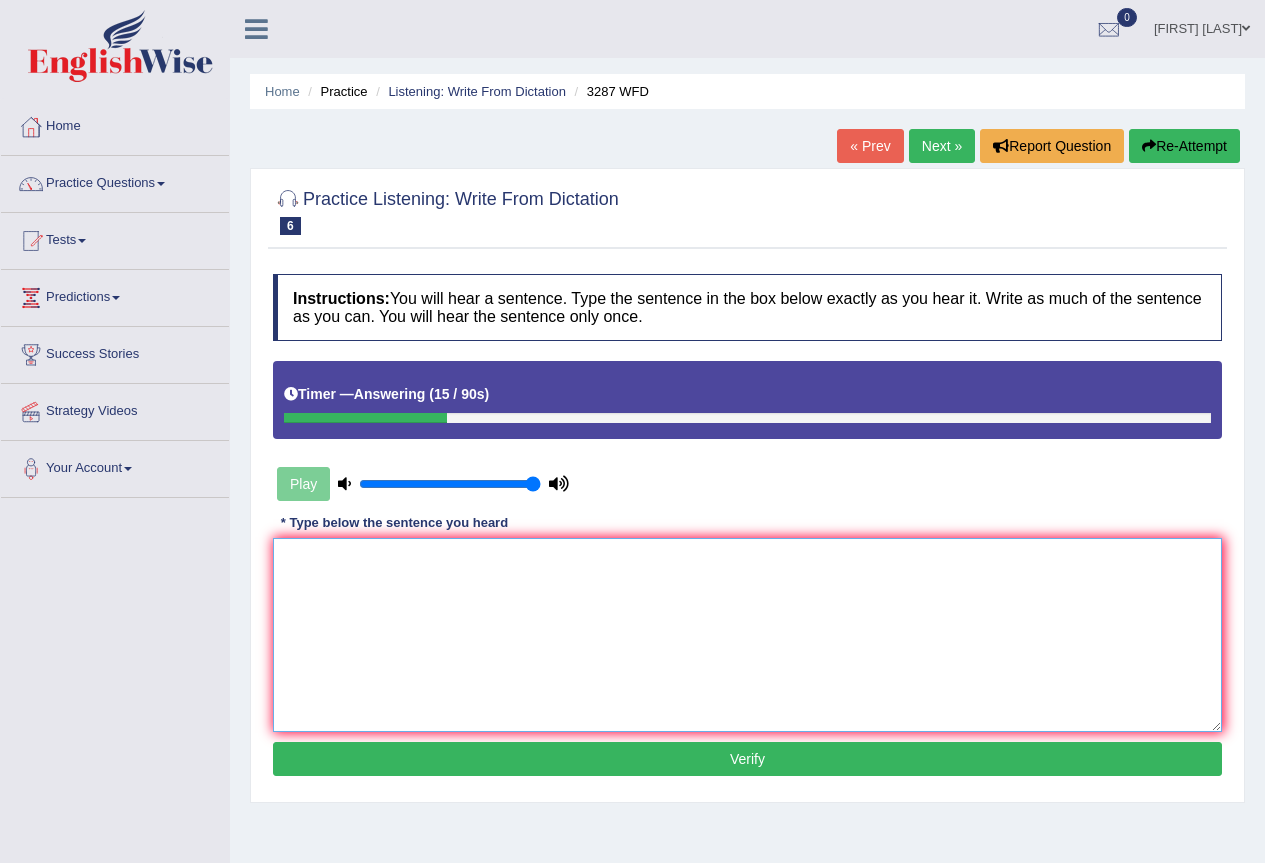 type on "a" 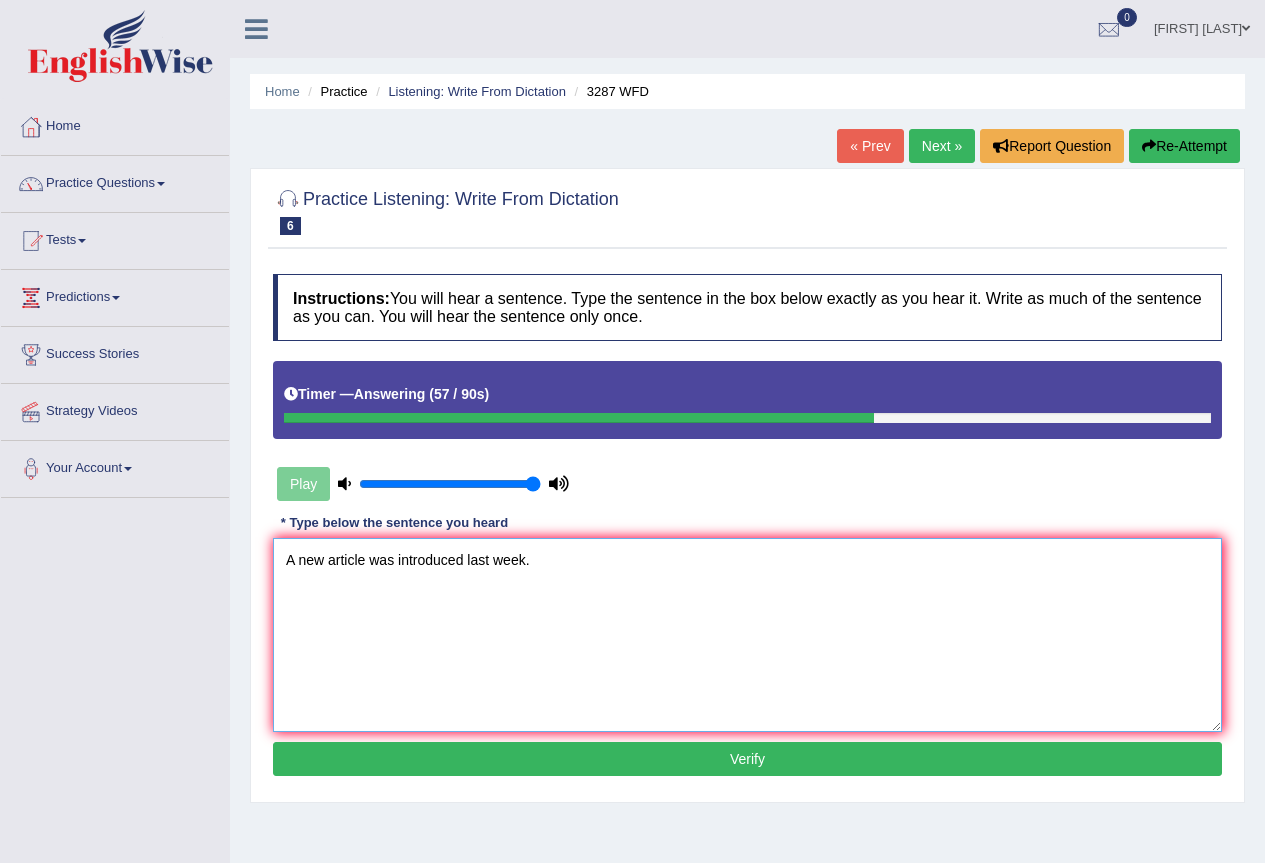 type on "A new article was introduced last week." 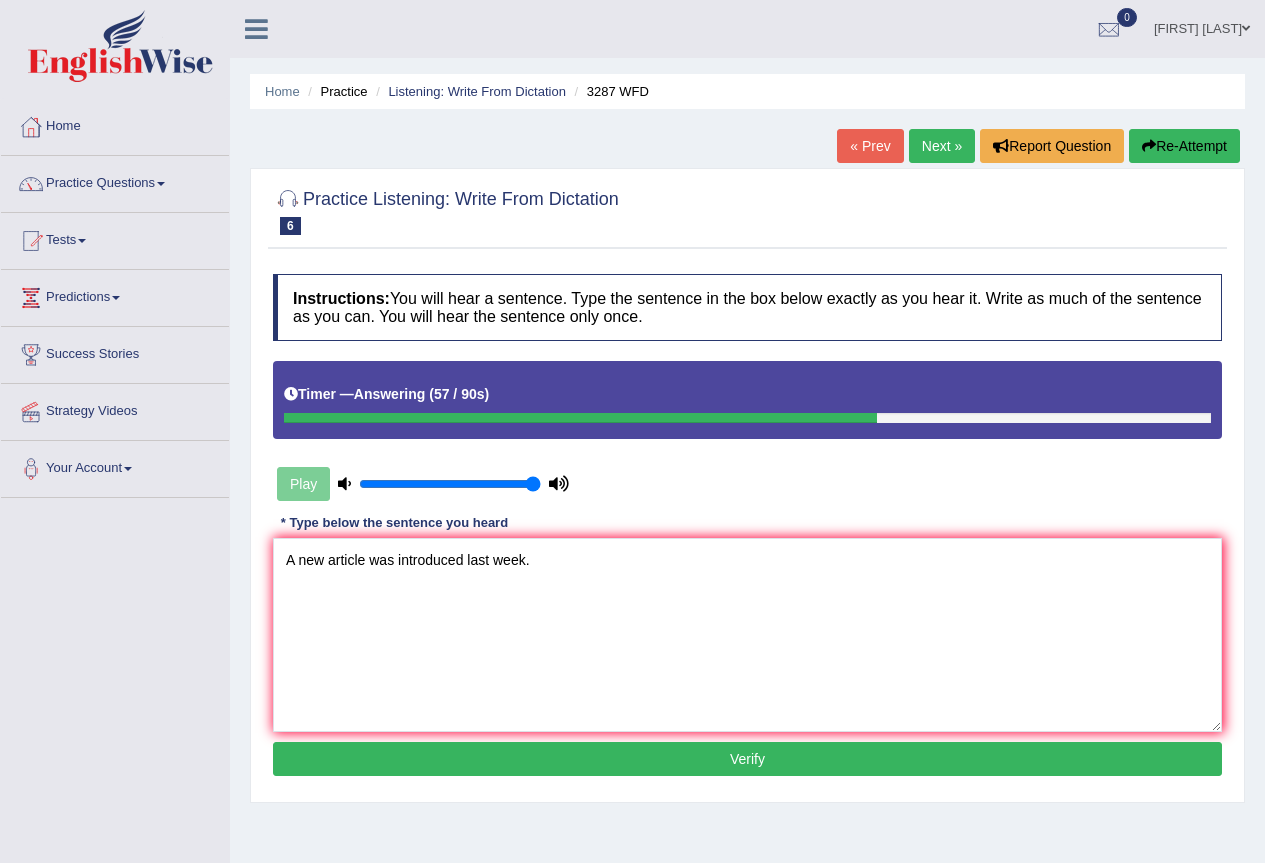 click on "Verify" at bounding box center (747, 759) 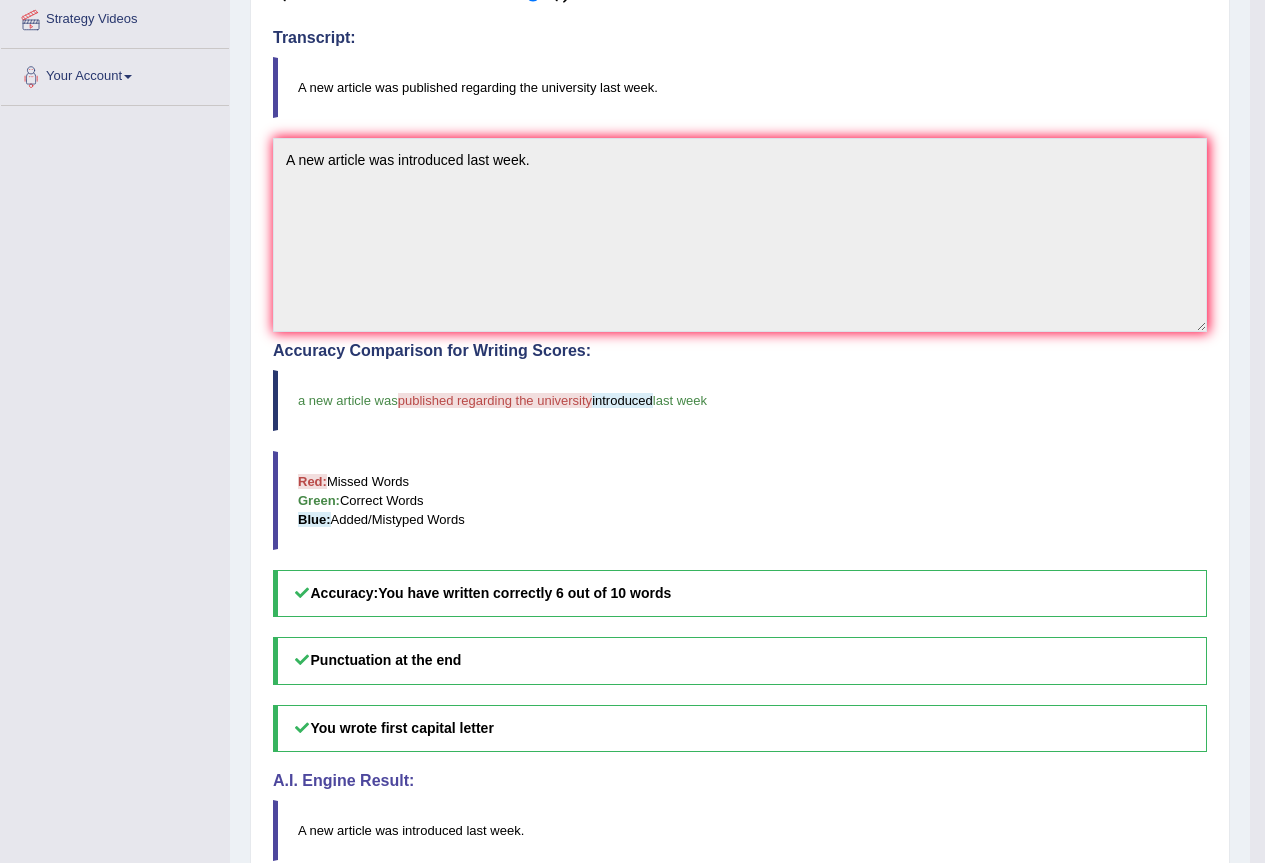 scroll, scrollTop: 92, scrollLeft: 0, axis: vertical 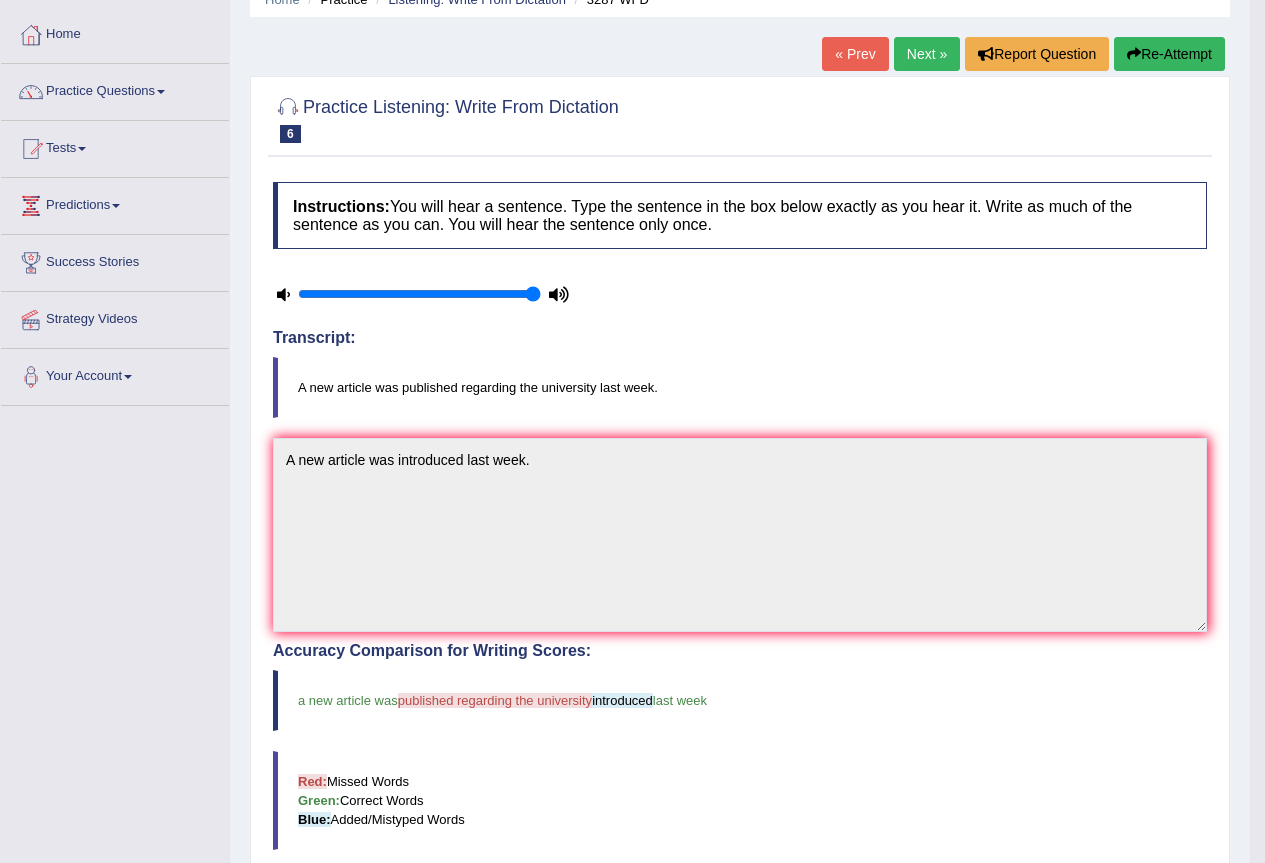 click on "Next »" at bounding box center (927, 54) 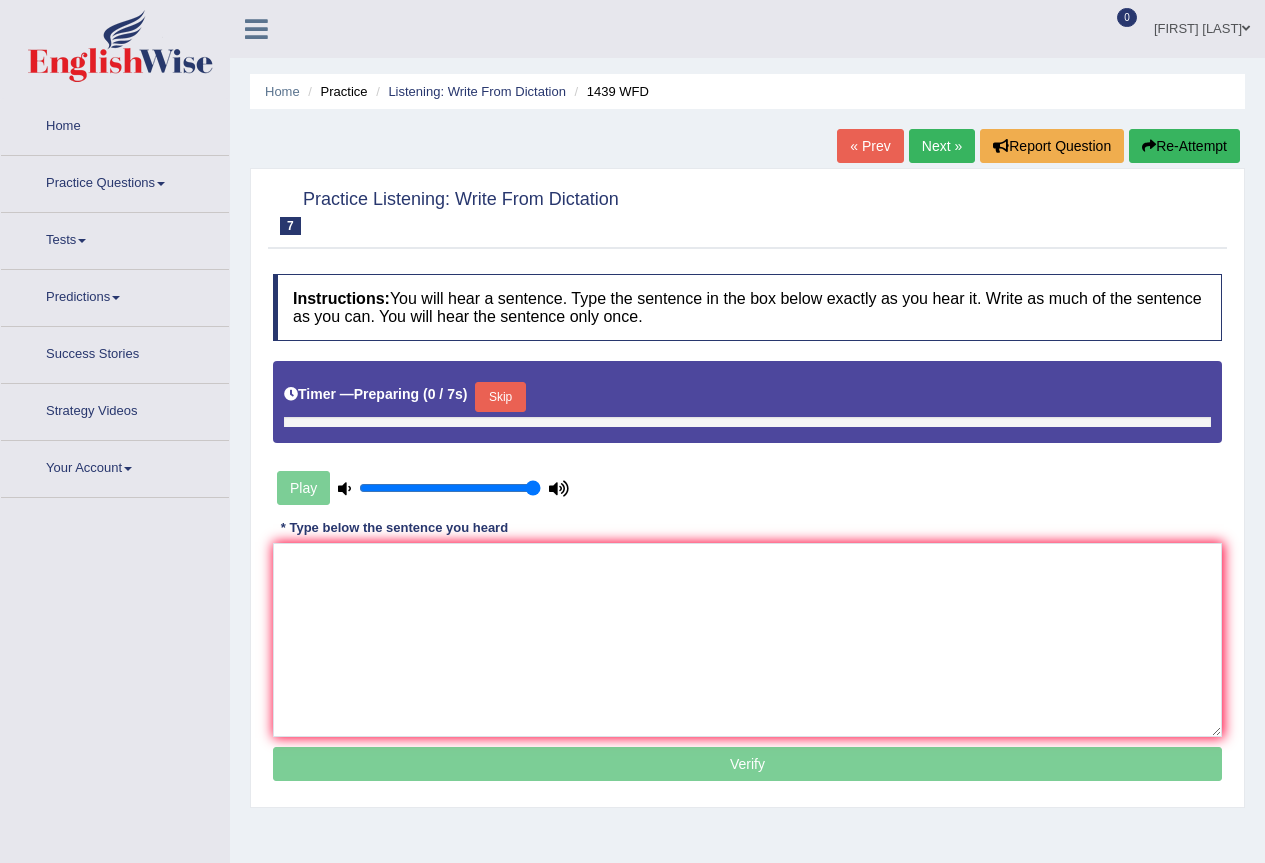 scroll, scrollTop: 0, scrollLeft: 0, axis: both 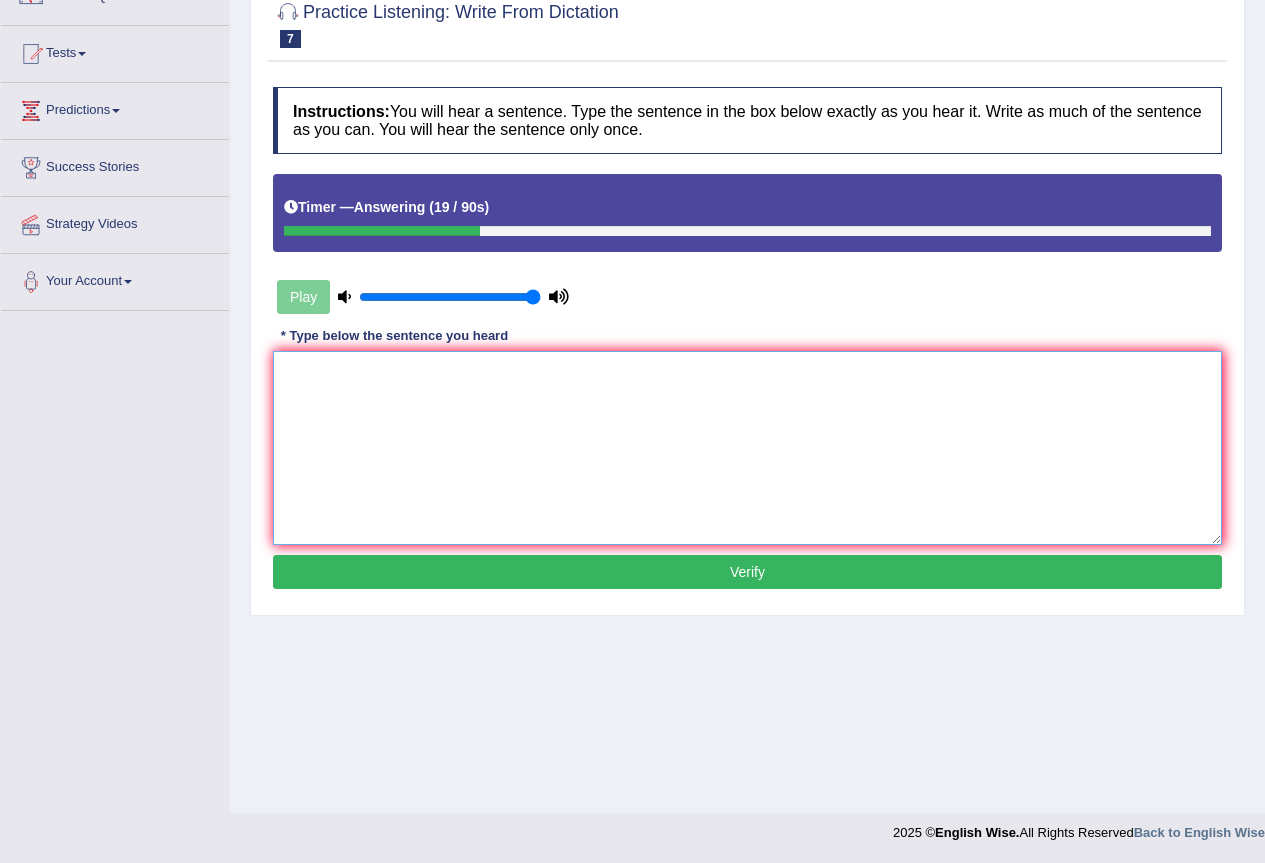 click at bounding box center [747, 448] 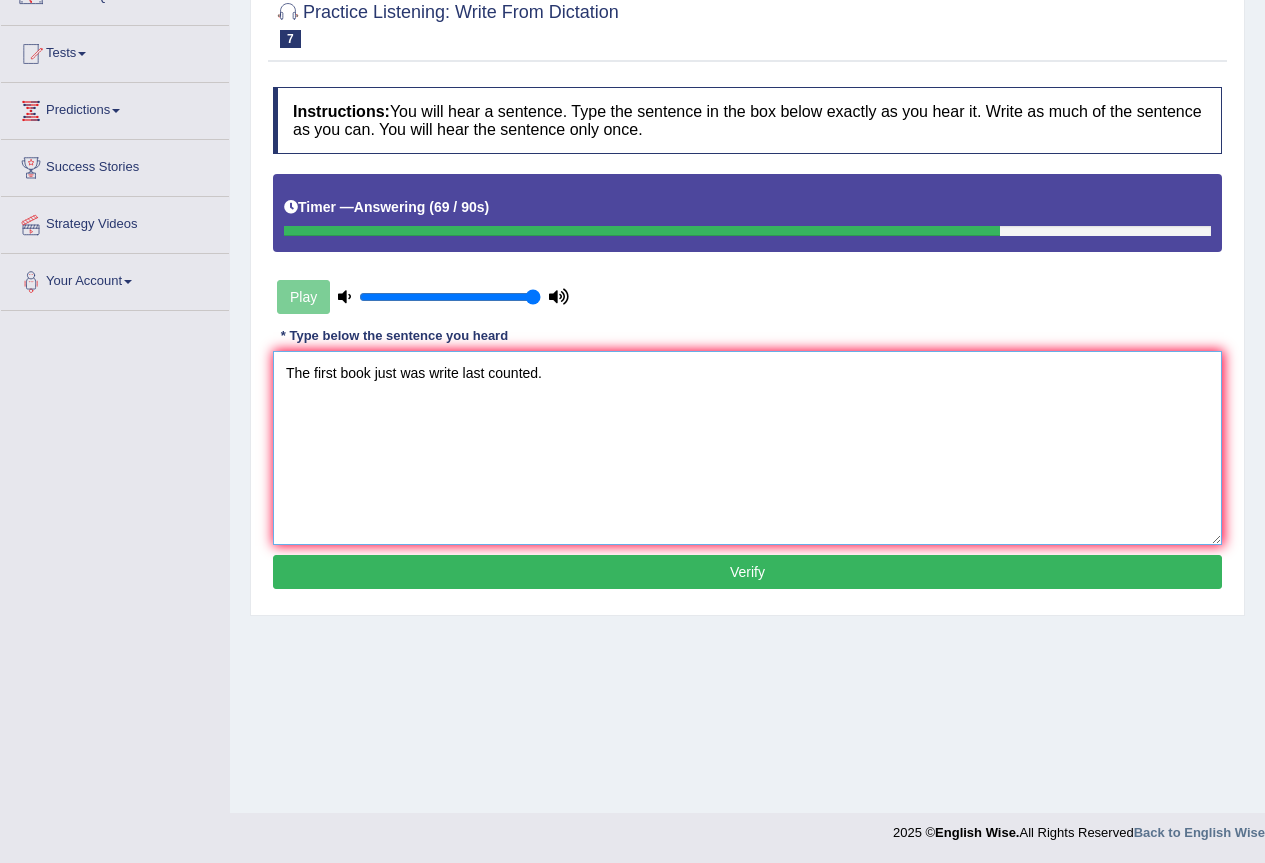type on "The first book just was write last counted." 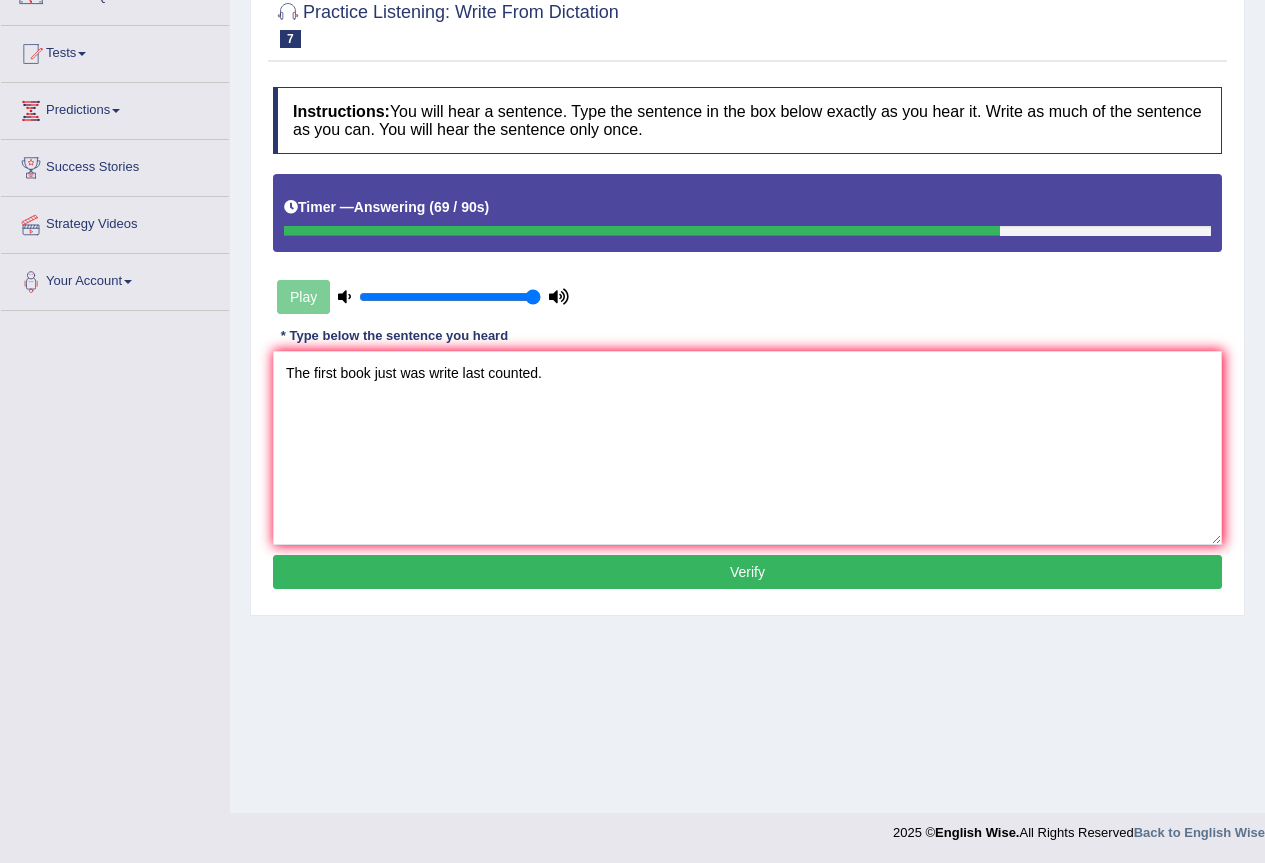 click on "Verify" at bounding box center [747, 572] 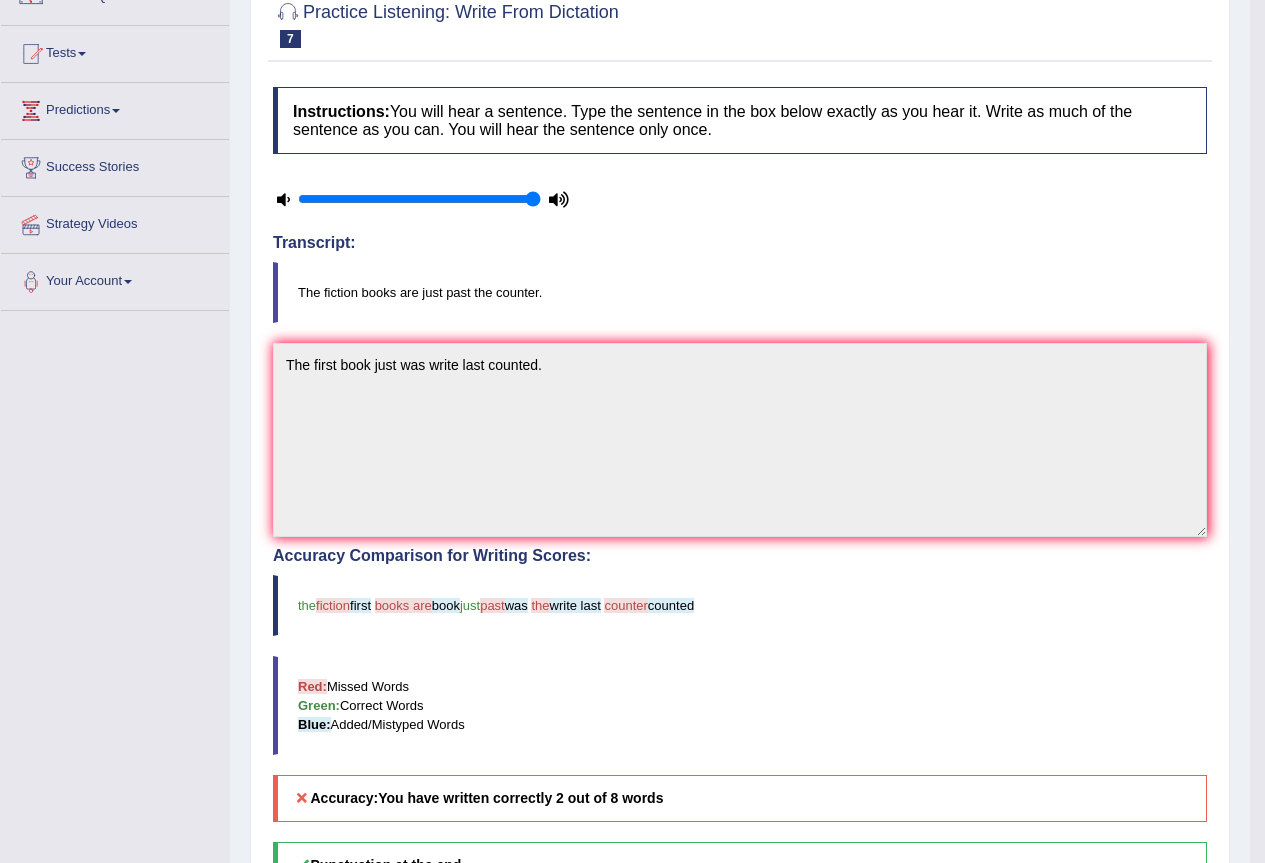 scroll, scrollTop: 0, scrollLeft: 0, axis: both 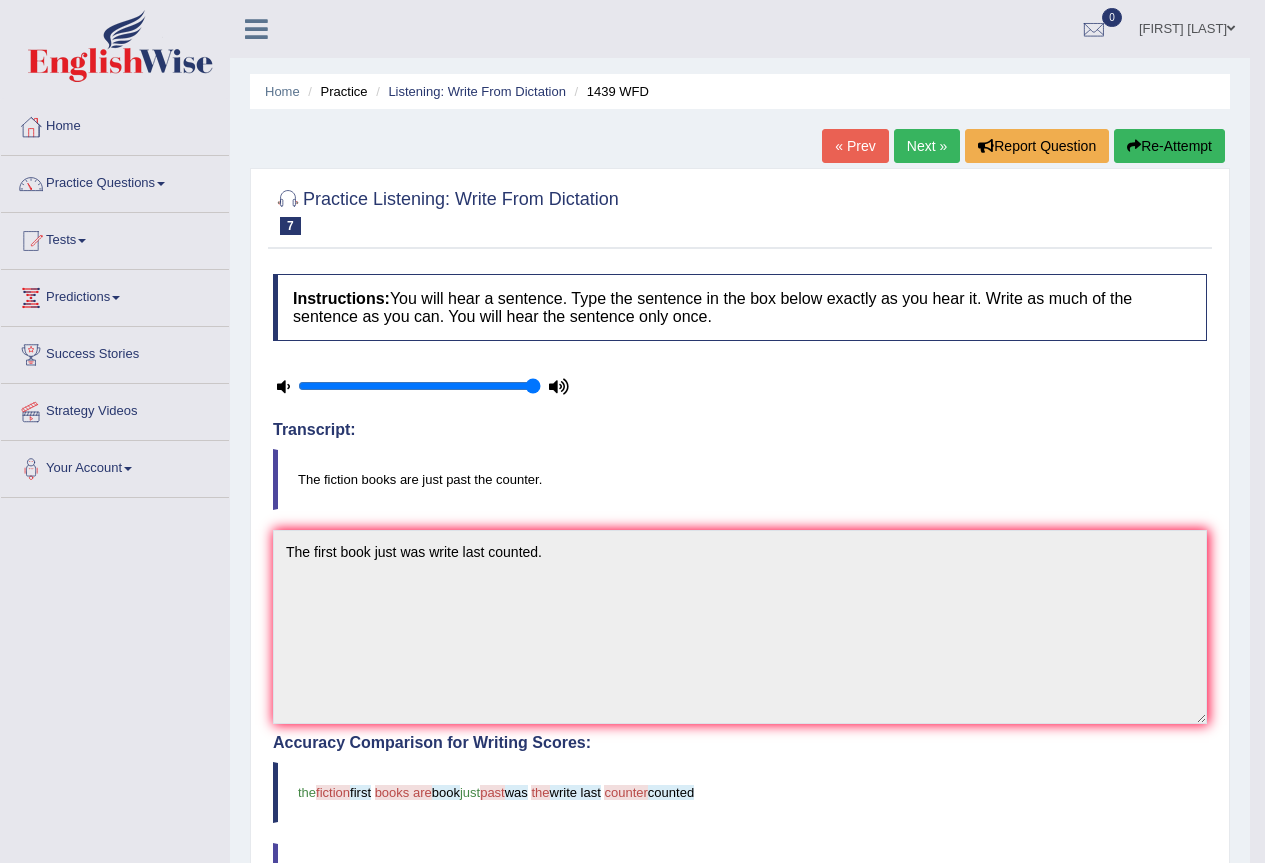 click on "Re-Attempt" at bounding box center (1169, 146) 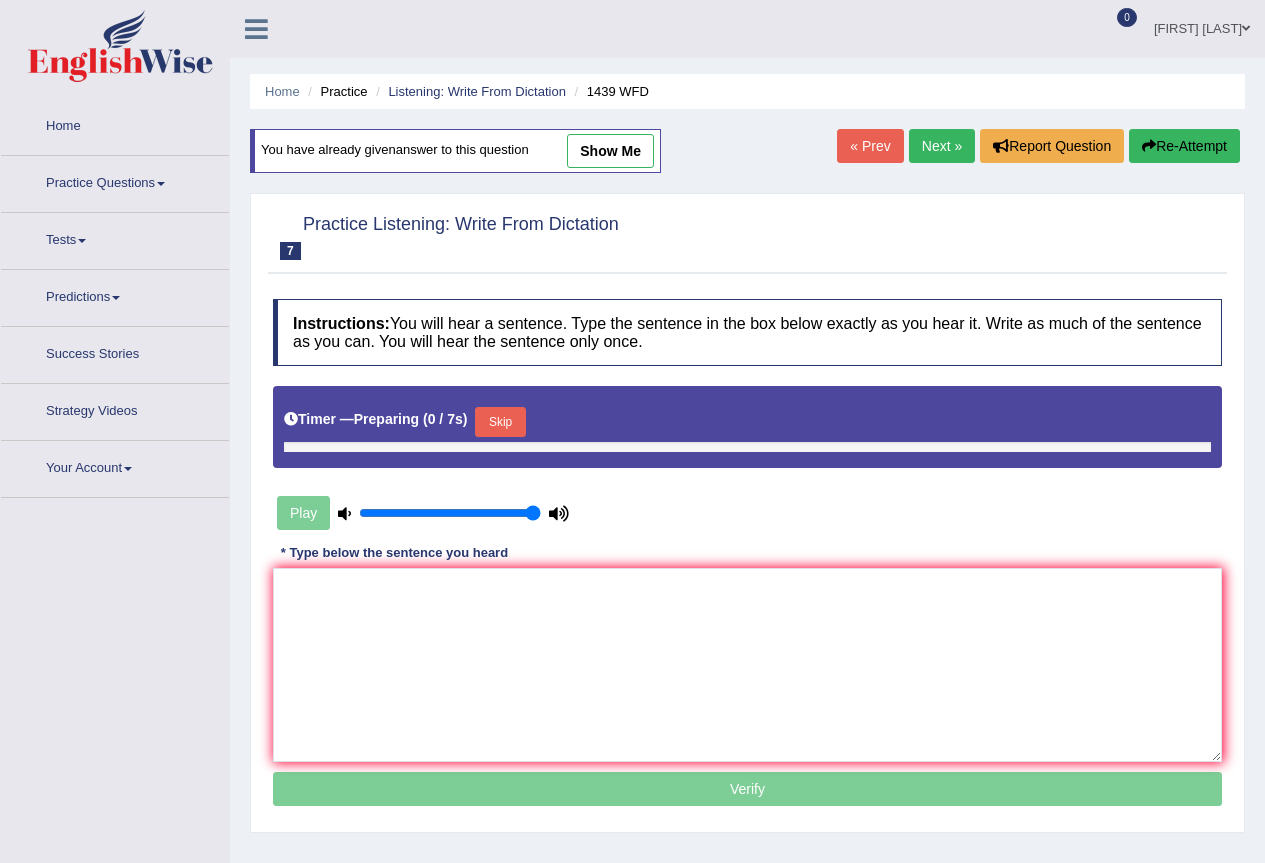 scroll, scrollTop: 0, scrollLeft: 0, axis: both 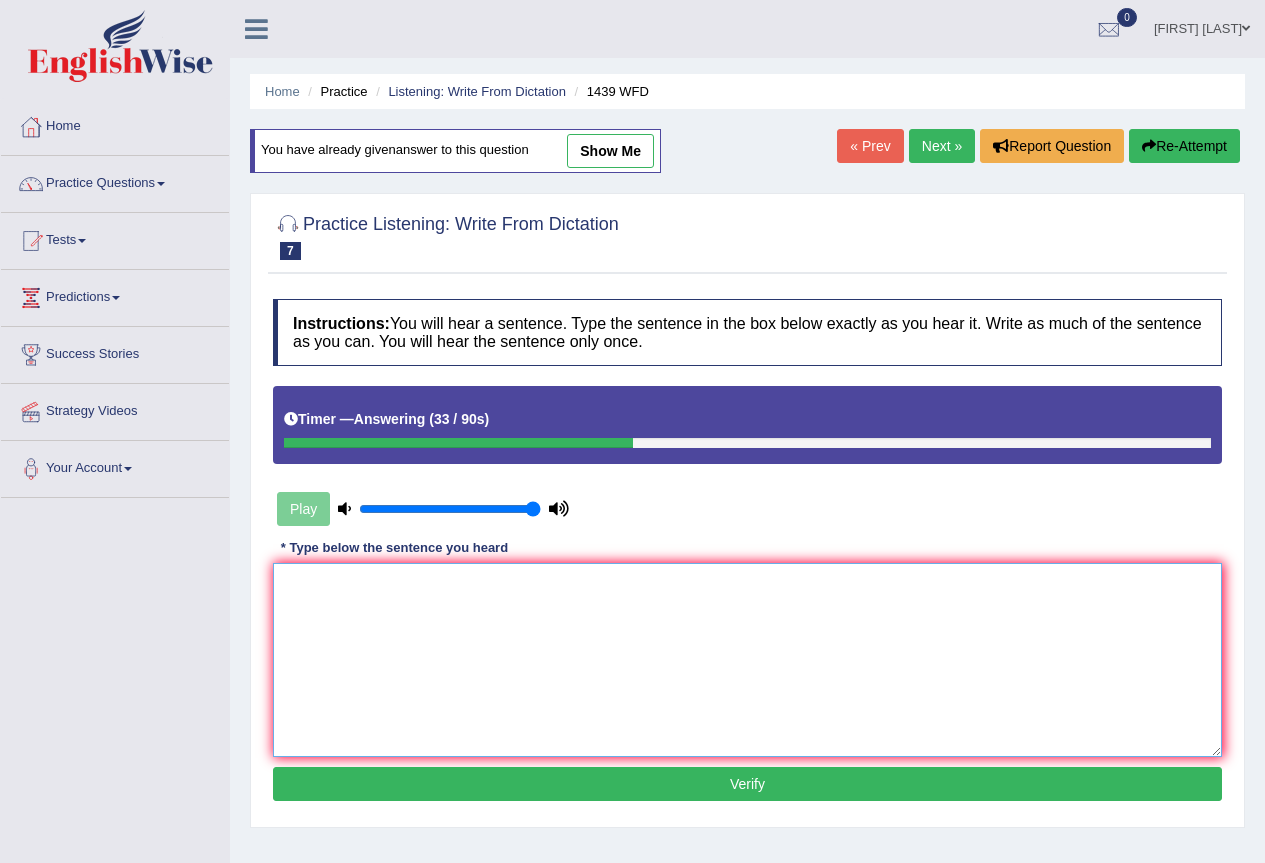 click at bounding box center [747, 660] 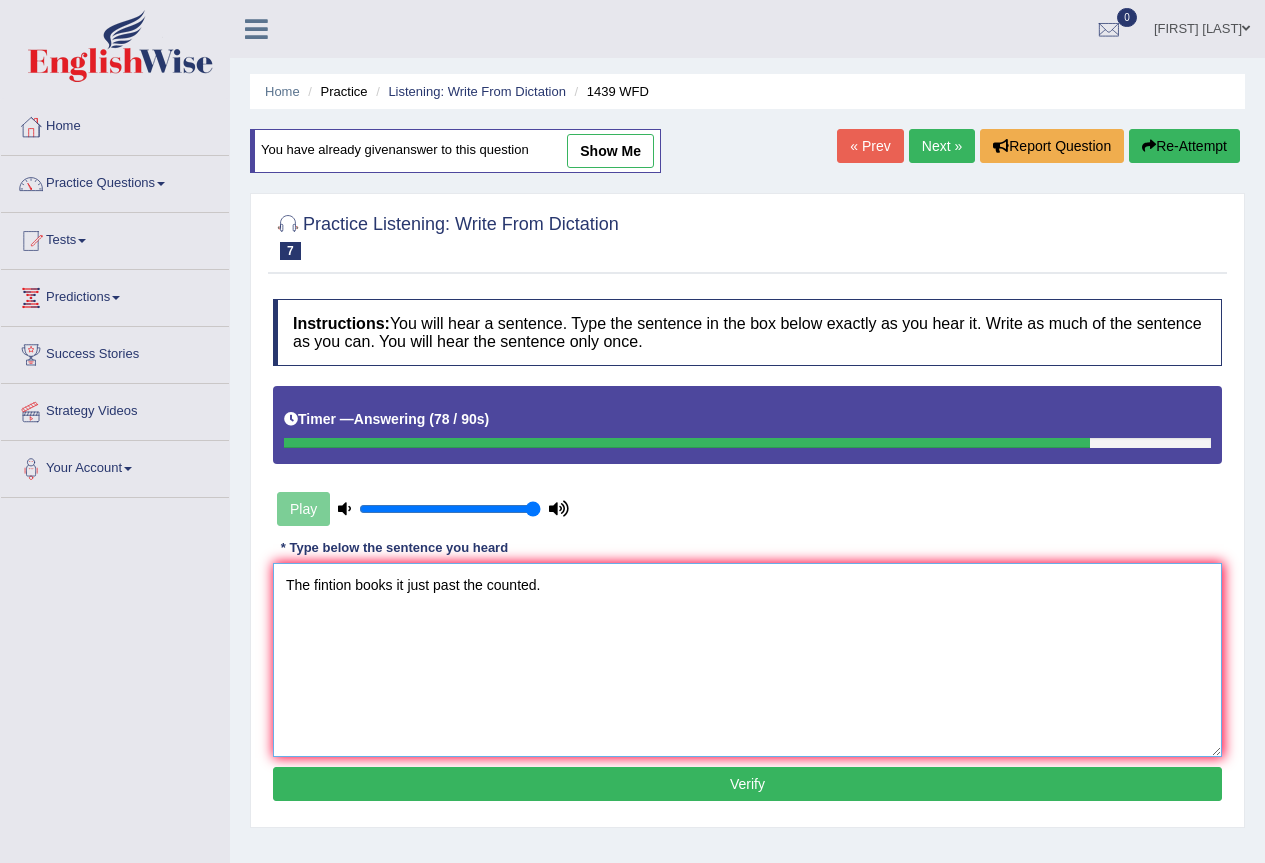 type on "The fintion books it just past the counted." 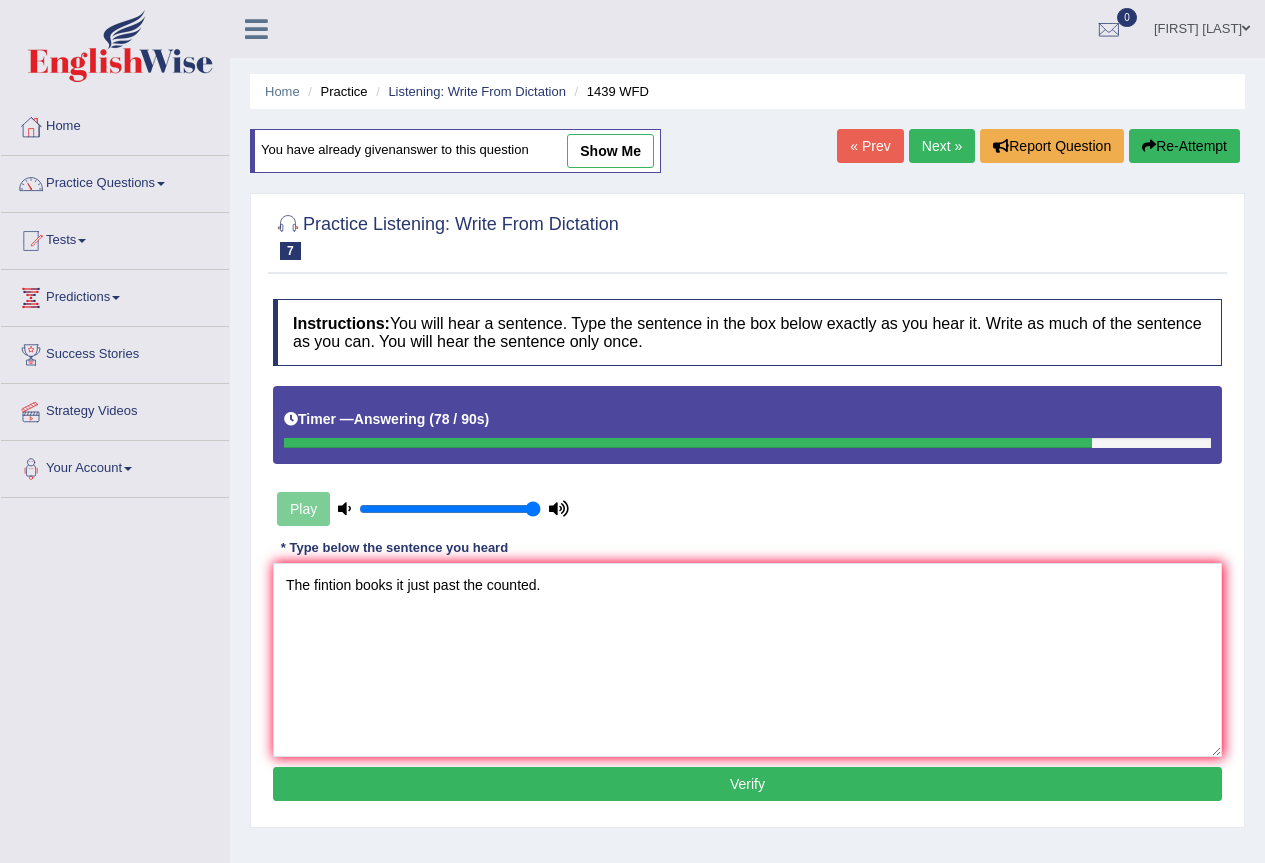 click on "Verify" at bounding box center (747, 784) 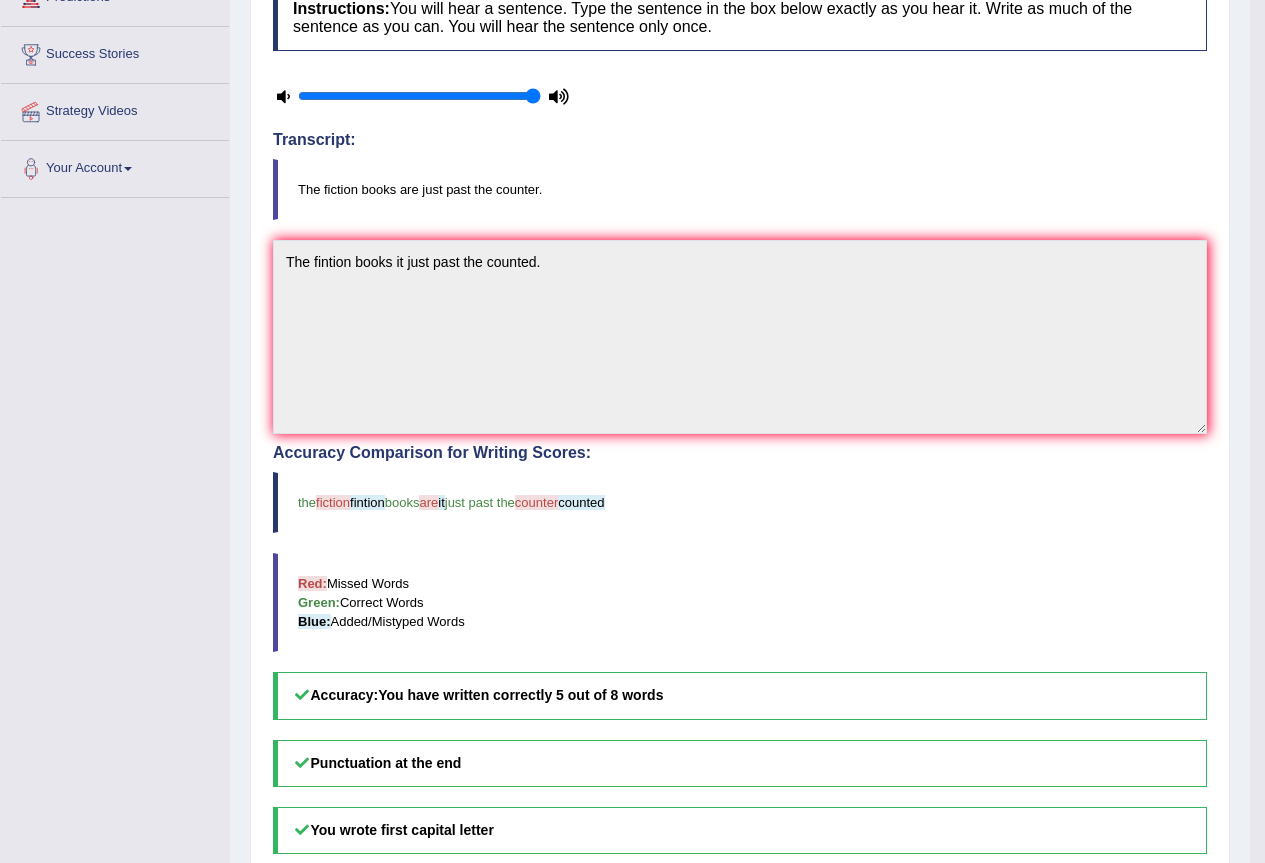 scroll, scrollTop: 100, scrollLeft: 0, axis: vertical 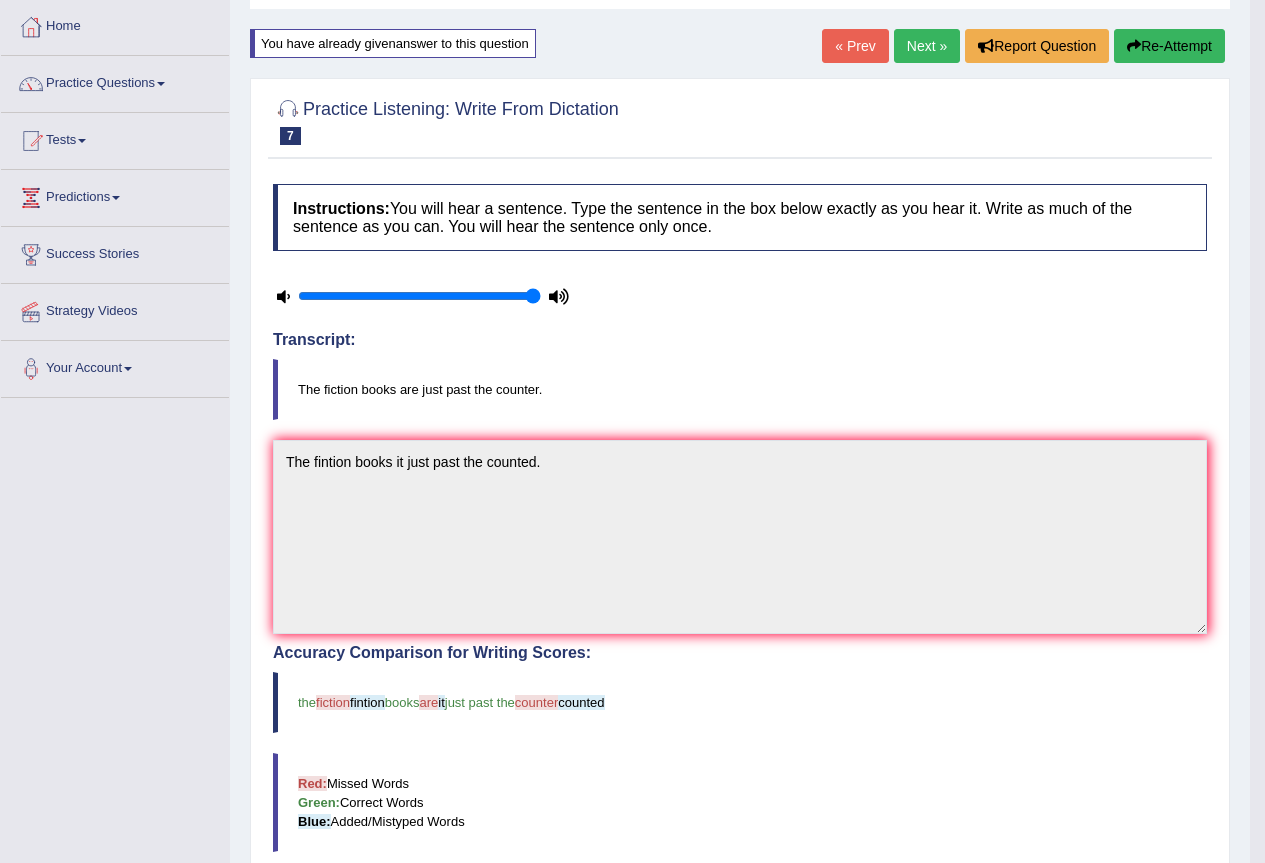 click on "Next »" at bounding box center (927, 46) 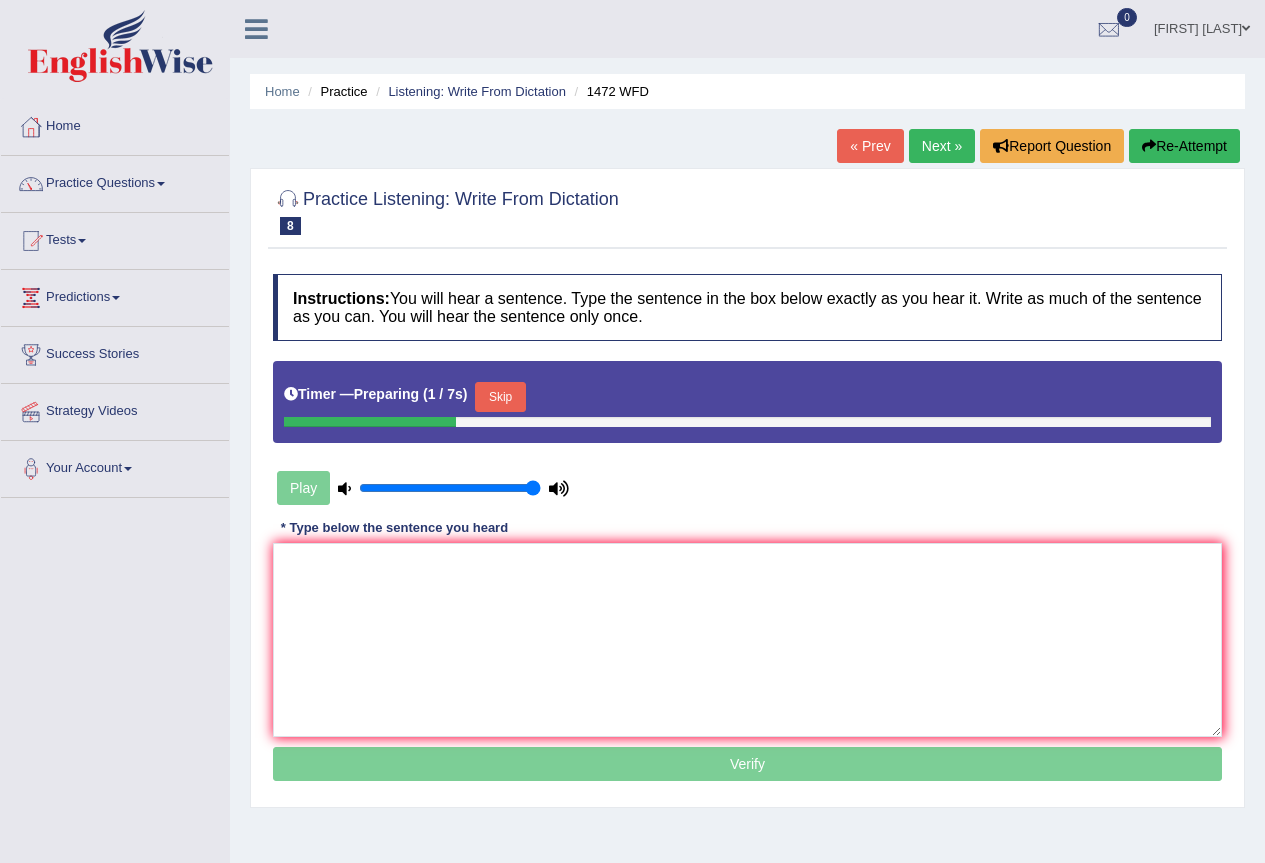 scroll, scrollTop: 0, scrollLeft: 0, axis: both 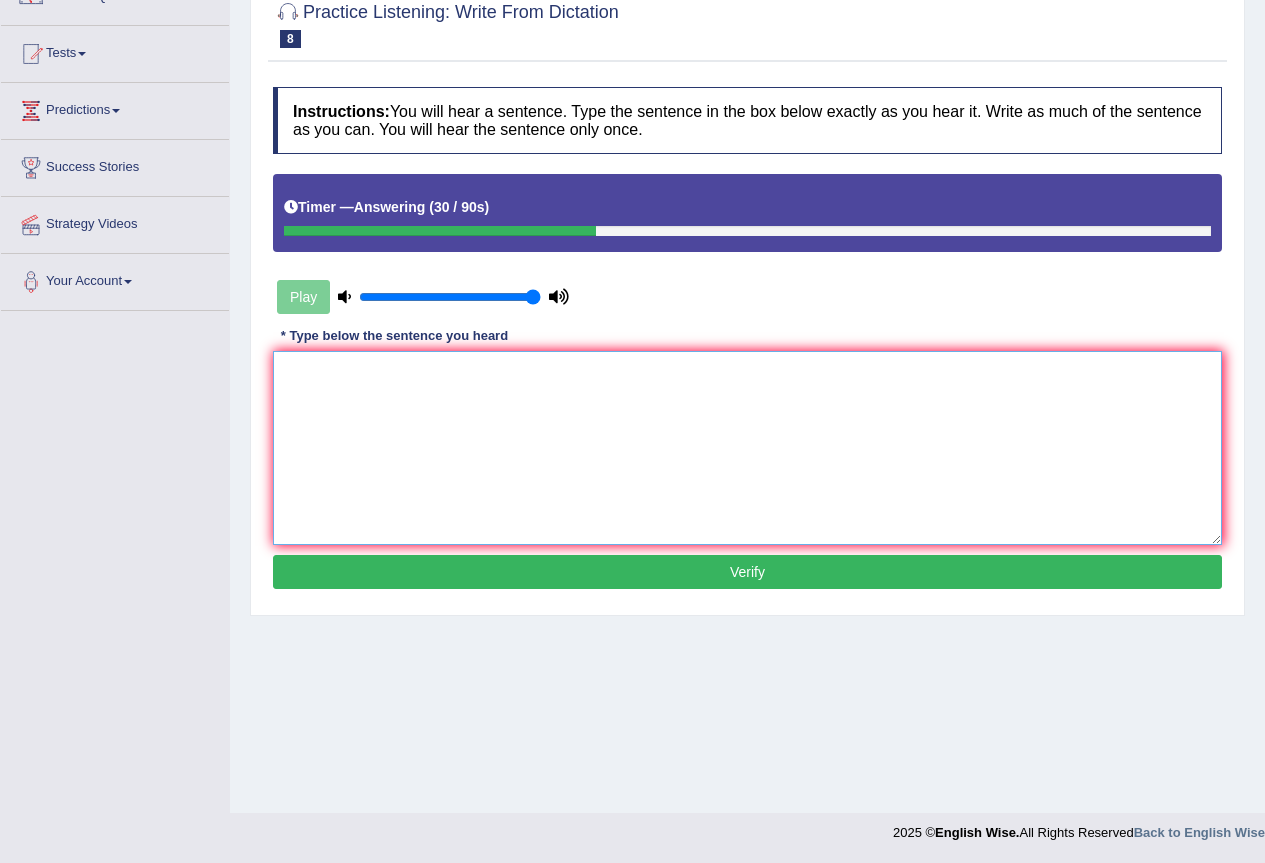 click at bounding box center [747, 448] 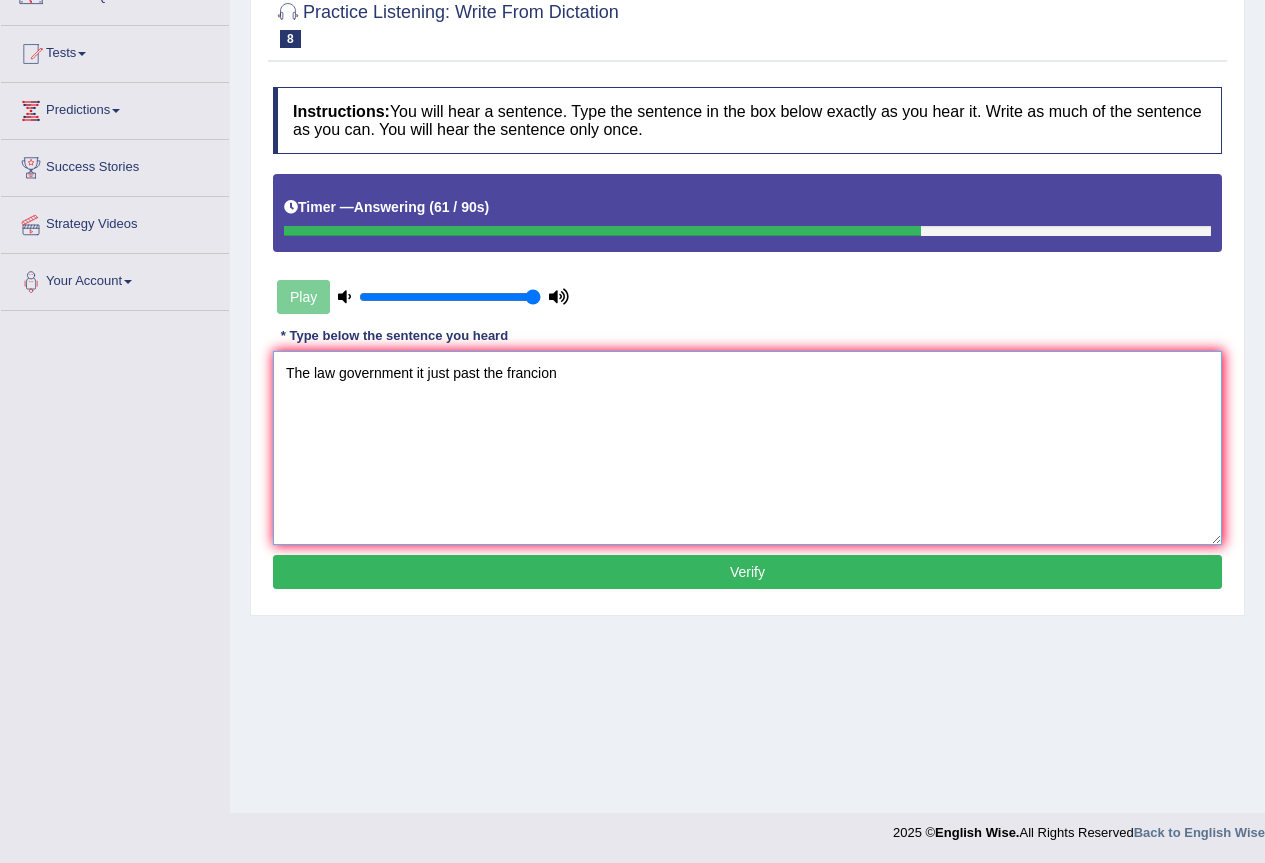 click on "The law government it just past the francion" at bounding box center (747, 448) 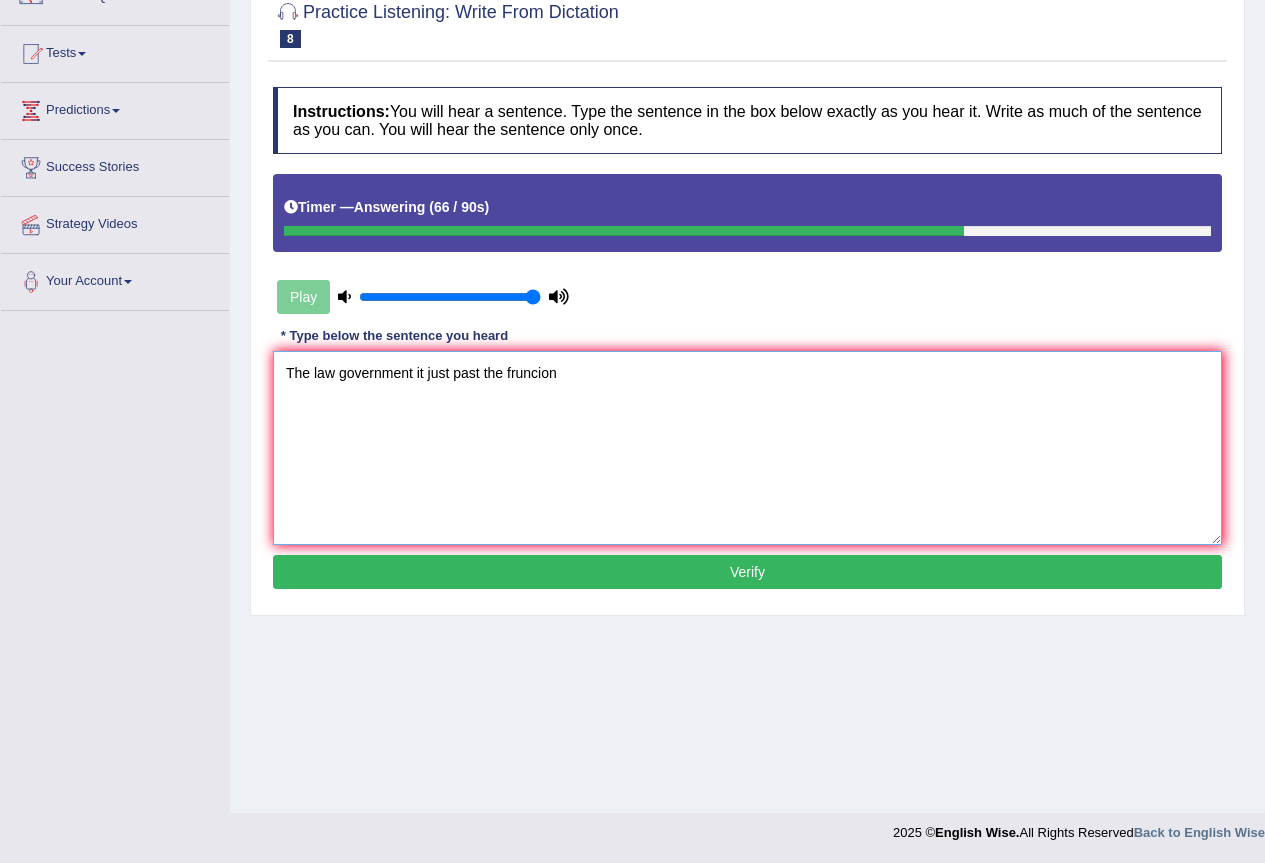 click on "The law government it just past the fruncion" at bounding box center (747, 448) 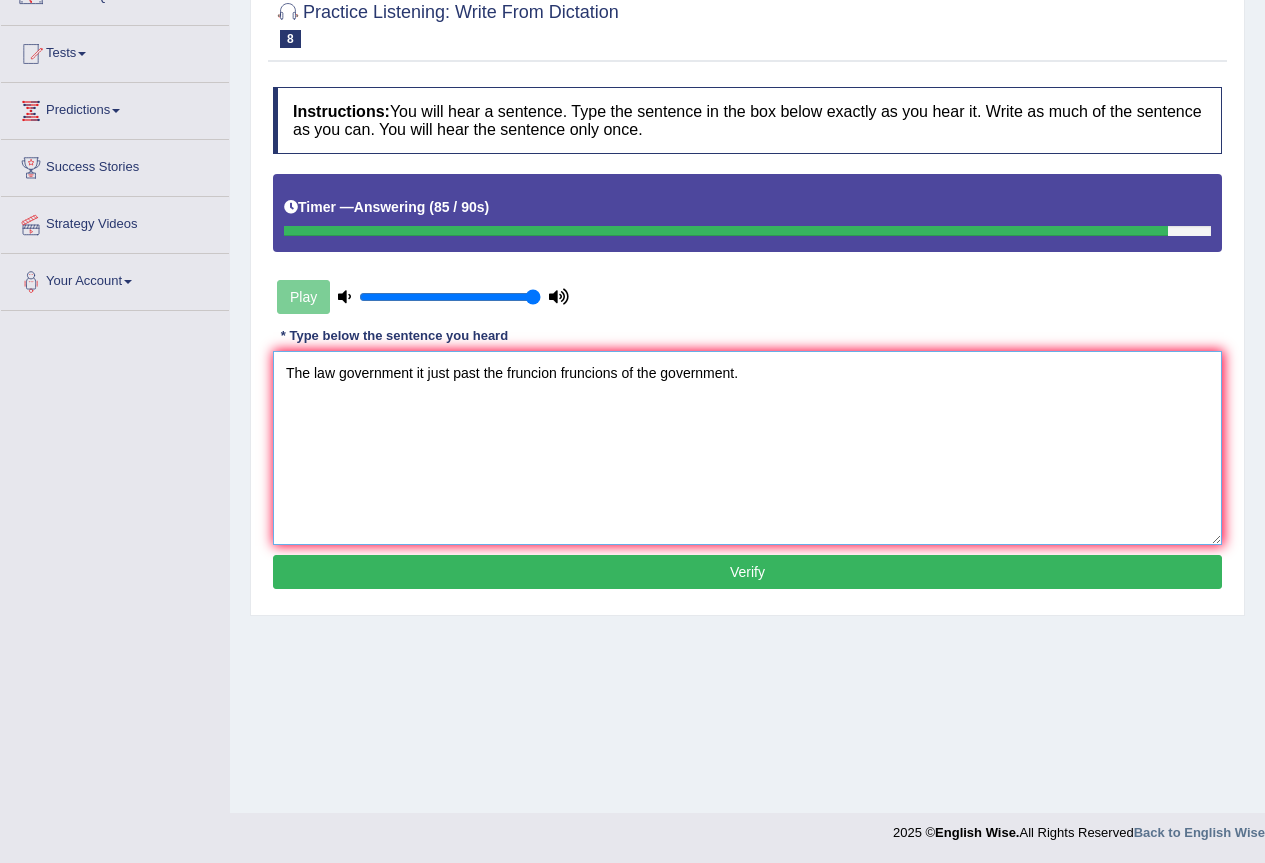 type on "The law government it just past the fruncion fruncions of the government." 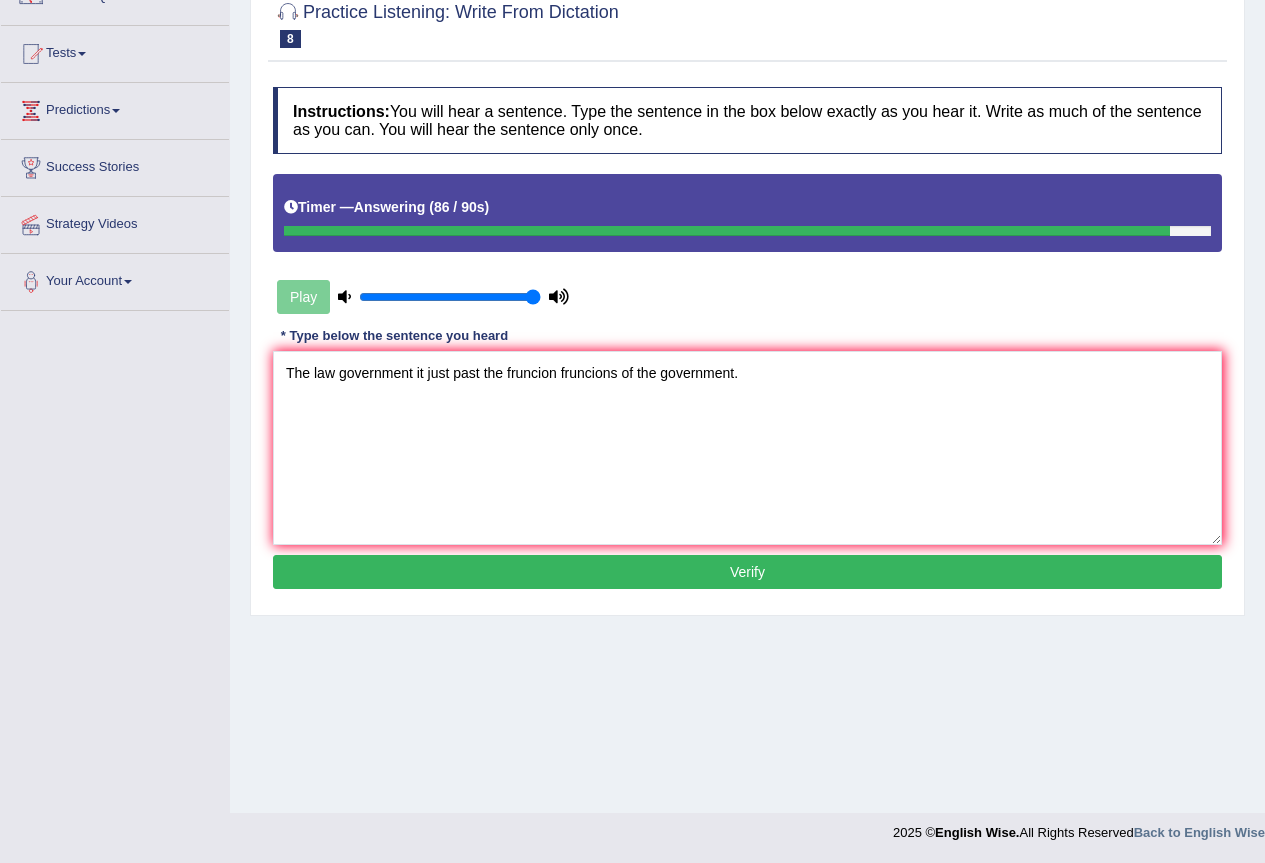 click on "Verify" at bounding box center [747, 572] 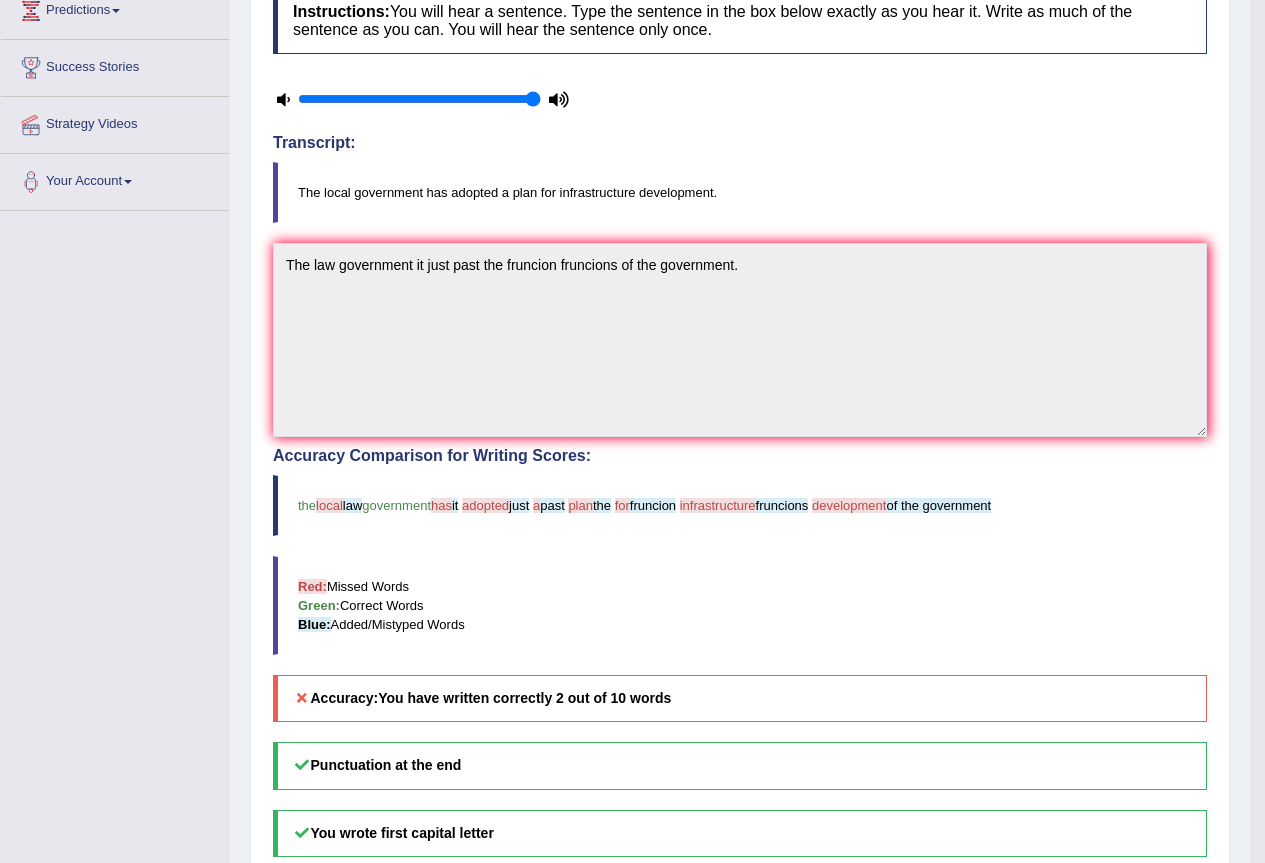 scroll, scrollTop: 0, scrollLeft: 0, axis: both 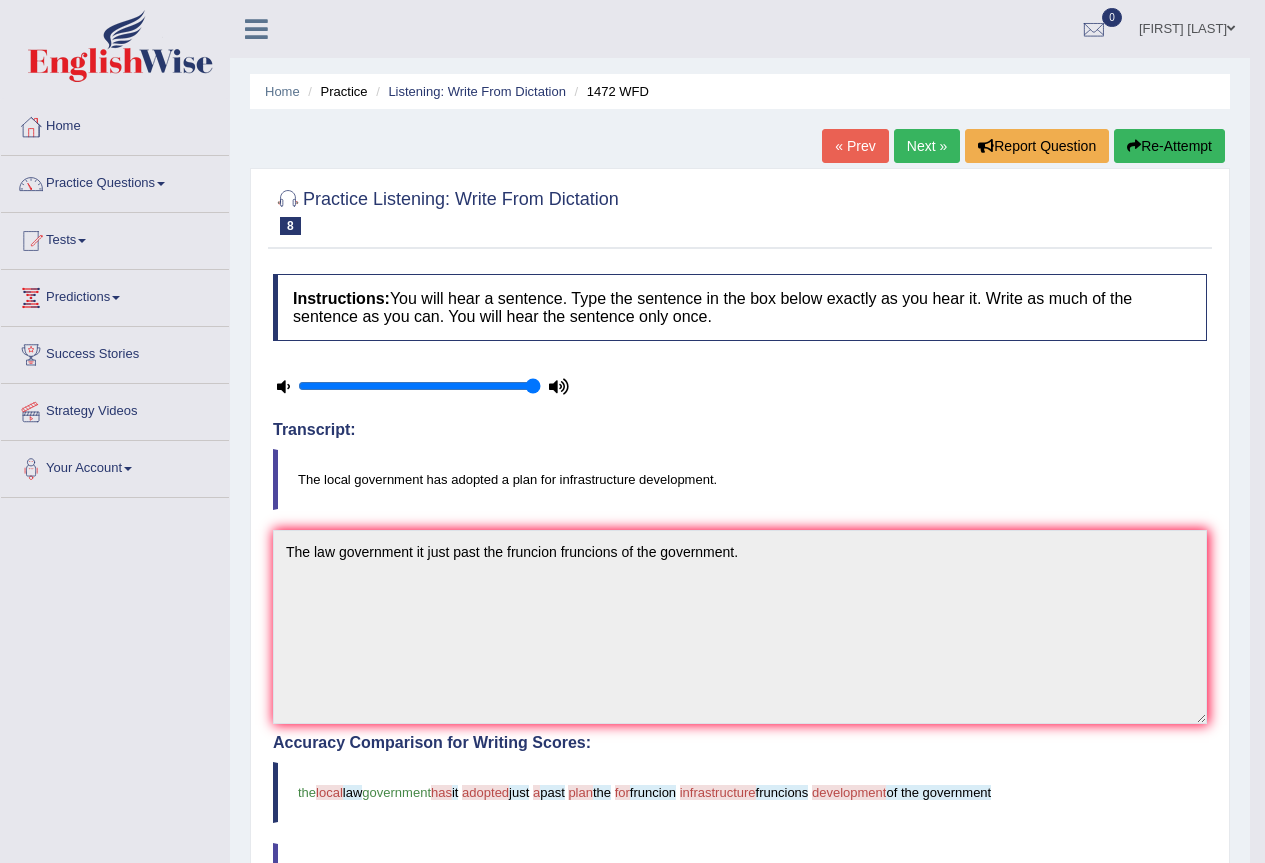 click on "Next »" at bounding box center [927, 146] 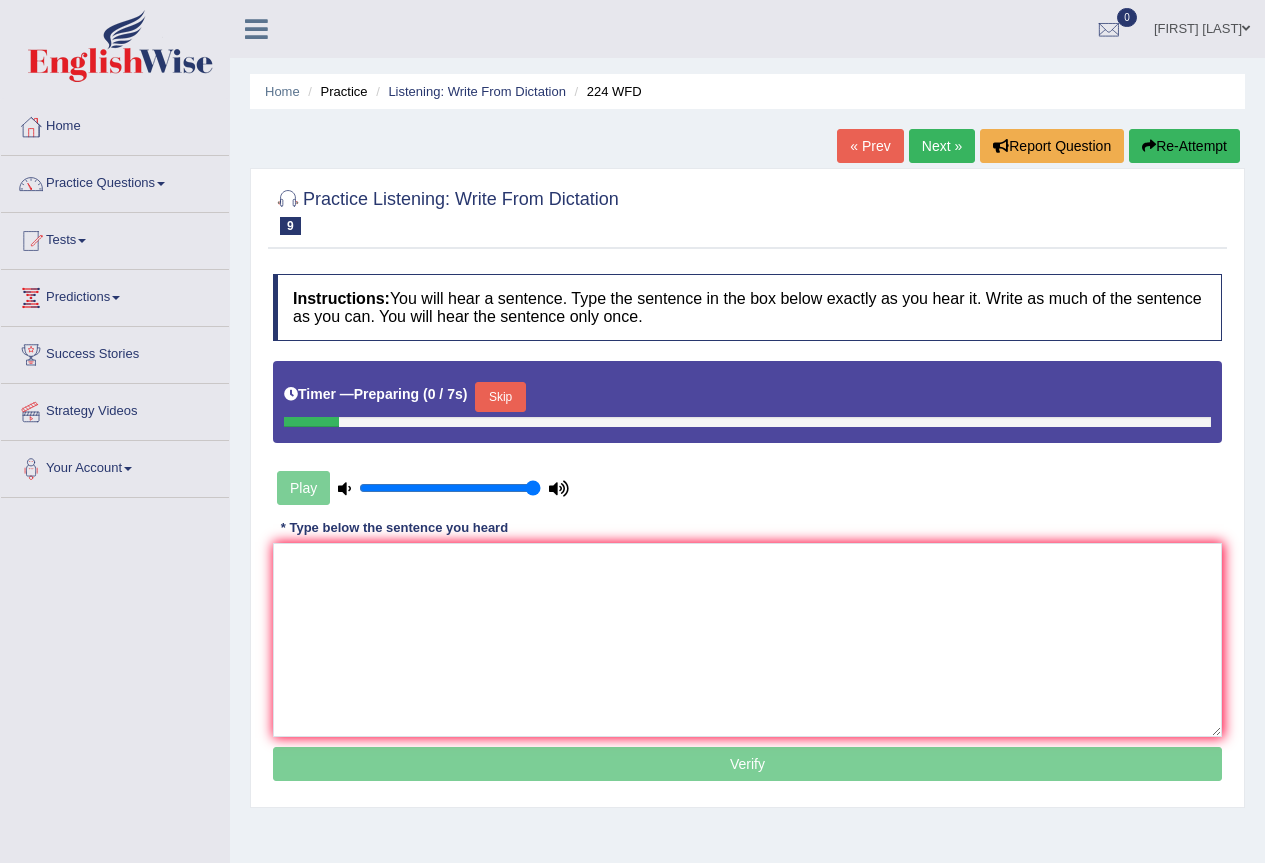 scroll, scrollTop: 0, scrollLeft: 0, axis: both 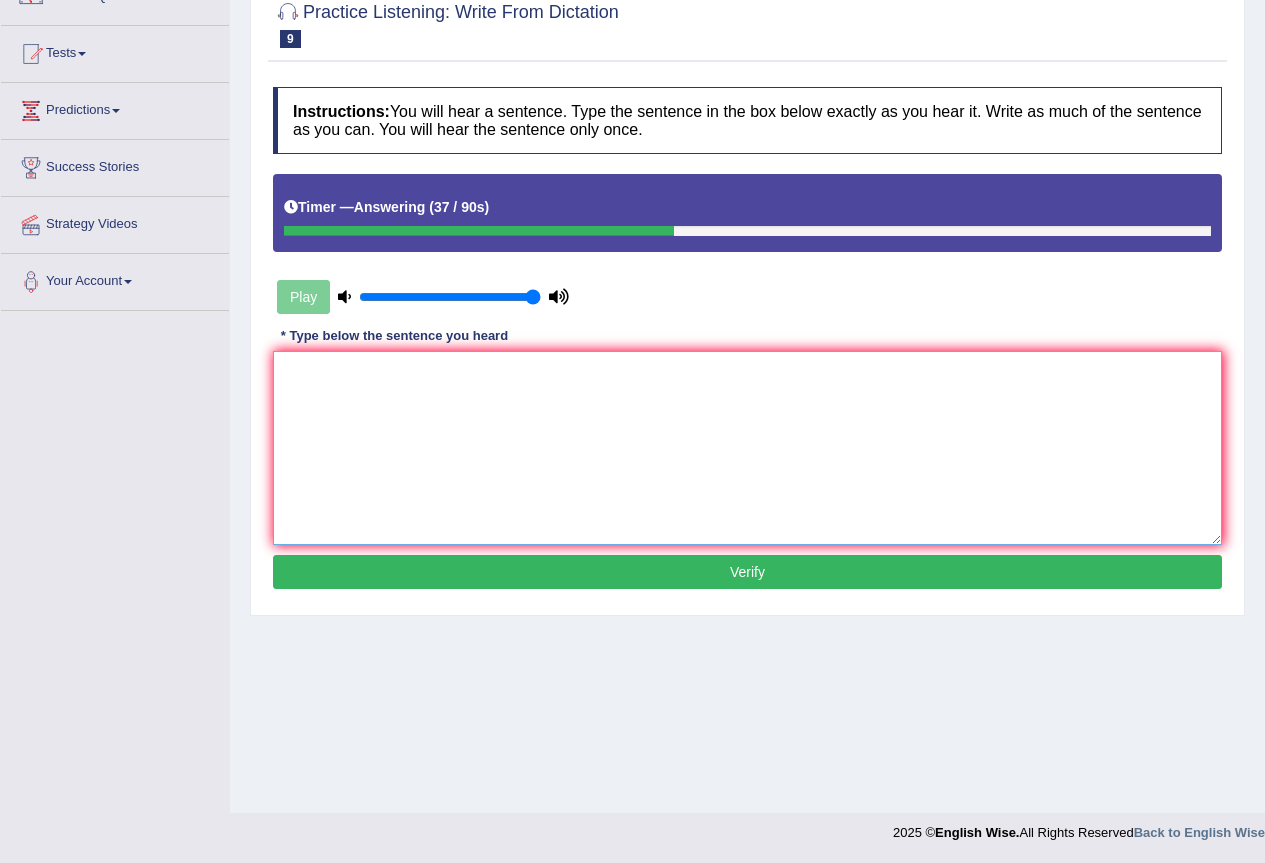 drag, startPoint x: 744, startPoint y: 418, endPoint x: 759, endPoint y: 405, distance: 19.849434 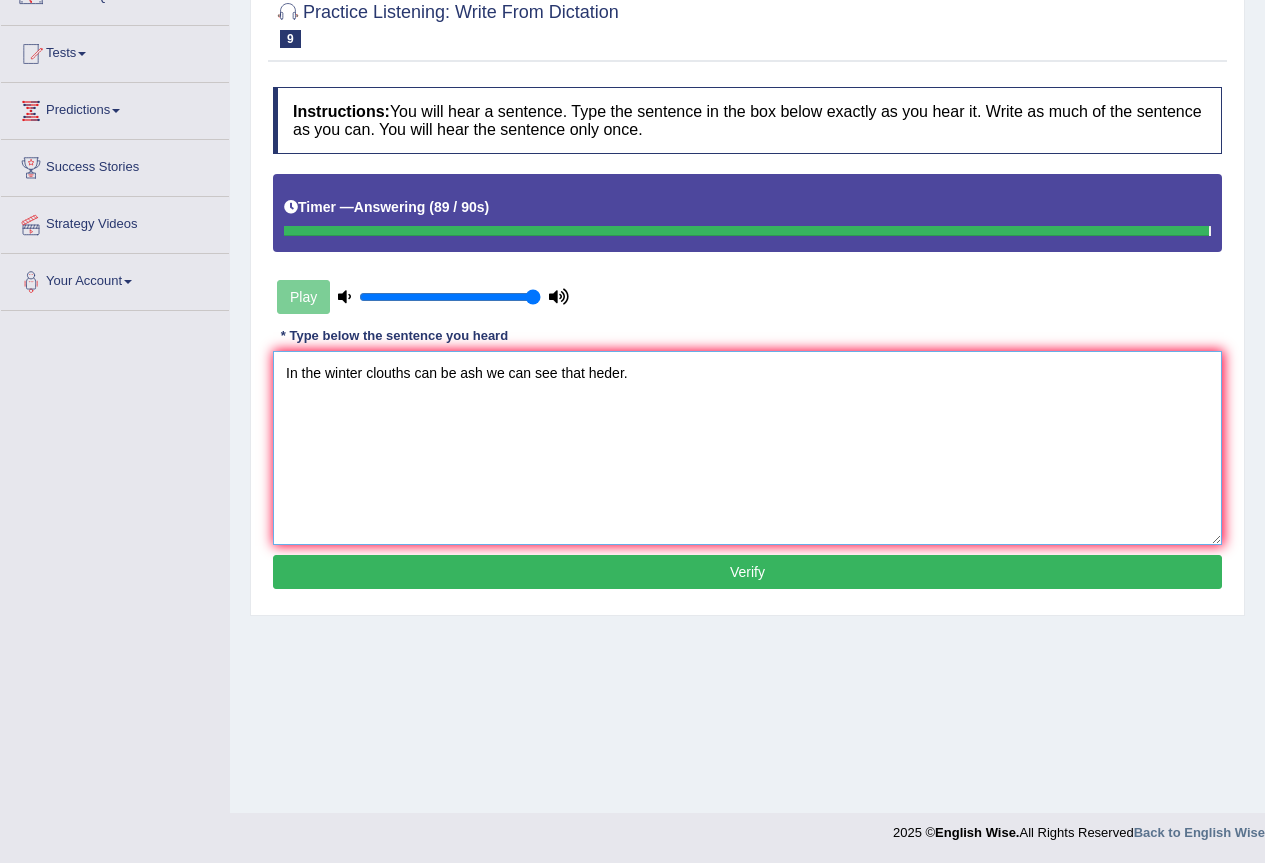 type on "In the winter clouths can be ash we can see that heder." 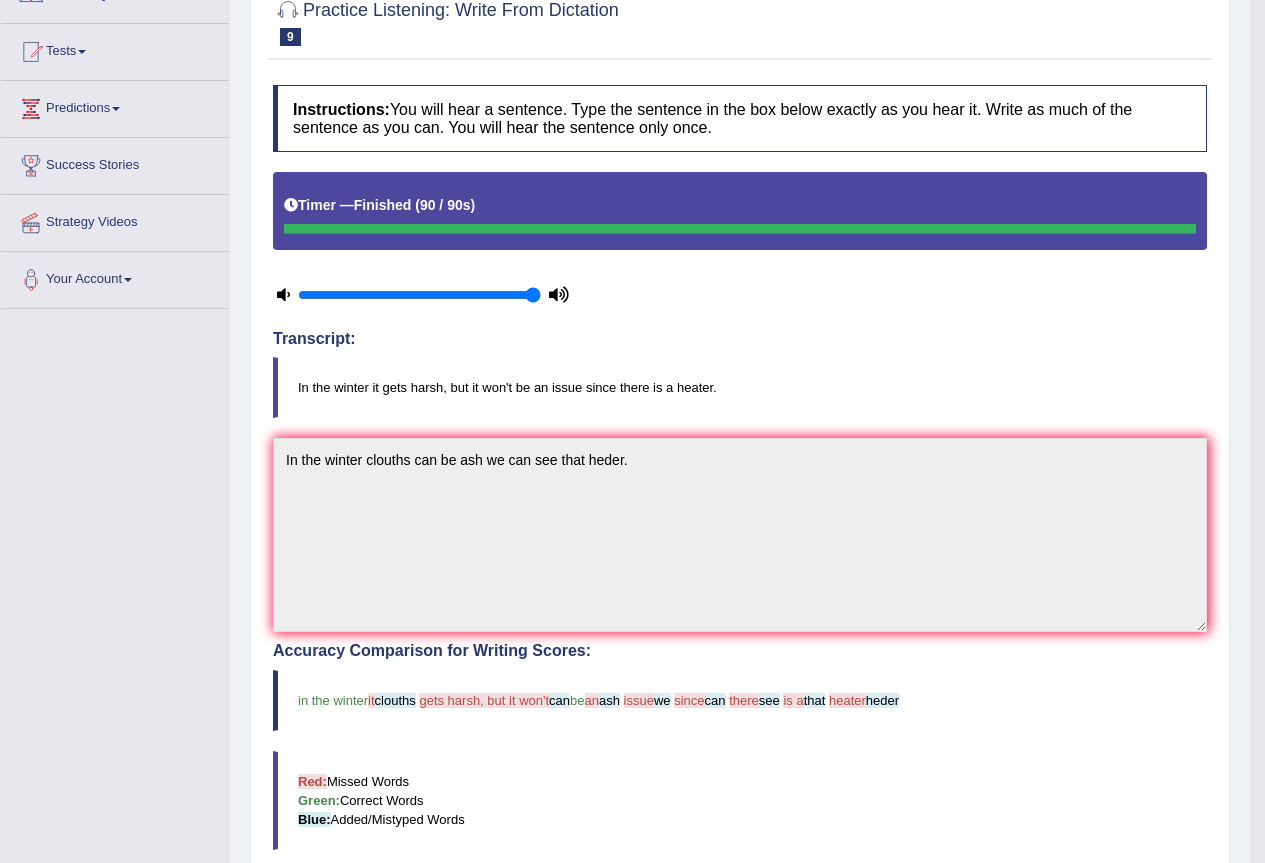 scroll, scrollTop: 89, scrollLeft: 0, axis: vertical 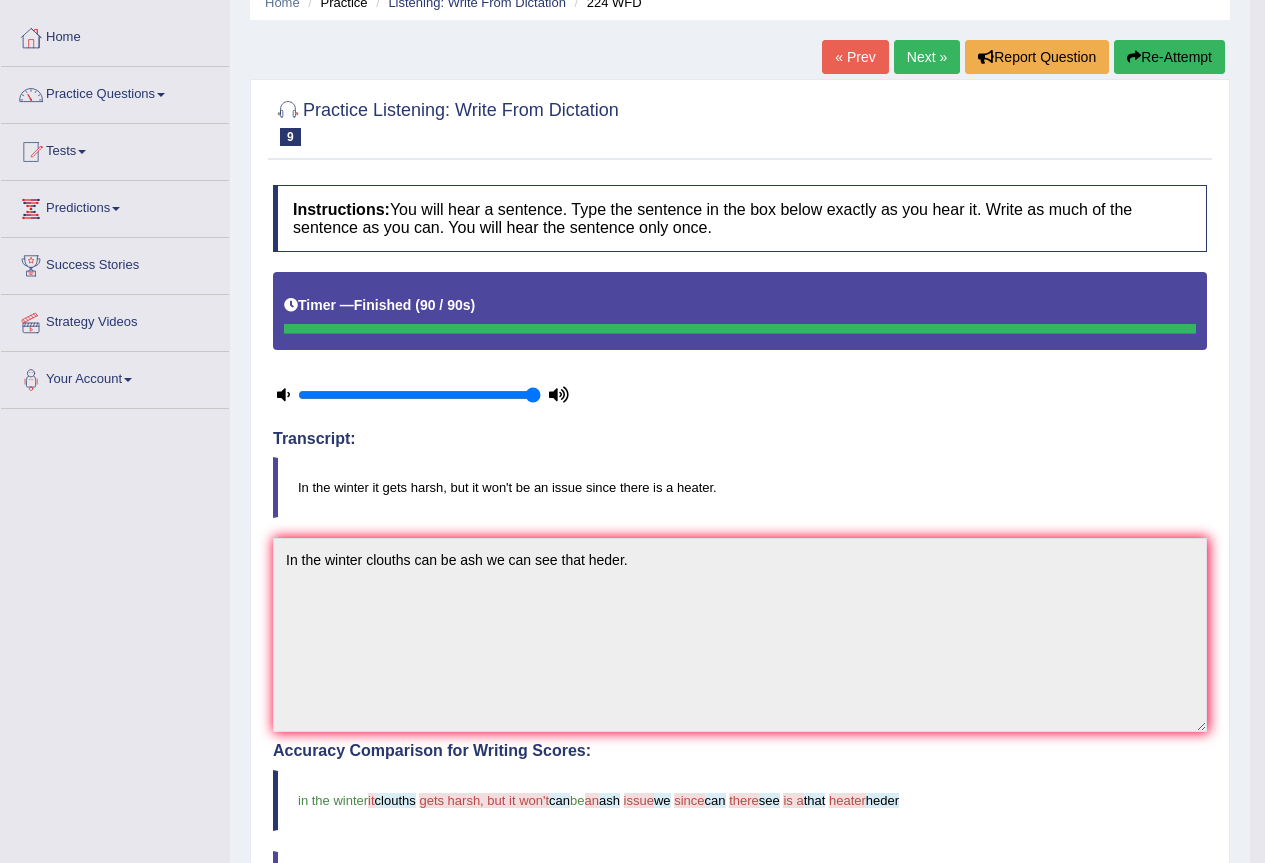 click on "Next »" at bounding box center (927, 57) 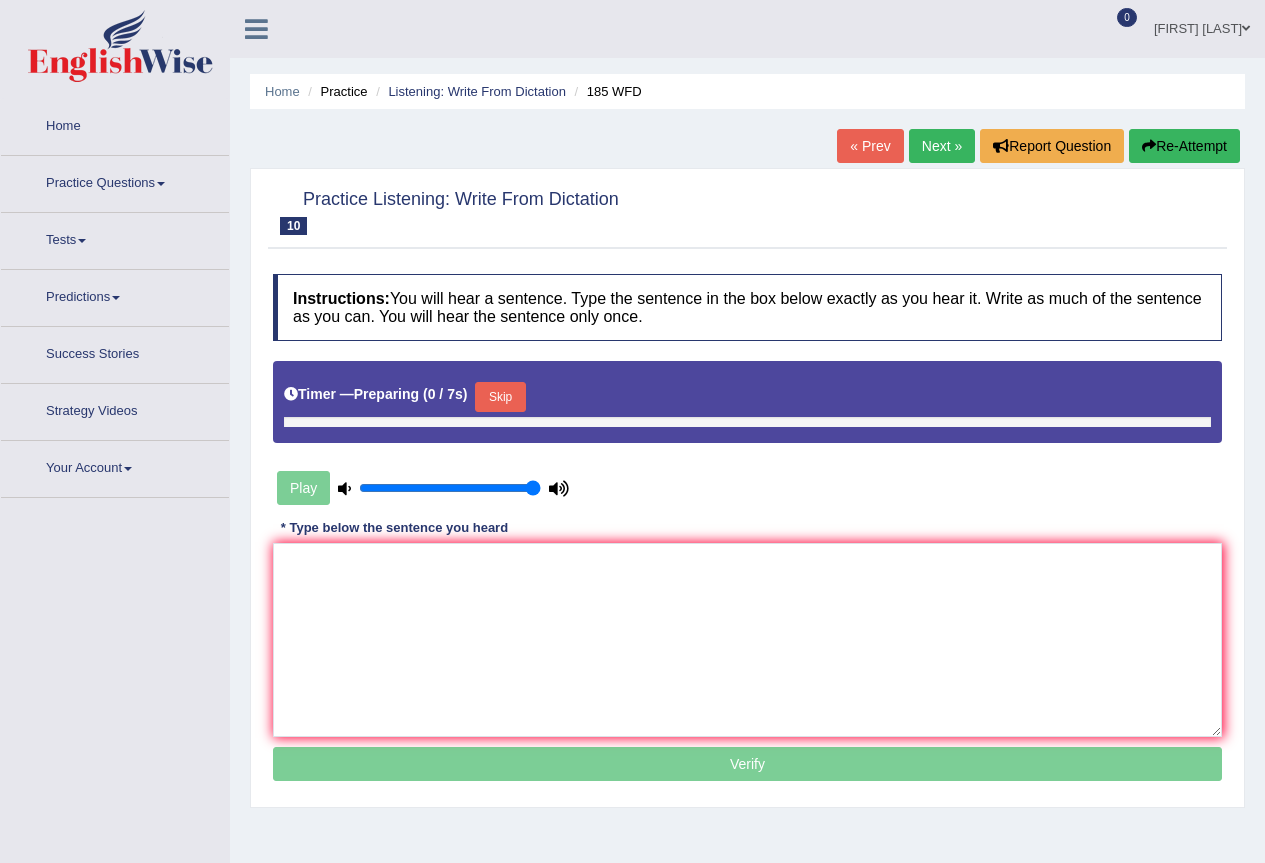 scroll, scrollTop: 0, scrollLeft: 0, axis: both 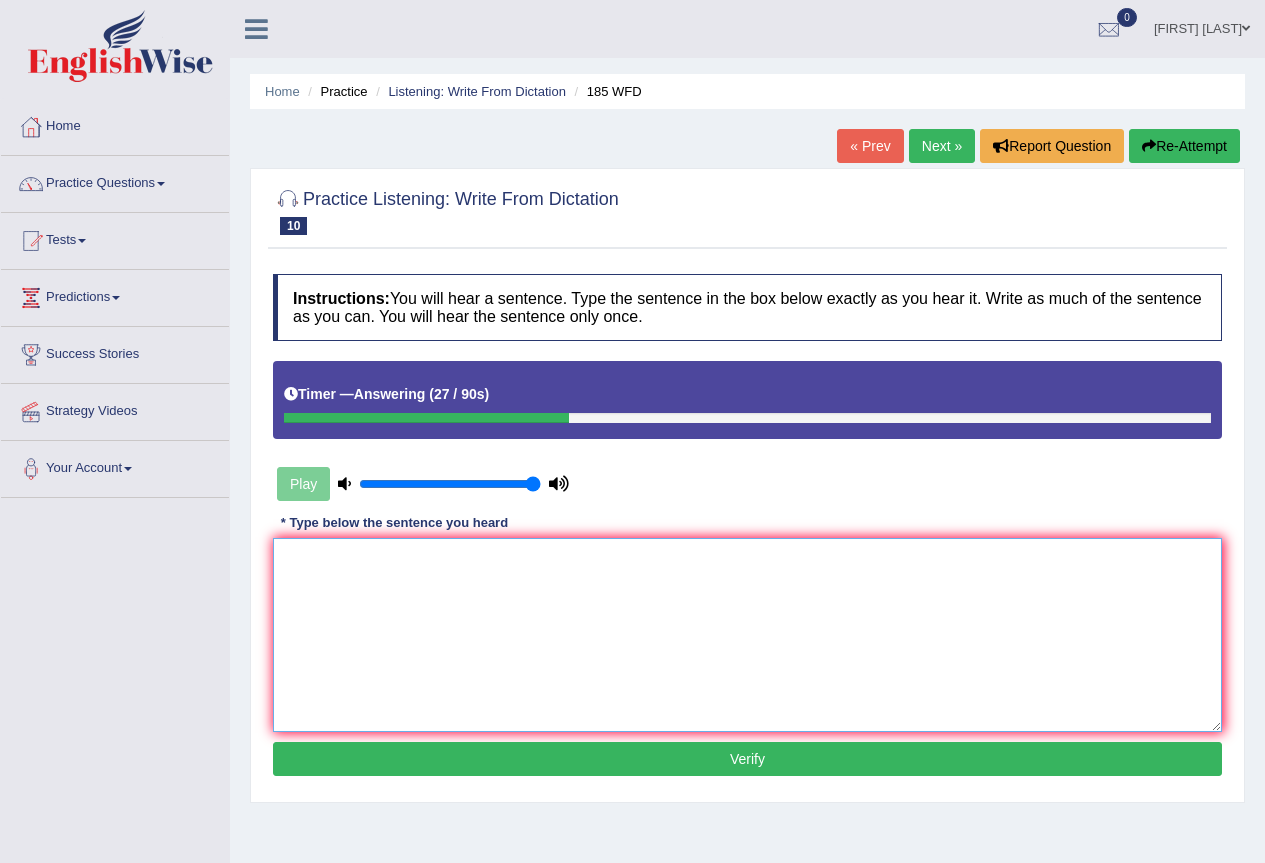 click at bounding box center (747, 635) 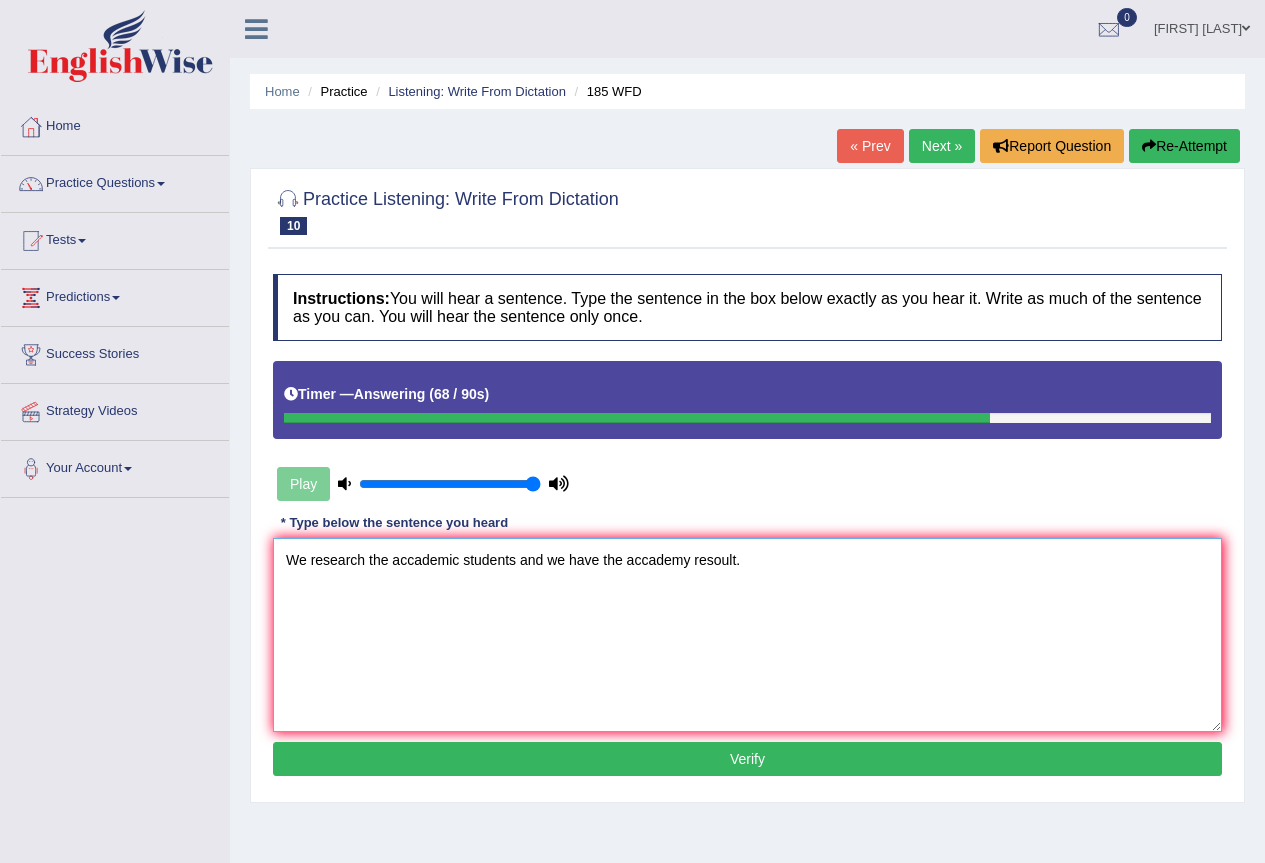 type on "We research the accademic students and we have the accademy resoult." 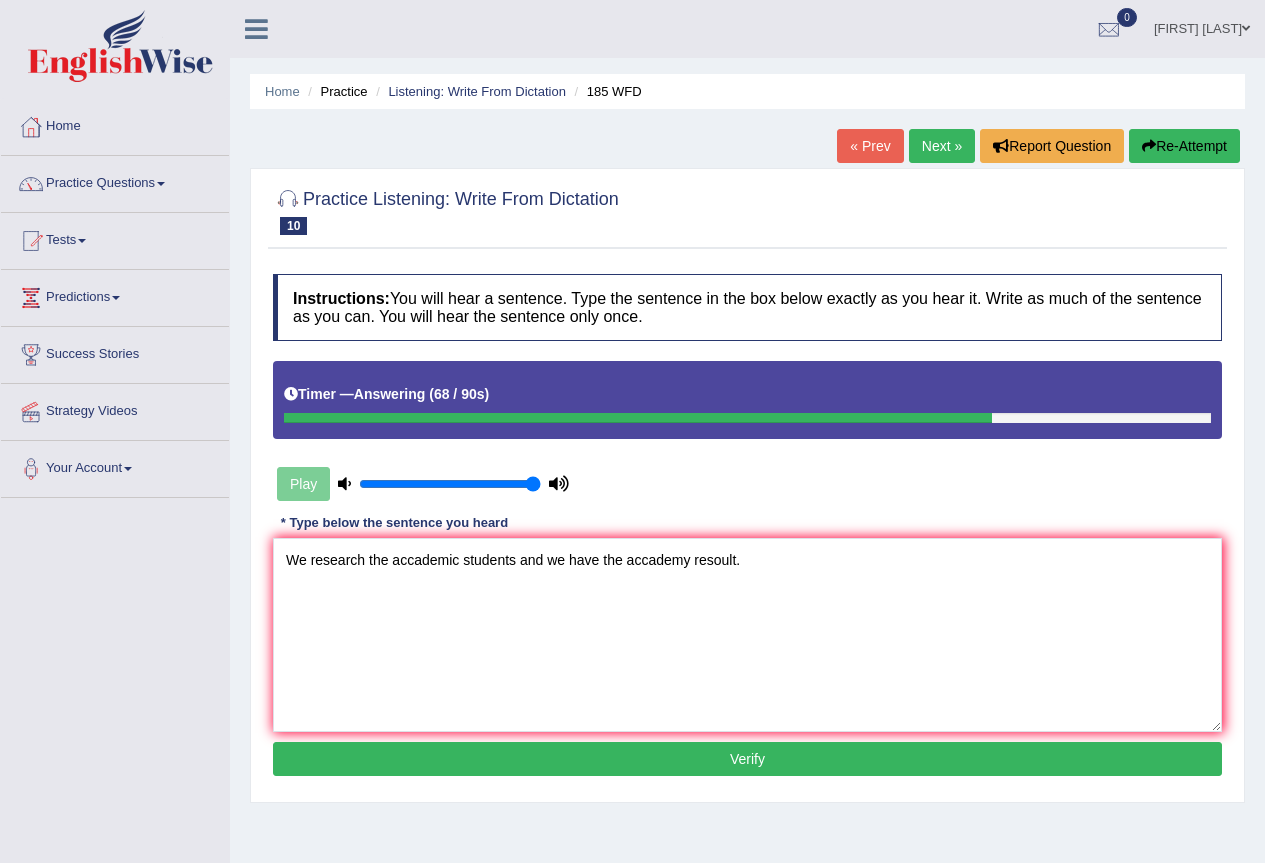 click on "Verify" at bounding box center [747, 759] 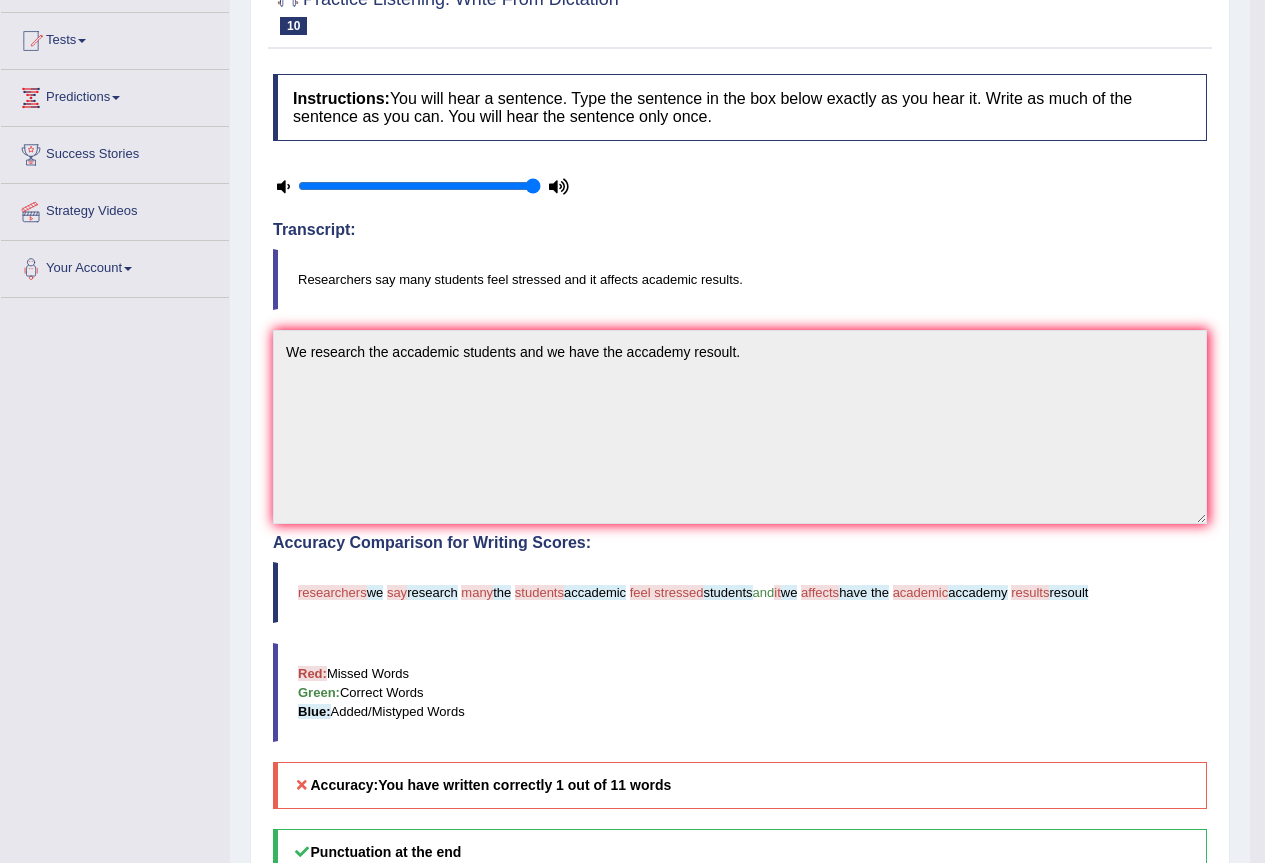 scroll, scrollTop: 0, scrollLeft: 0, axis: both 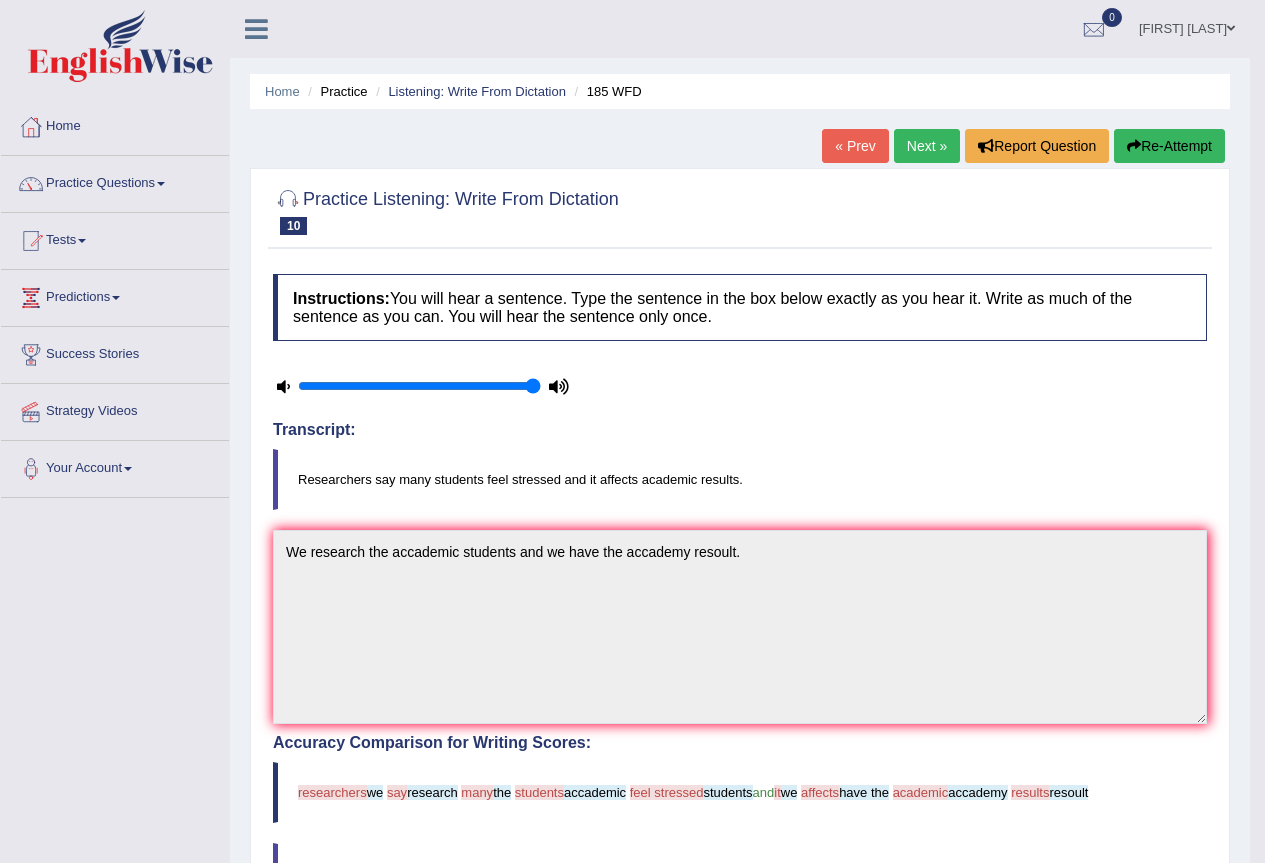 click on "Re-Attempt" at bounding box center (1169, 146) 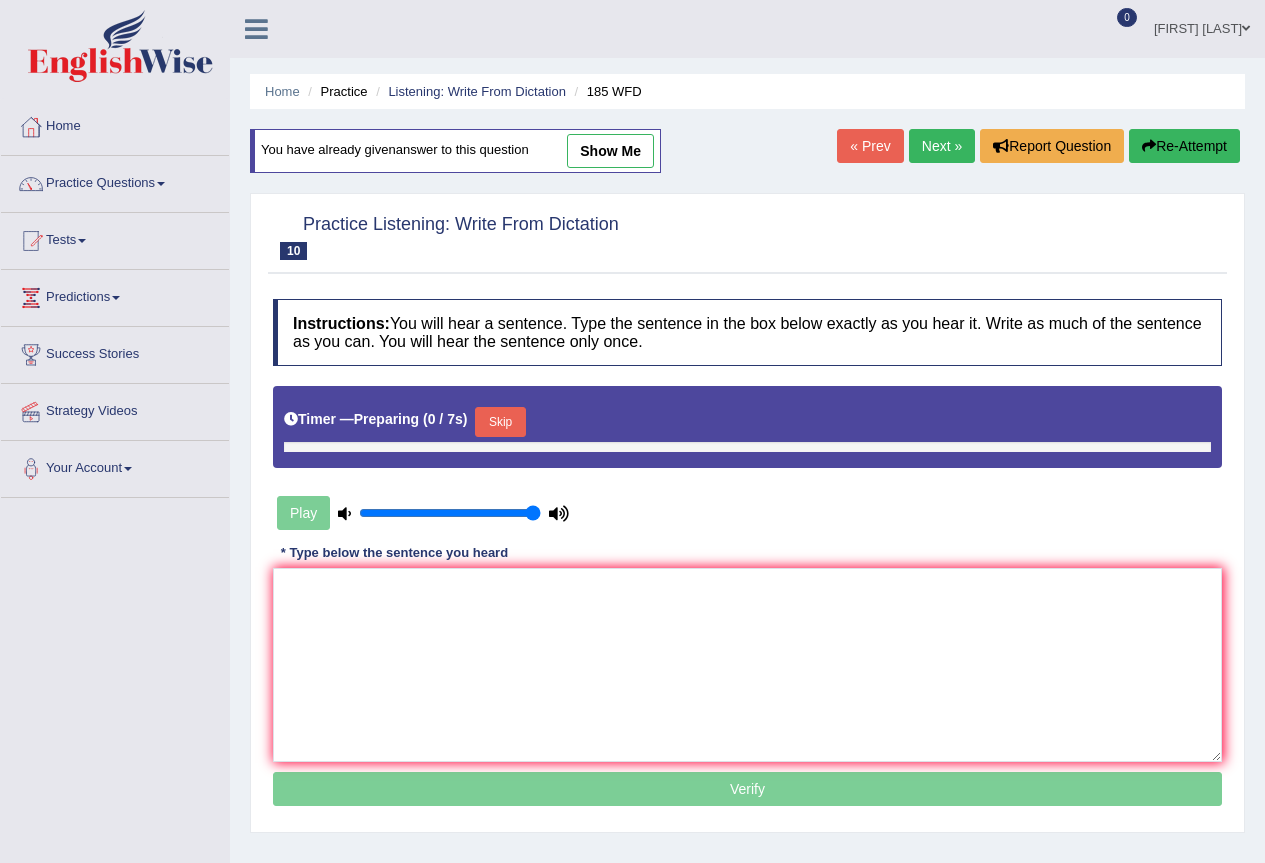 scroll, scrollTop: 0, scrollLeft: 0, axis: both 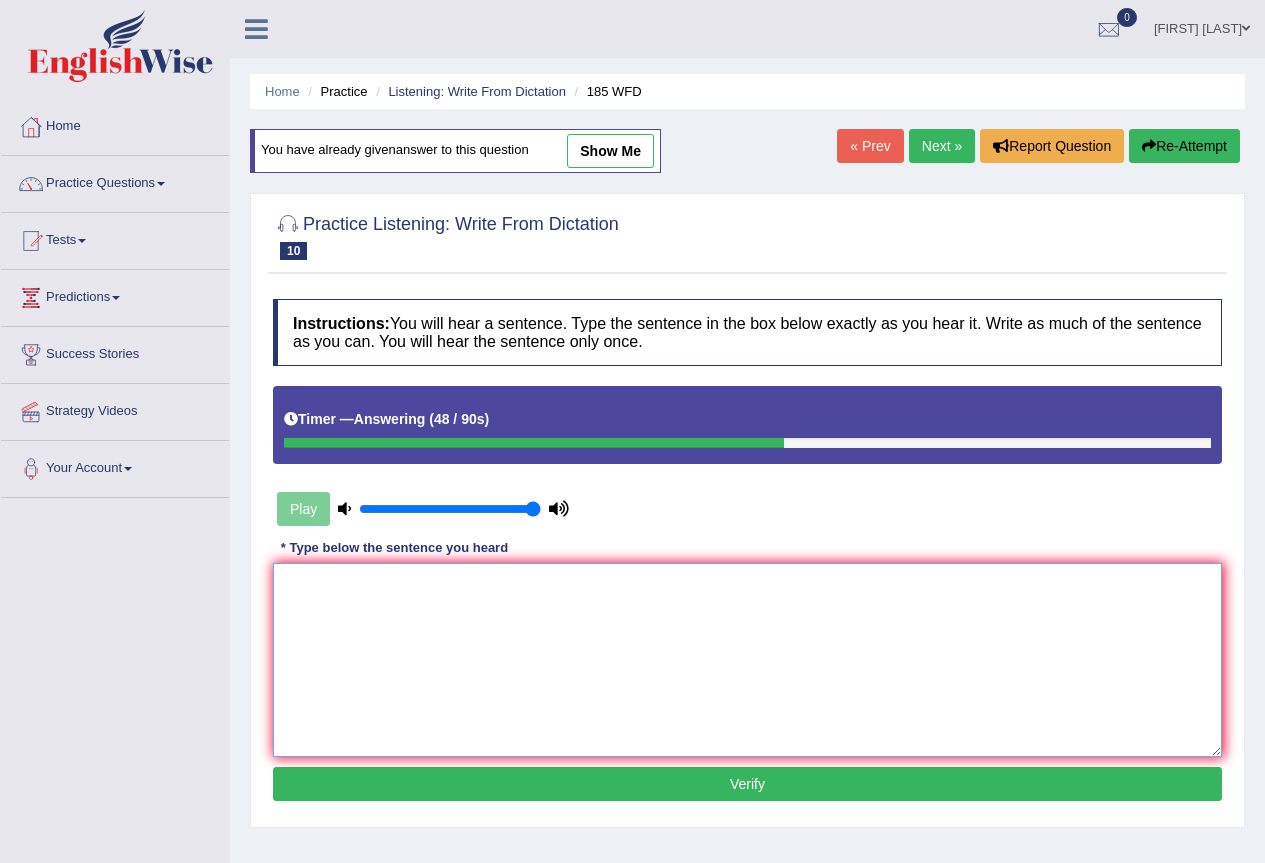 click at bounding box center [747, 660] 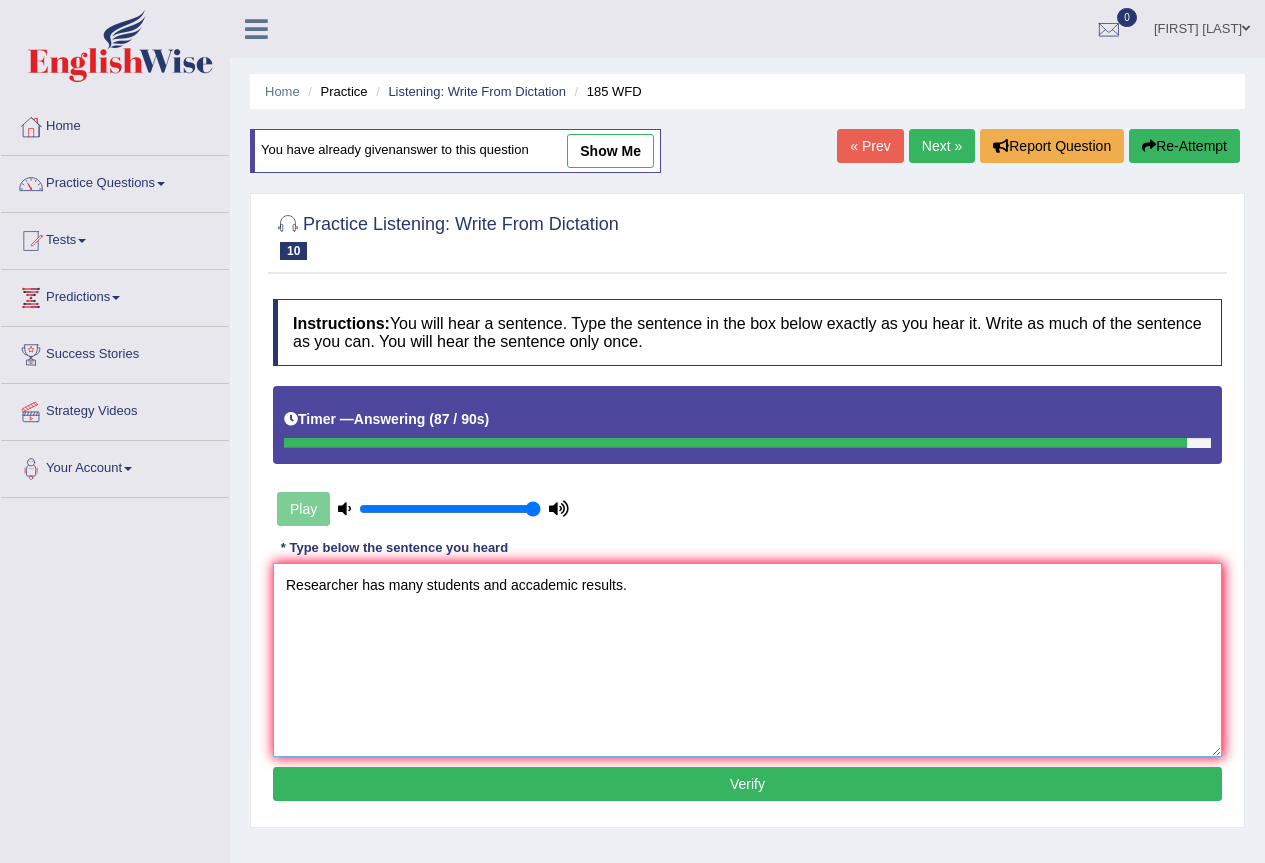 type on "Researcher has many students and accademic results." 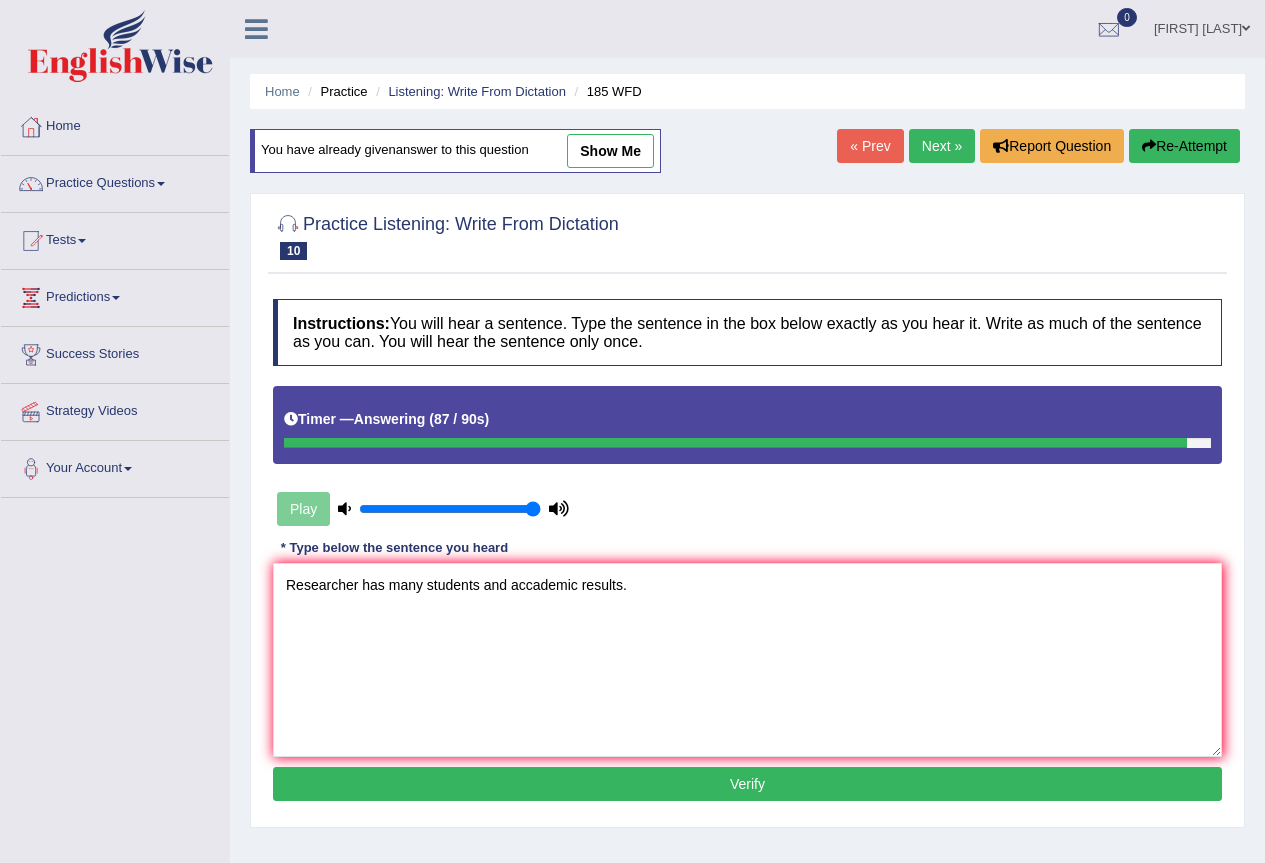 click on "Verify" at bounding box center (747, 784) 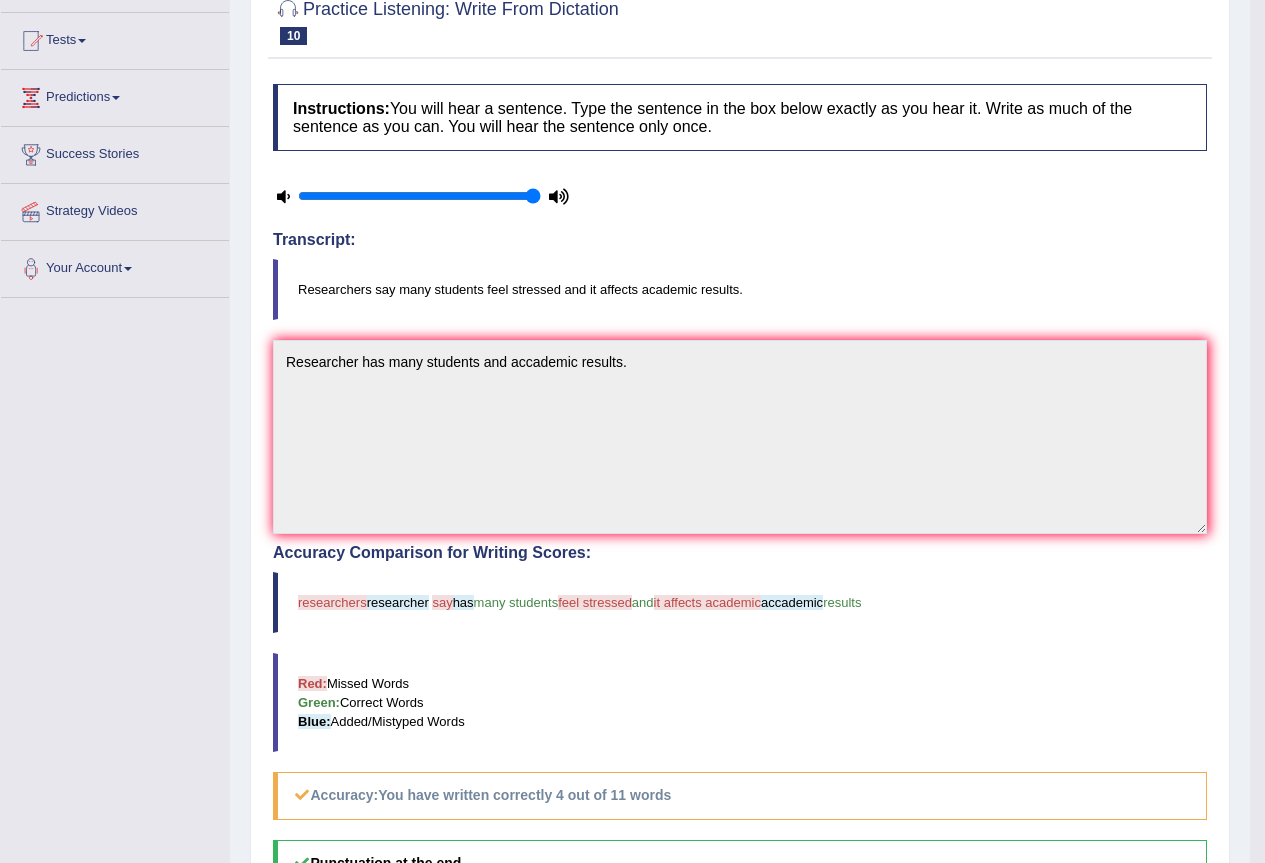 scroll, scrollTop: 100, scrollLeft: 0, axis: vertical 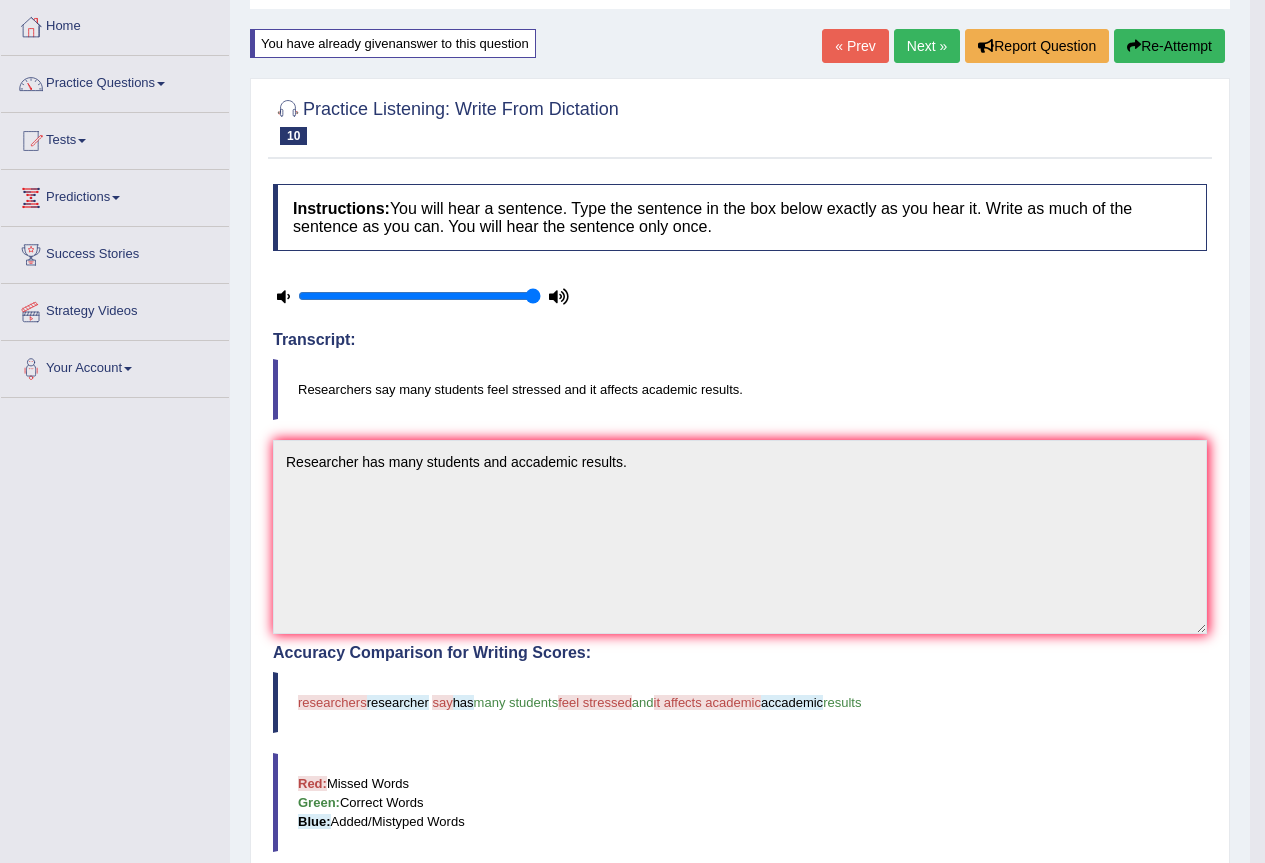 click on "Next »" at bounding box center (927, 46) 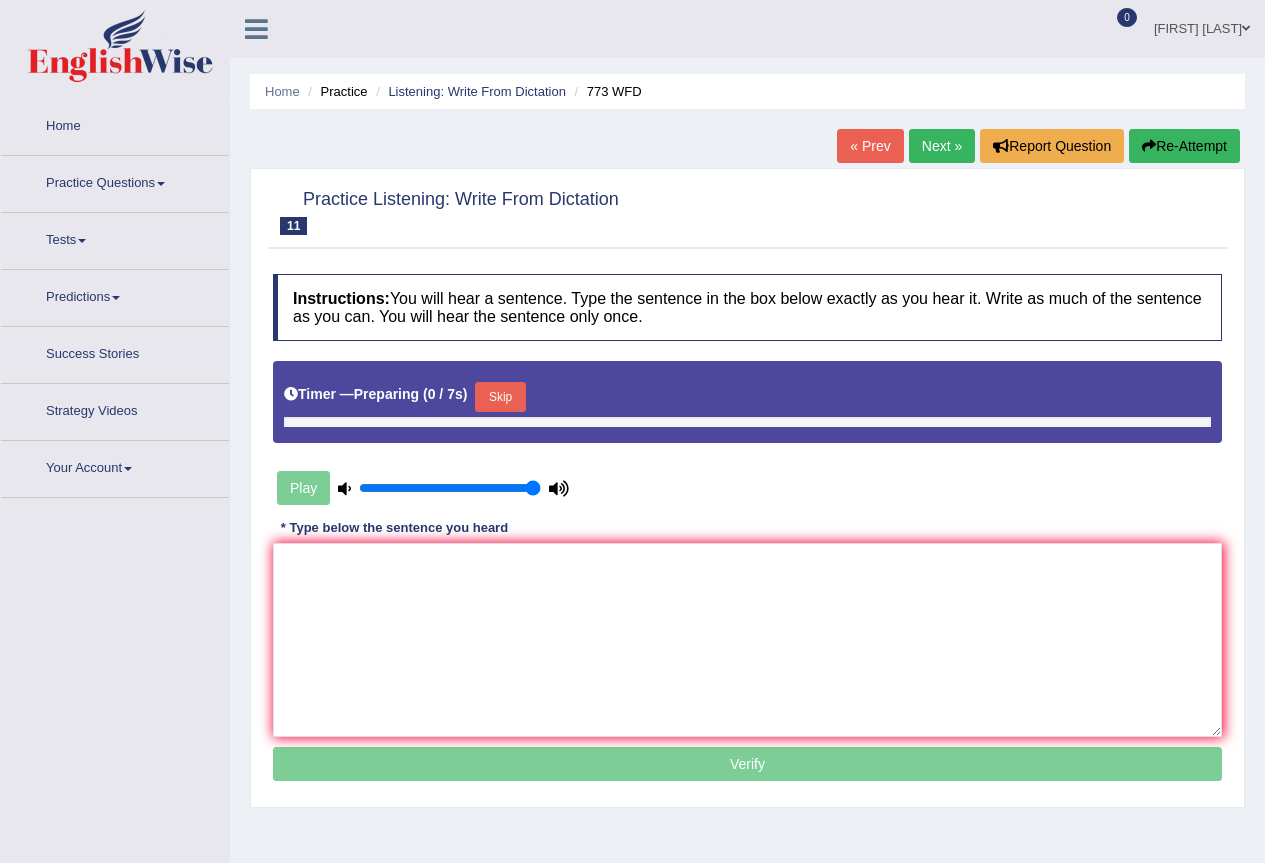 scroll, scrollTop: 0, scrollLeft: 0, axis: both 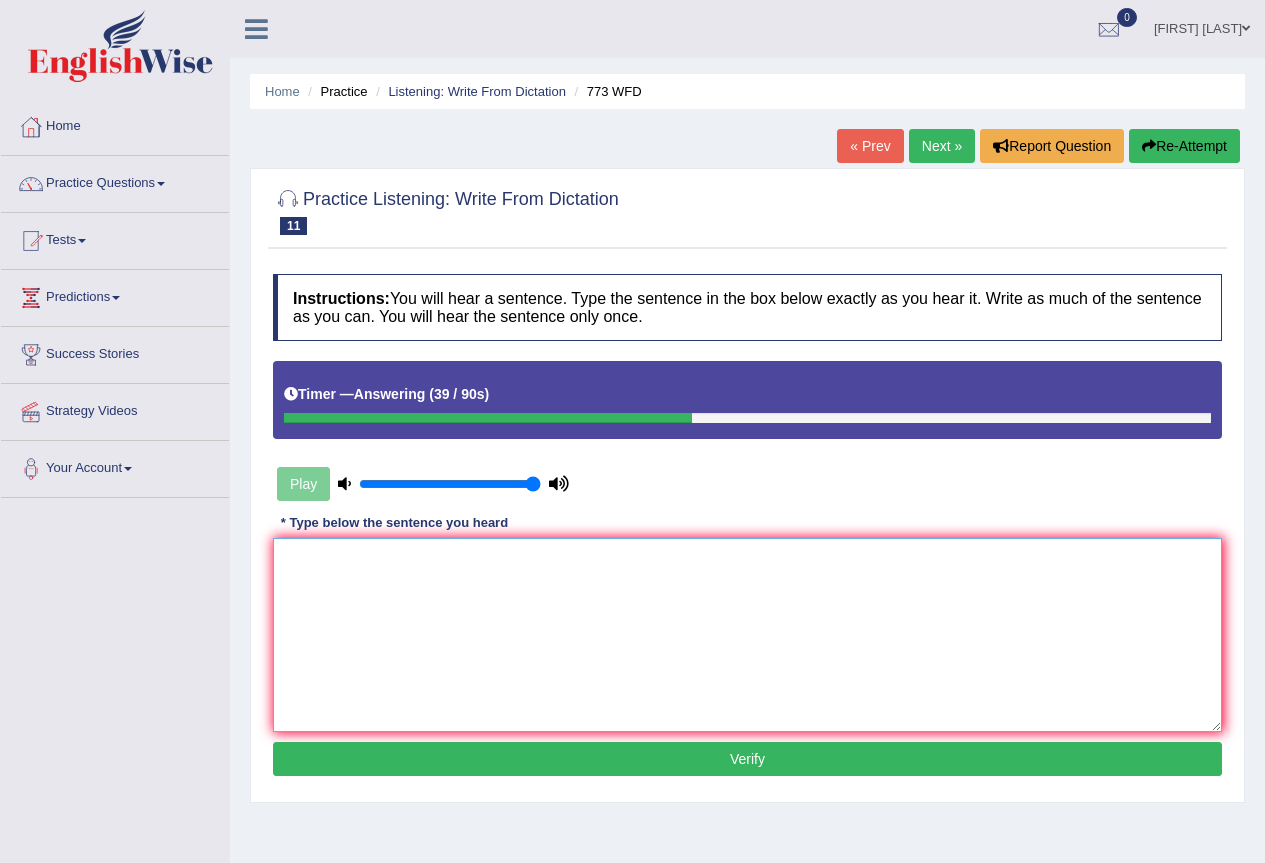 click at bounding box center [747, 635] 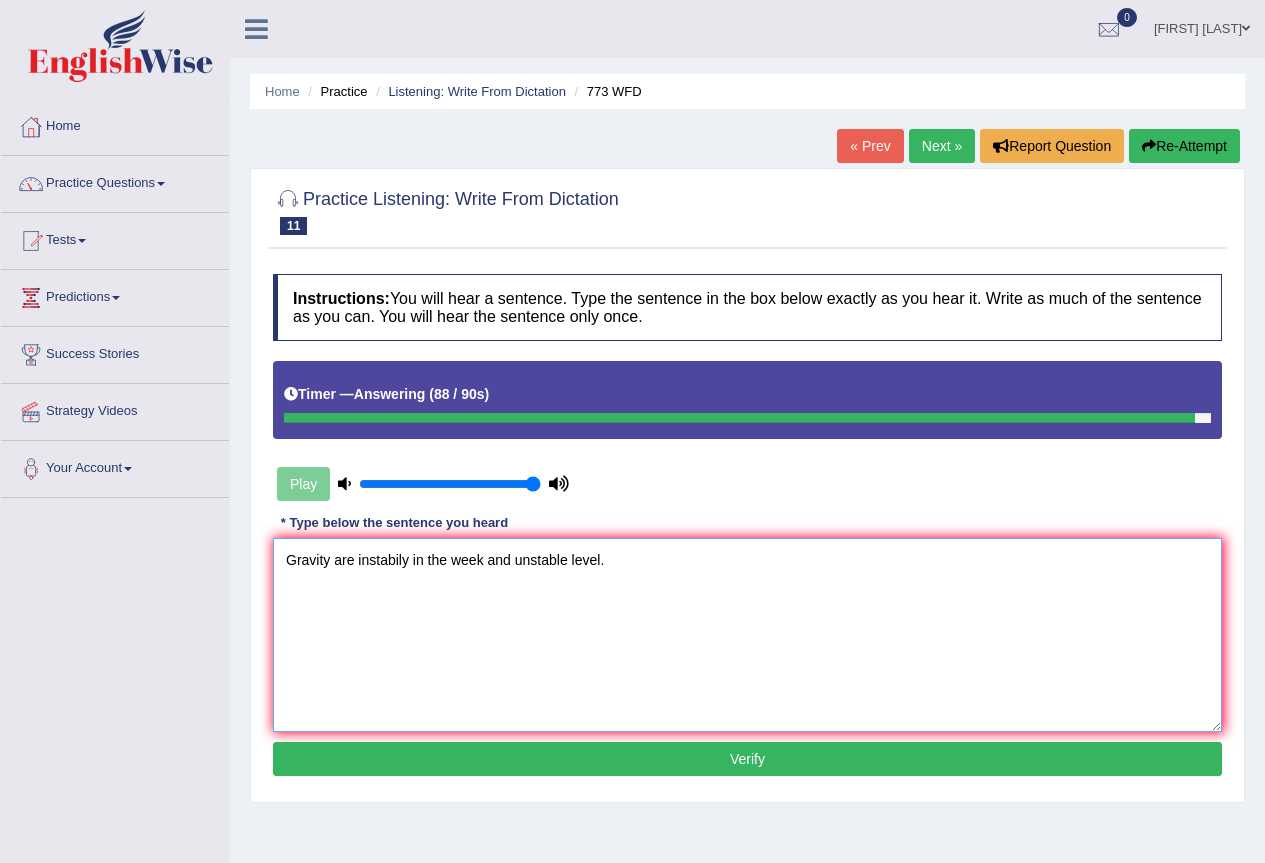 type on "Gravity are instabily in the week and unstable level." 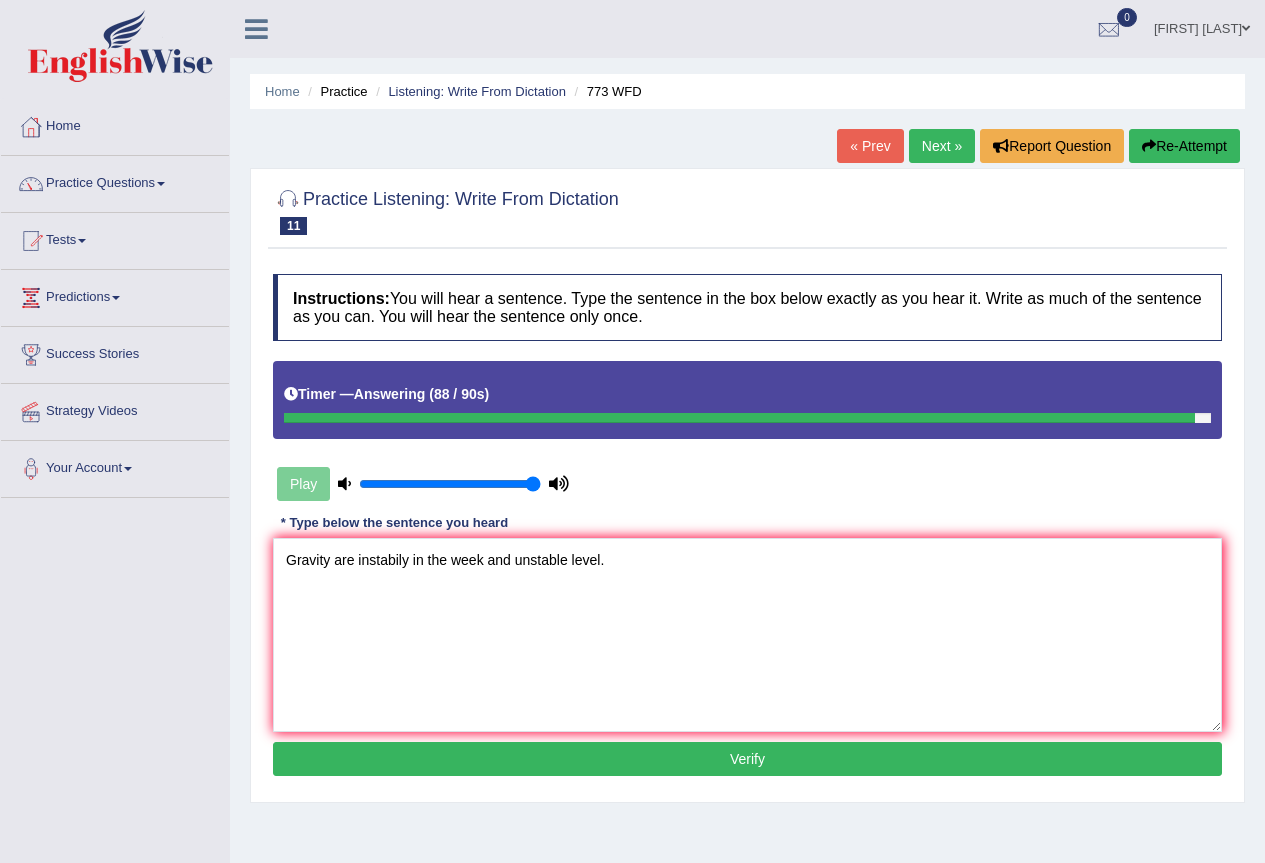 click on "Verify" at bounding box center [747, 759] 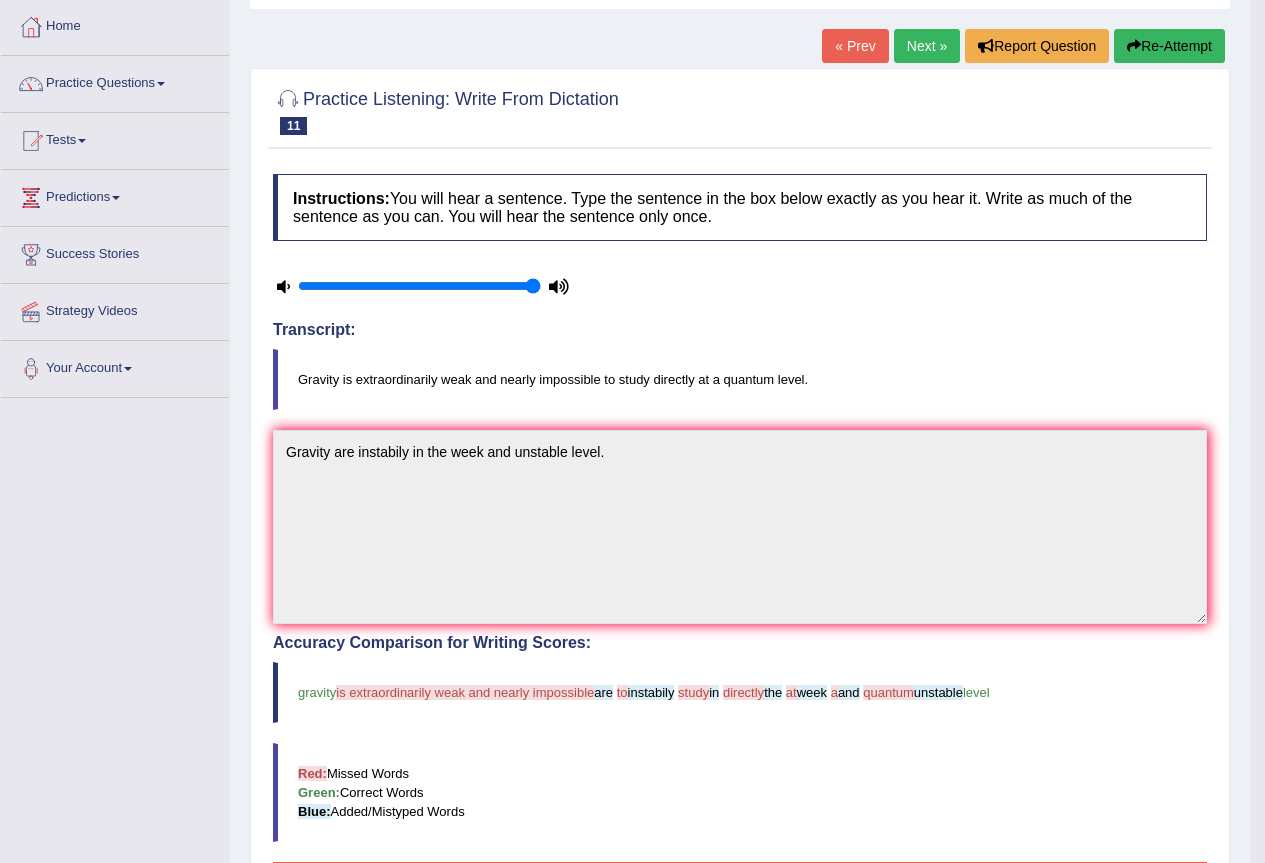 scroll, scrollTop: 0, scrollLeft: 0, axis: both 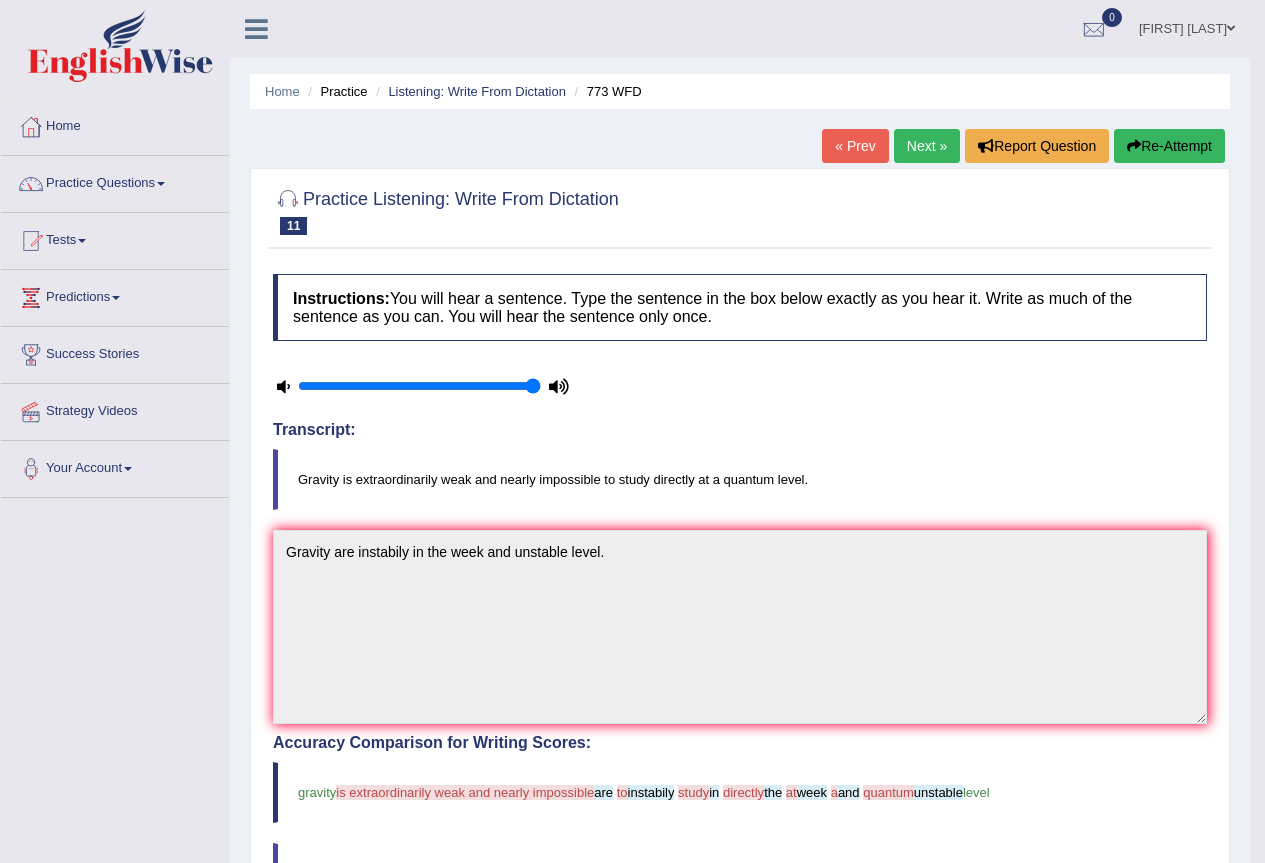 click on "Next »" at bounding box center (927, 146) 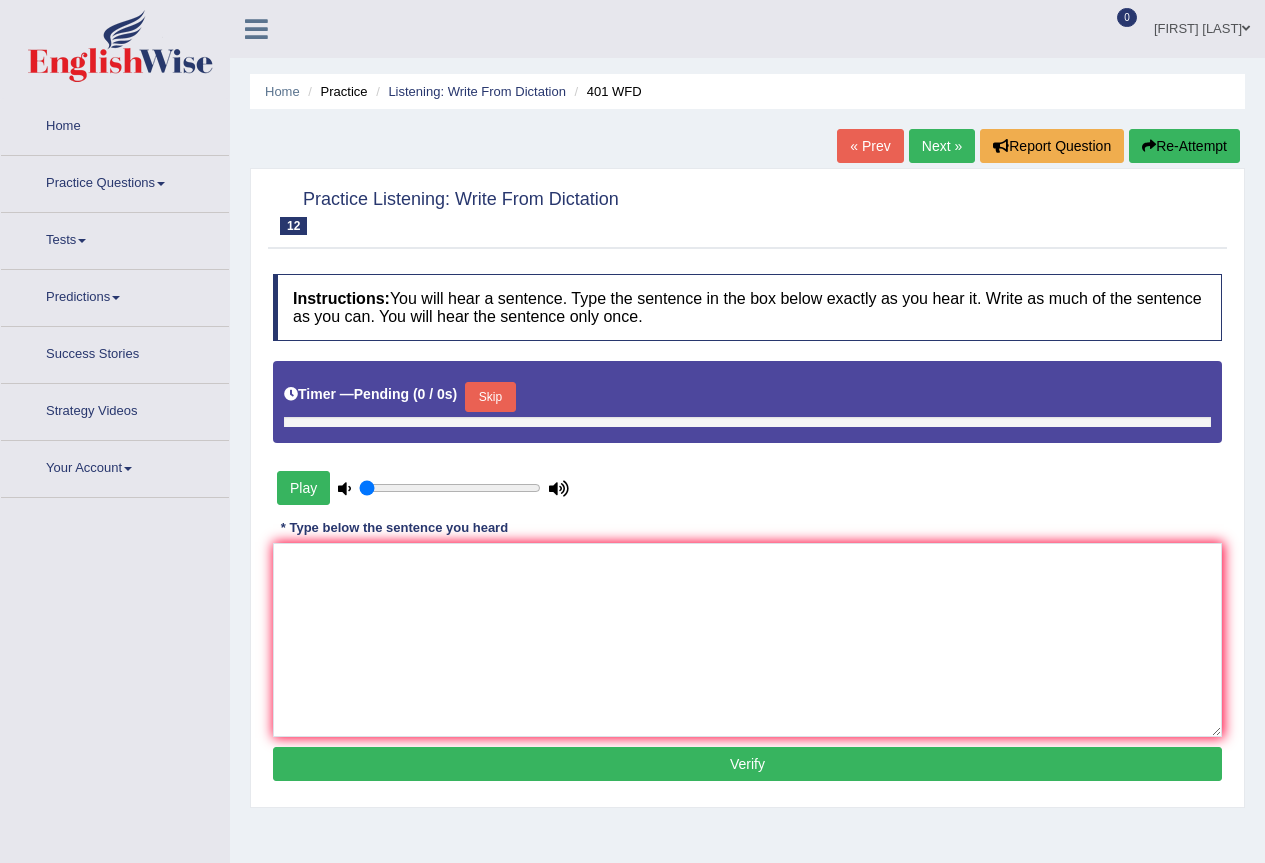 type on "1" 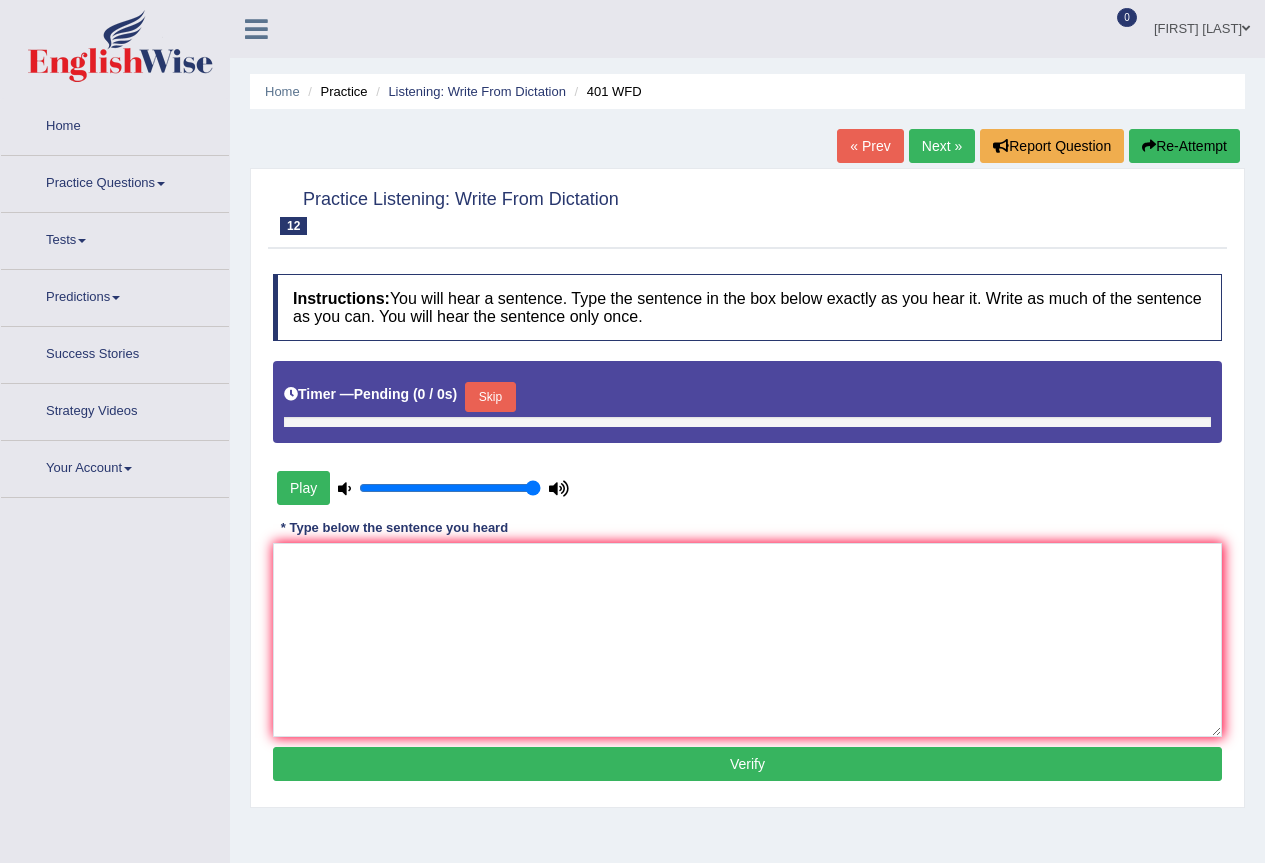 scroll, scrollTop: 0, scrollLeft: 0, axis: both 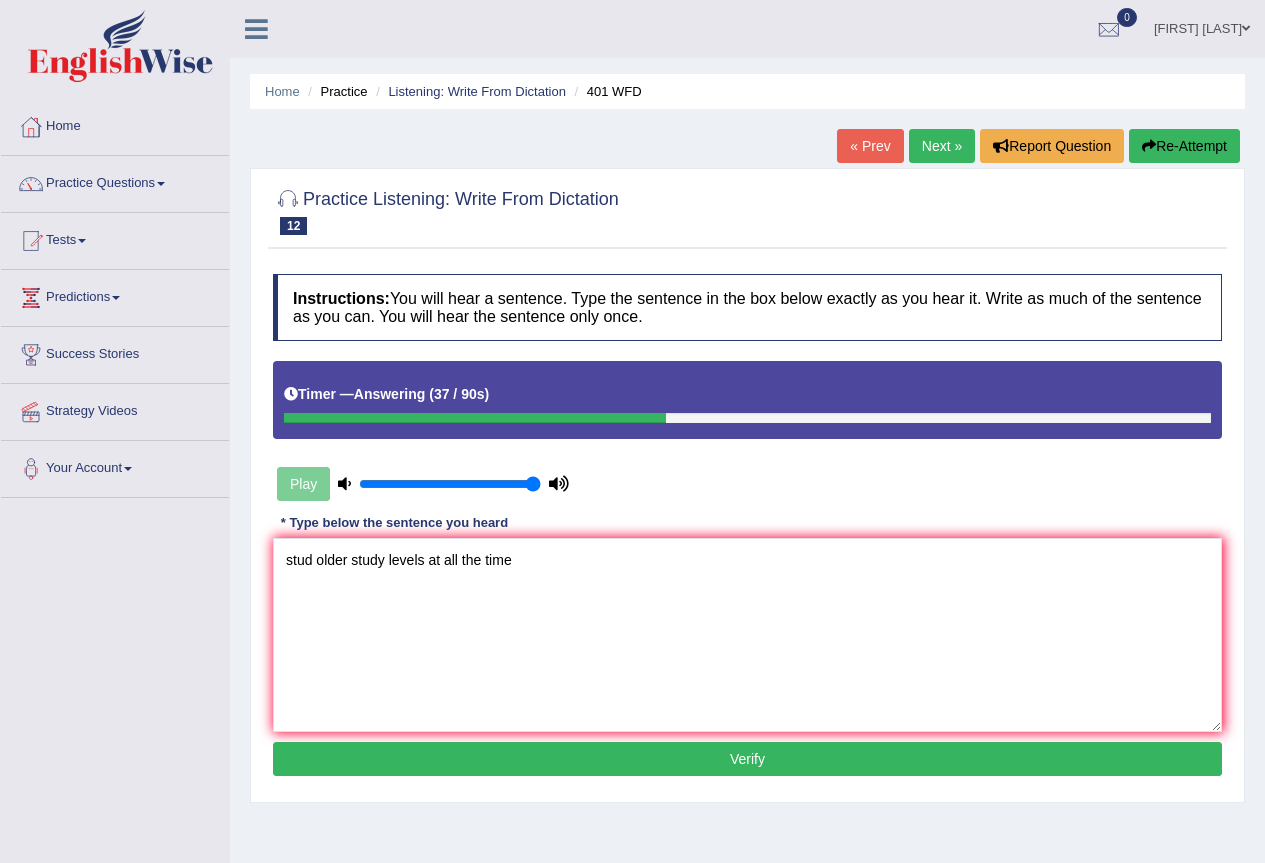 click on "stud older study levels at all the time" at bounding box center (747, 635) 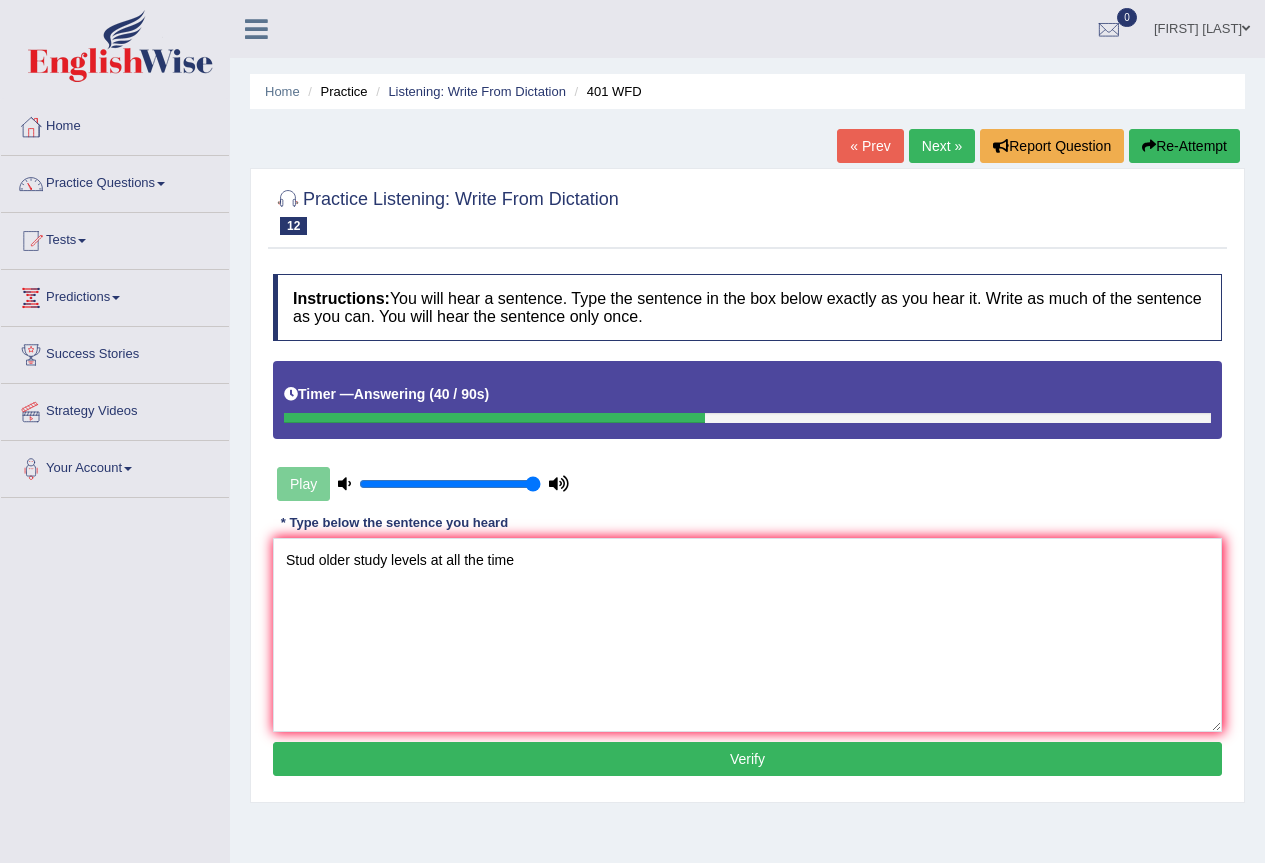 click on "Stud older study levels at all the time" at bounding box center [747, 635] 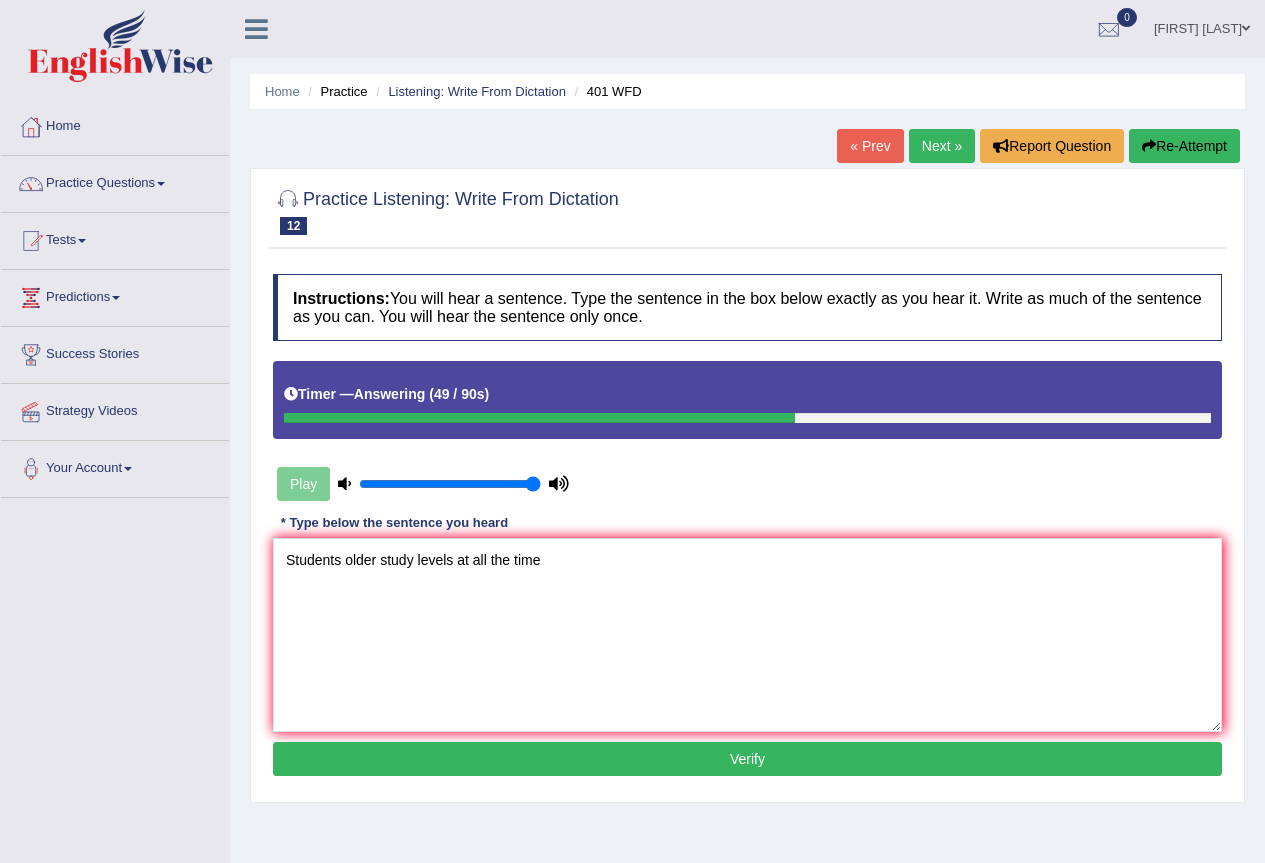 click on "Students older study levels at all the time" at bounding box center [747, 635] 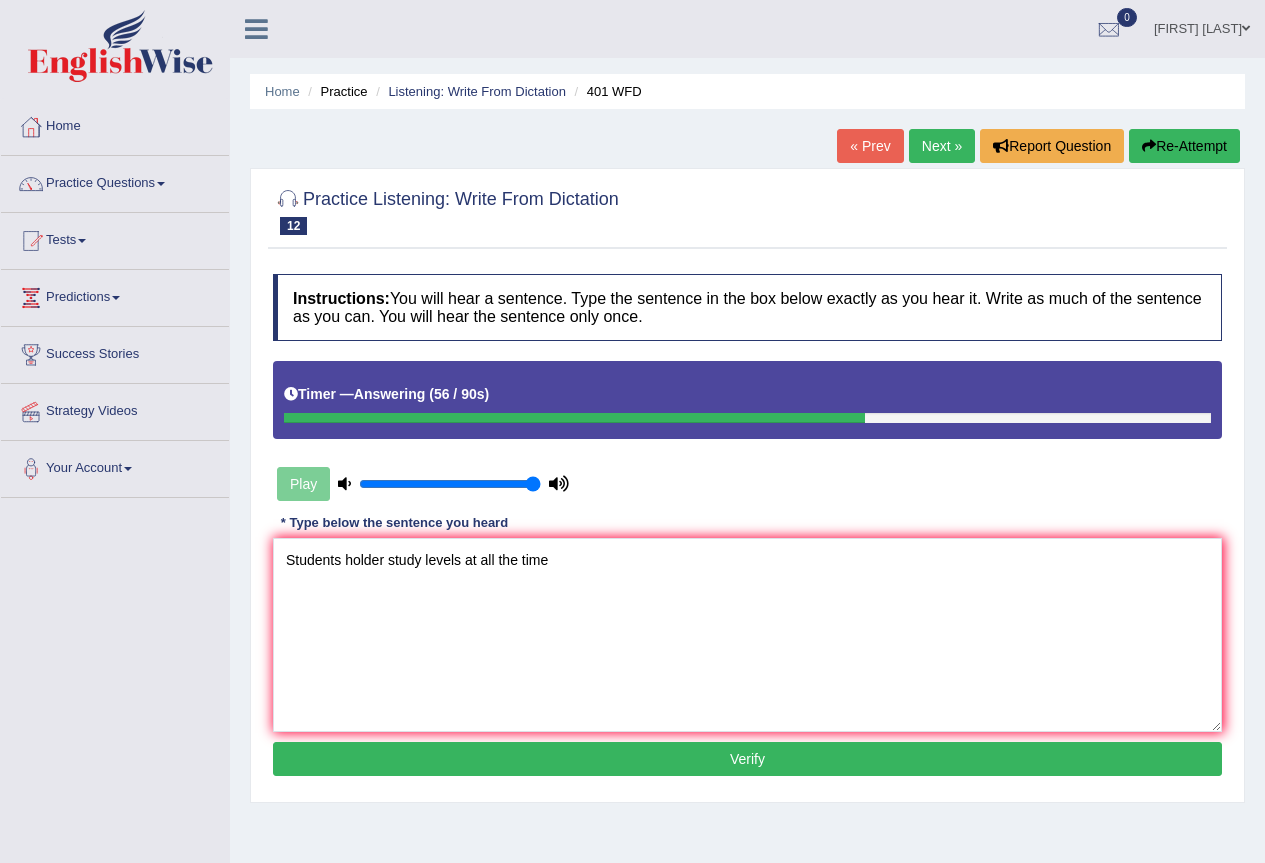 click on "Students holder study levels at all the time" at bounding box center [747, 635] 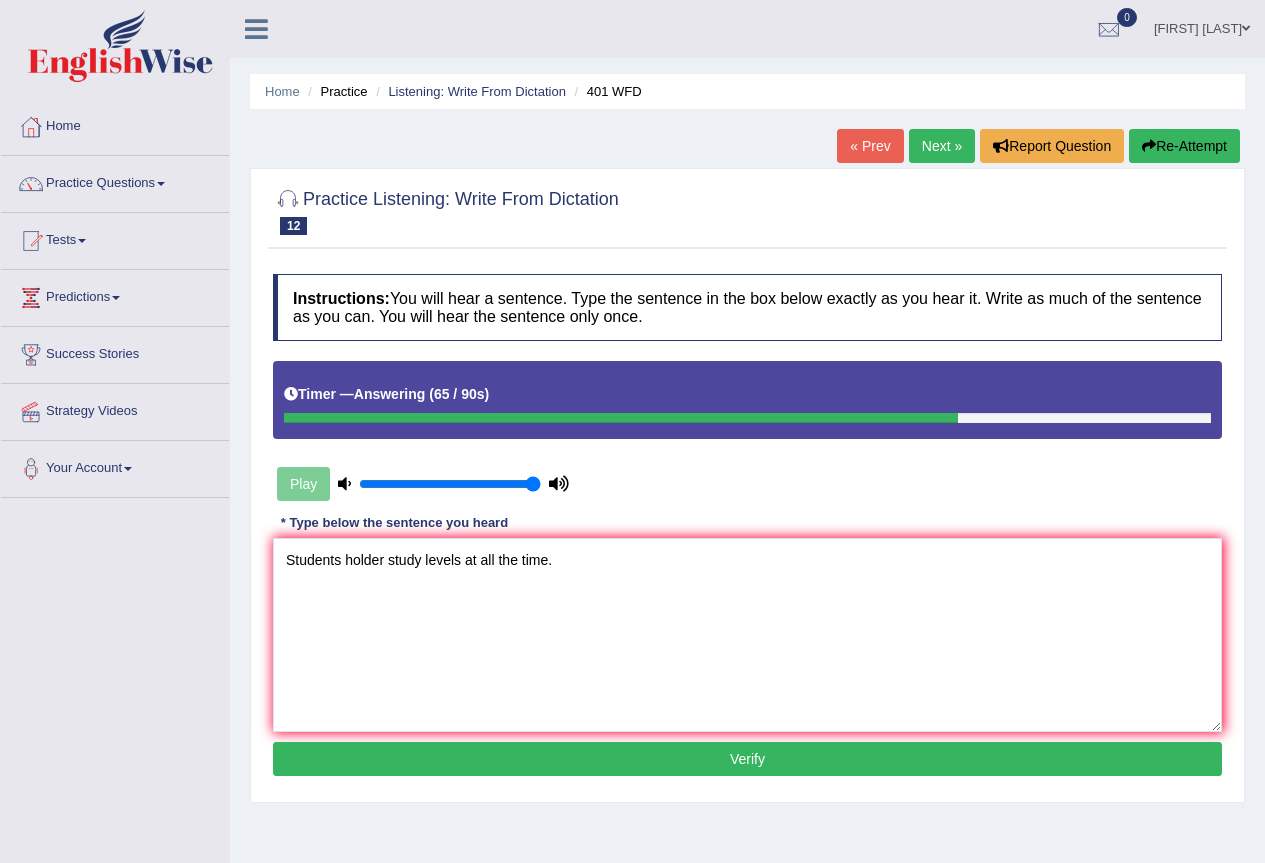 click on "Students holder study levels at all the time." at bounding box center [747, 635] 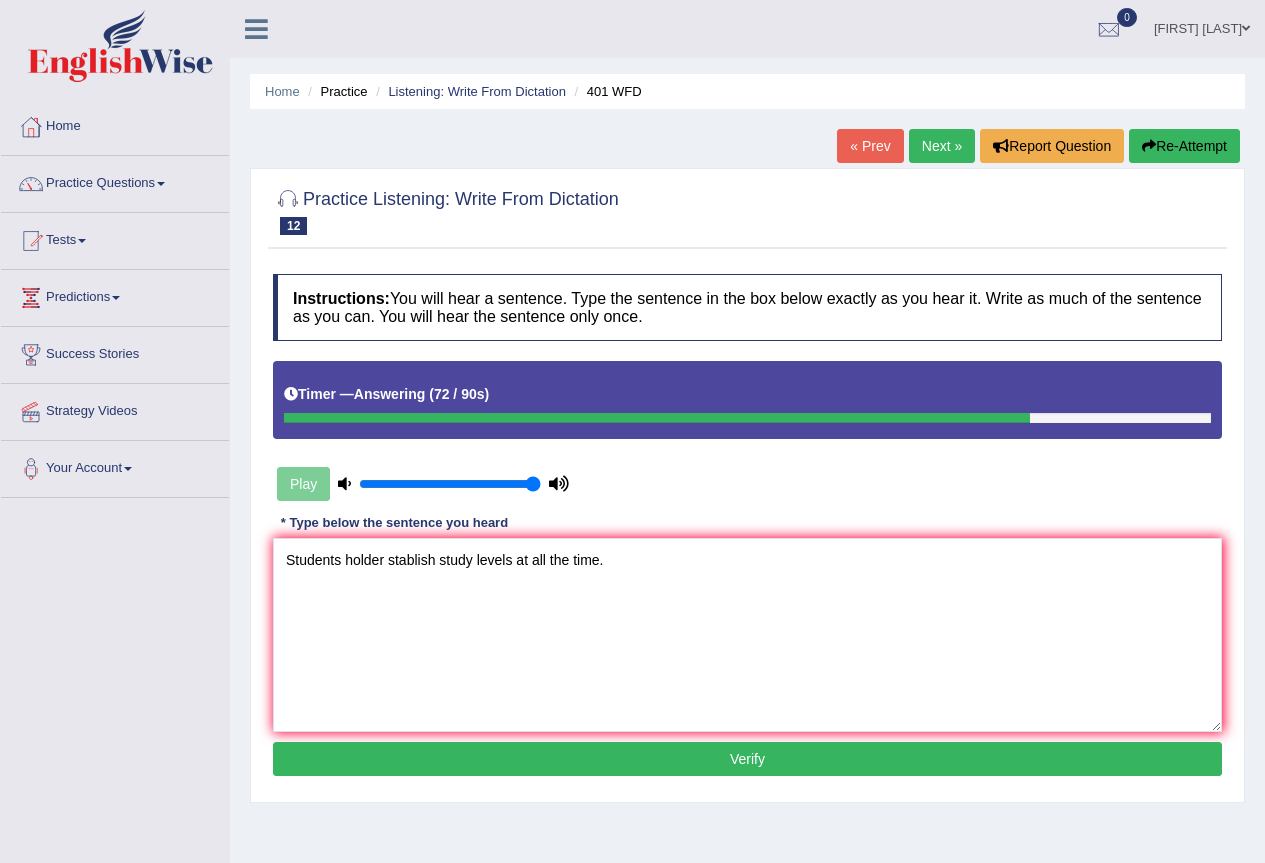 type on "Students holder stablish study levels at all the time." 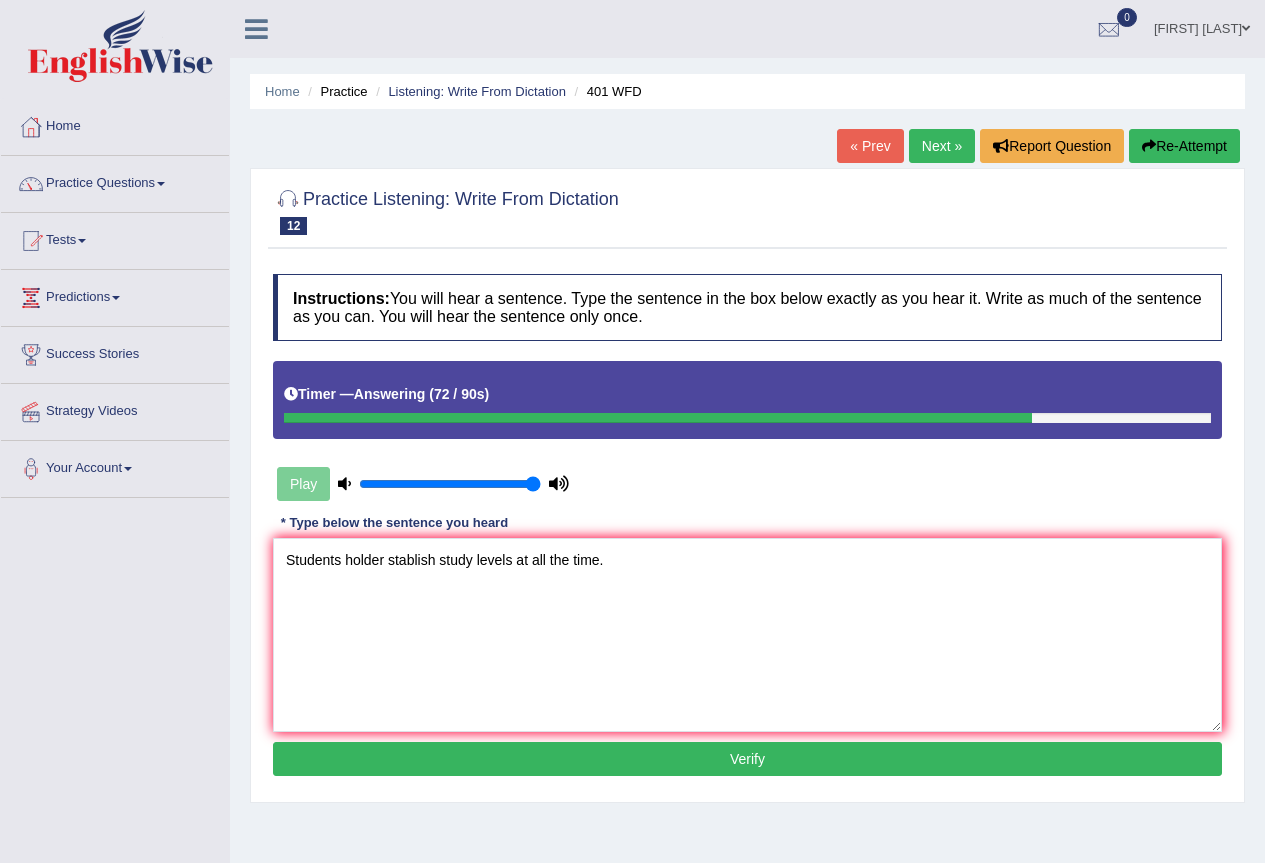click on "Verify" at bounding box center (747, 759) 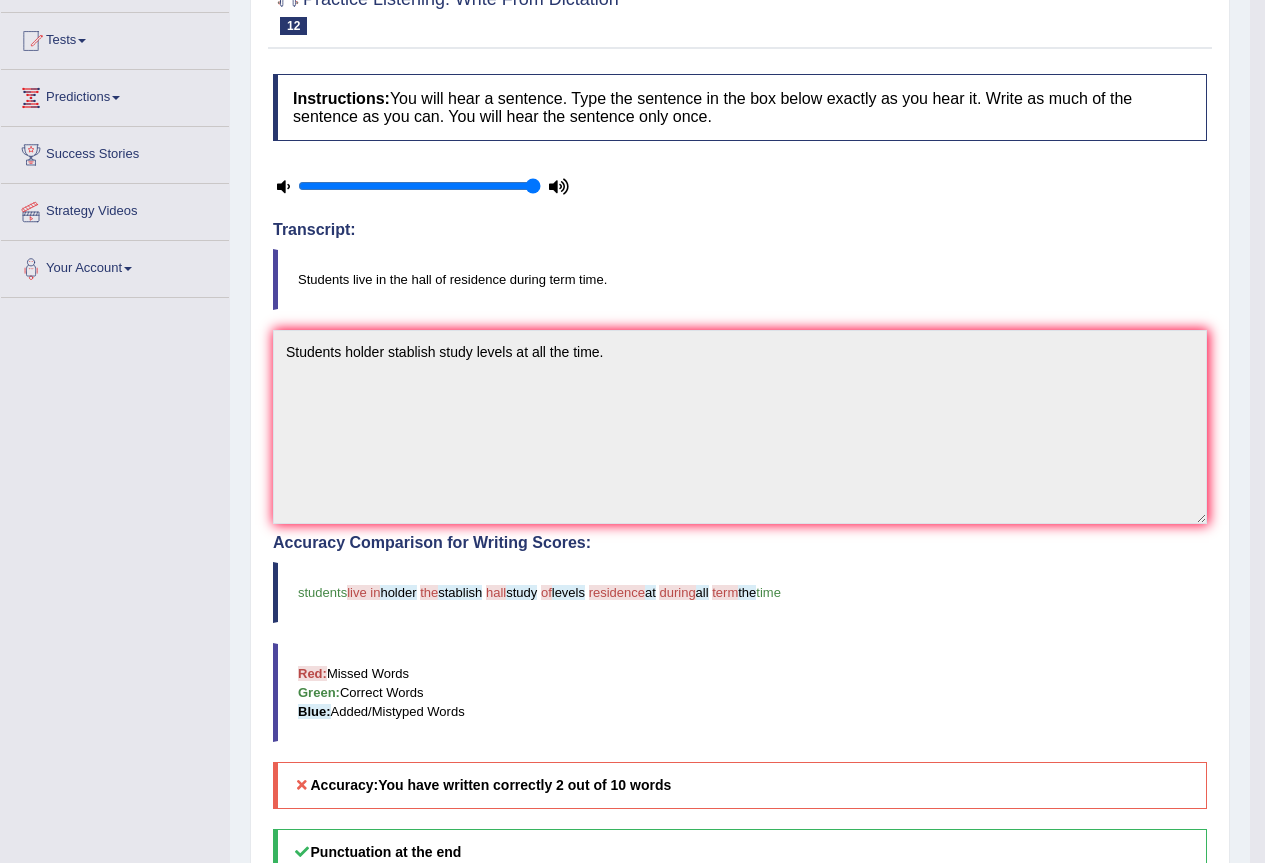 scroll, scrollTop: 100, scrollLeft: 0, axis: vertical 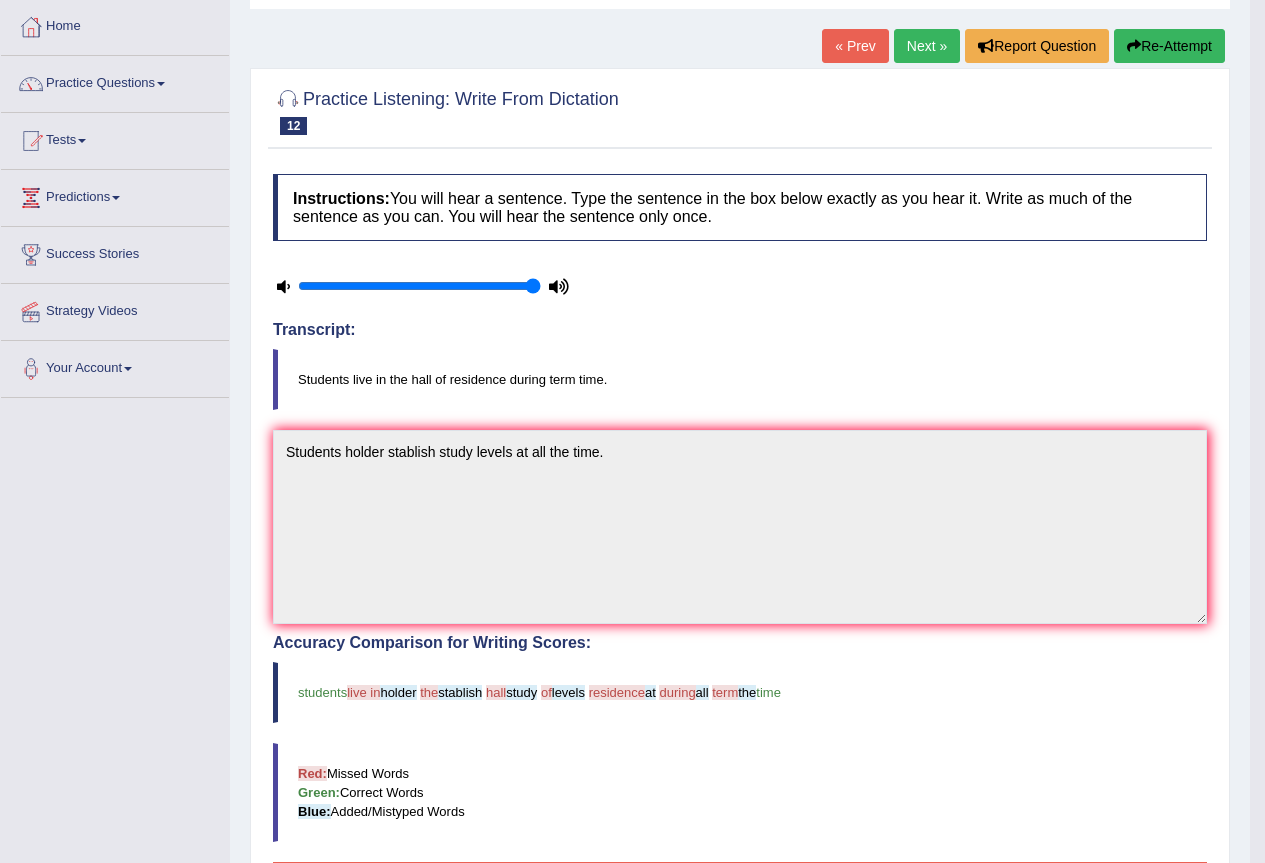click at bounding box center [1134, 46] 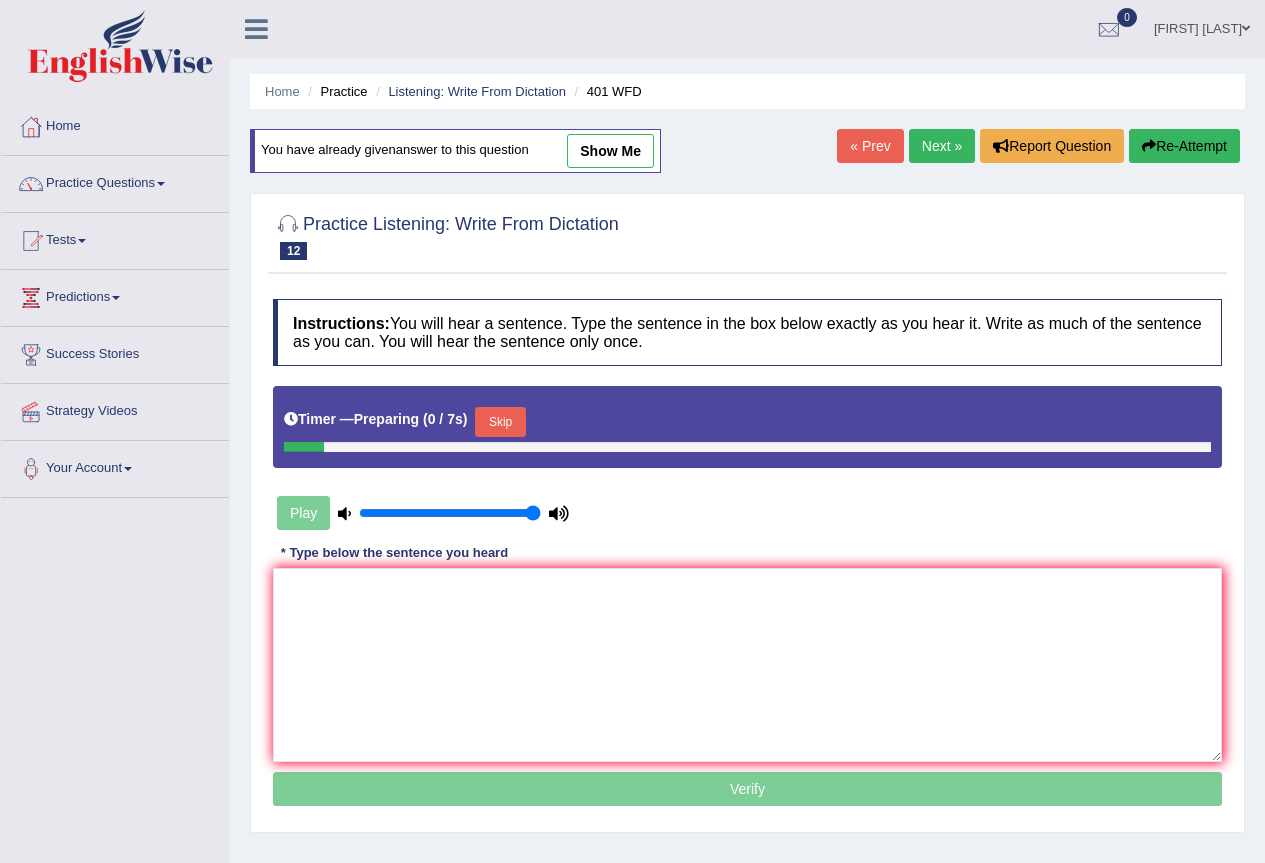scroll, scrollTop: 100, scrollLeft: 0, axis: vertical 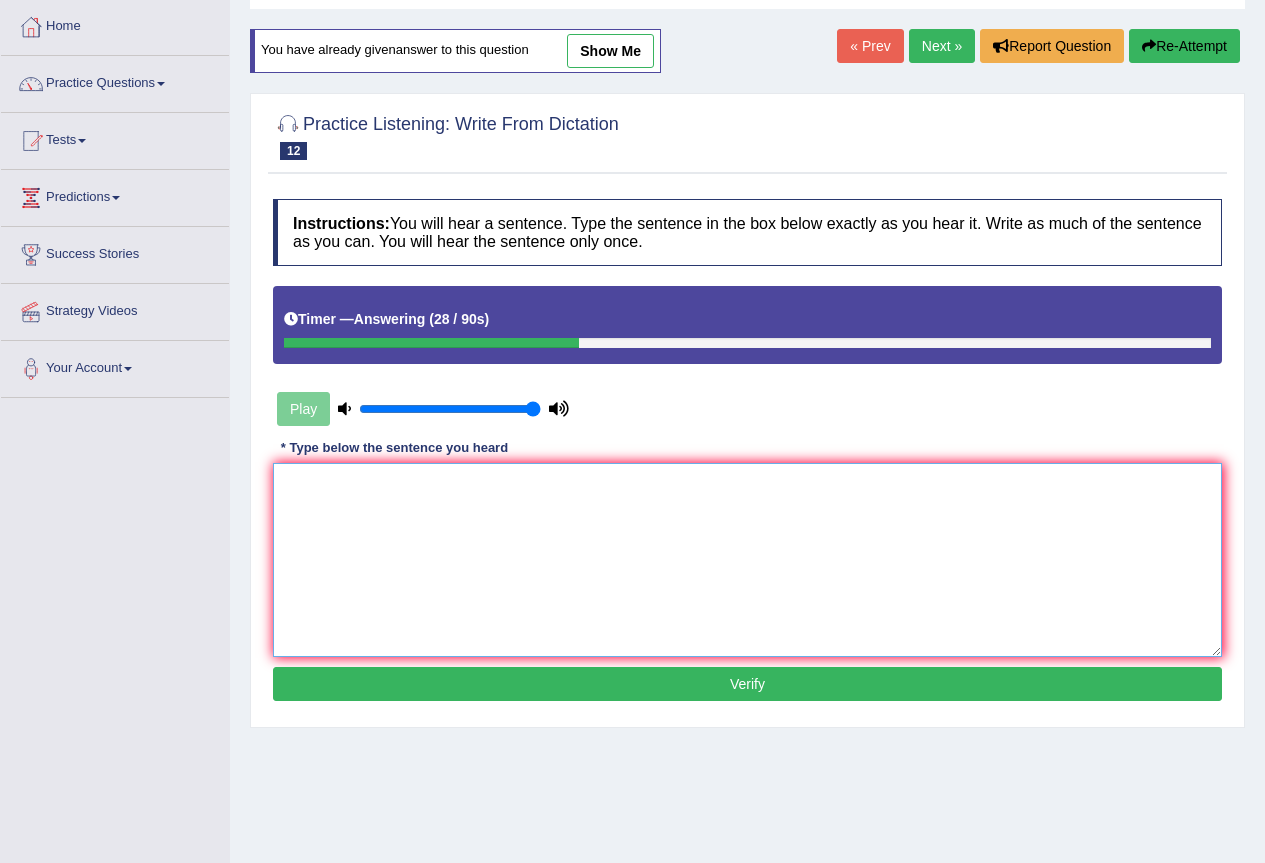 click at bounding box center (747, 560) 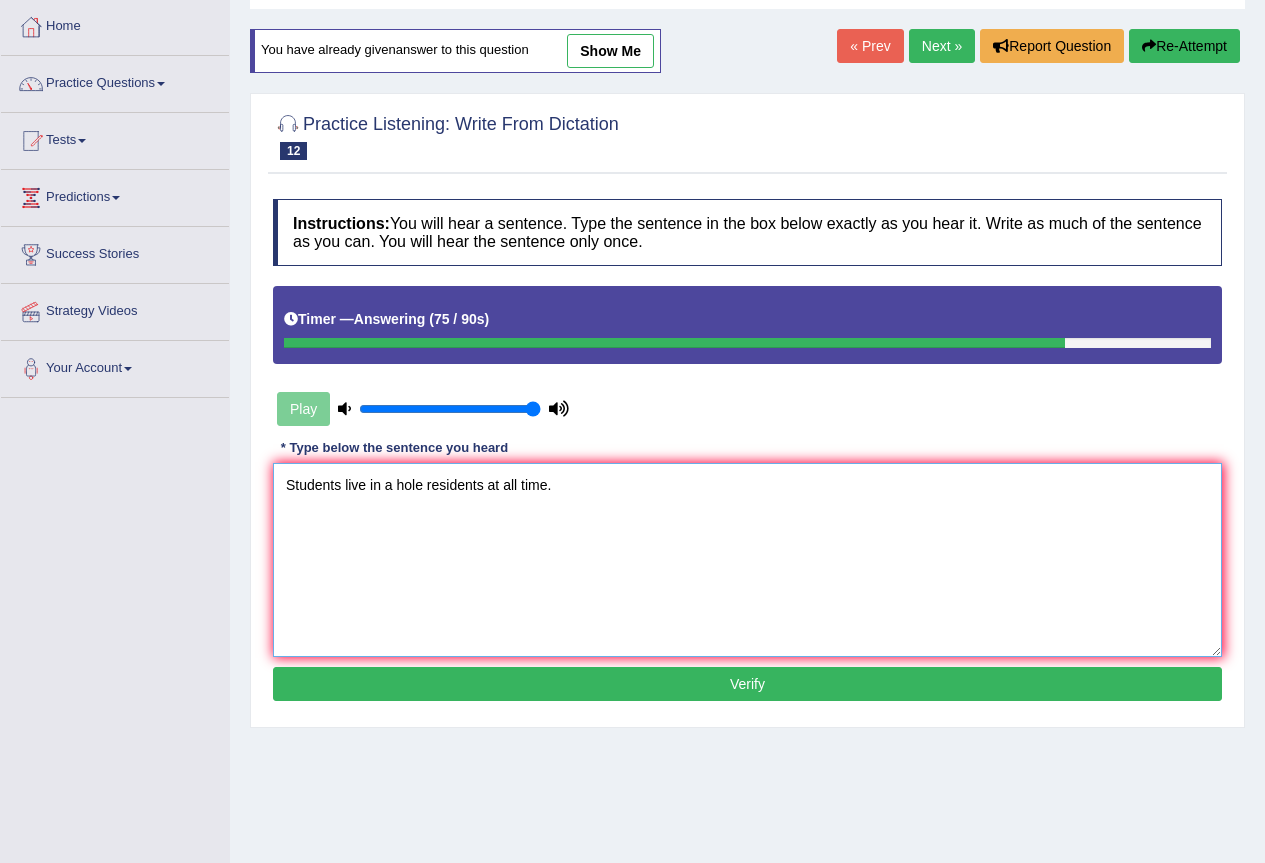 type on "Students live in a hole residents at all time." 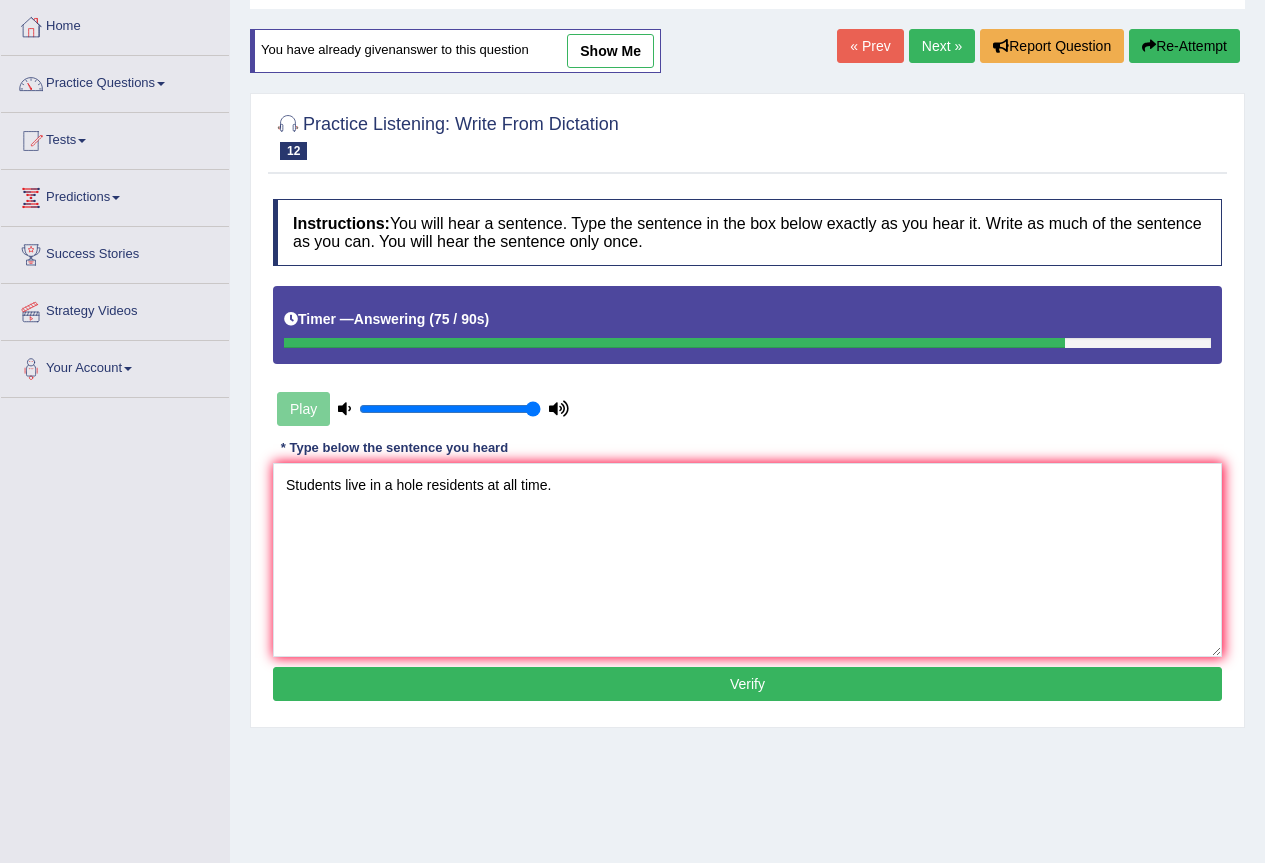 click on "Verify" at bounding box center [747, 684] 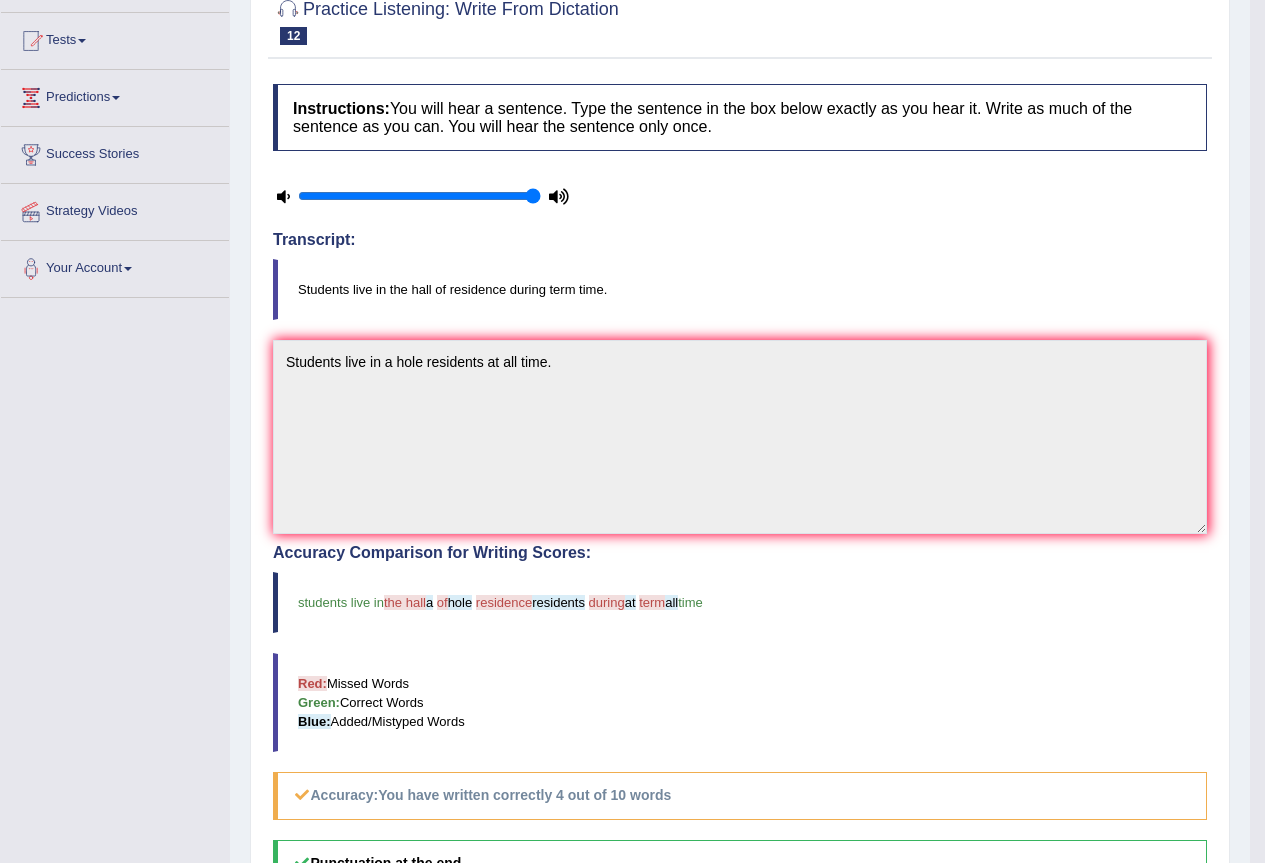 scroll, scrollTop: 0, scrollLeft: 0, axis: both 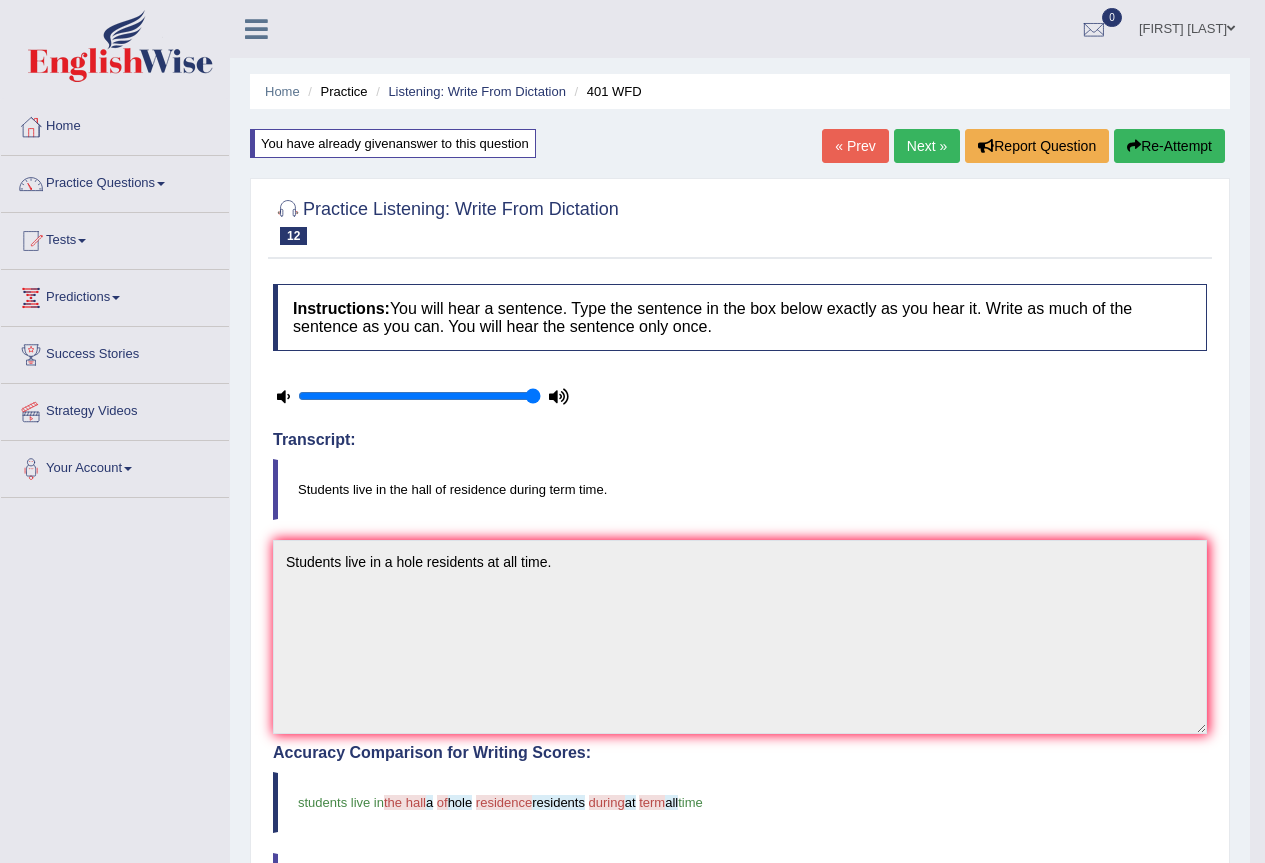 click on "Next »" at bounding box center [927, 146] 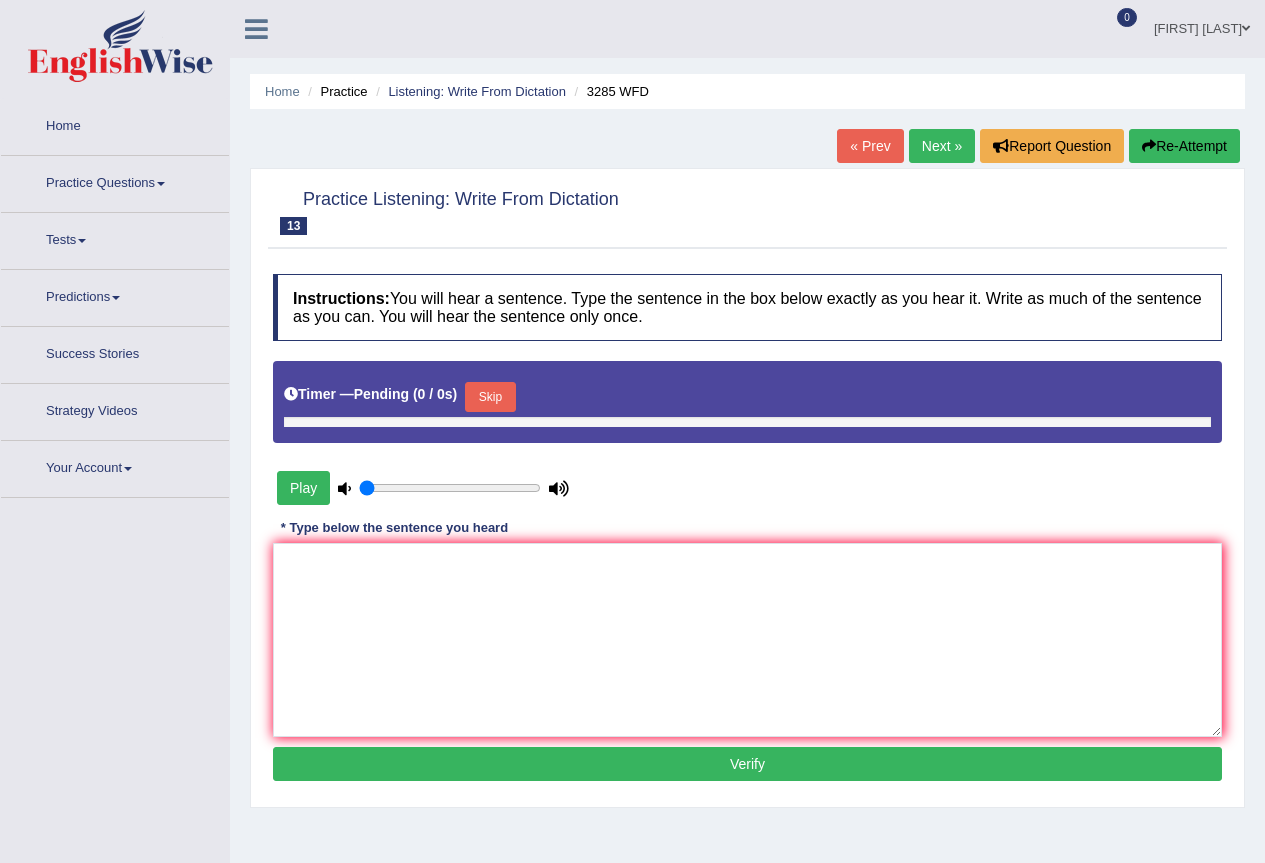 type on "1" 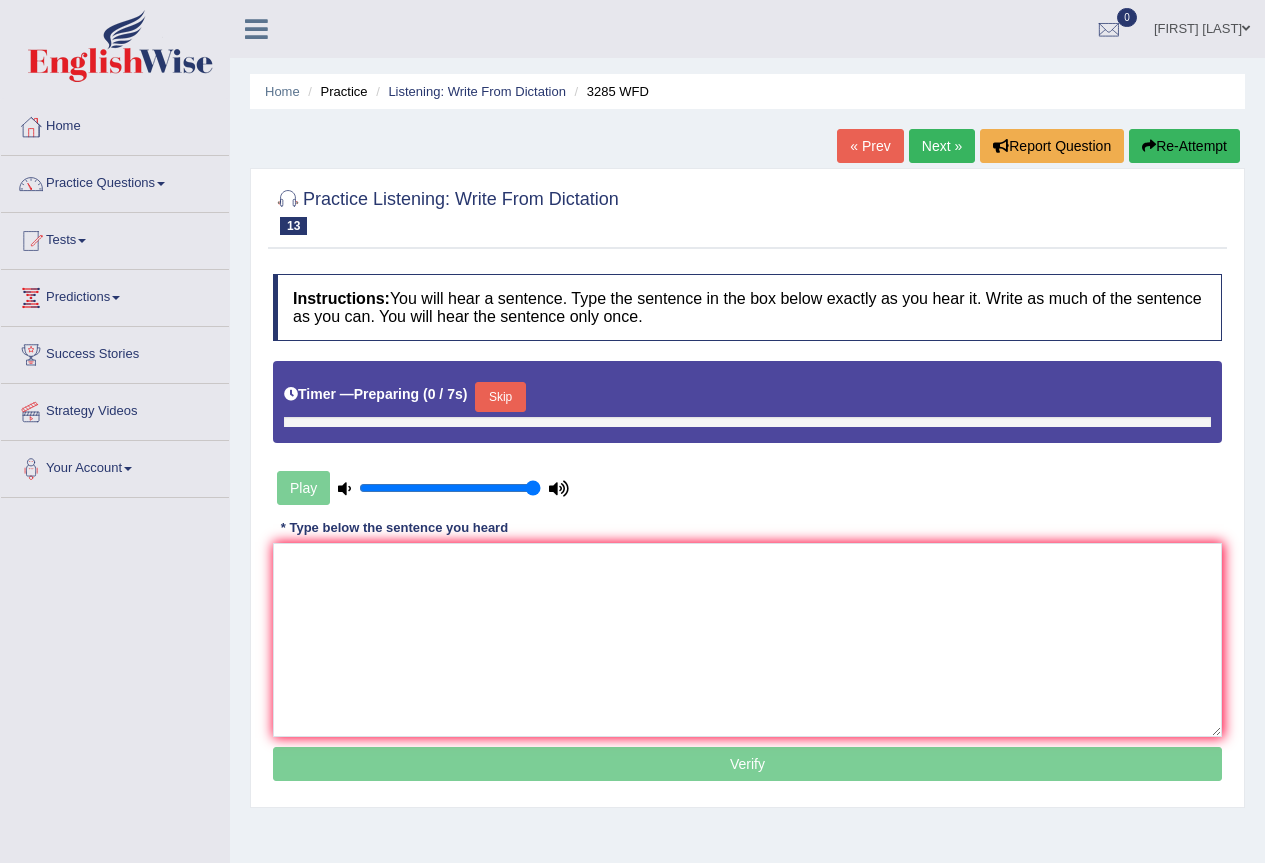 scroll, scrollTop: 0, scrollLeft: 0, axis: both 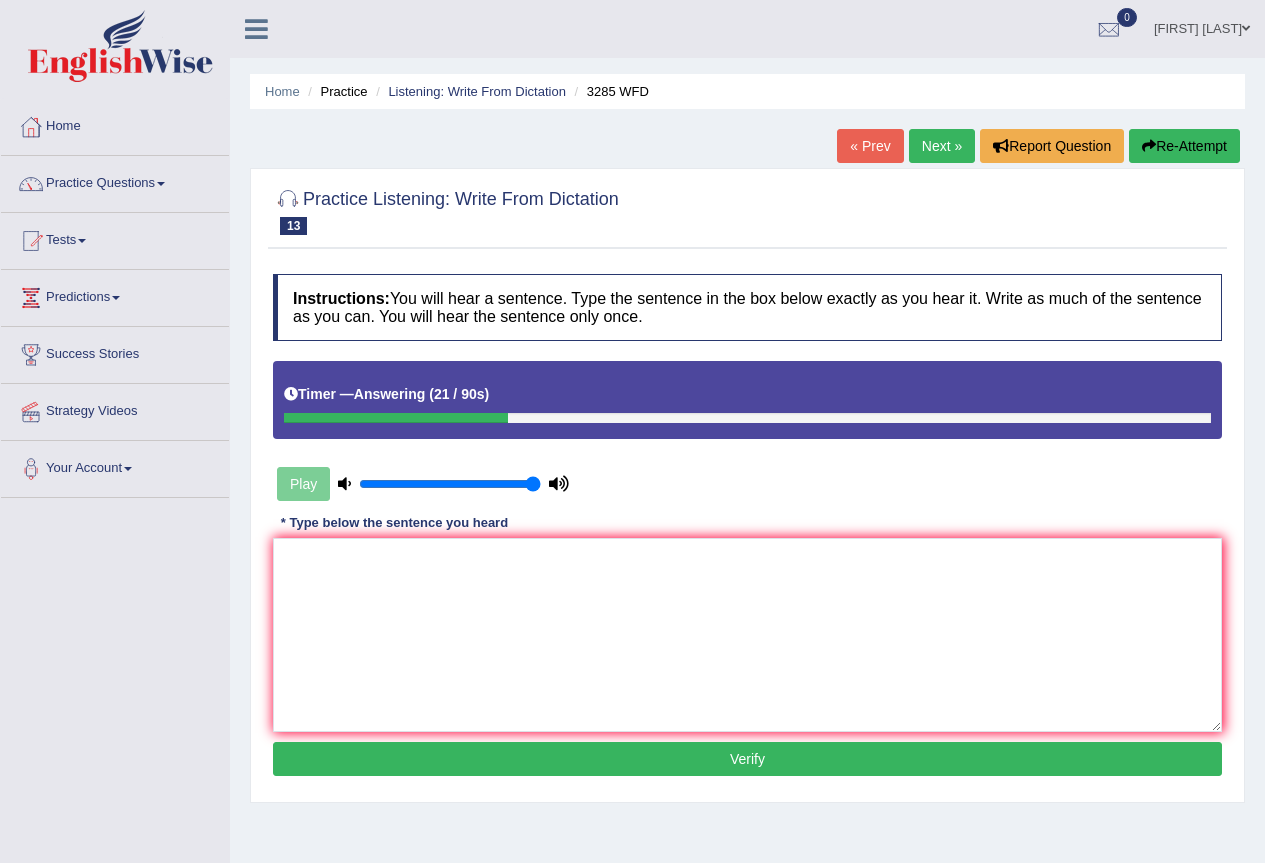 click on "Re-Attempt" at bounding box center [1184, 146] 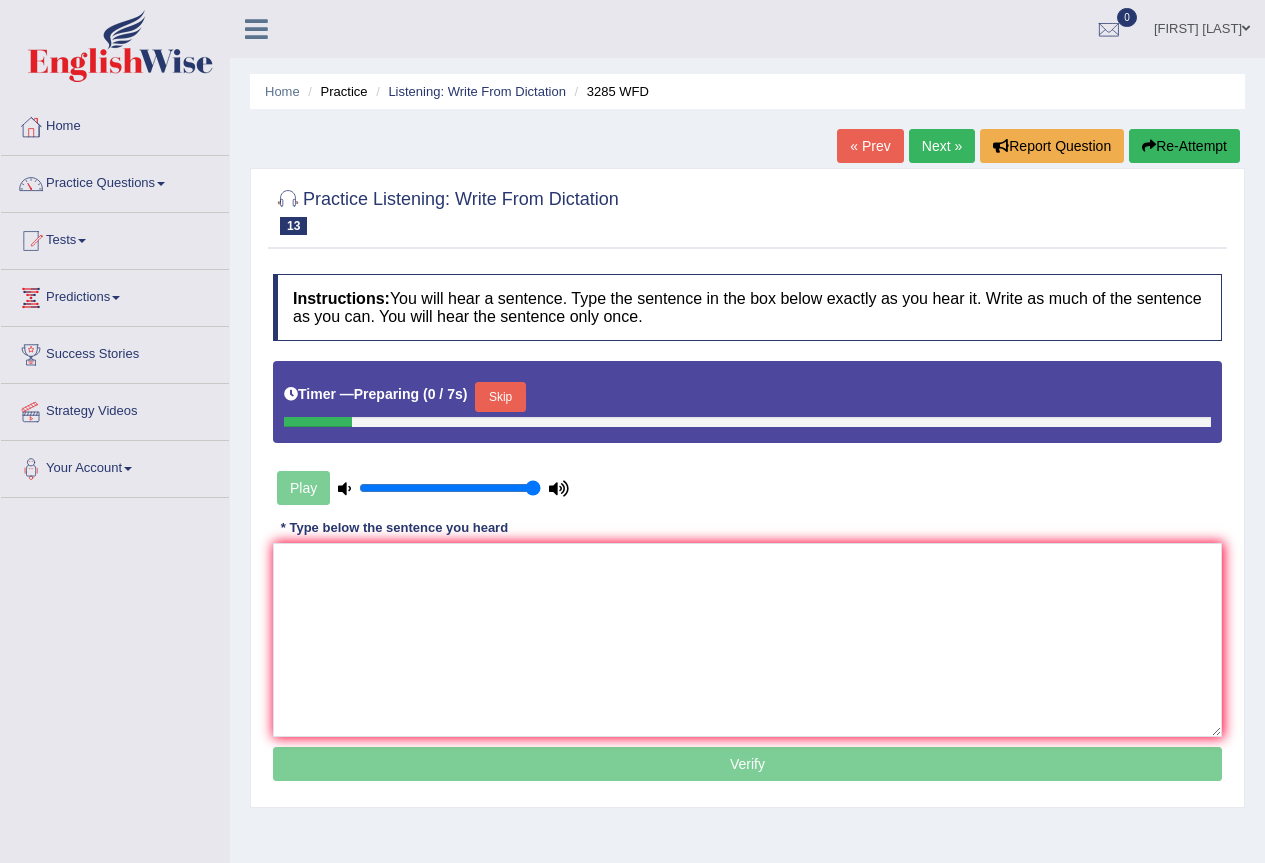 scroll, scrollTop: 0, scrollLeft: 0, axis: both 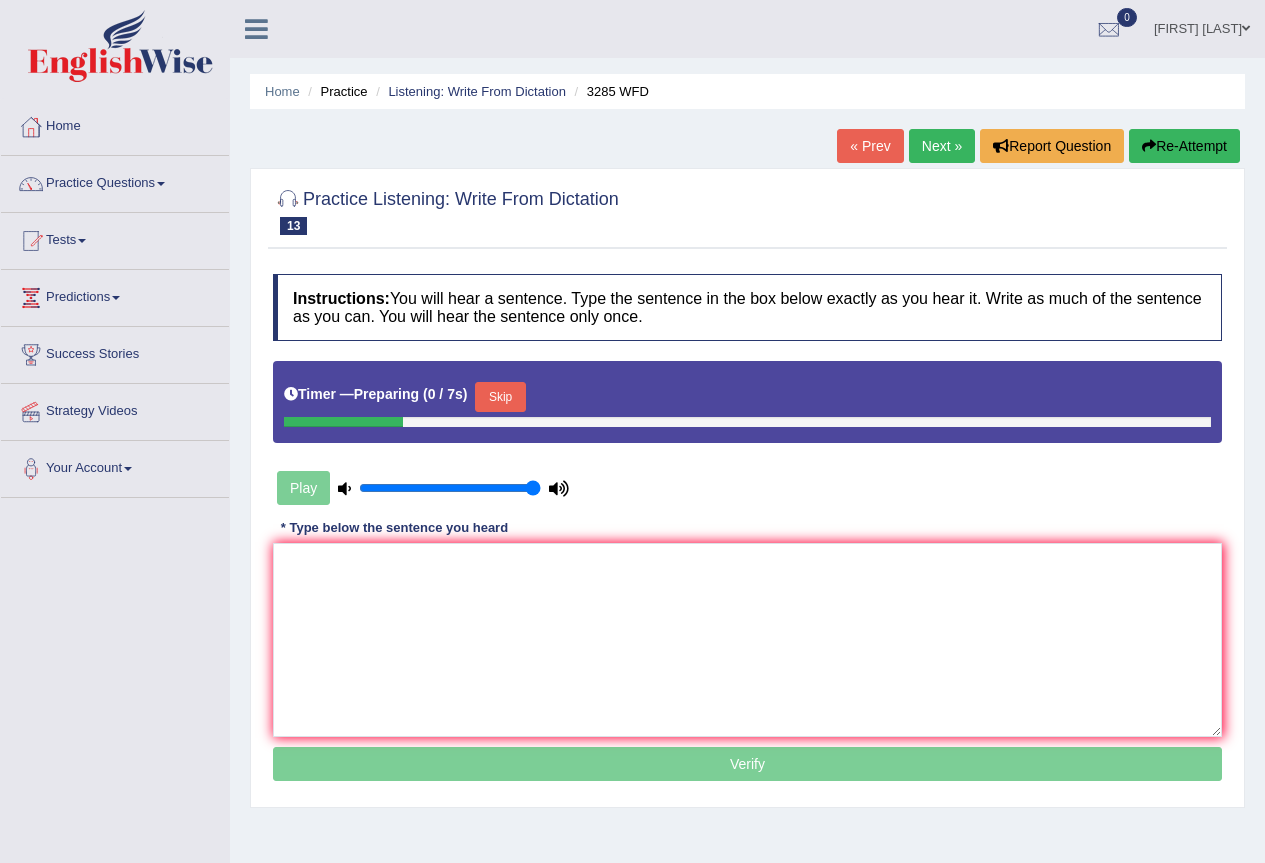 click on "Skip" at bounding box center (500, 397) 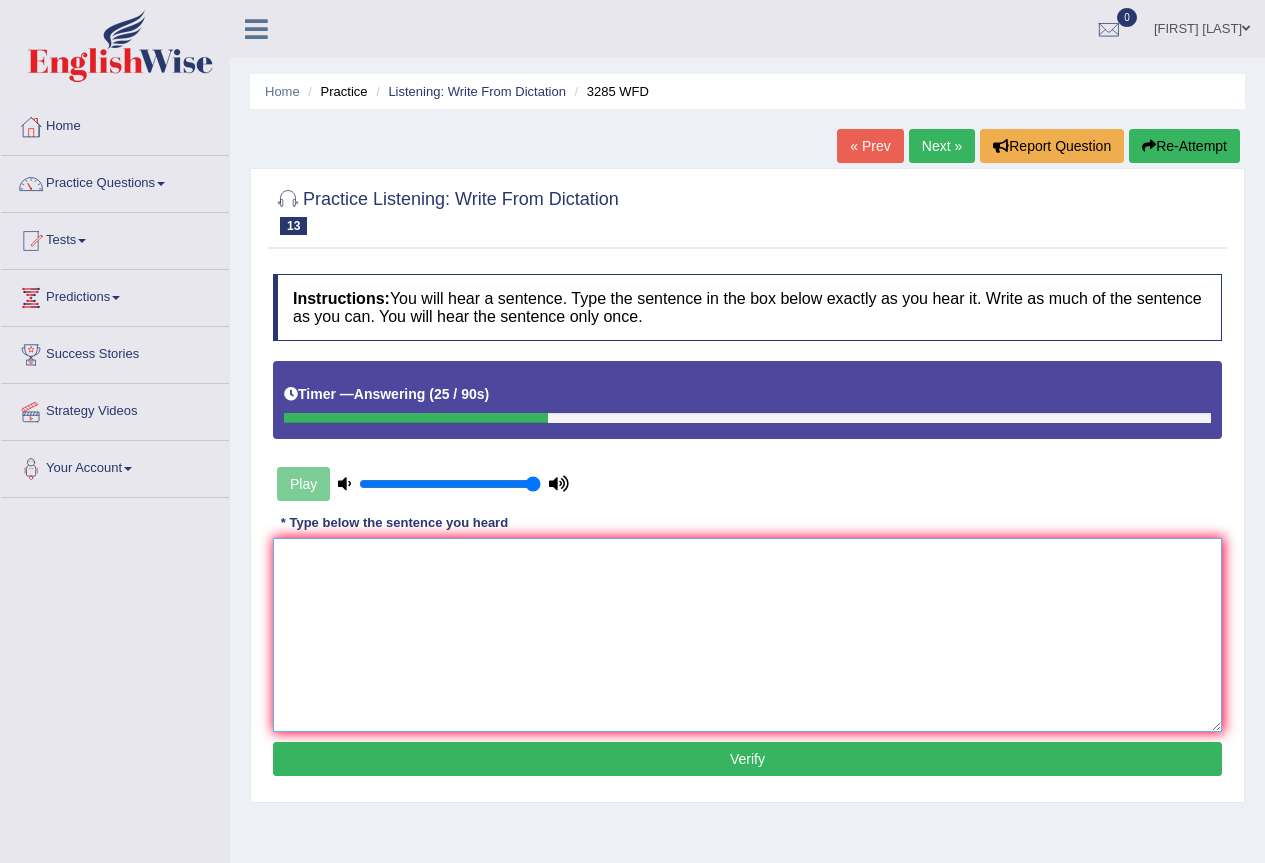 click at bounding box center [747, 635] 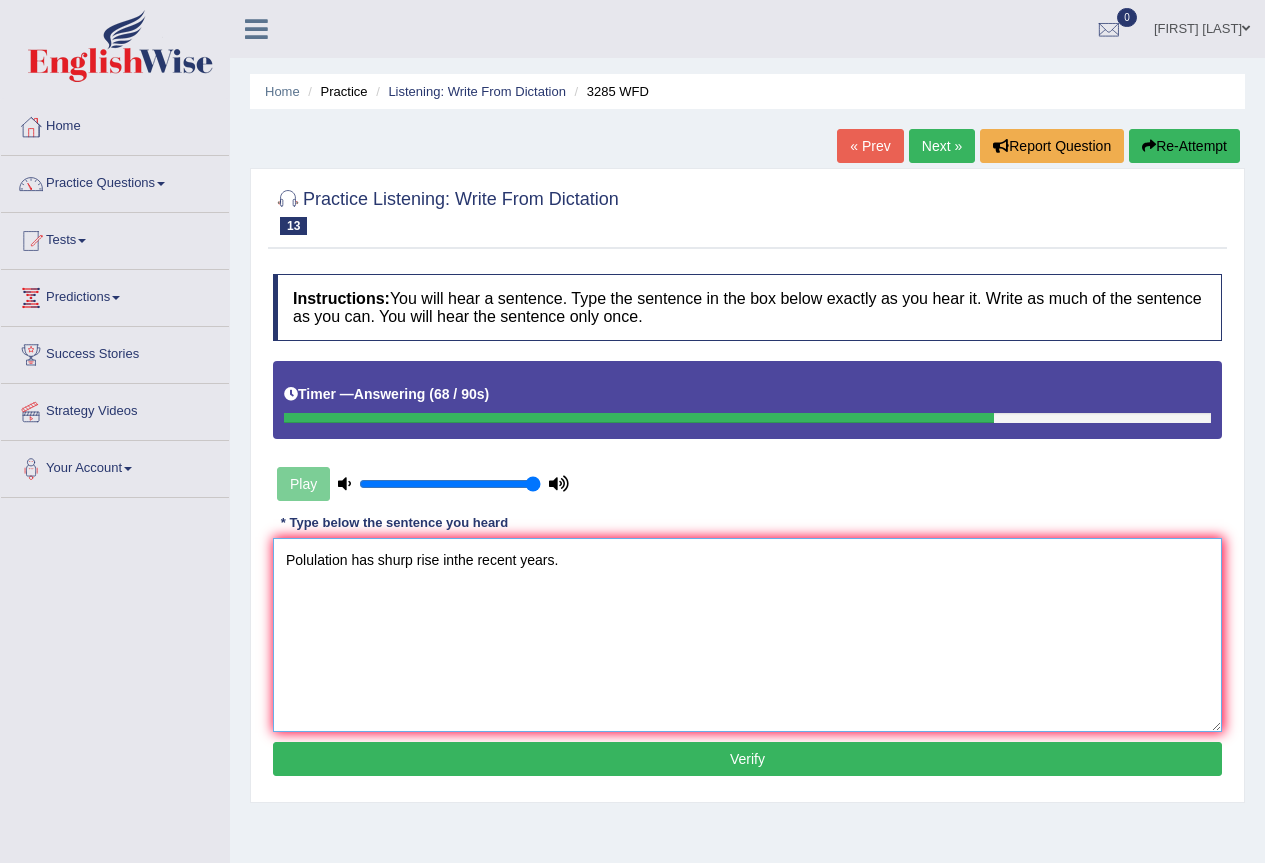 click on "Polulation has shurp rise inthe recent years." at bounding box center [747, 635] 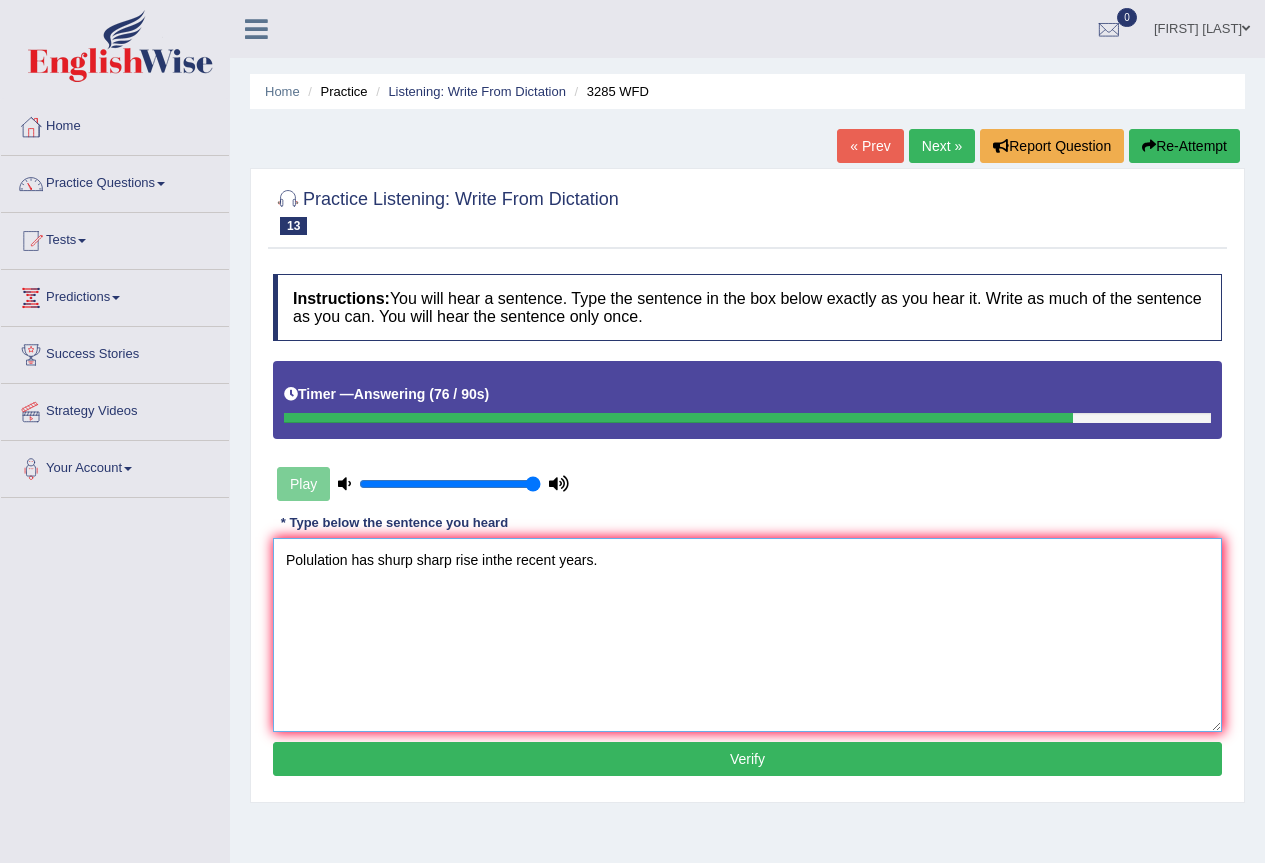 click on "Polulation has shurp sharp rise inthe recent years." at bounding box center [747, 635] 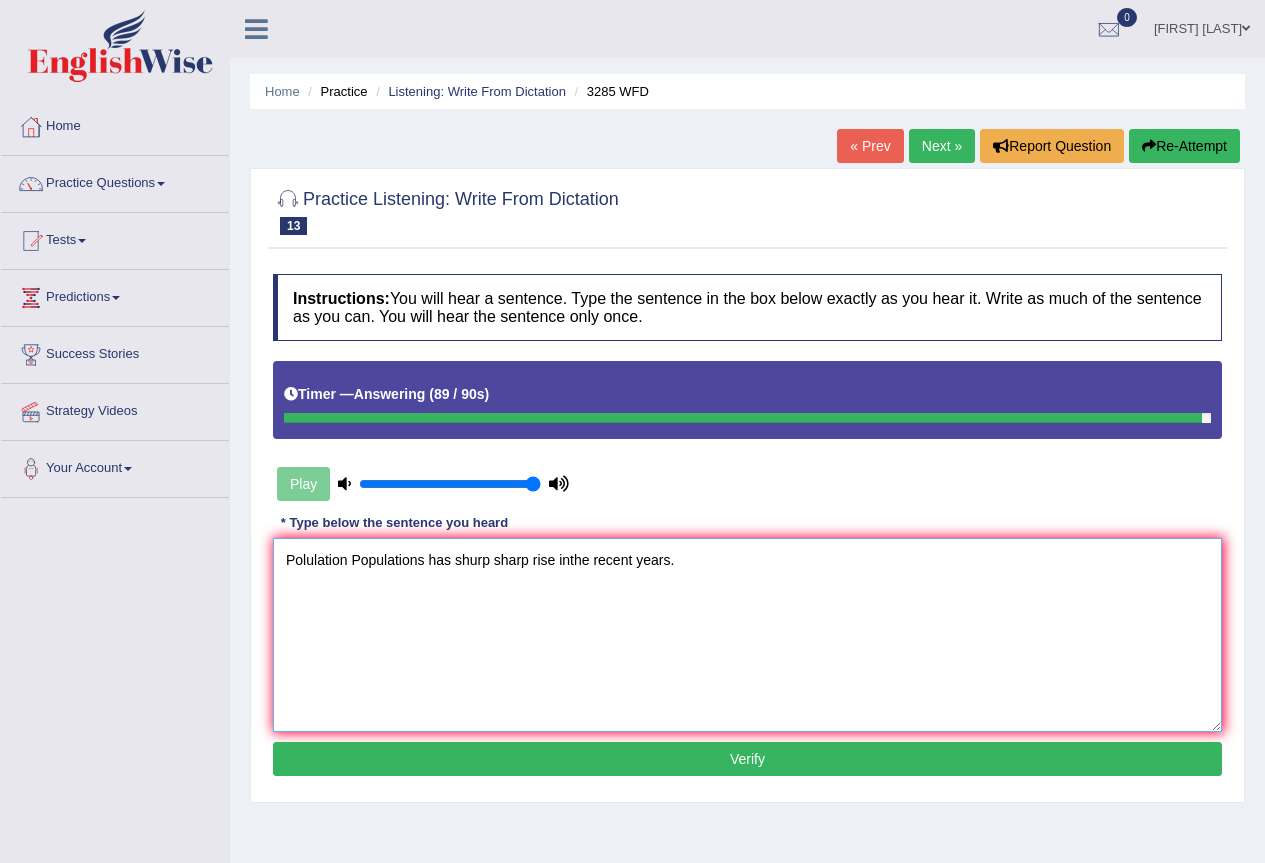 click on "Polulation Populations has shurp sharp rise inthe recent years." at bounding box center (747, 635) 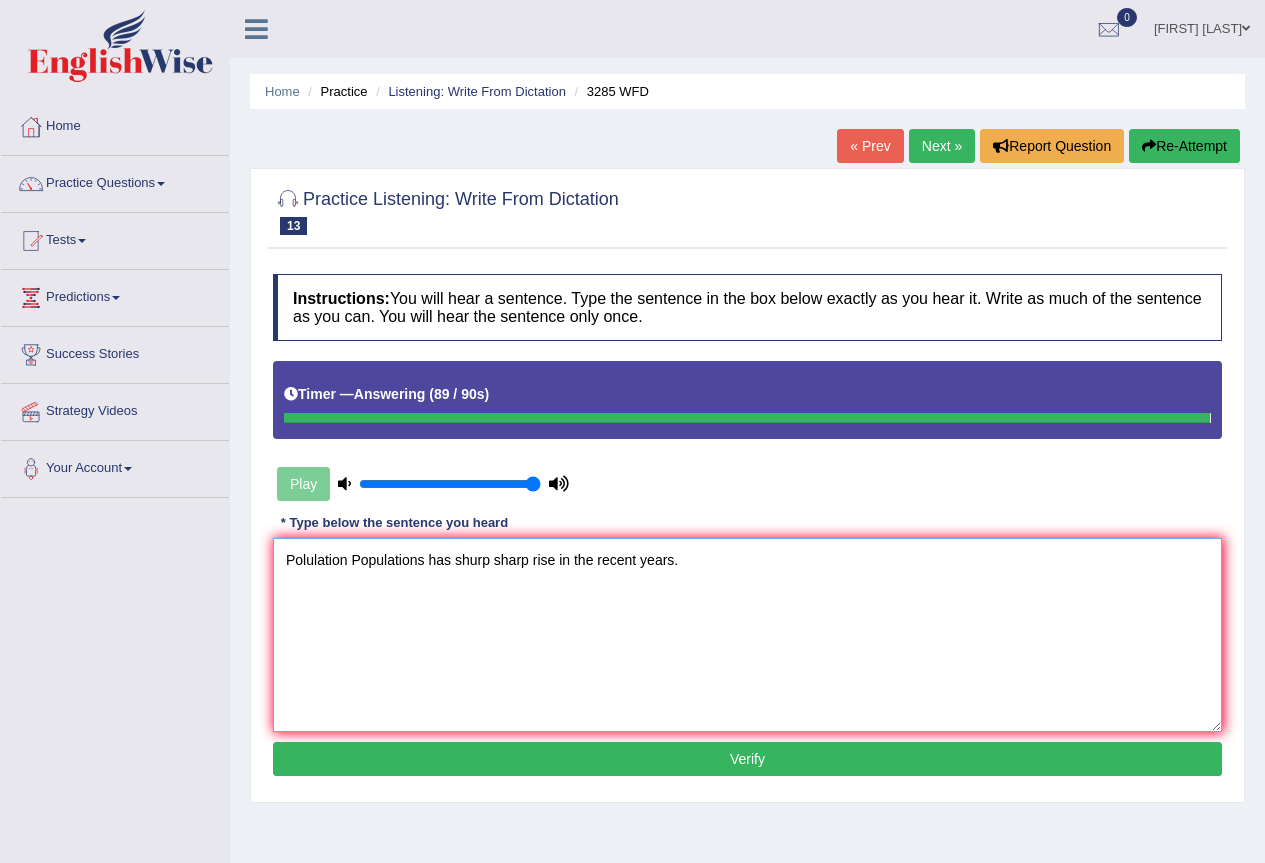 type on "Polulation Populations has shurp sharp rise in the recent years." 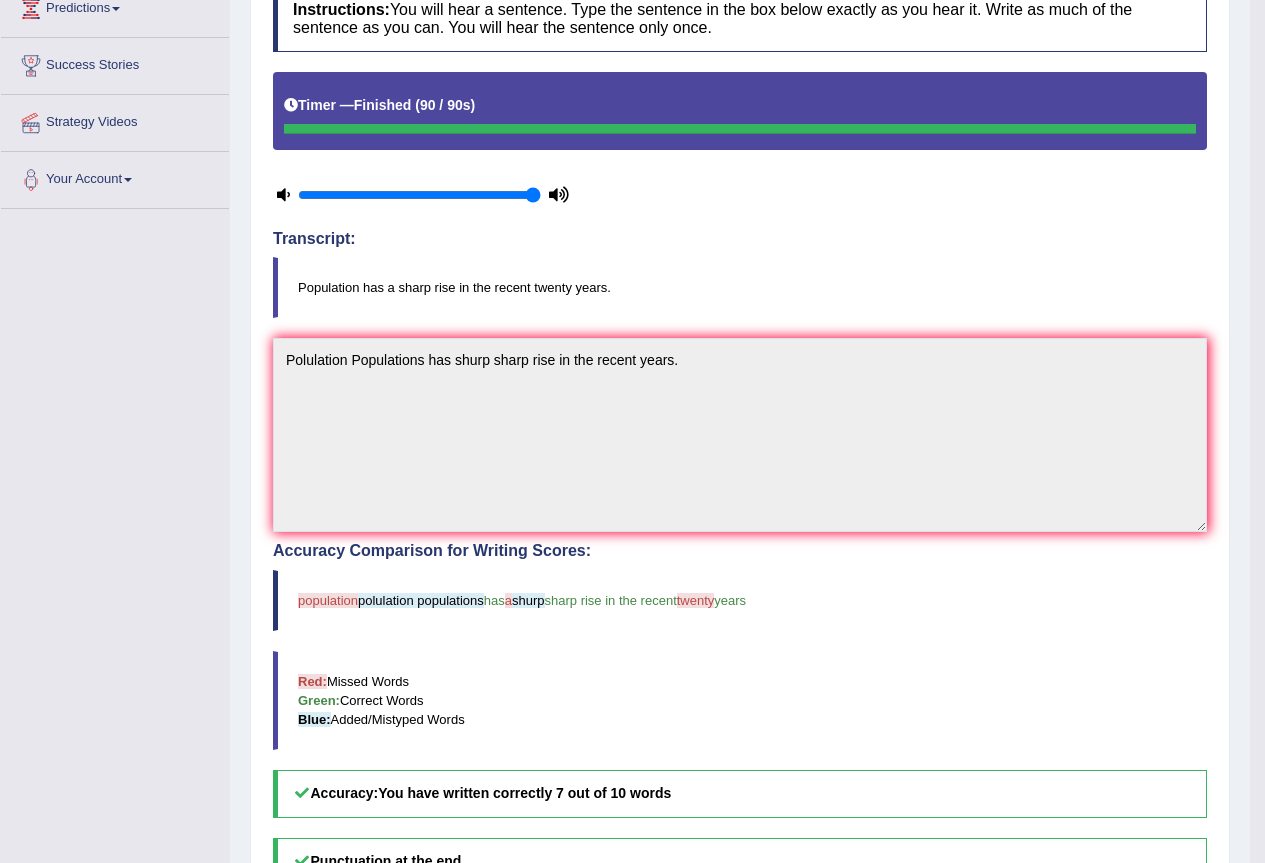 scroll, scrollTop: 89, scrollLeft: 0, axis: vertical 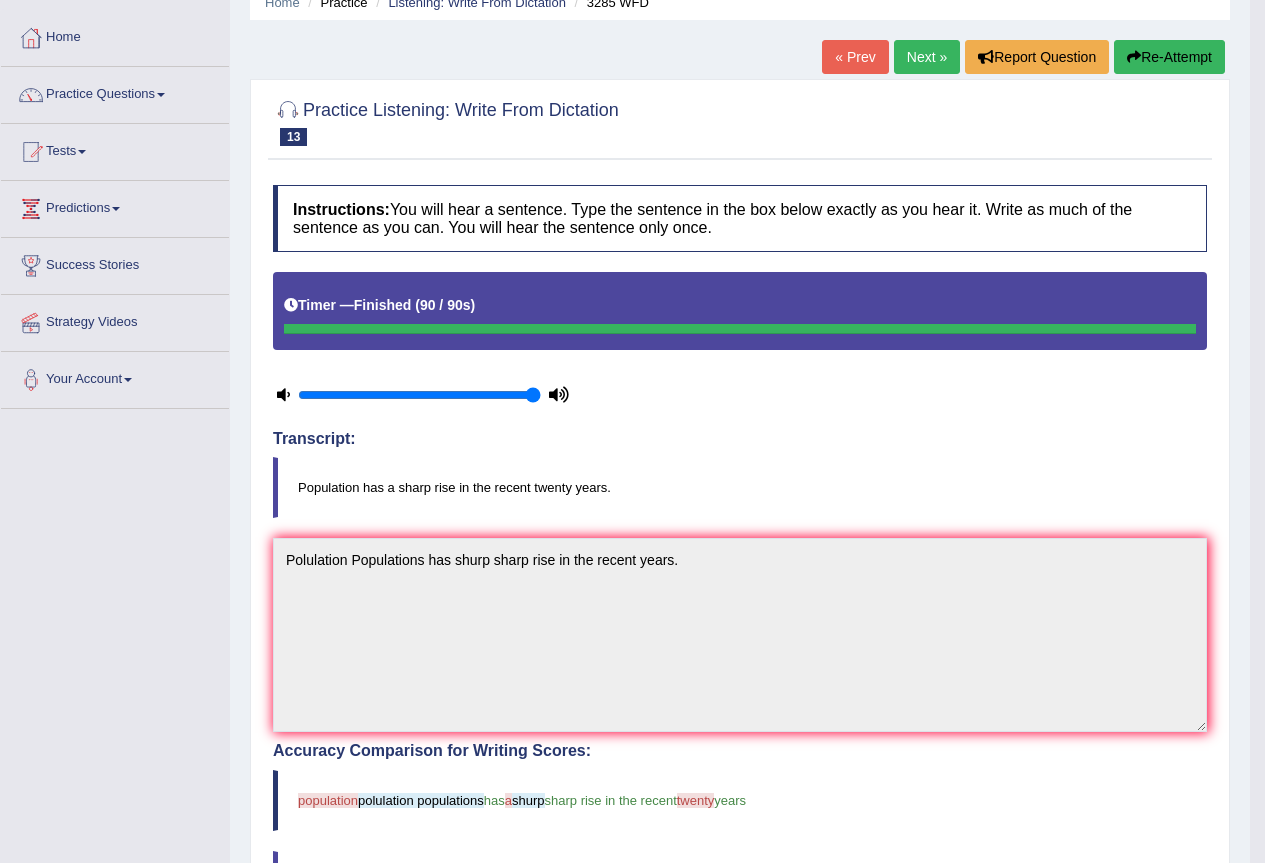 click on "Next »" at bounding box center (927, 57) 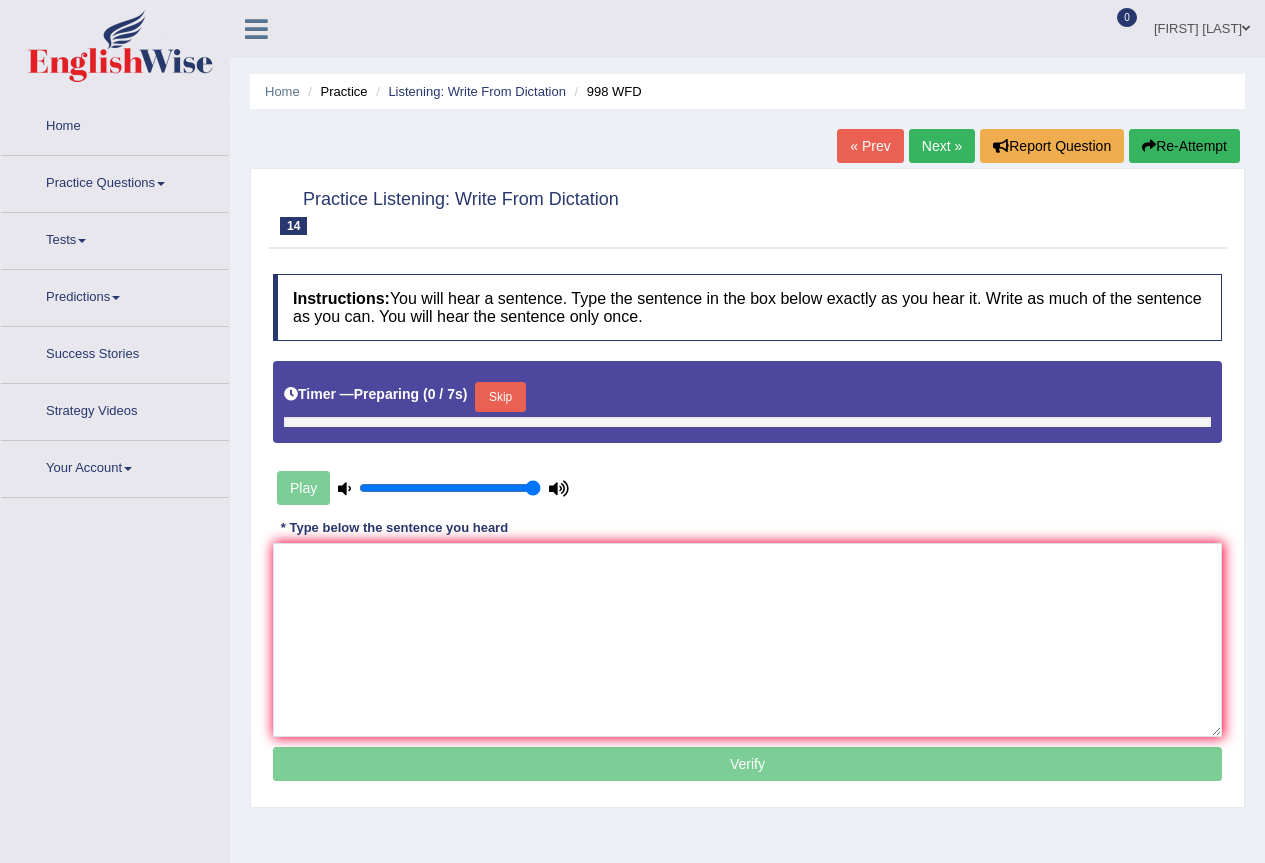 scroll, scrollTop: 0, scrollLeft: 0, axis: both 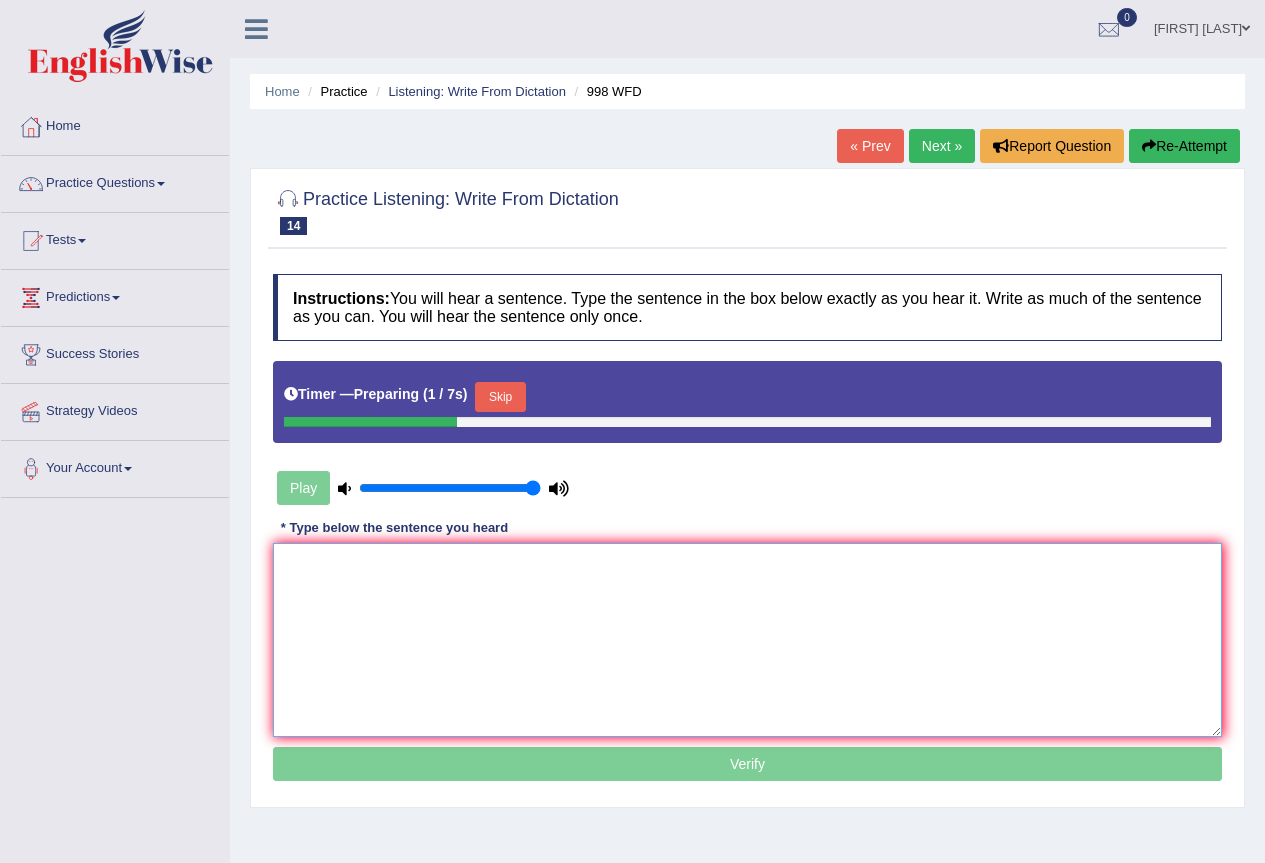 drag, startPoint x: 938, startPoint y: 598, endPoint x: 946, endPoint y: 589, distance: 12.0415945 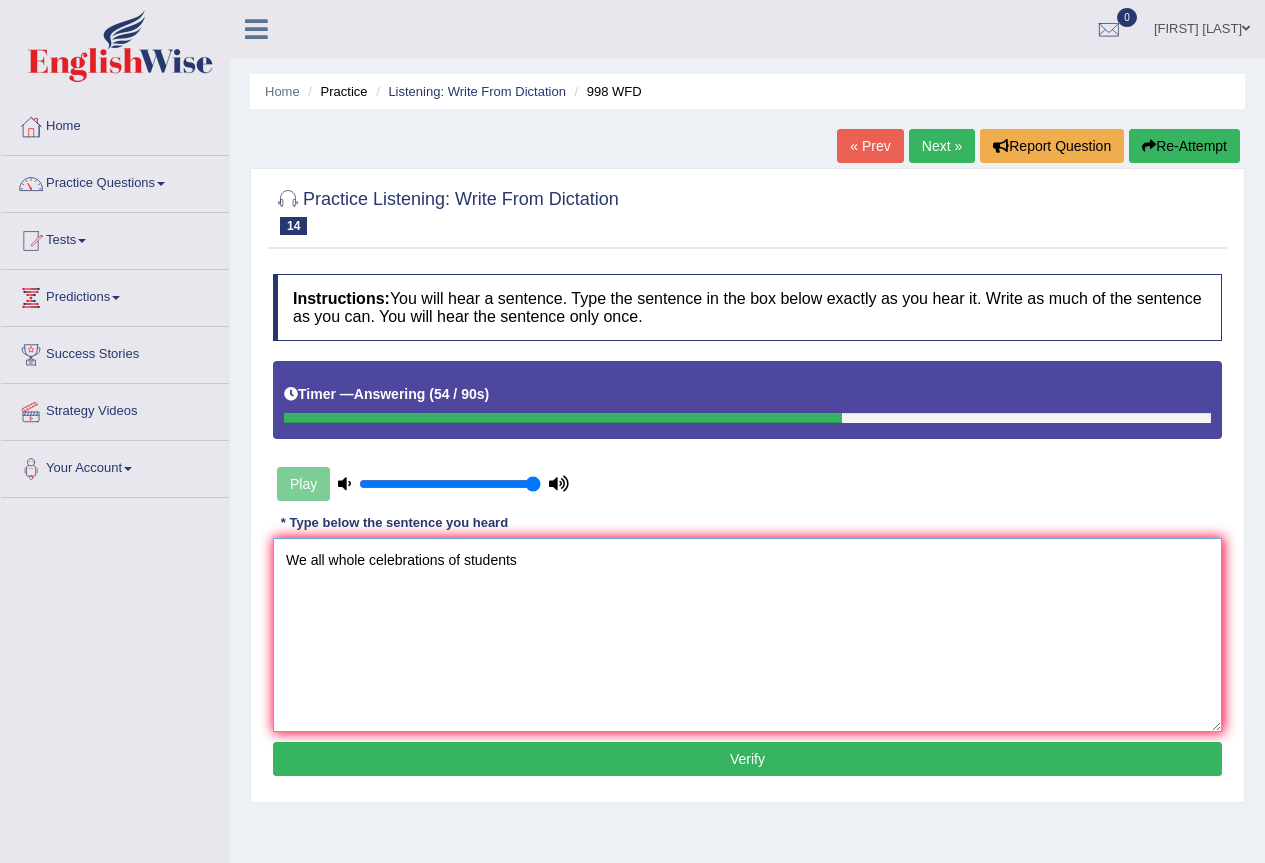 click on "We all whole celebrations of students" at bounding box center (747, 635) 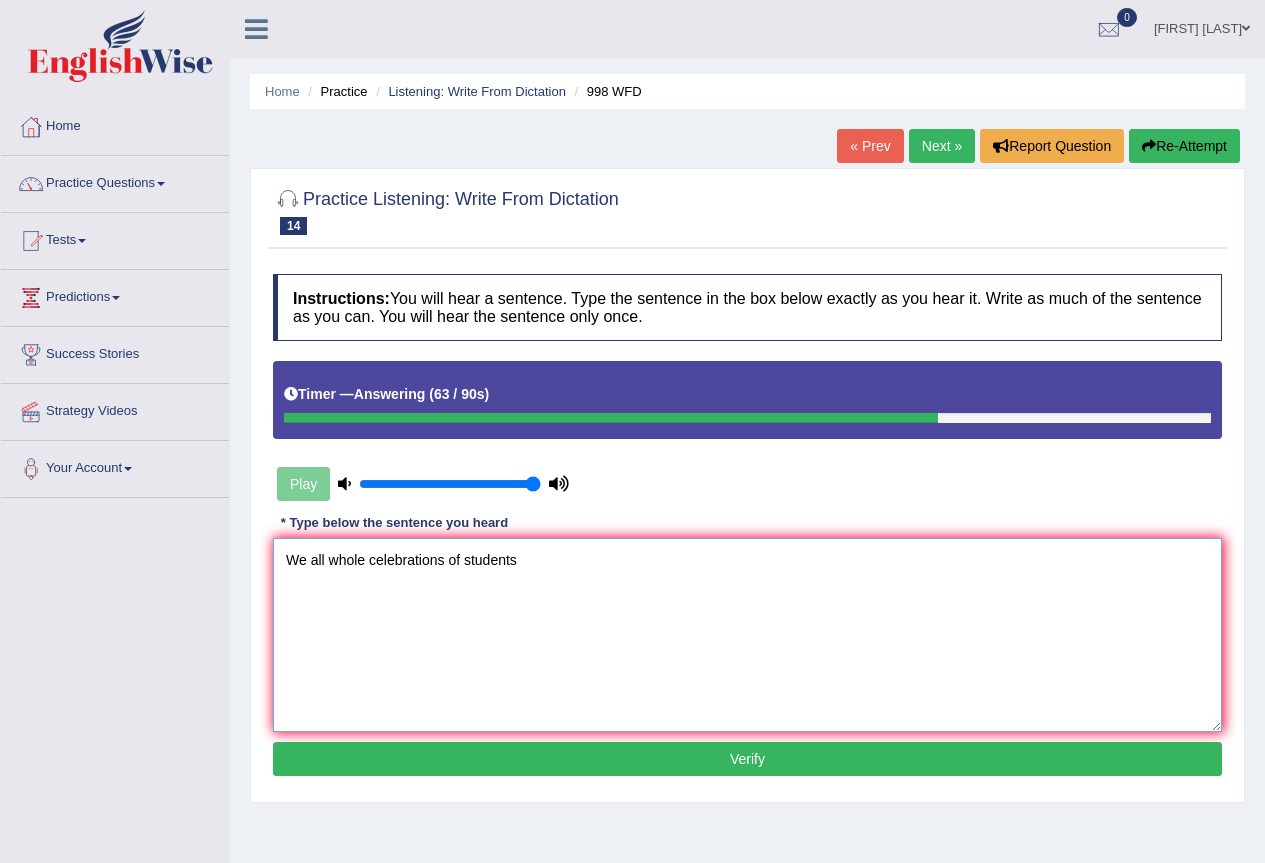 type on "We all whole celebrations of students" 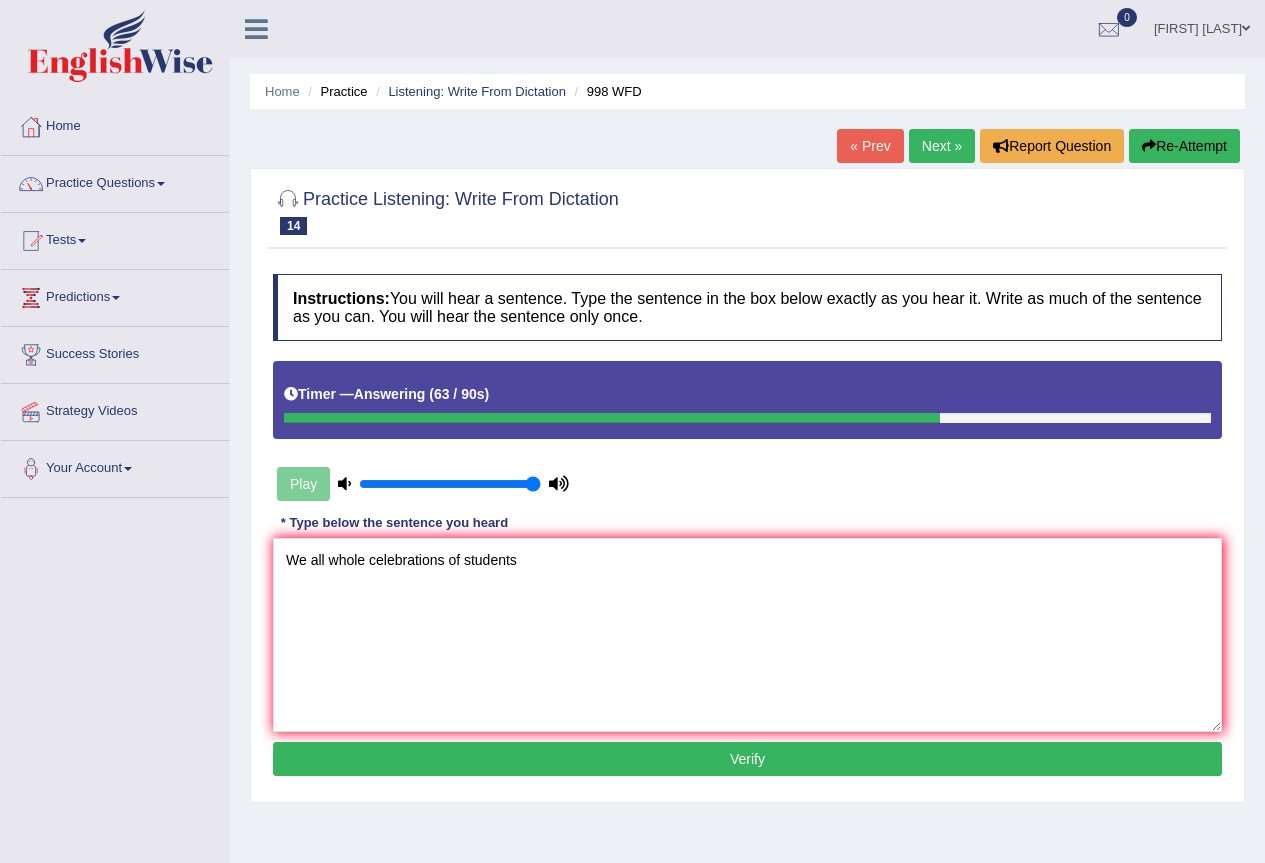 click on "Verify" at bounding box center (747, 759) 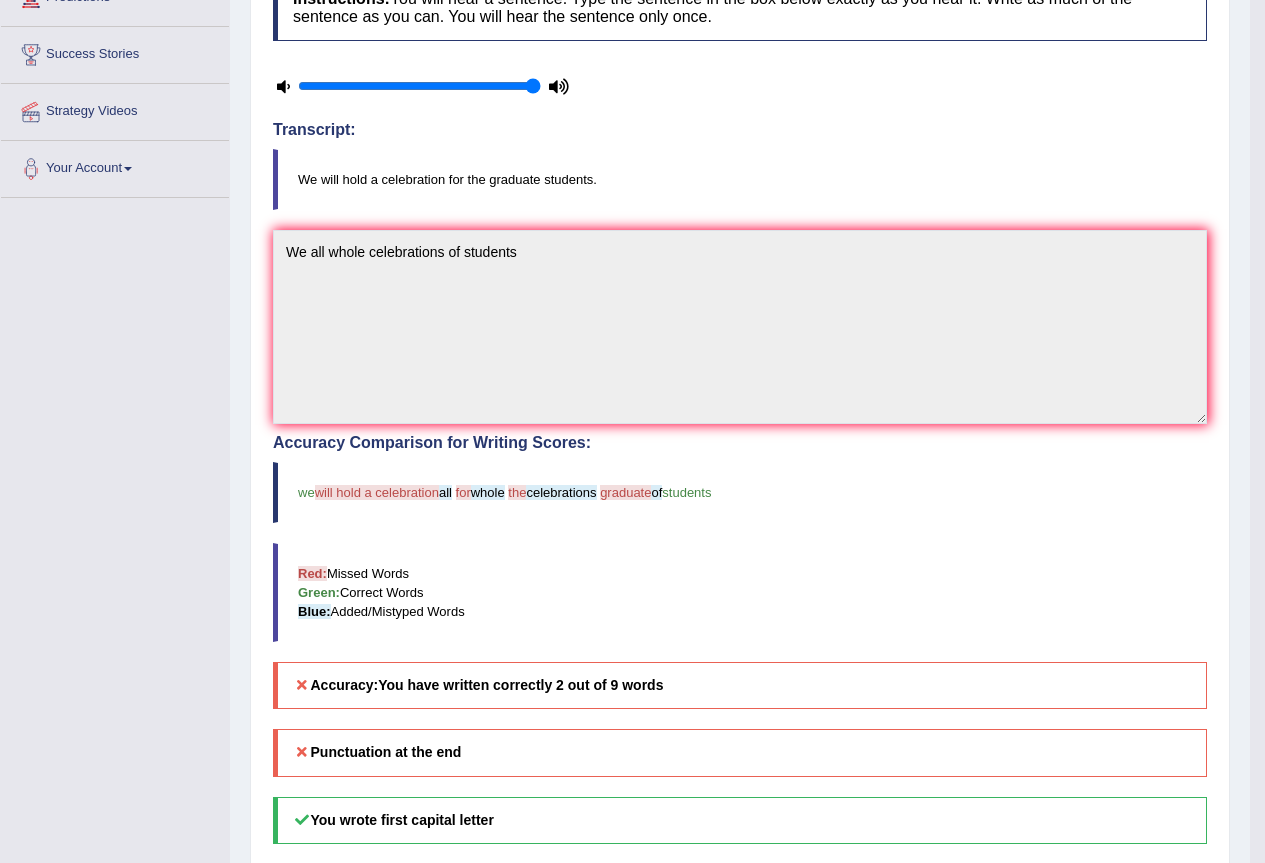 scroll, scrollTop: 100, scrollLeft: 0, axis: vertical 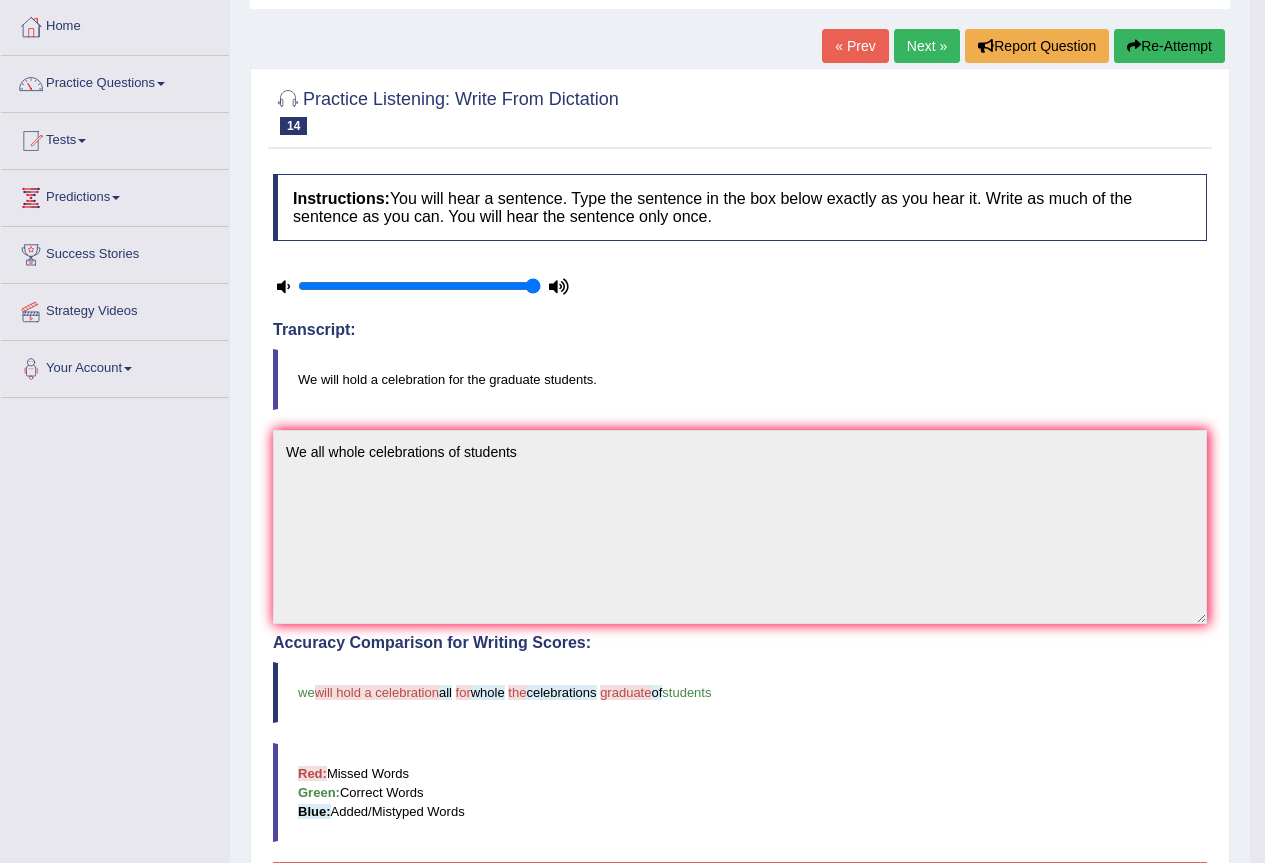 click on "Next »" at bounding box center [927, 46] 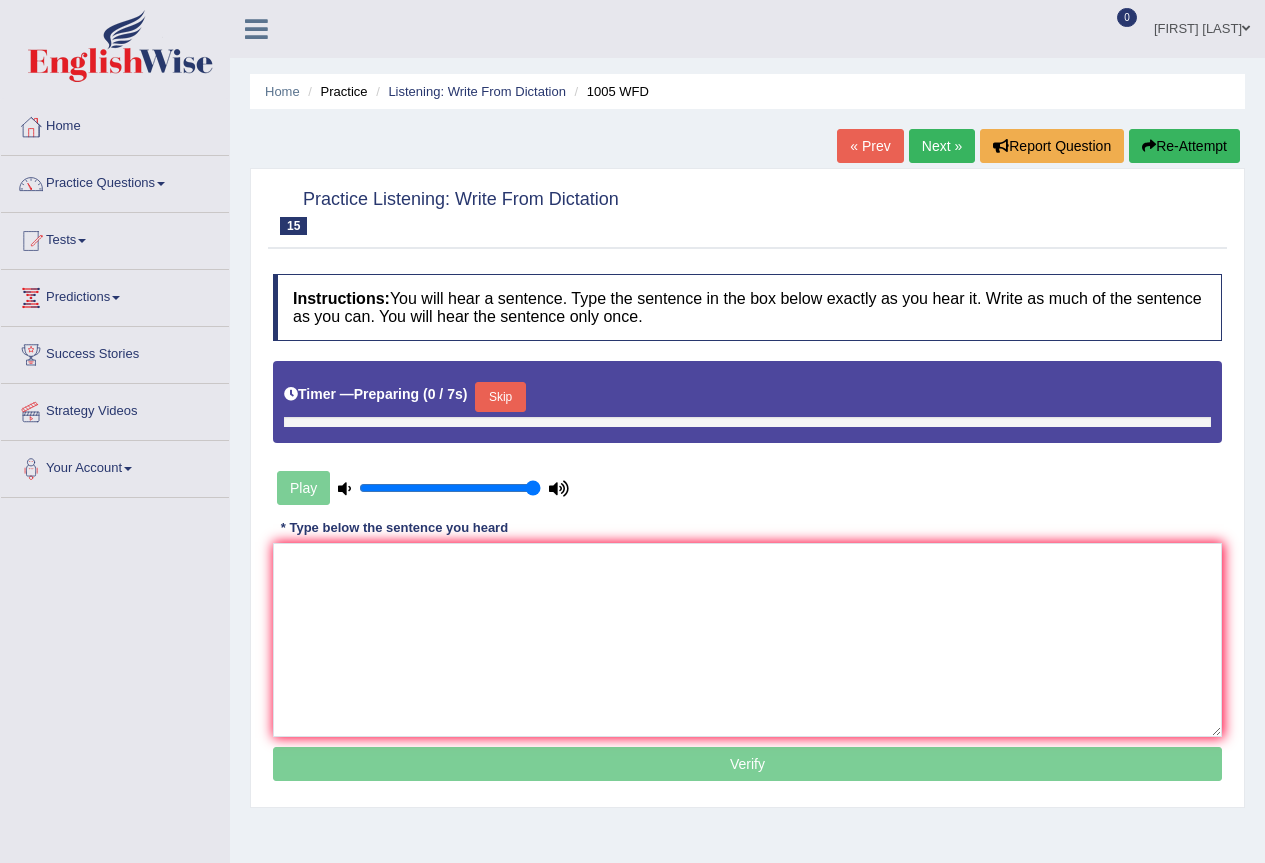 scroll, scrollTop: 0, scrollLeft: 0, axis: both 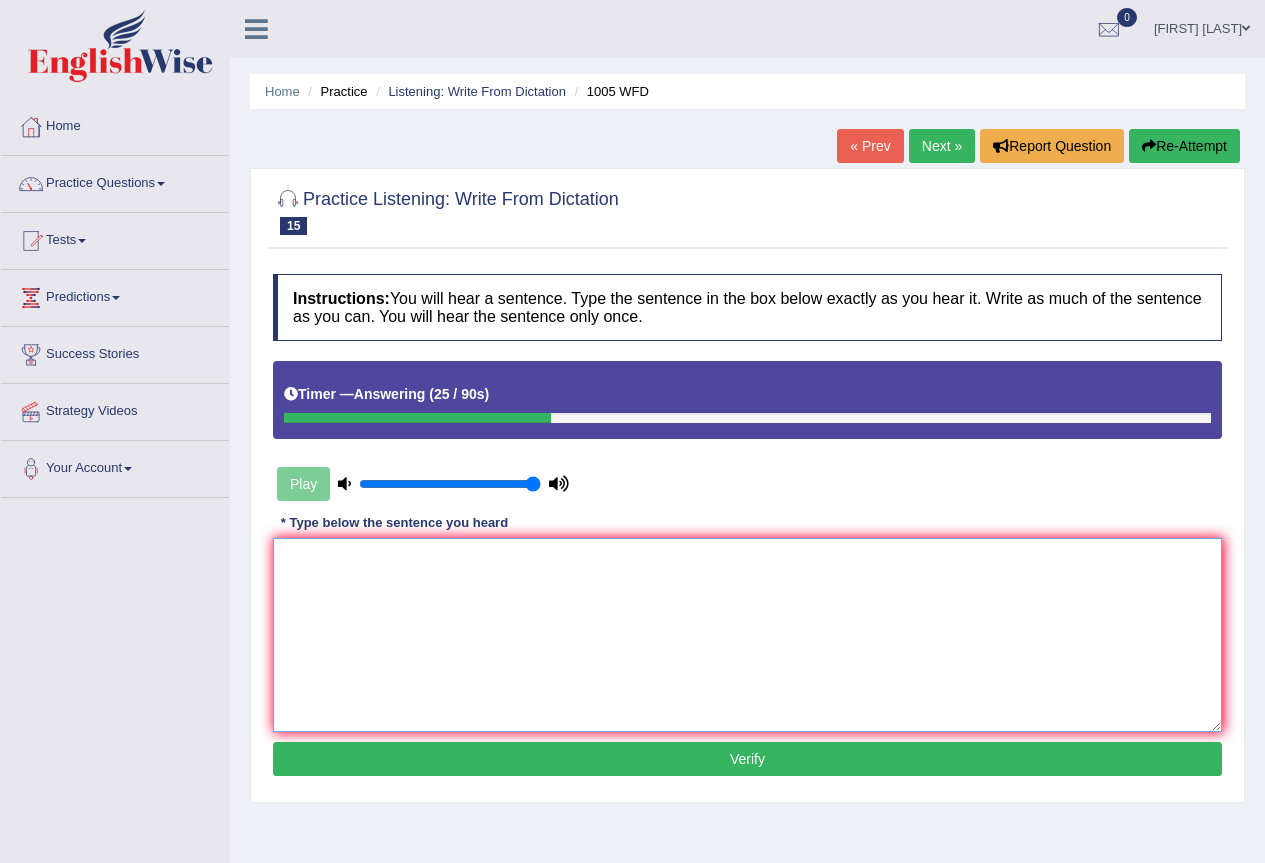 click at bounding box center [747, 635] 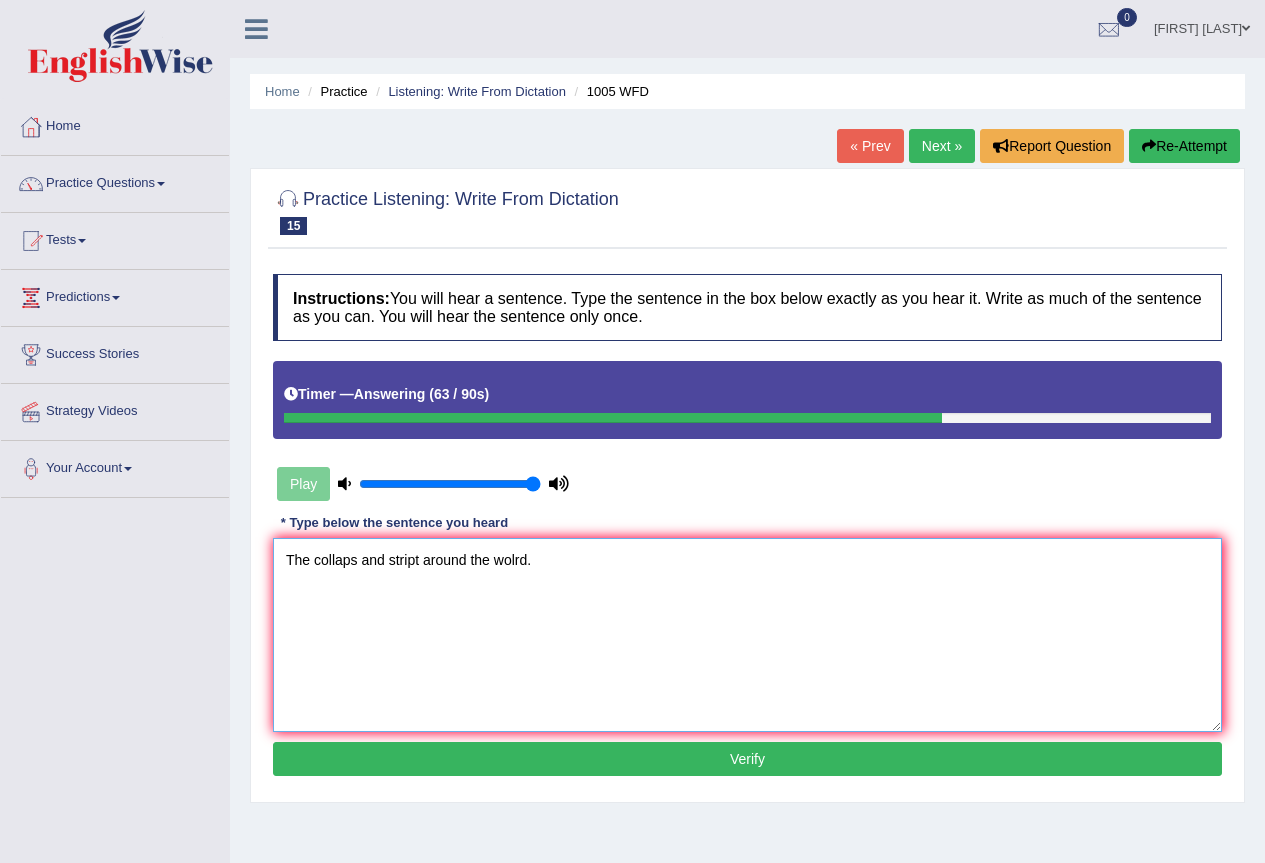 click on "The collaps and stript around the wolrd." at bounding box center (747, 635) 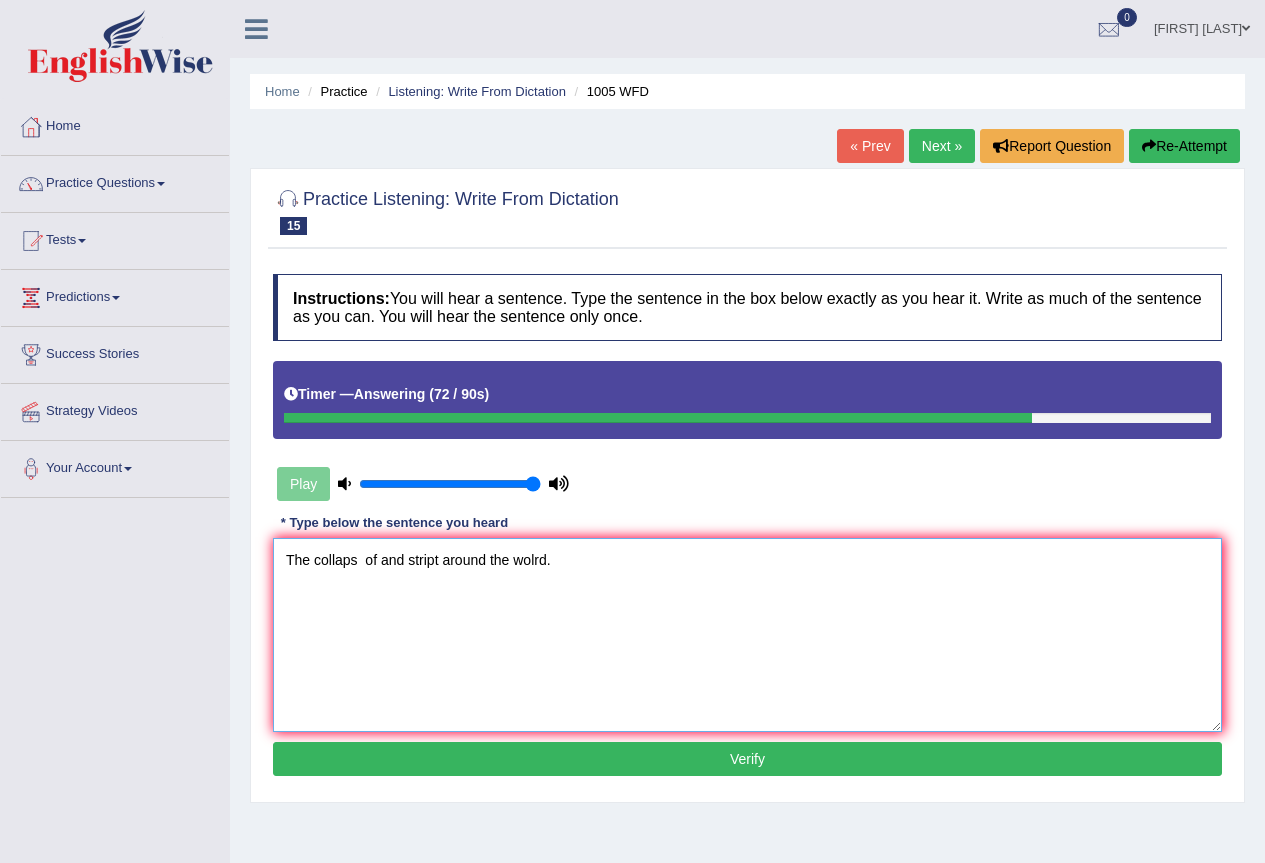 click on "The collaps  of and stript around the wolrd." at bounding box center [747, 635] 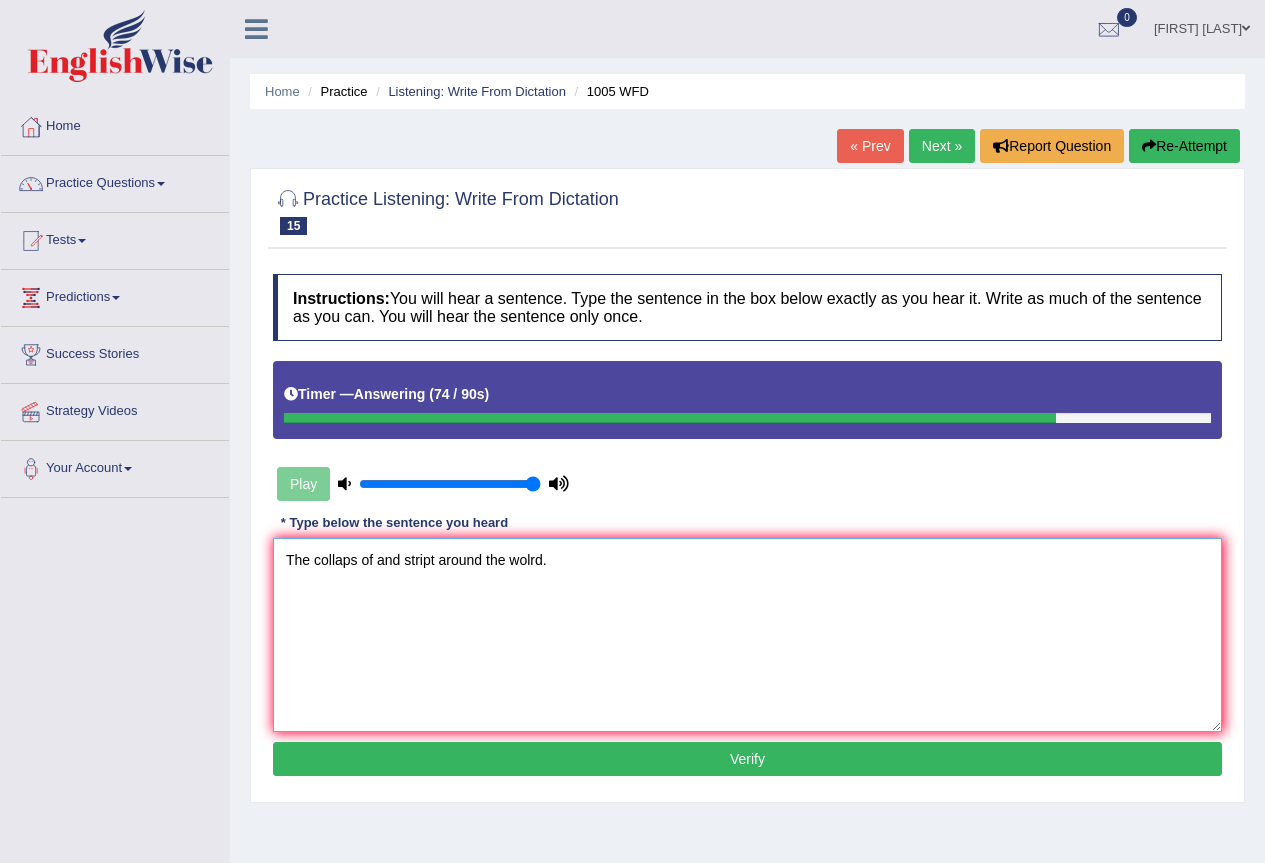 click on "The collaps of and stript around the wolrd." at bounding box center (747, 635) 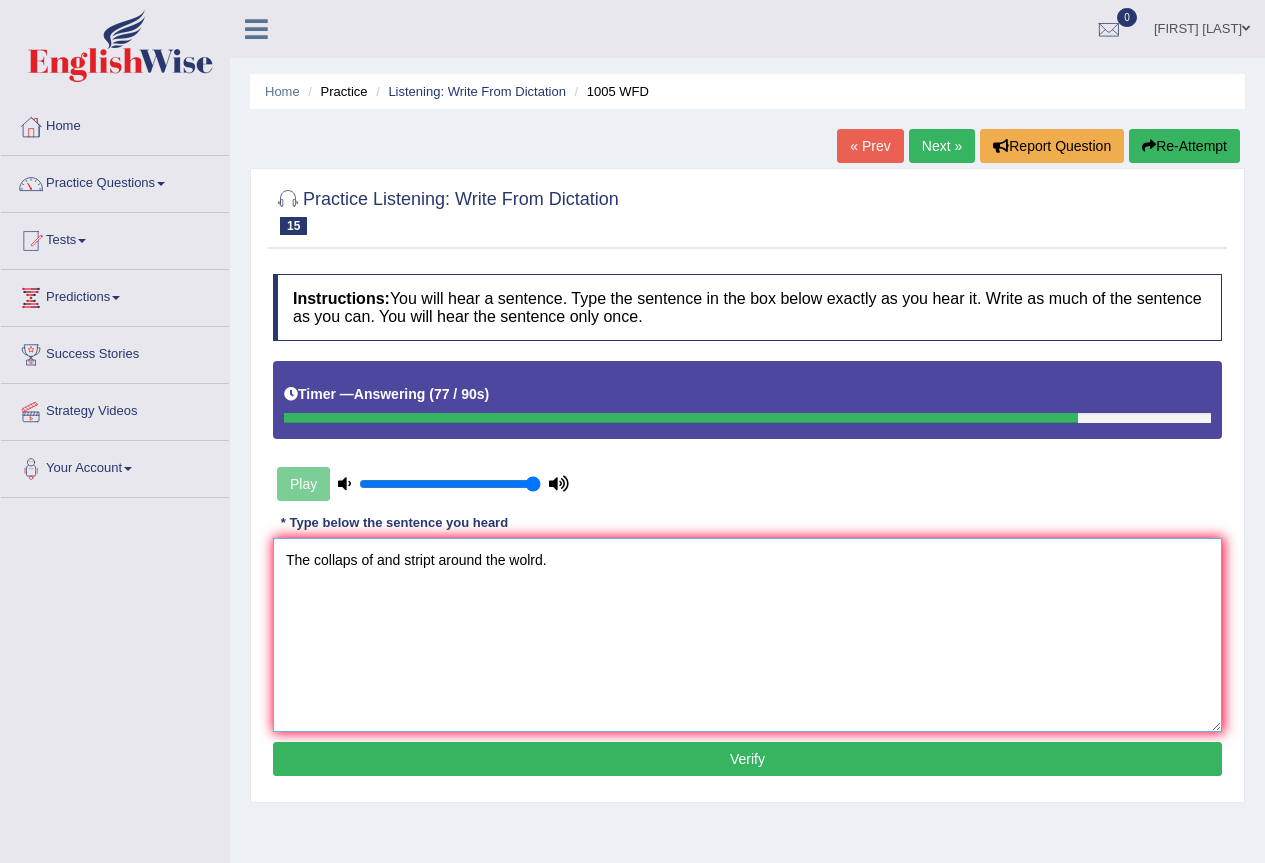 click on "The collaps of and stript around the wolrd." at bounding box center [747, 635] 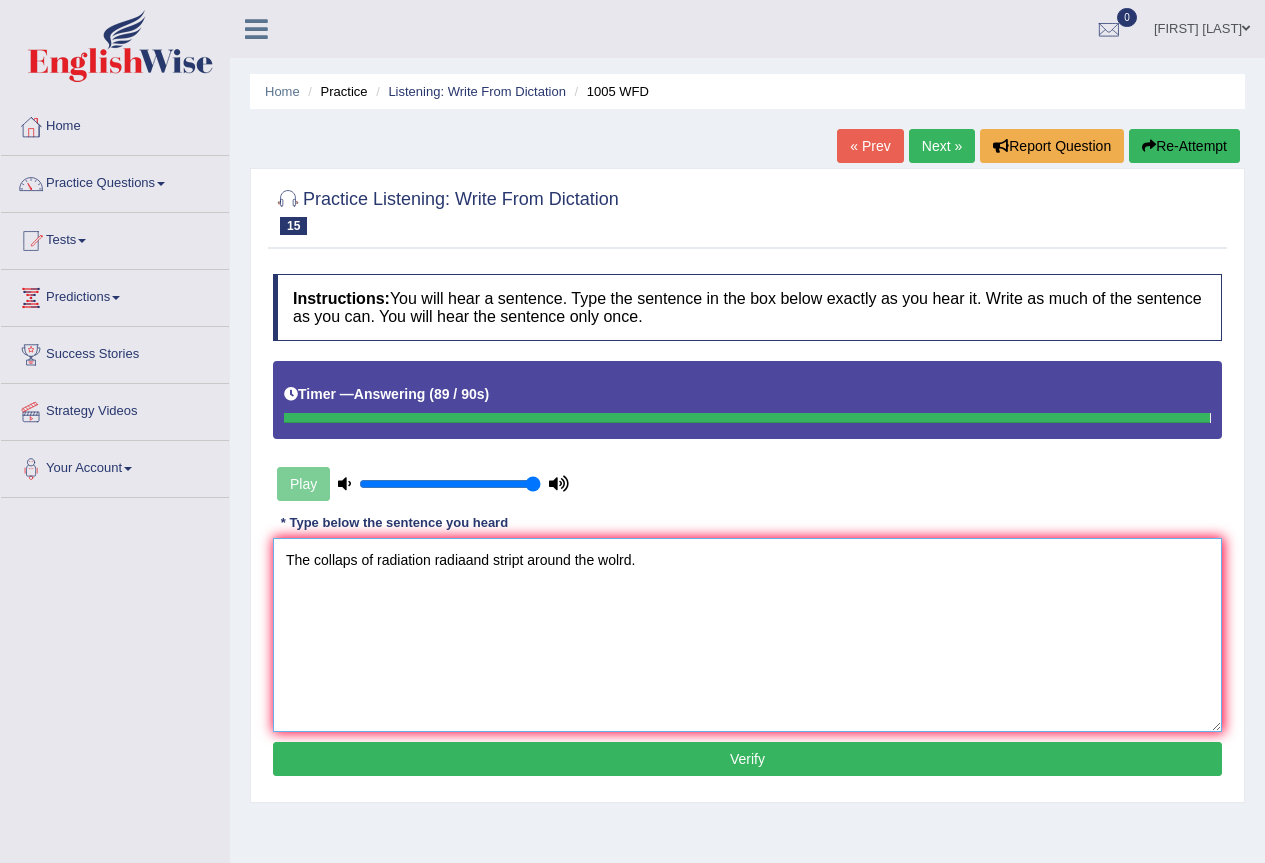 type on "The collaps of radiation radiaand stript around the wolrd." 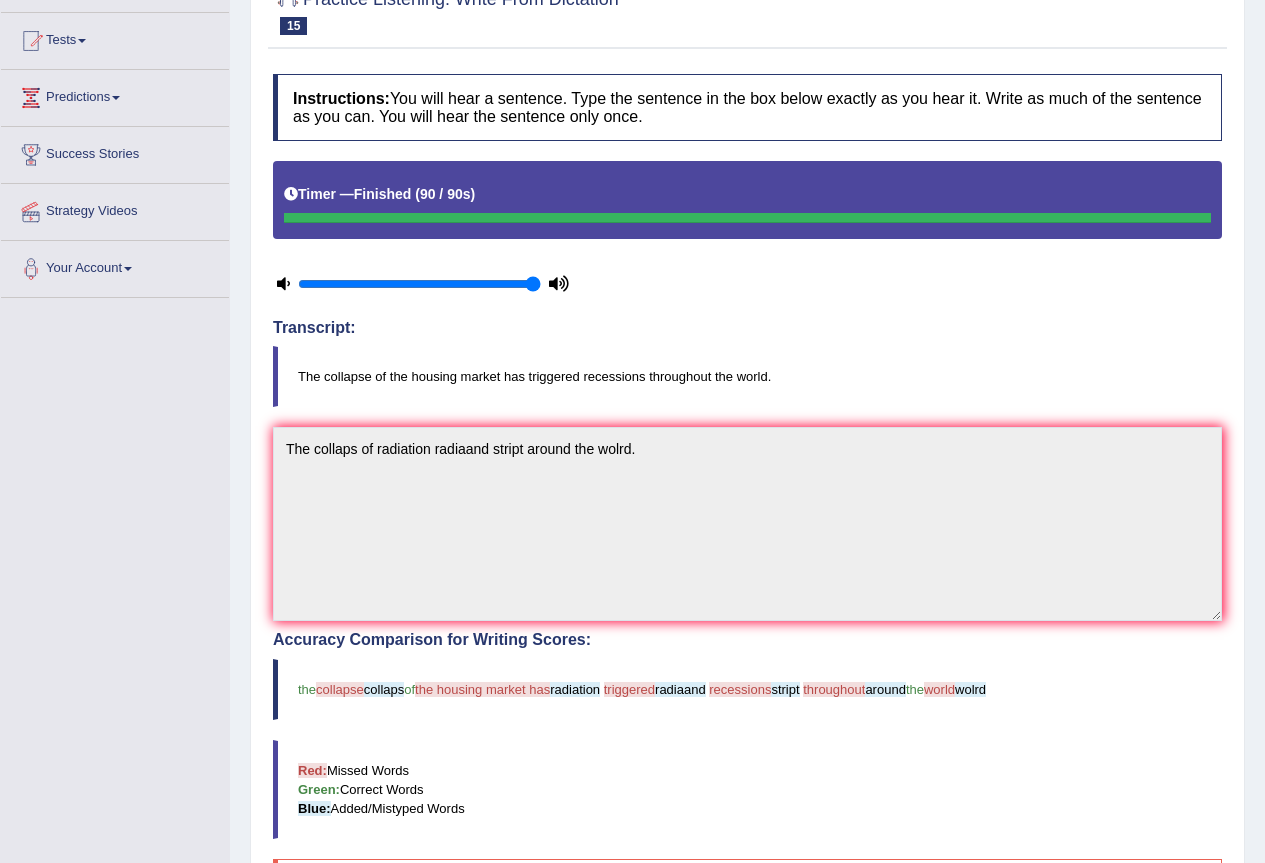 scroll, scrollTop: 100, scrollLeft: 0, axis: vertical 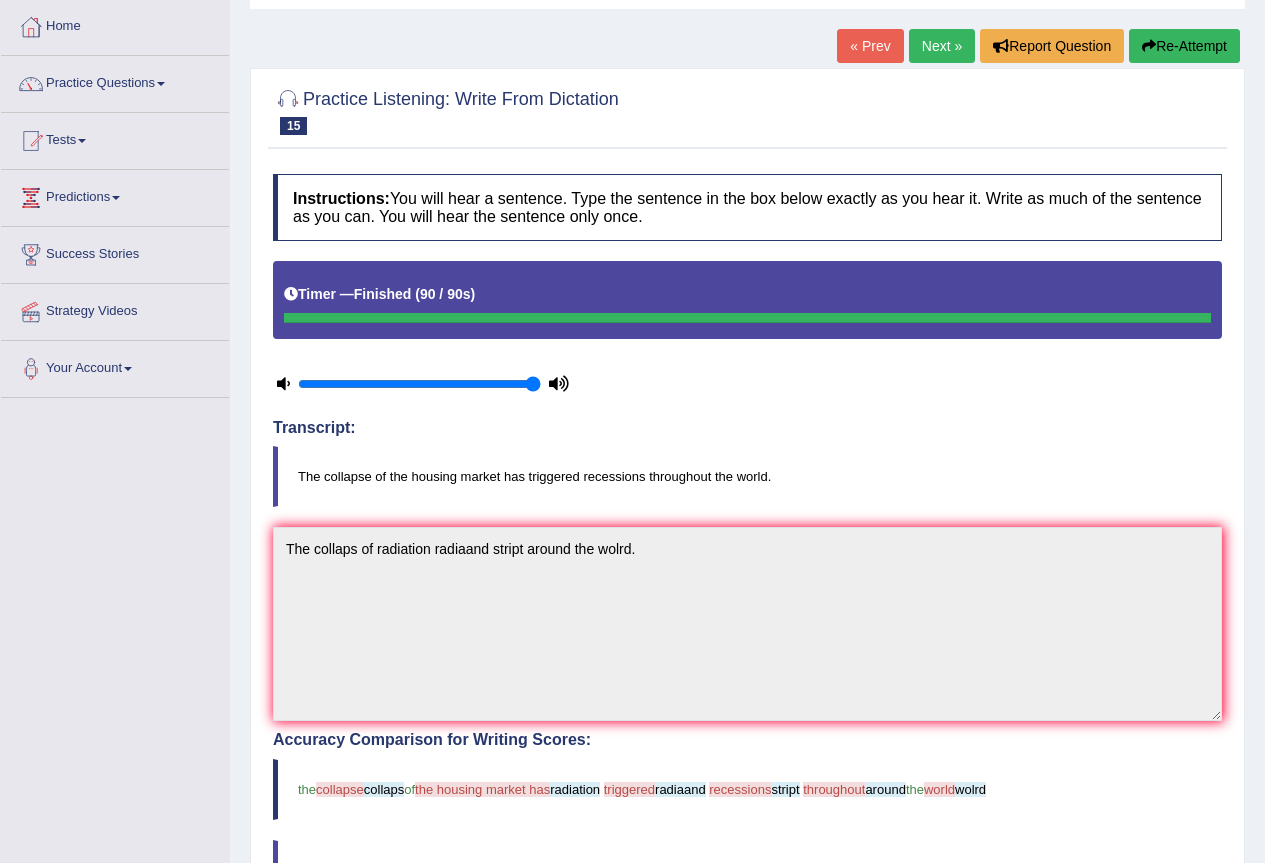 click on "Next »" at bounding box center [942, 46] 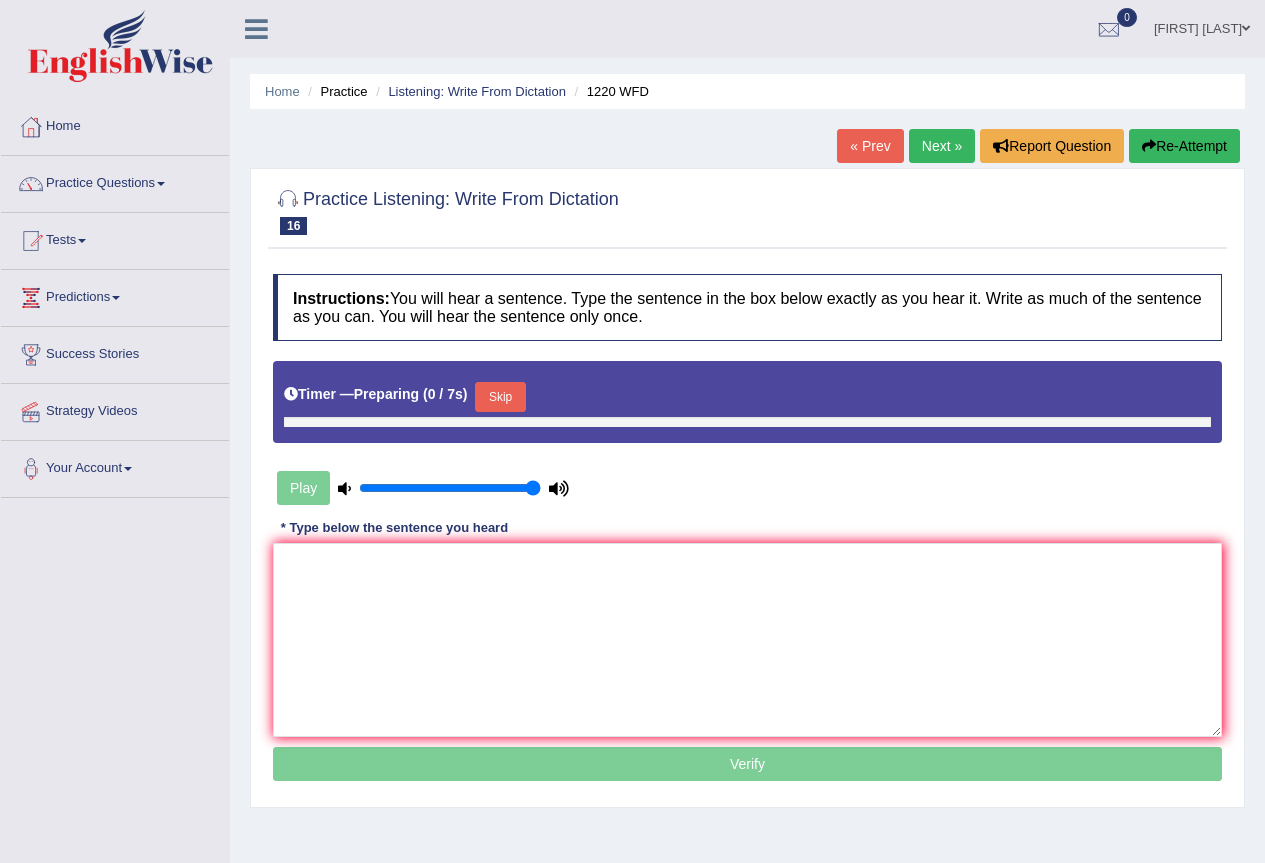 scroll, scrollTop: 0, scrollLeft: 0, axis: both 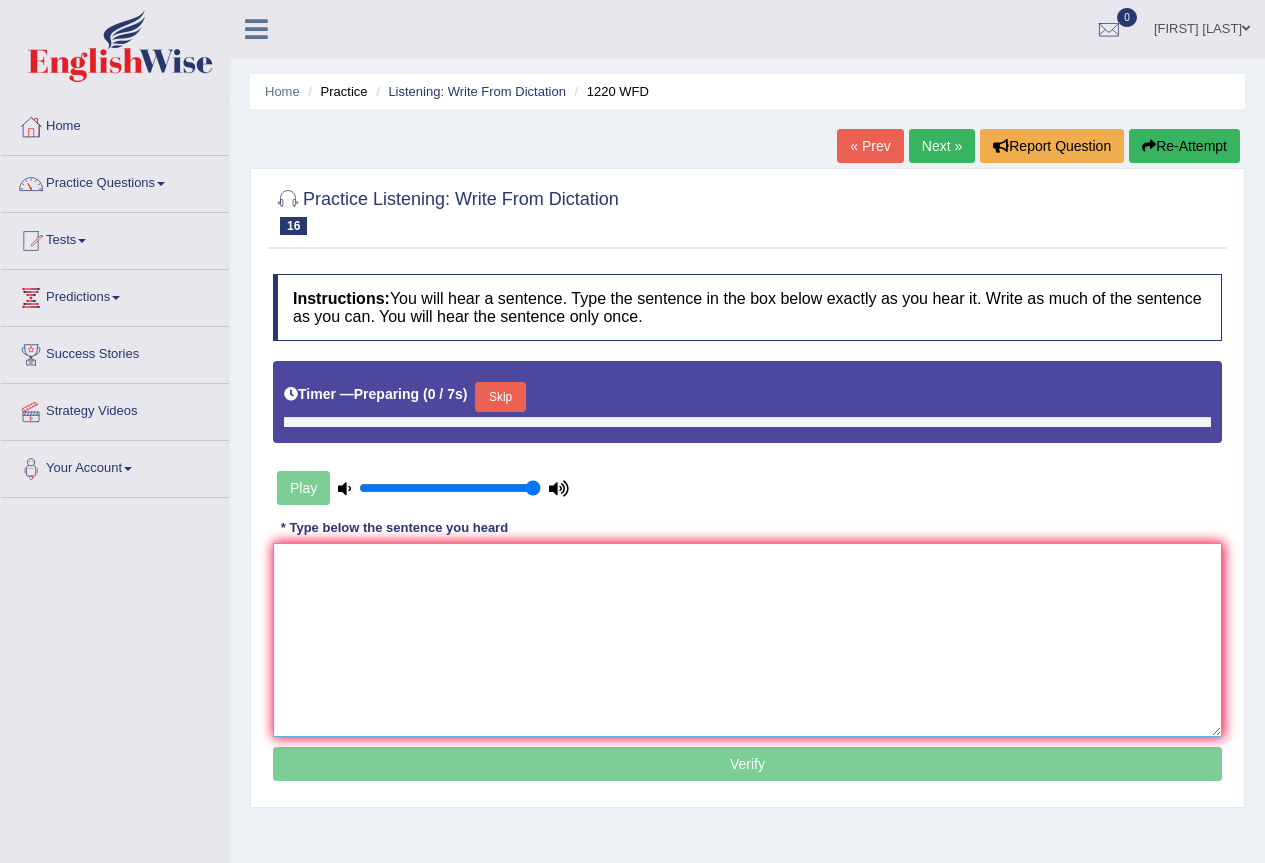 click at bounding box center [747, 640] 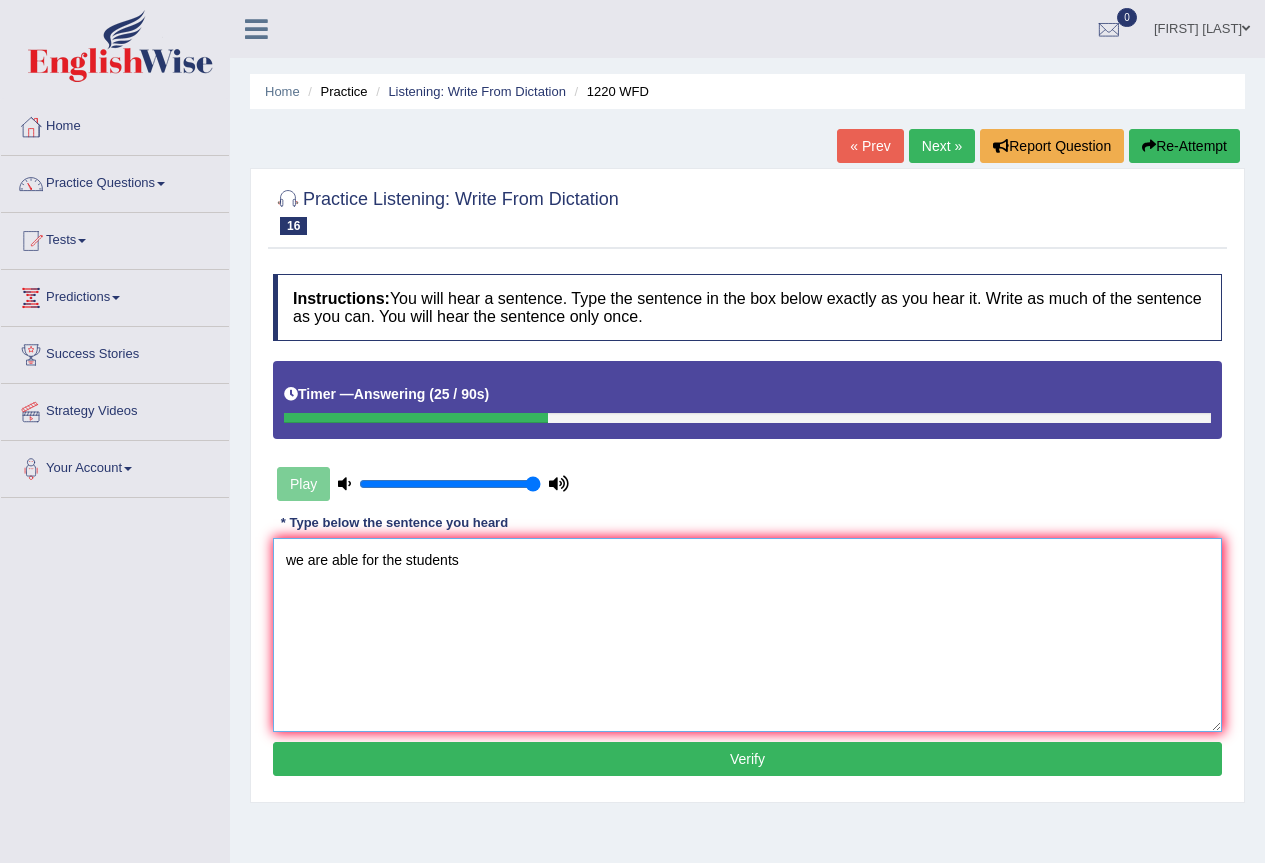 click on "we are able for the students" at bounding box center [747, 635] 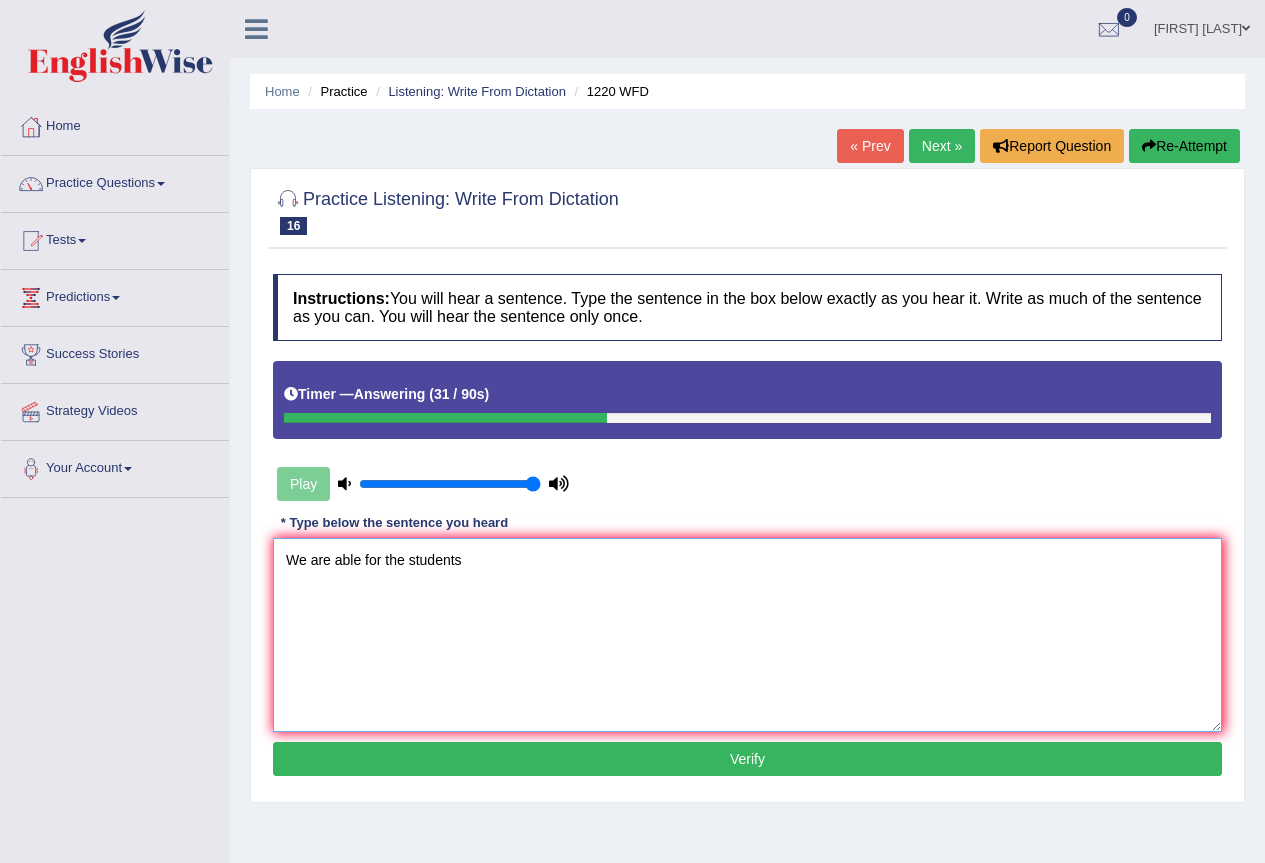 click on "We are able for the students" at bounding box center (747, 635) 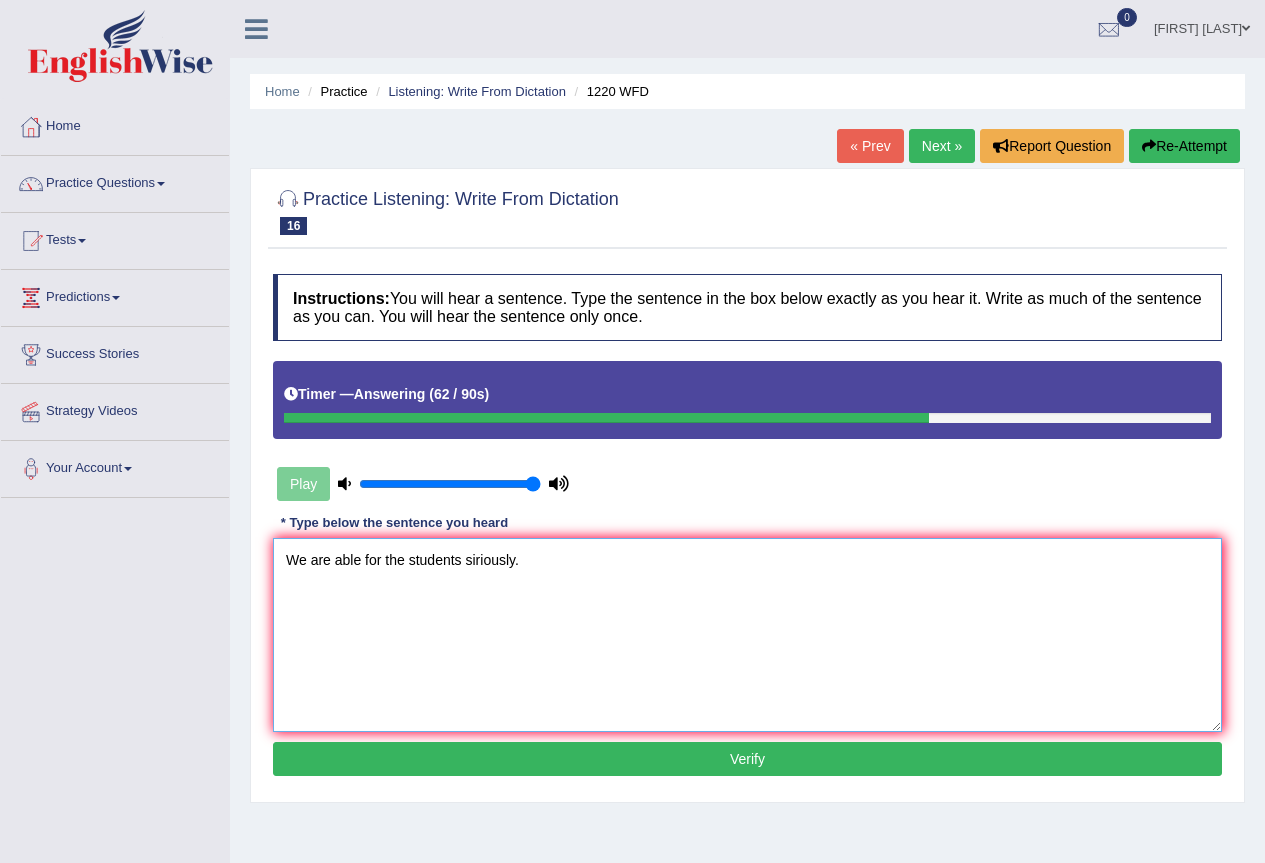 type on "We are able for the students siriously." 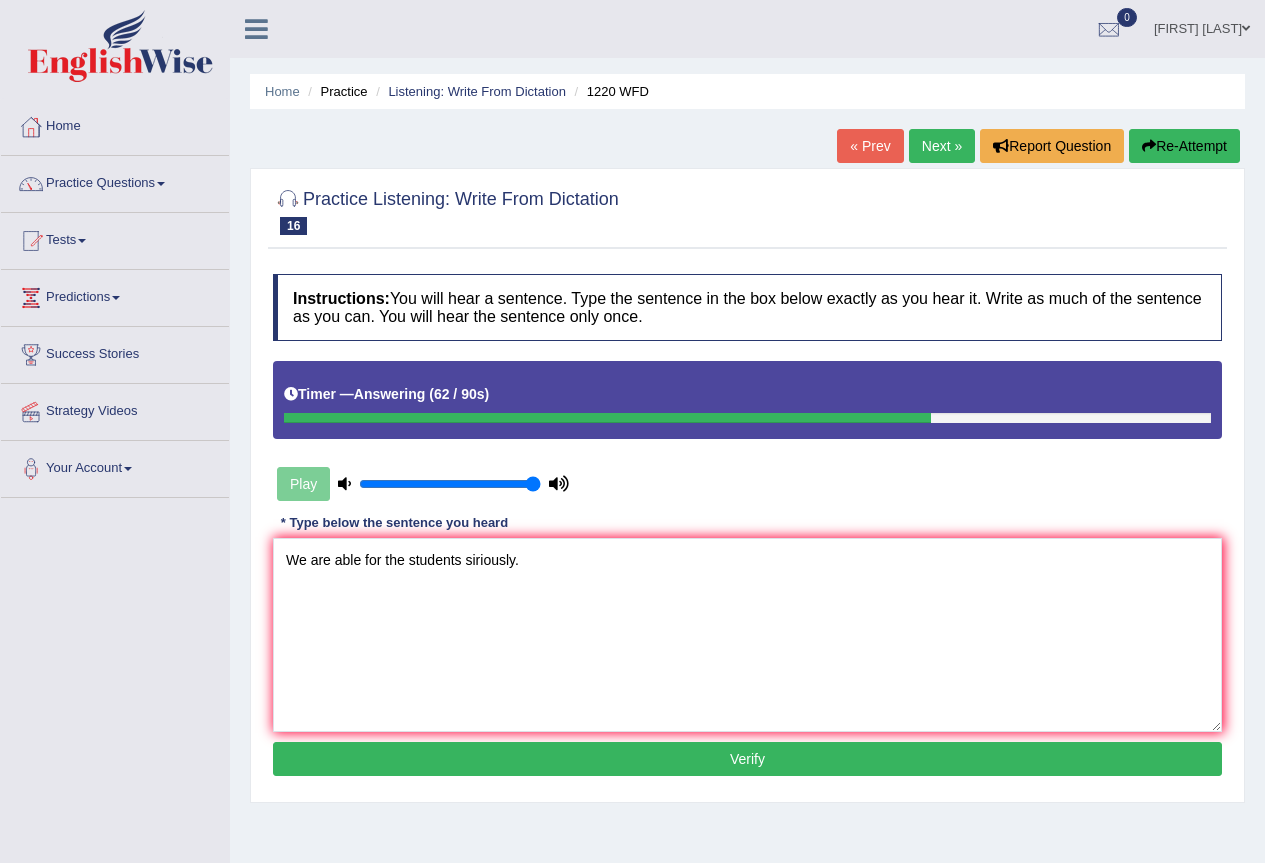 click on "Verify" at bounding box center [747, 759] 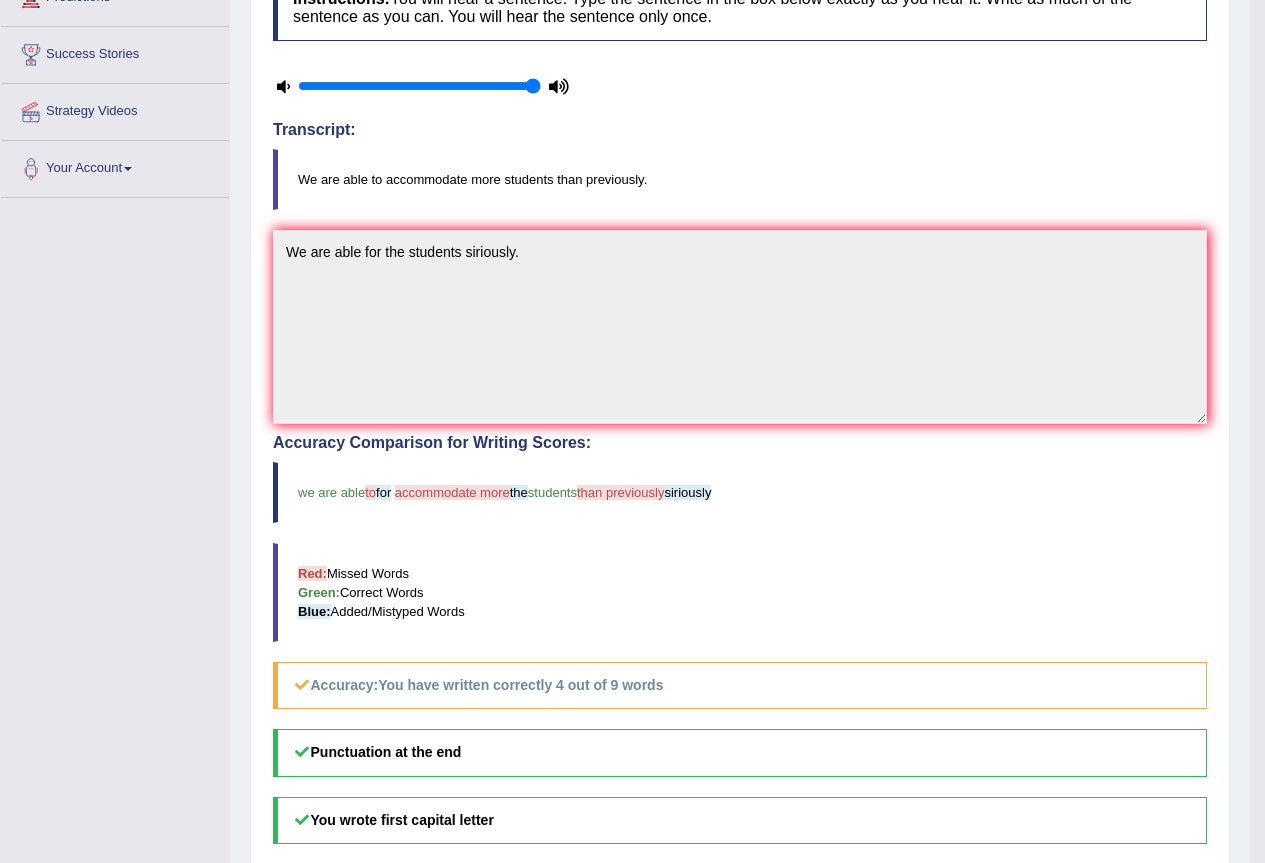 scroll, scrollTop: 100, scrollLeft: 0, axis: vertical 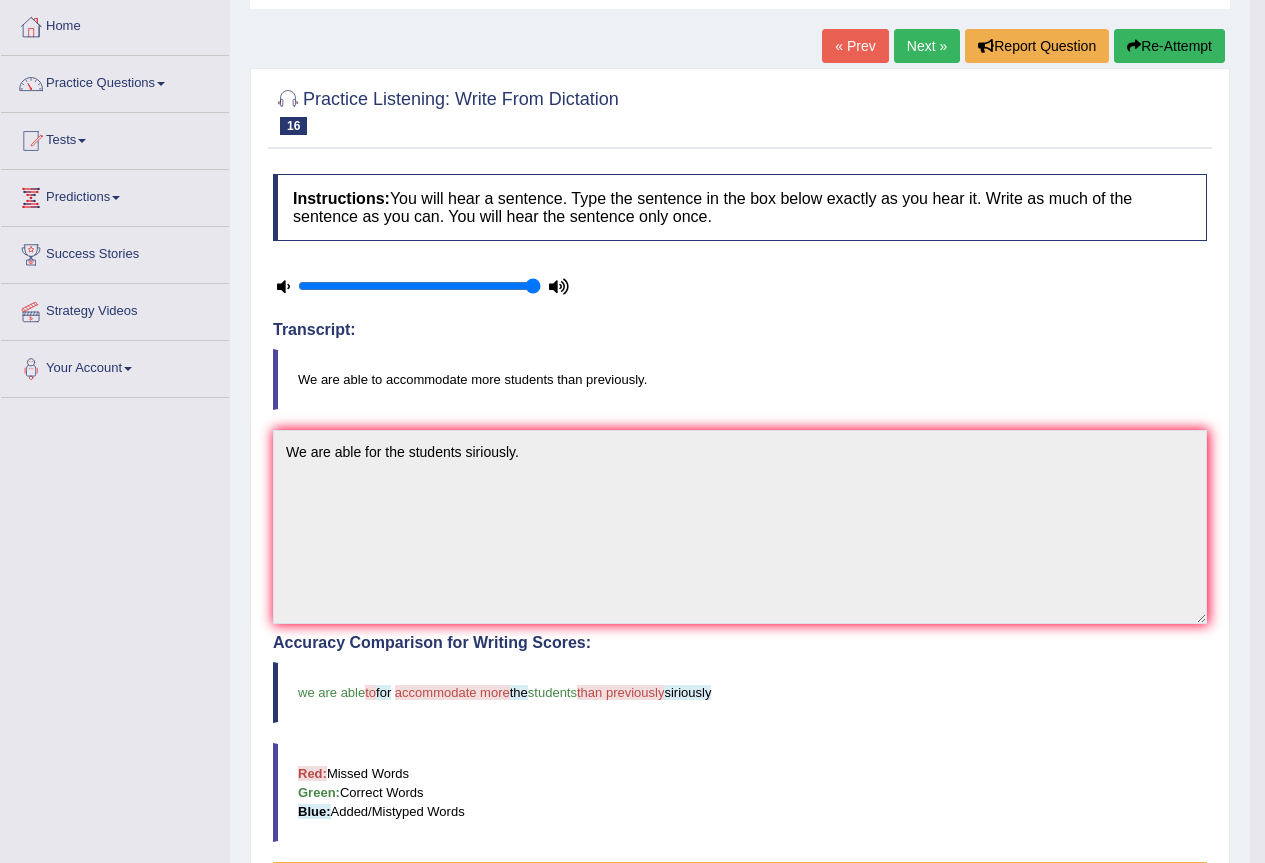 click on "Next »" at bounding box center (927, 46) 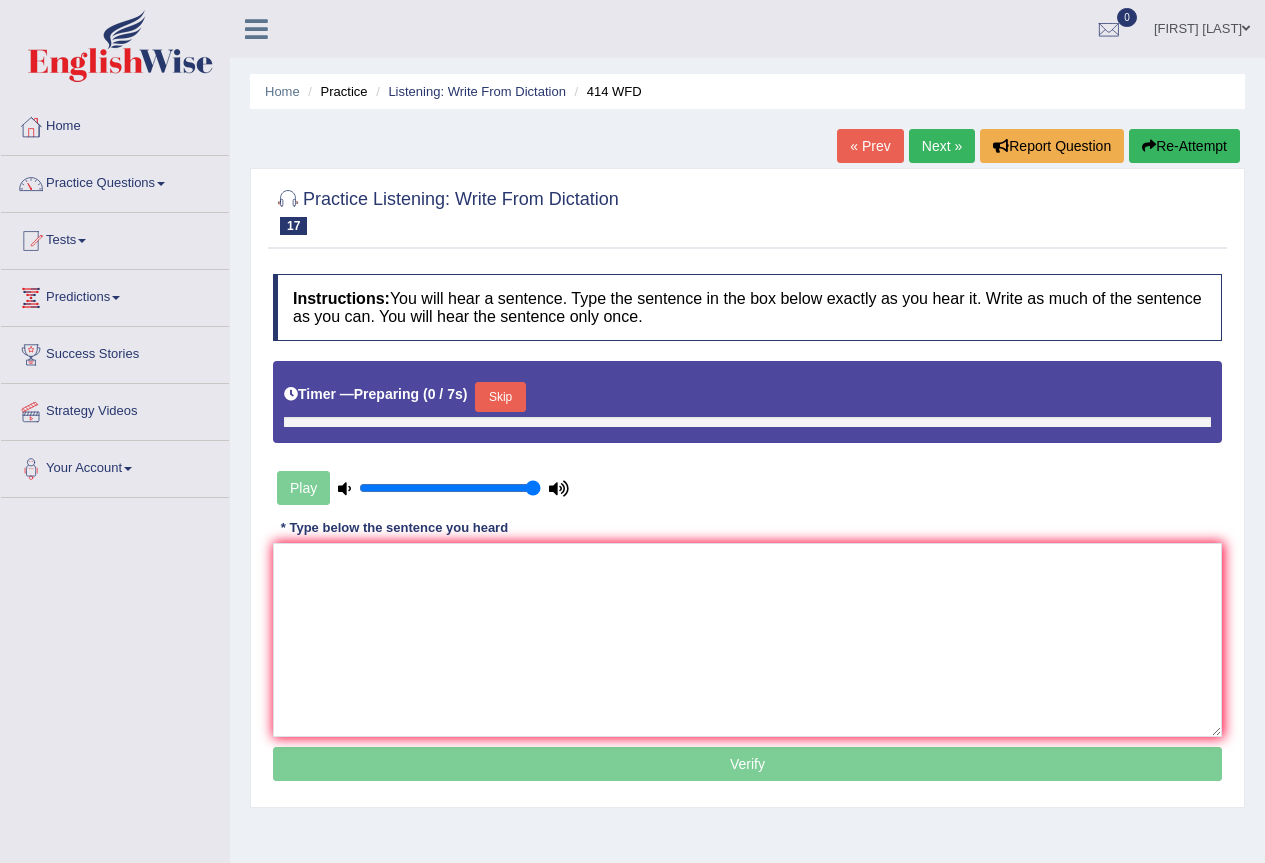 scroll, scrollTop: 0, scrollLeft: 0, axis: both 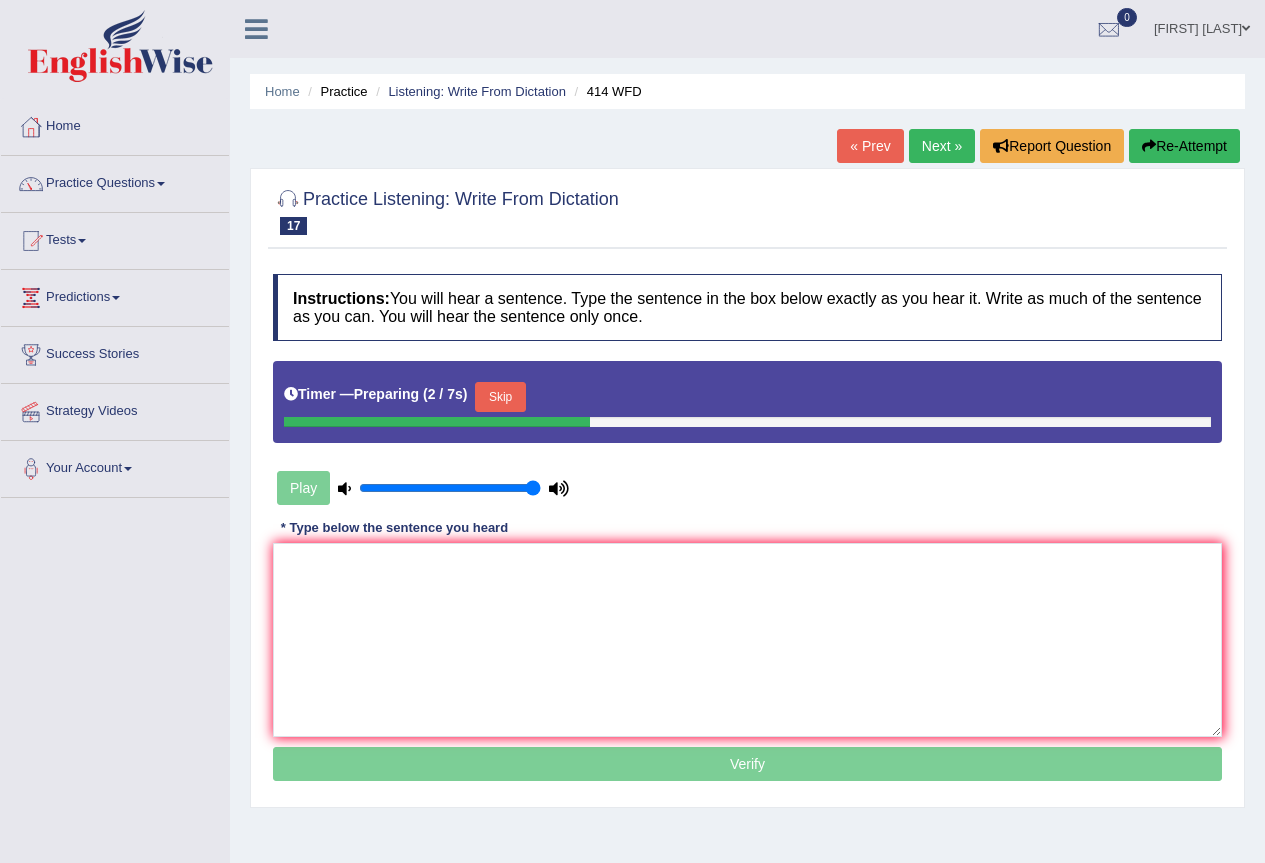 click on "Skip" at bounding box center (500, 397) 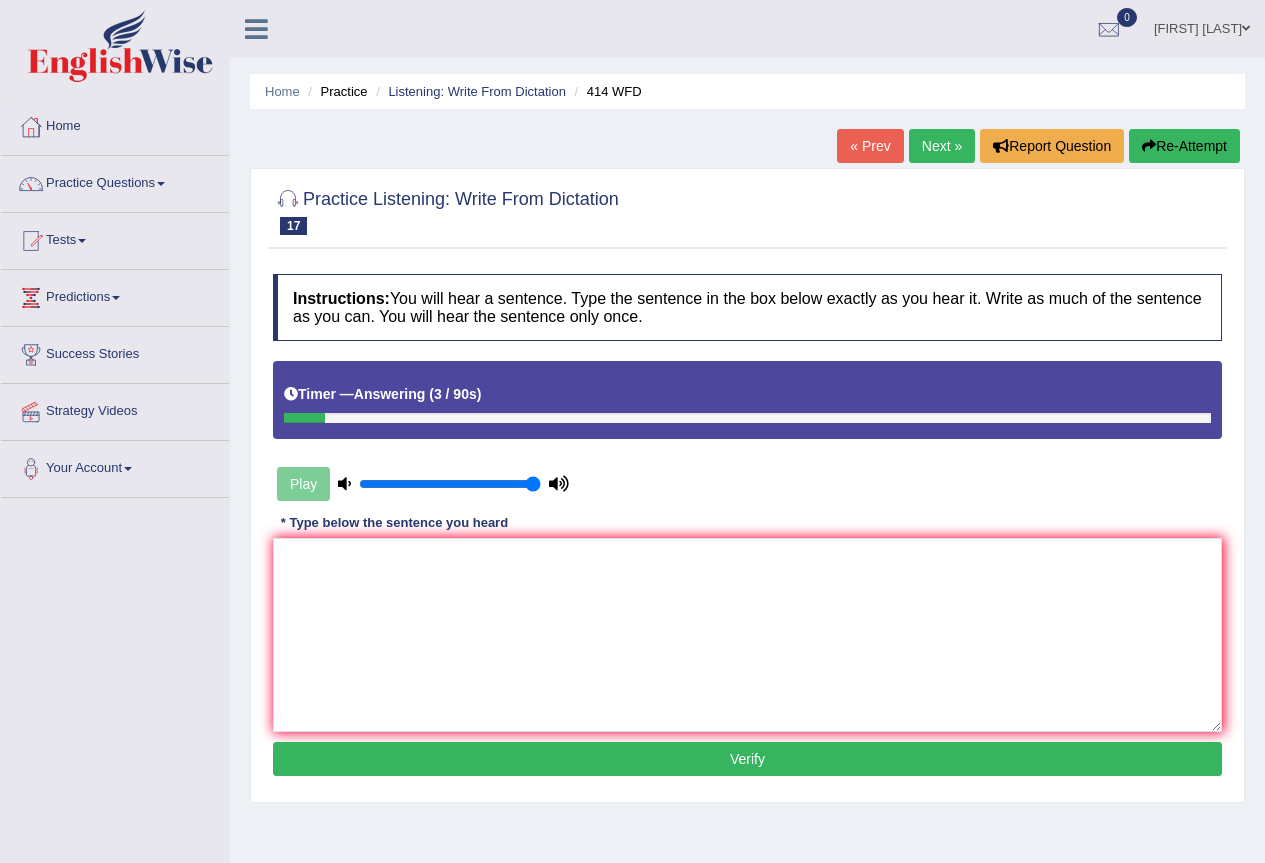 scroll, scrollTop: 187, scrollLeft: 0, axis: vertical 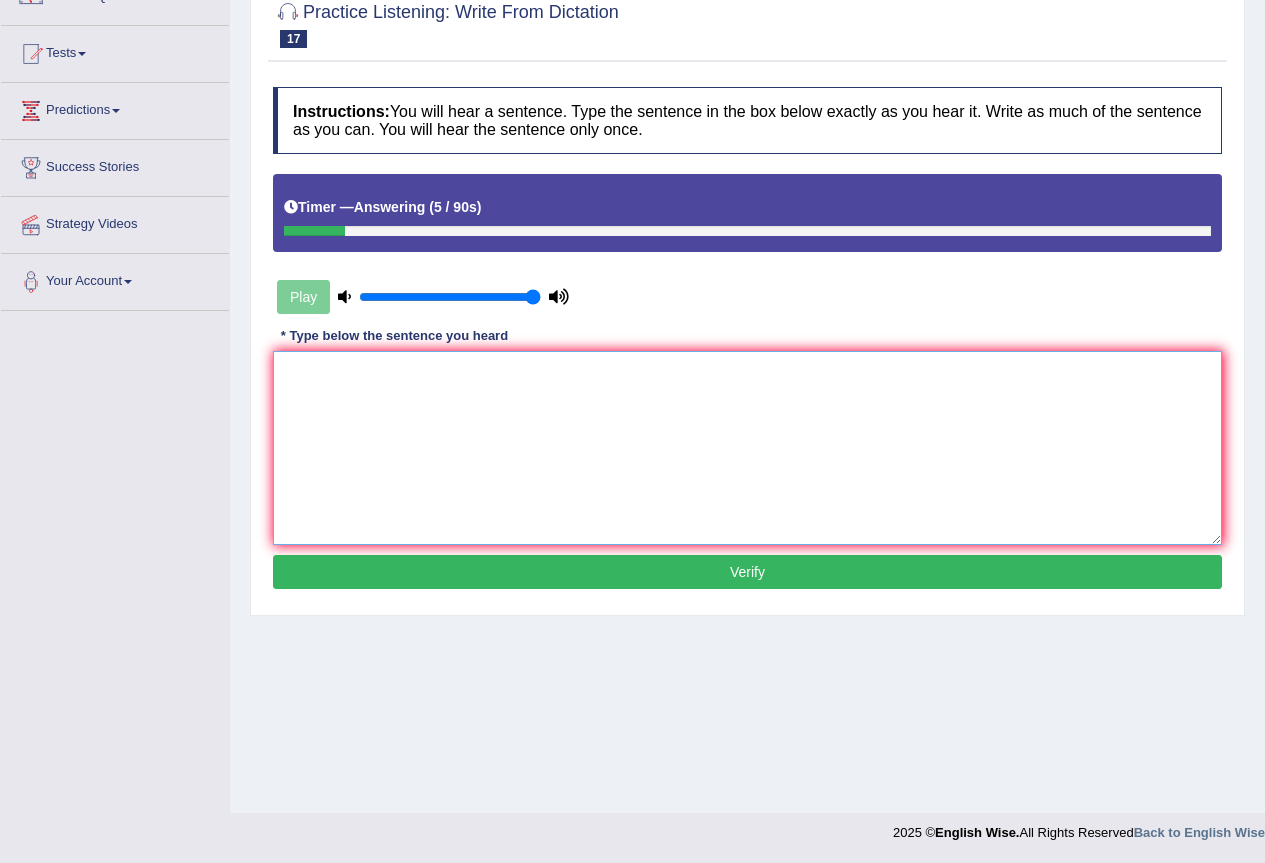 click at bounding box center (747, 448) 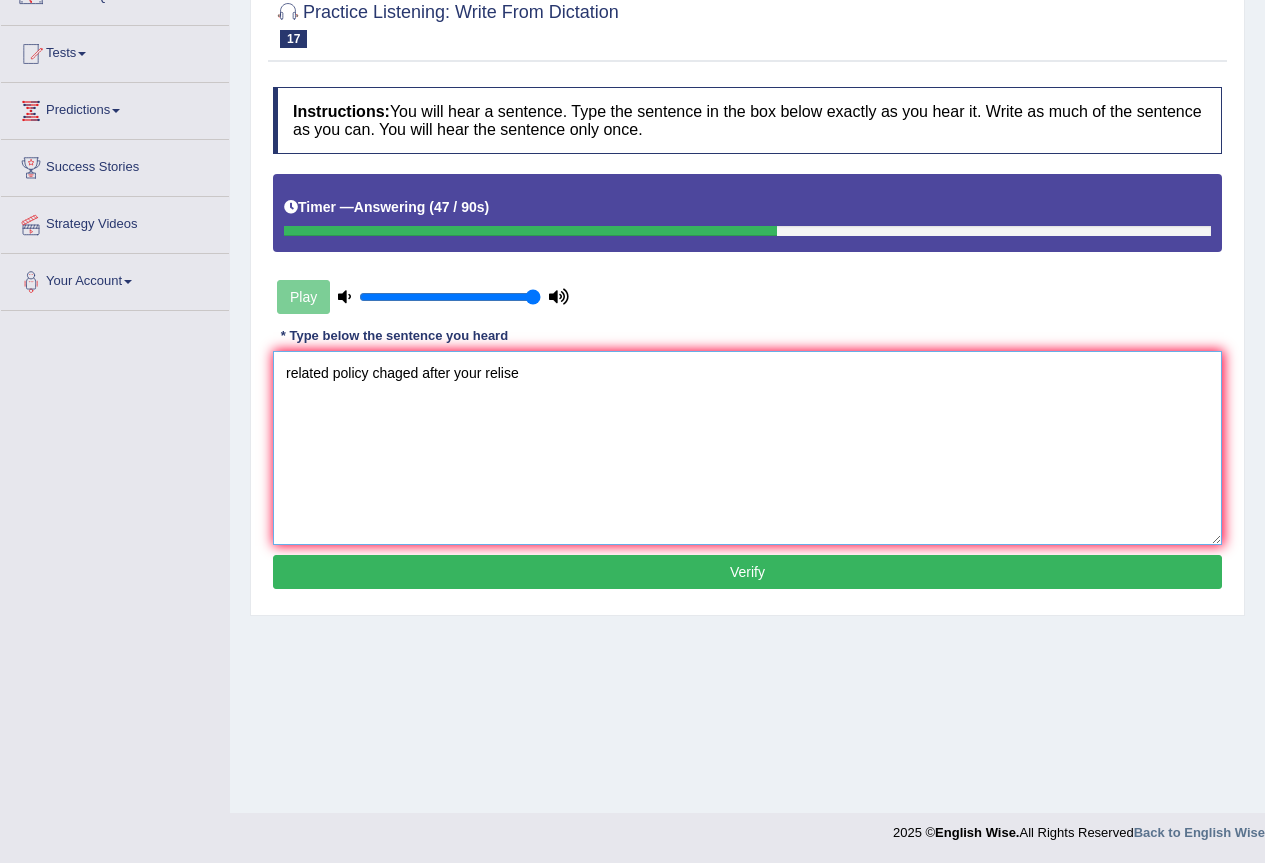 click on "related policy chaged after your relise" at bounding box center (747, 448) 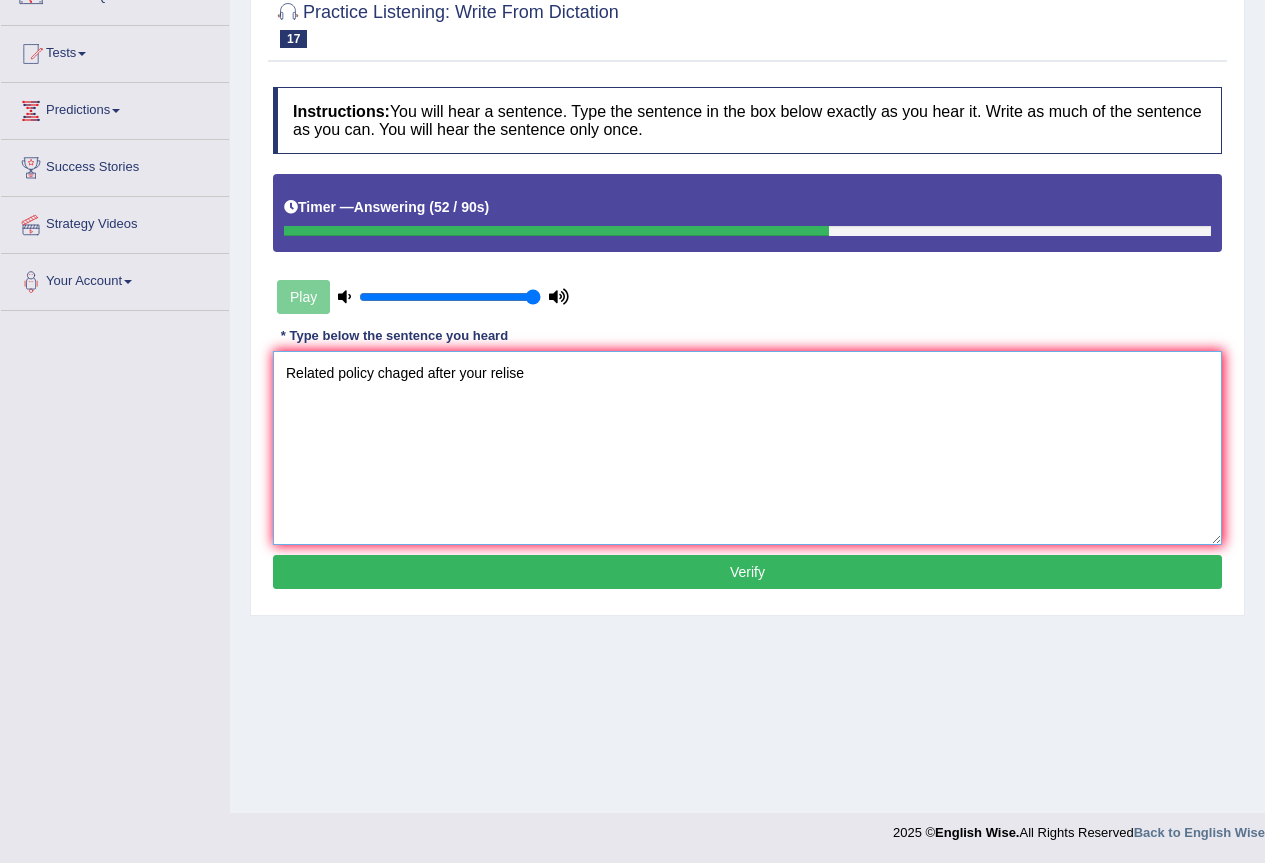 click on "Related policy chaged after your relise" at bounding box center [747, 448] 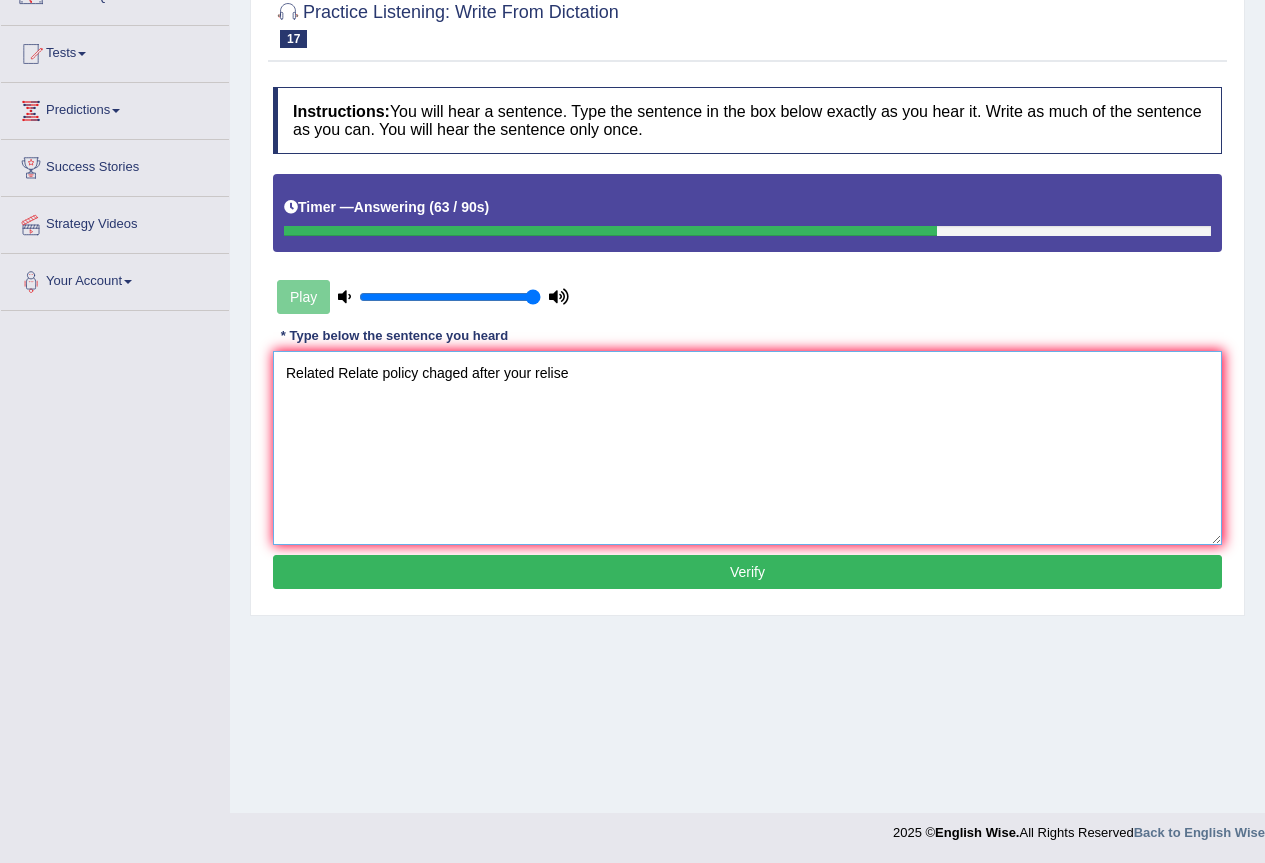click on "Related Relate policy chaged after your relise" at bounding box center (747, 448) 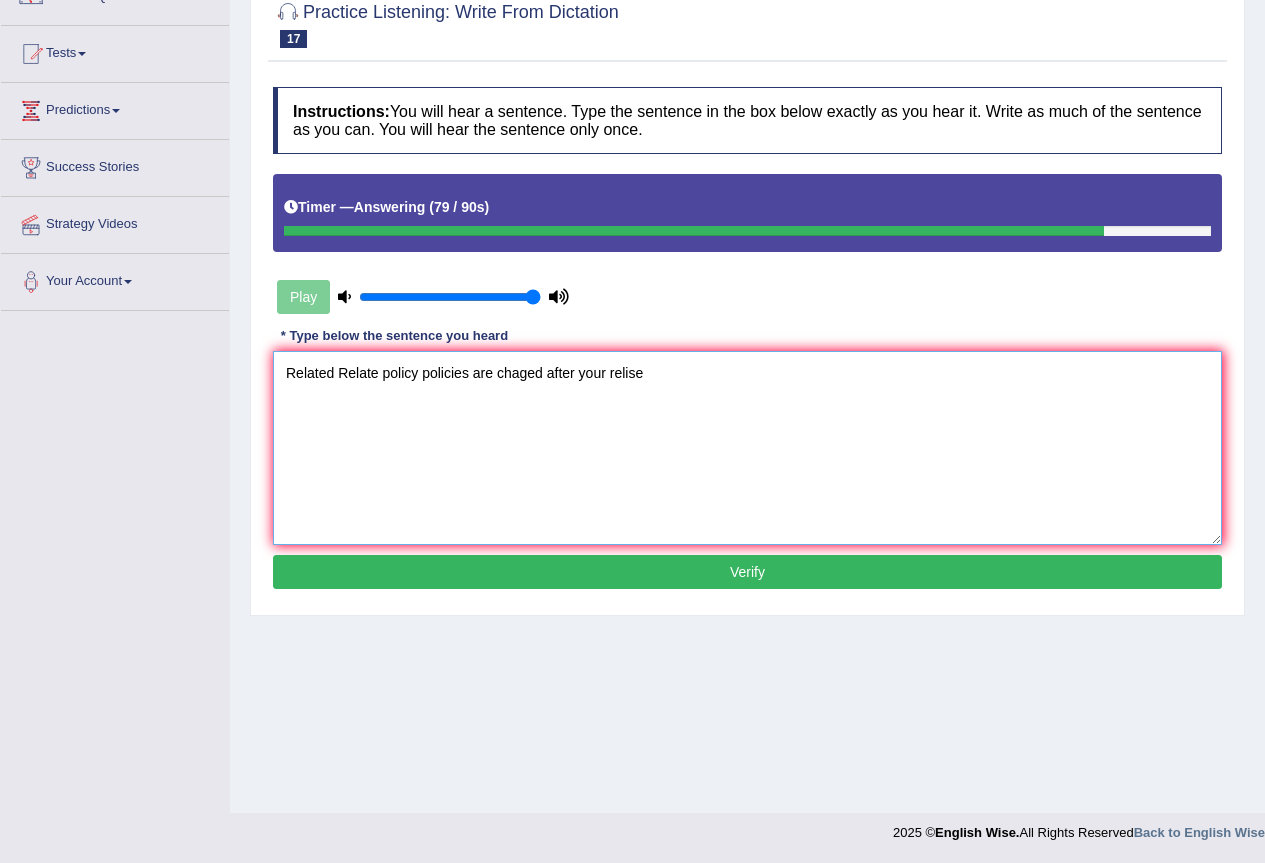 click on "Related Relate policy policies are chaged after your relise" at bounding box center [747, 448] 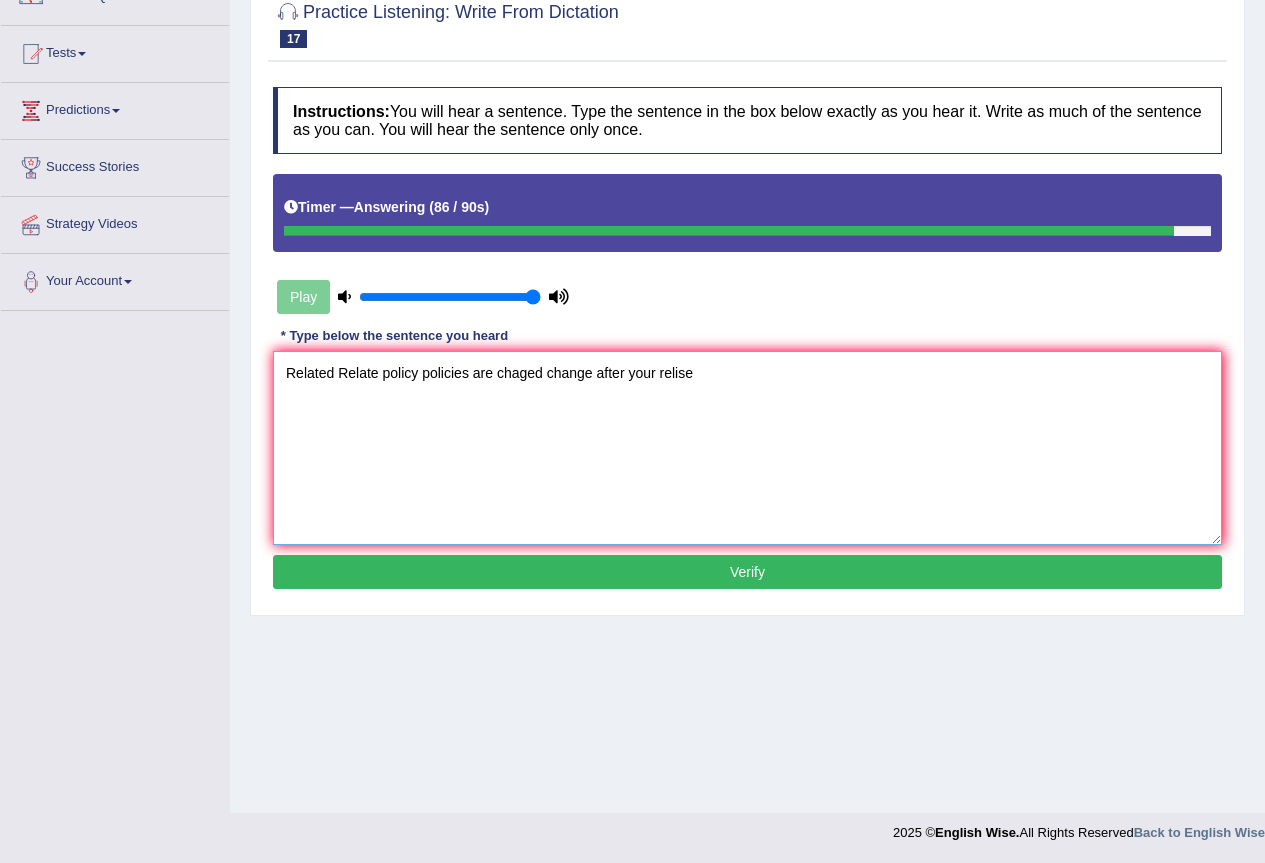 click on "Related Relate policy policies are chaged change after your relise" at bounding box center (747, 448) 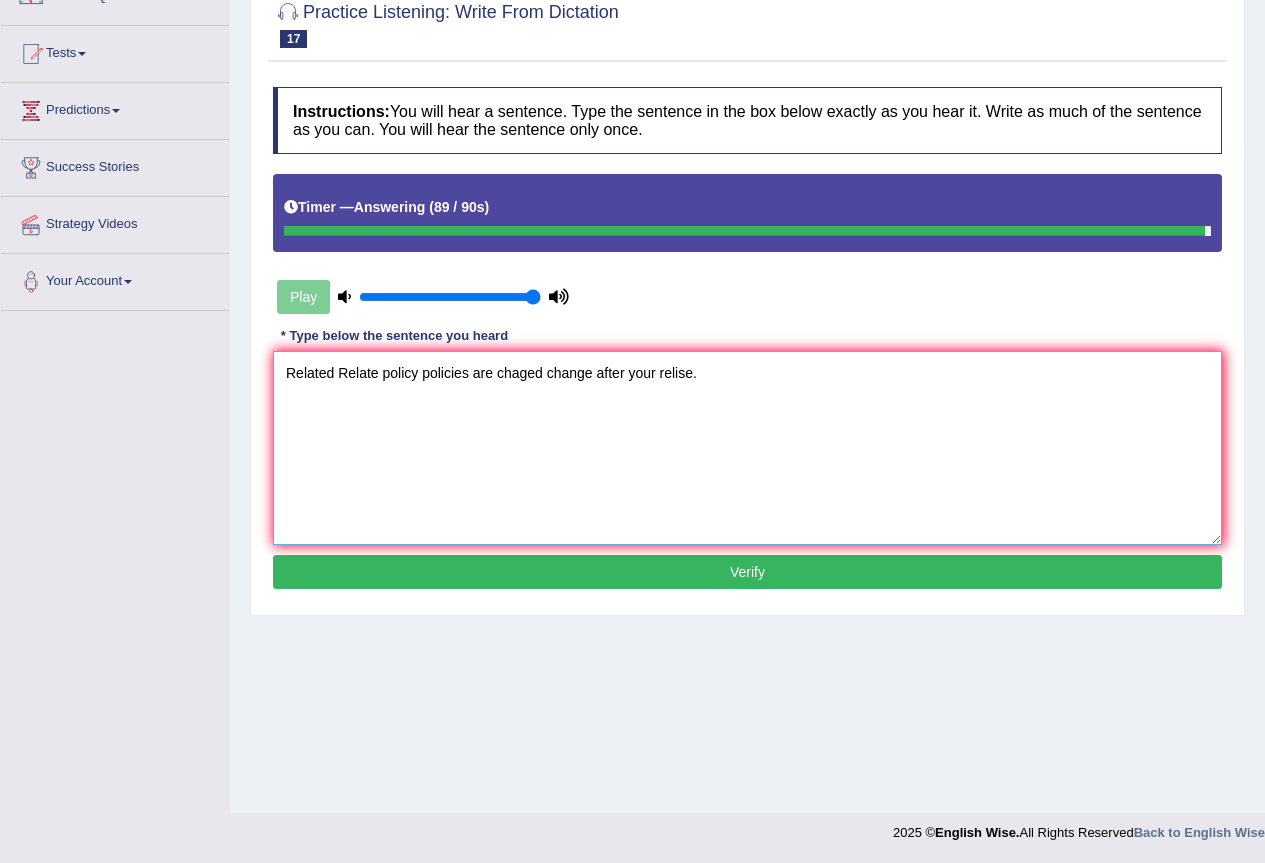 type on "Related Relate policy policies are chaged change after your relise." 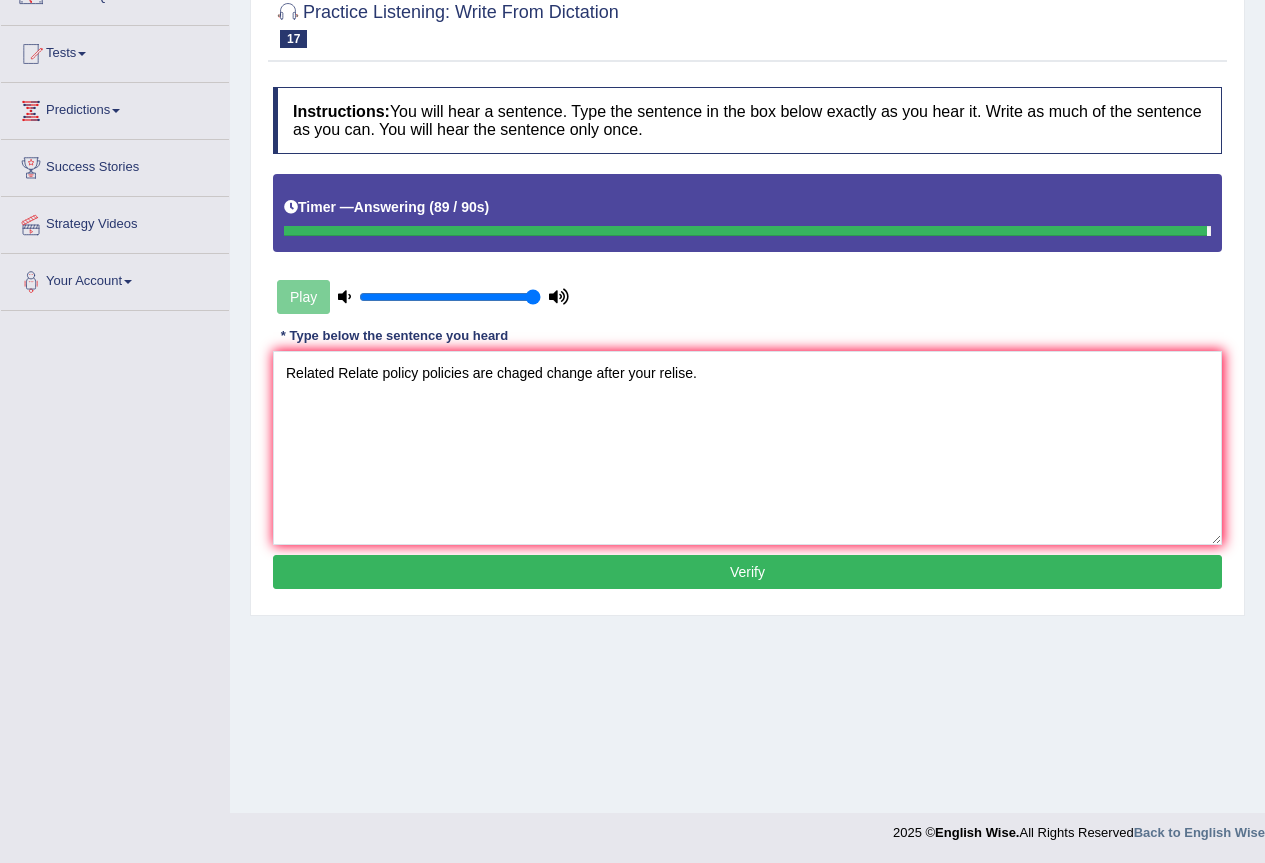 click on "Verify" at bounding box center [747, 572] 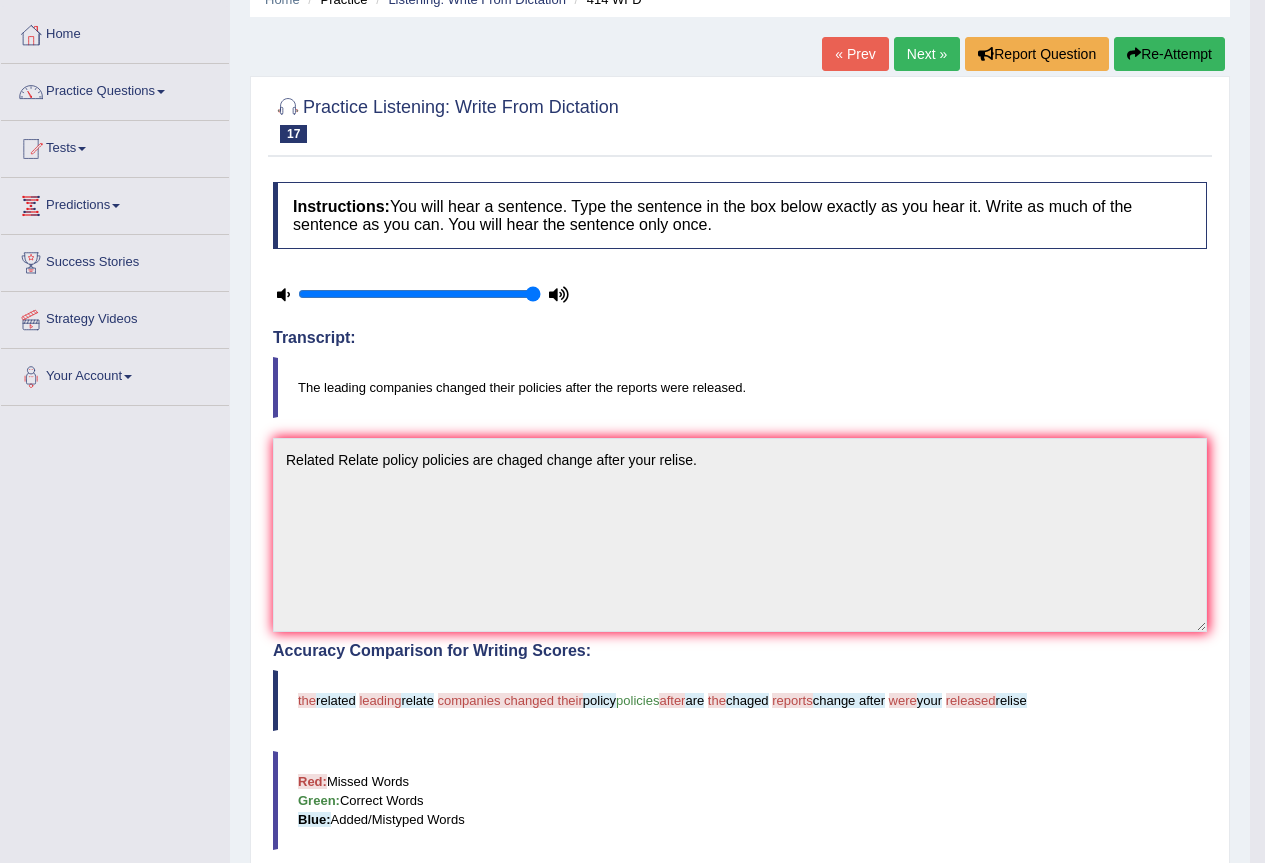 scroll, scrollTop: 0, scrollLeft: 0, axis: both 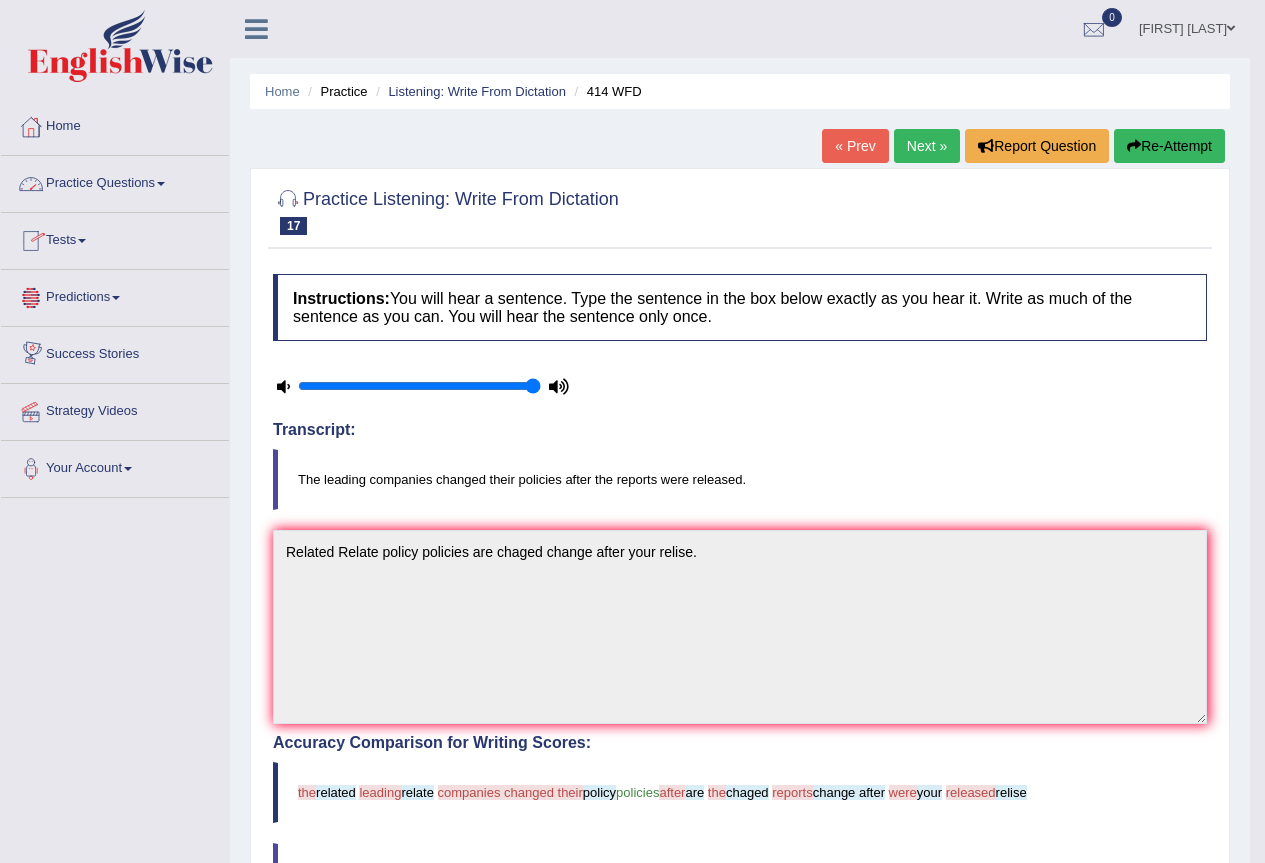 click on "Practice Questions" at bounding box center [115, 181] 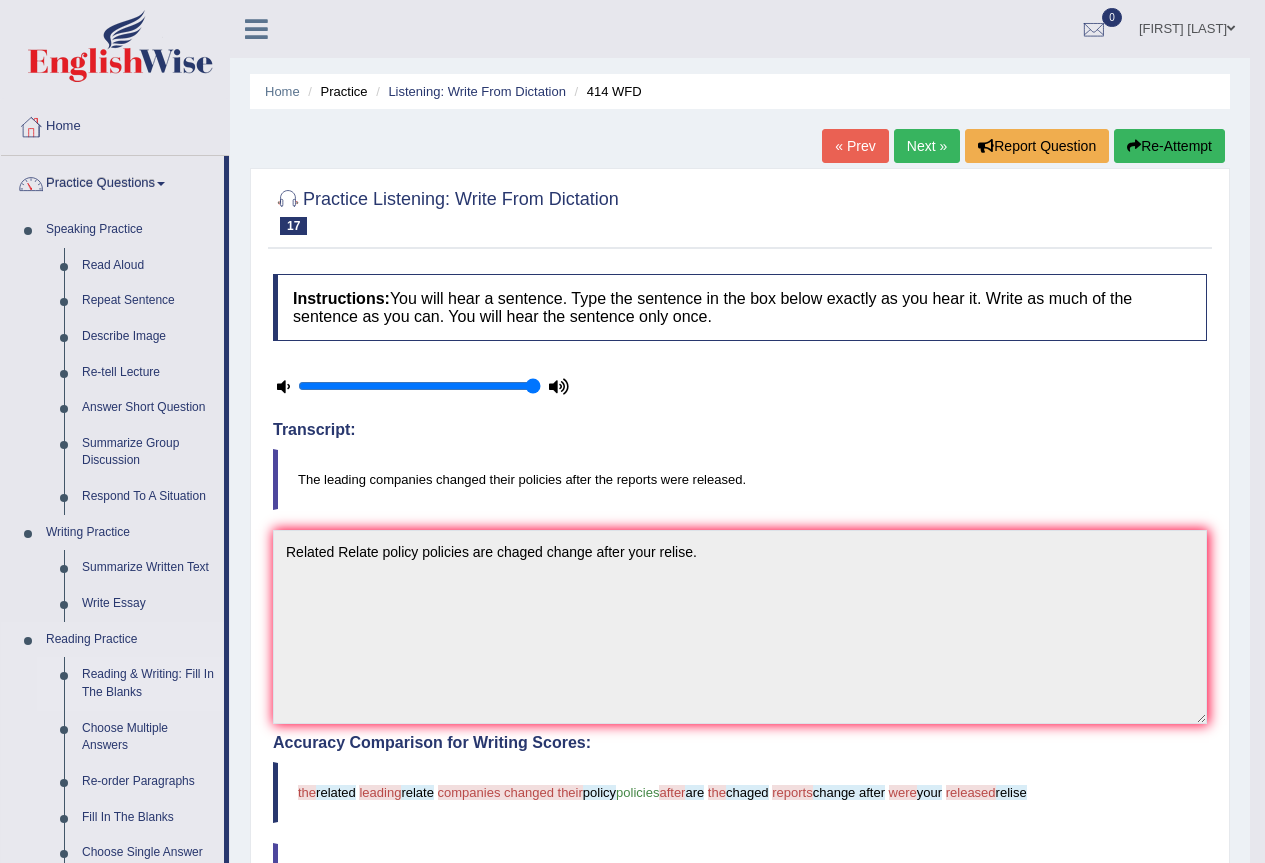 click on "Reading & Writing: Fill In The Blanks" at bounding box center [148, 683] 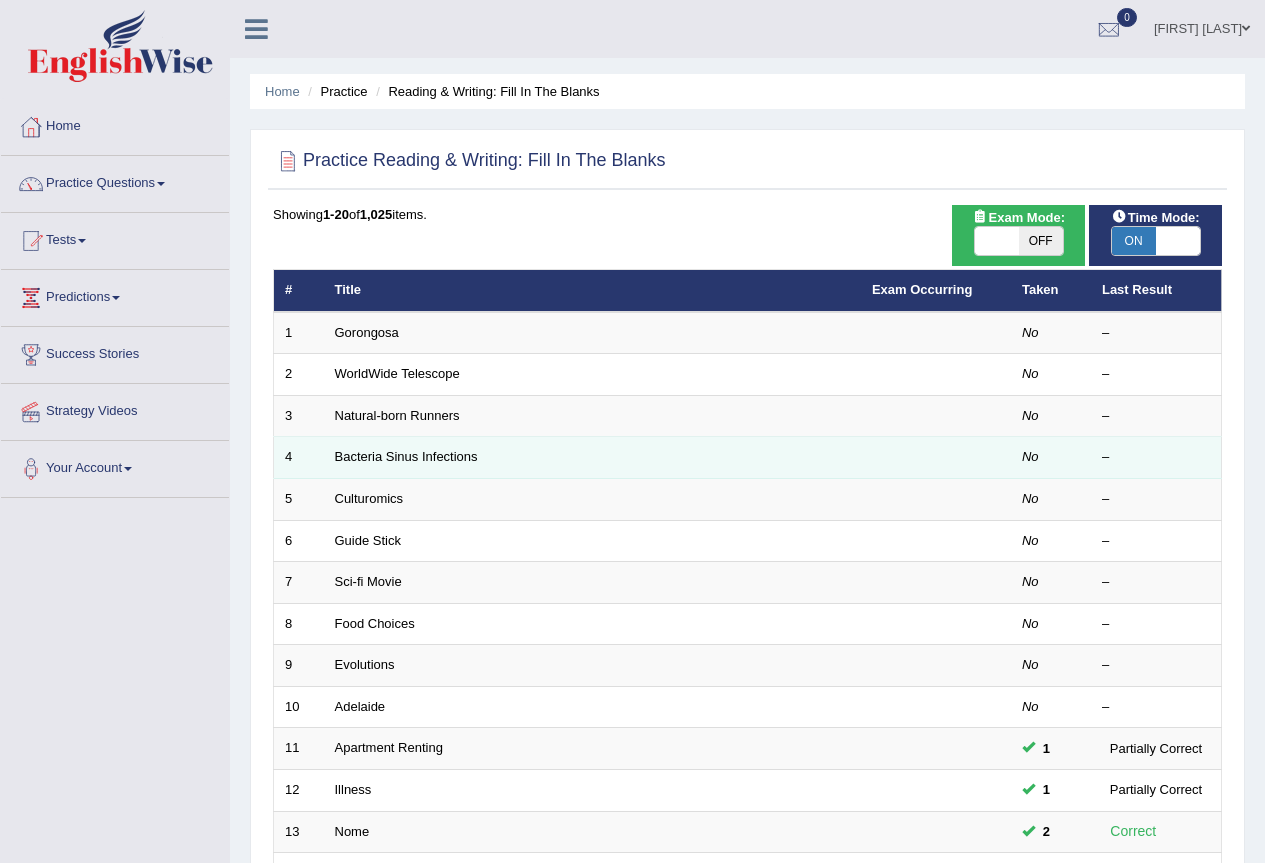 scroll, scrollTop: 0, scrollLeft: 0, axis: both 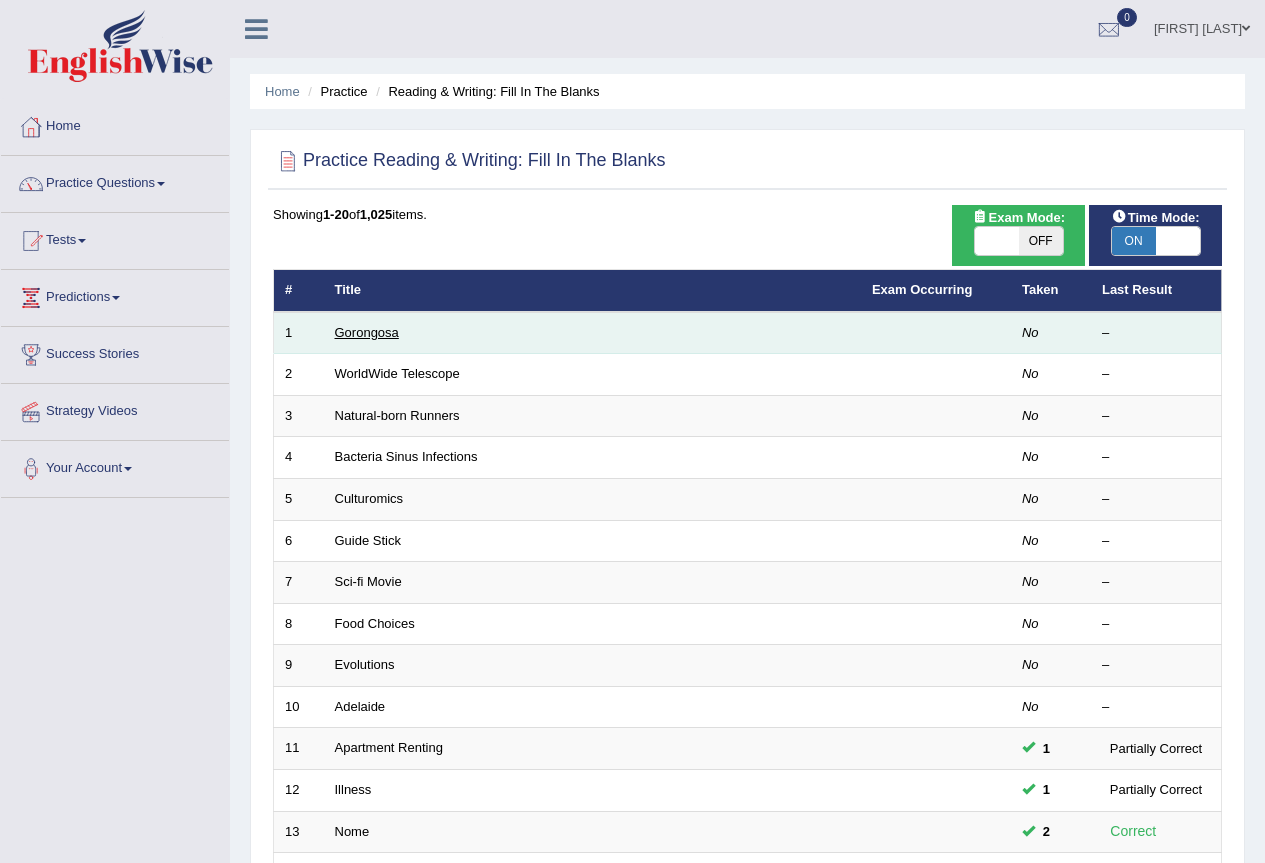 click on "Gorongosa" at bounding box center [367, 332] 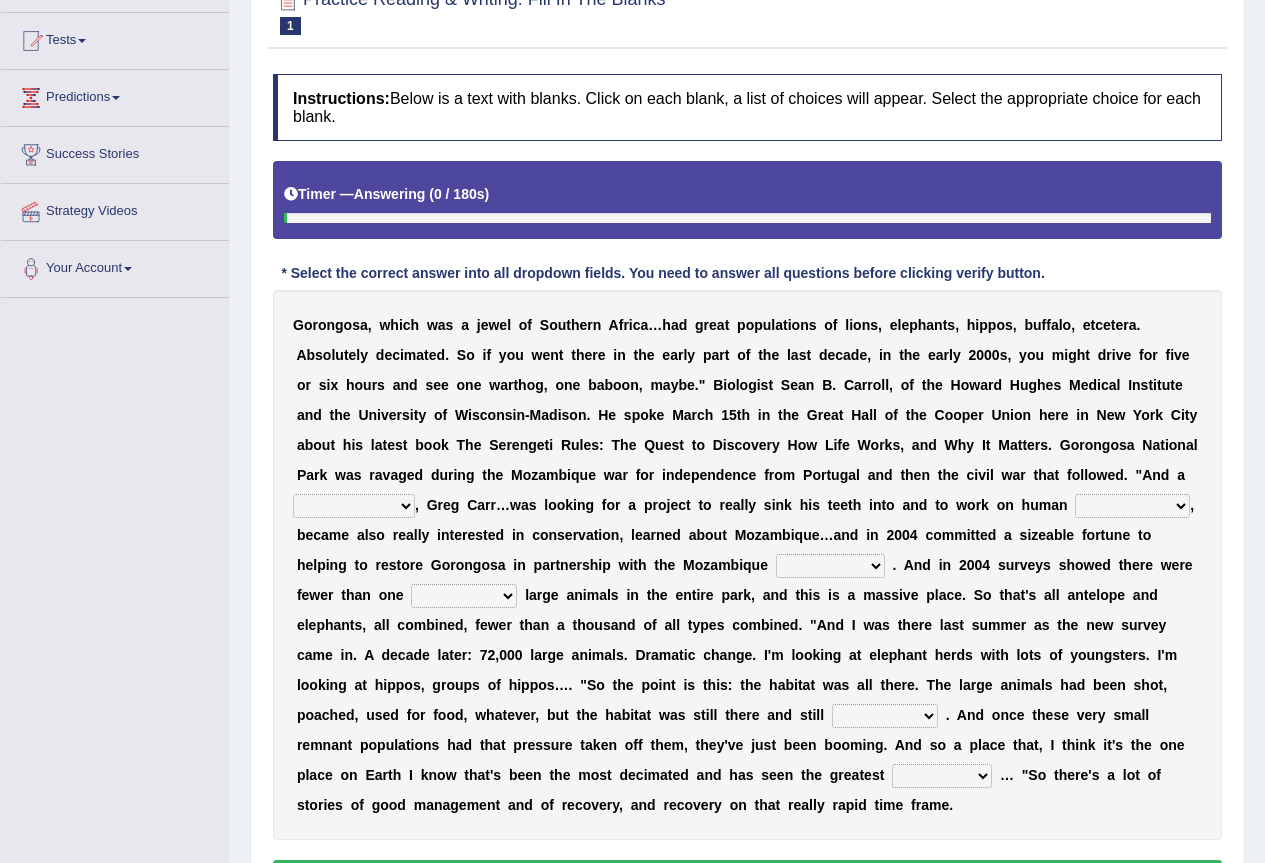 scroll, scrollTop: 300, scrollLeft: 0, axis: vertical 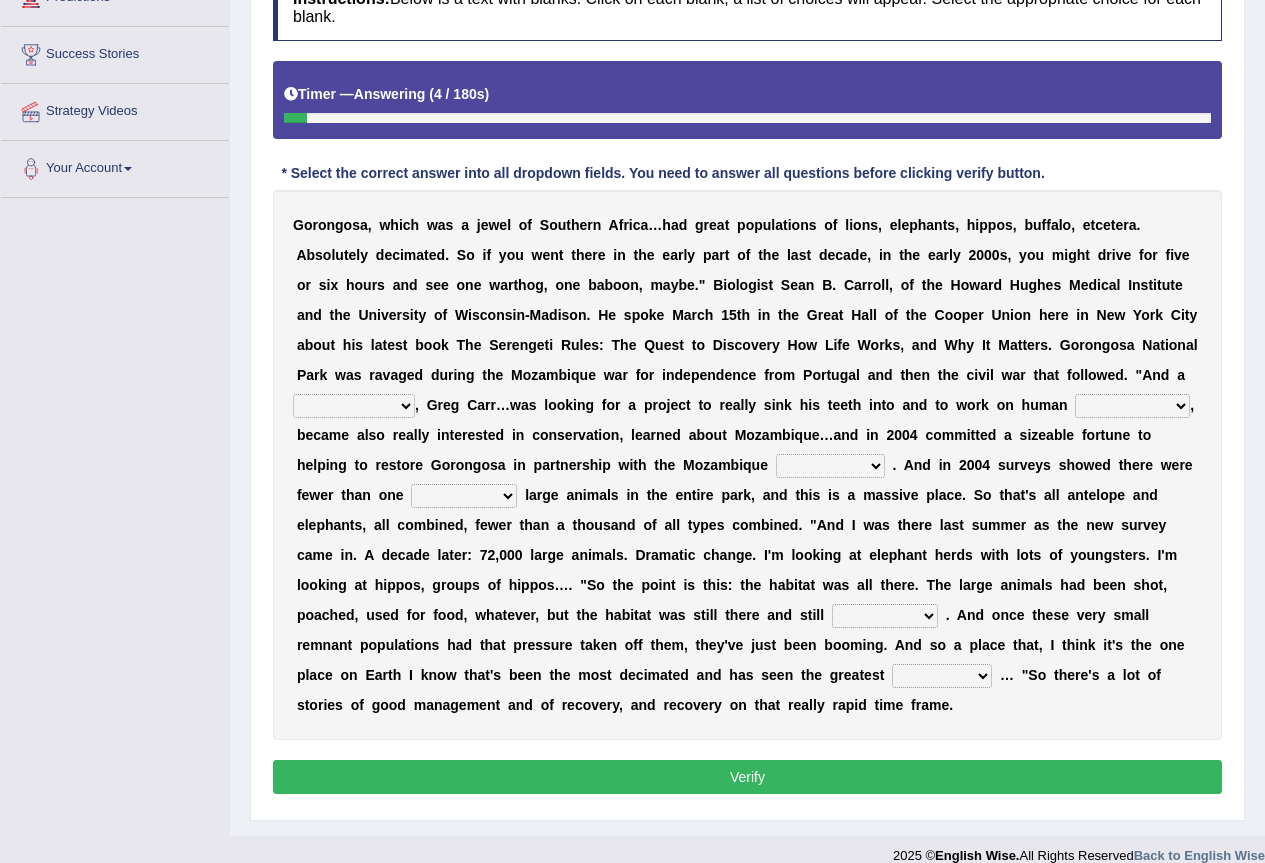 click on "passion solstice ballast philanthropist" at bounding box center (354, 406) 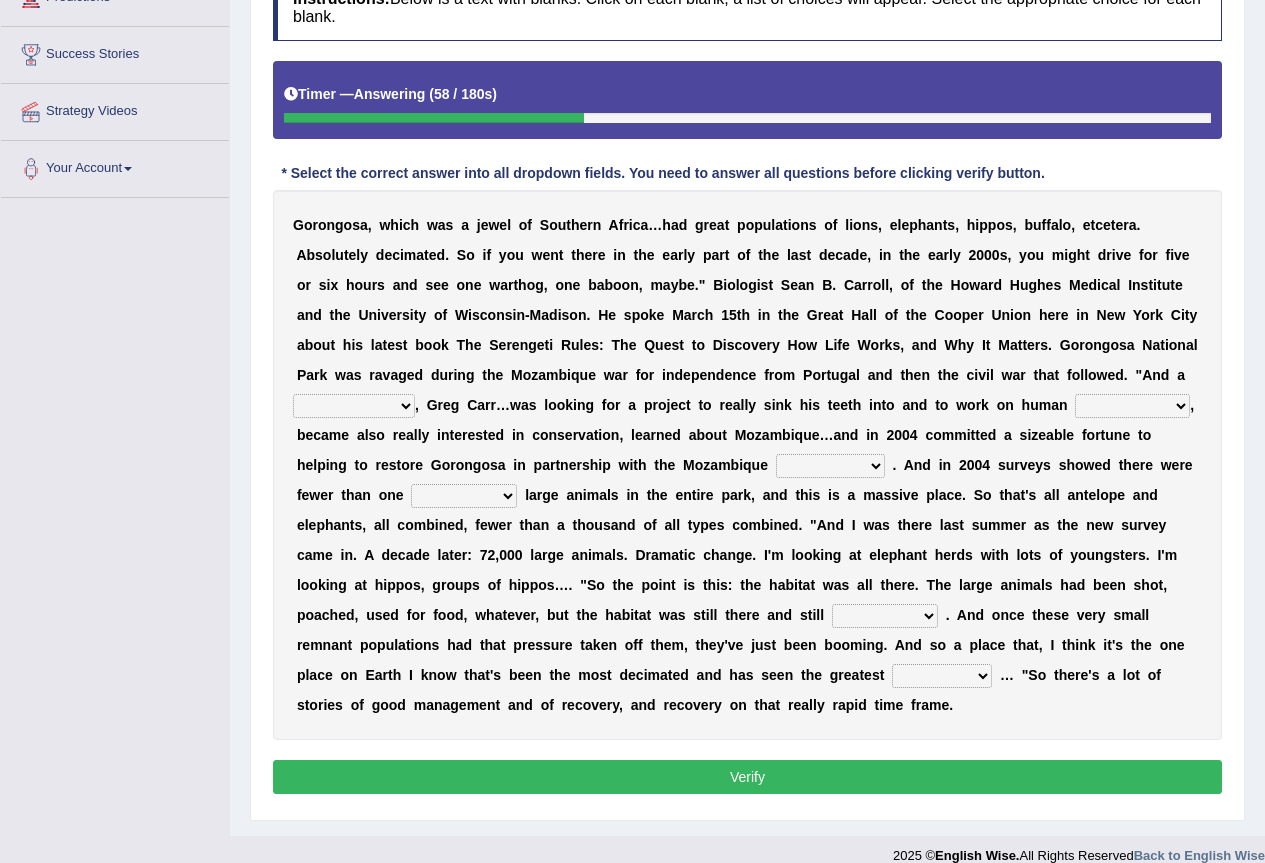 select on "philanthropist" 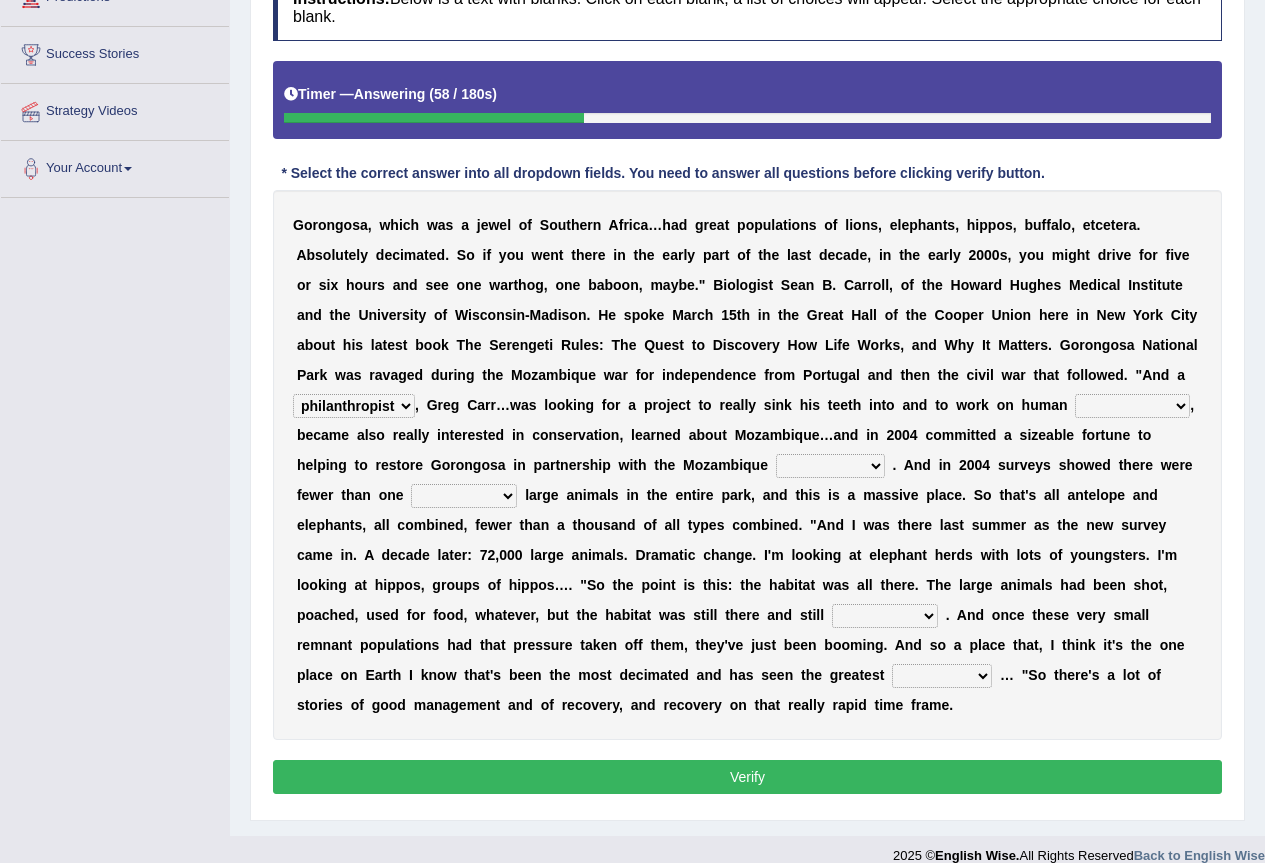 click on "passion solstice ballast philanthropist" at bounding box center (354, 406) 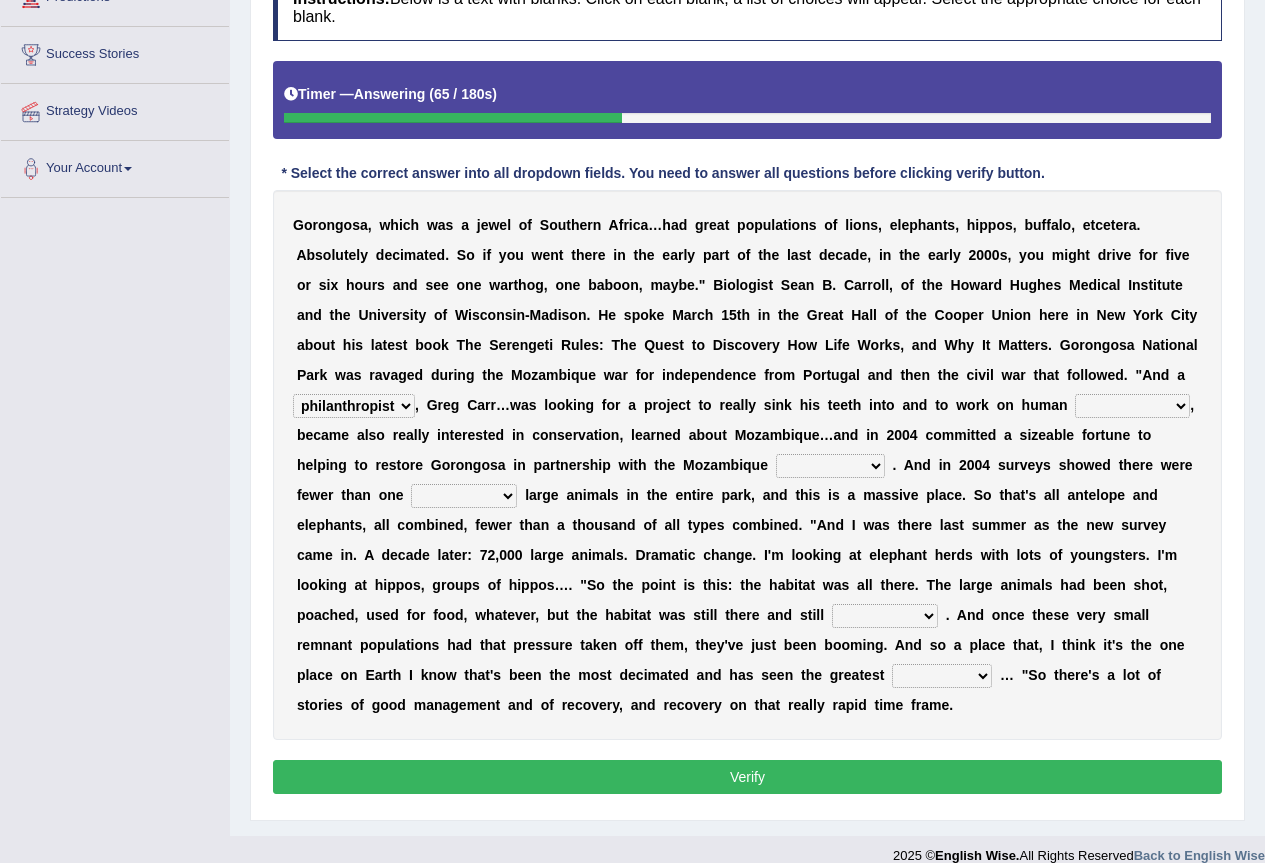 click on "negligence prevalence development malevolence" at bounding box center (1132, 406) 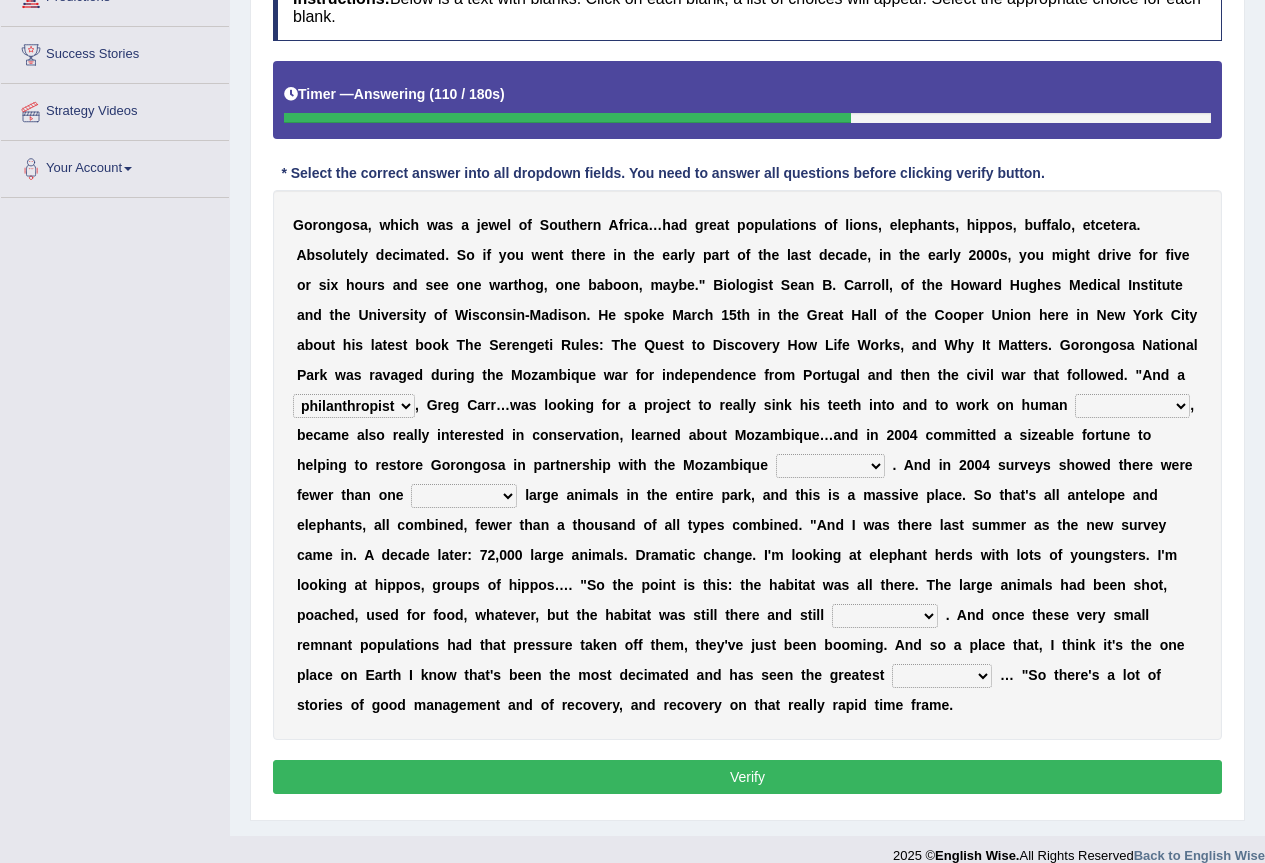 select on "negligence" 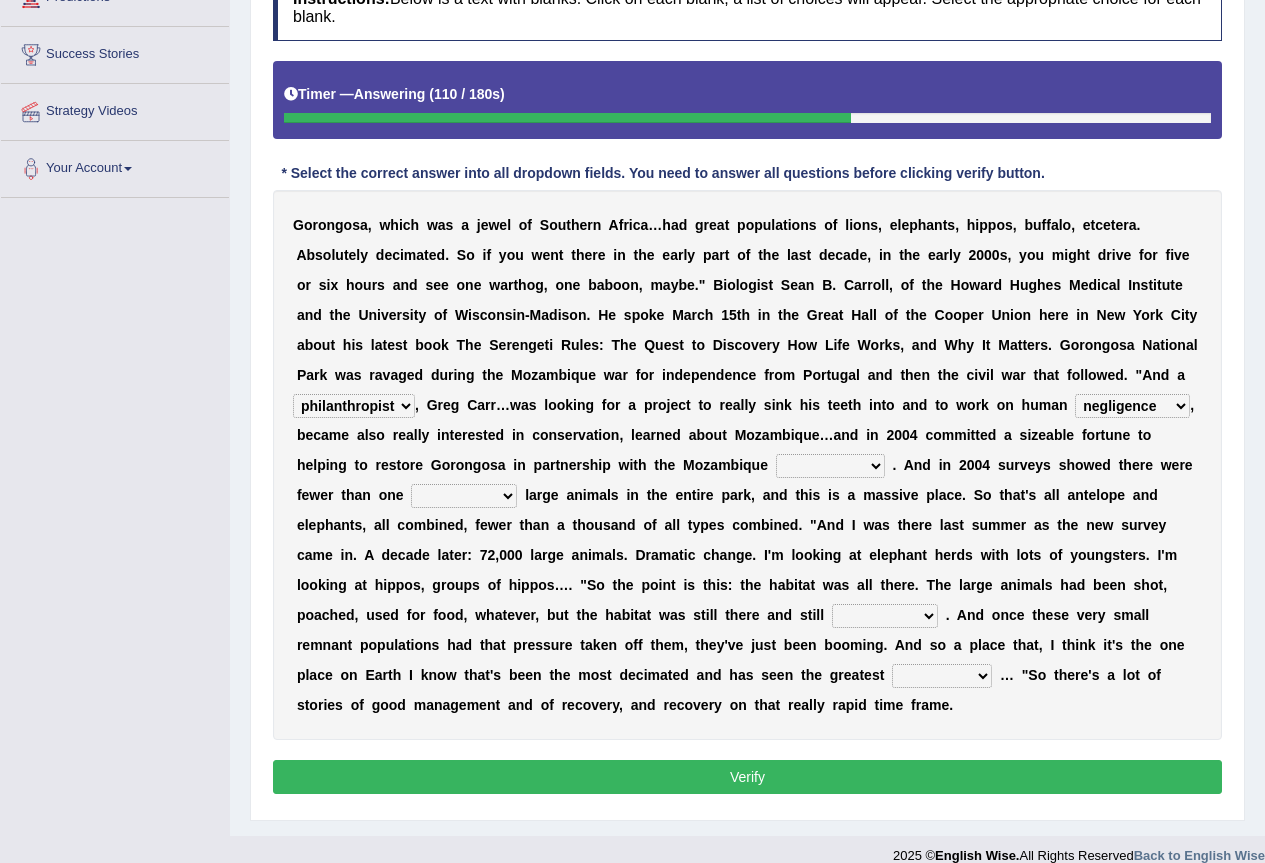 click on "negligence prevalence development malevolence" at bounding box center (1132, 406) 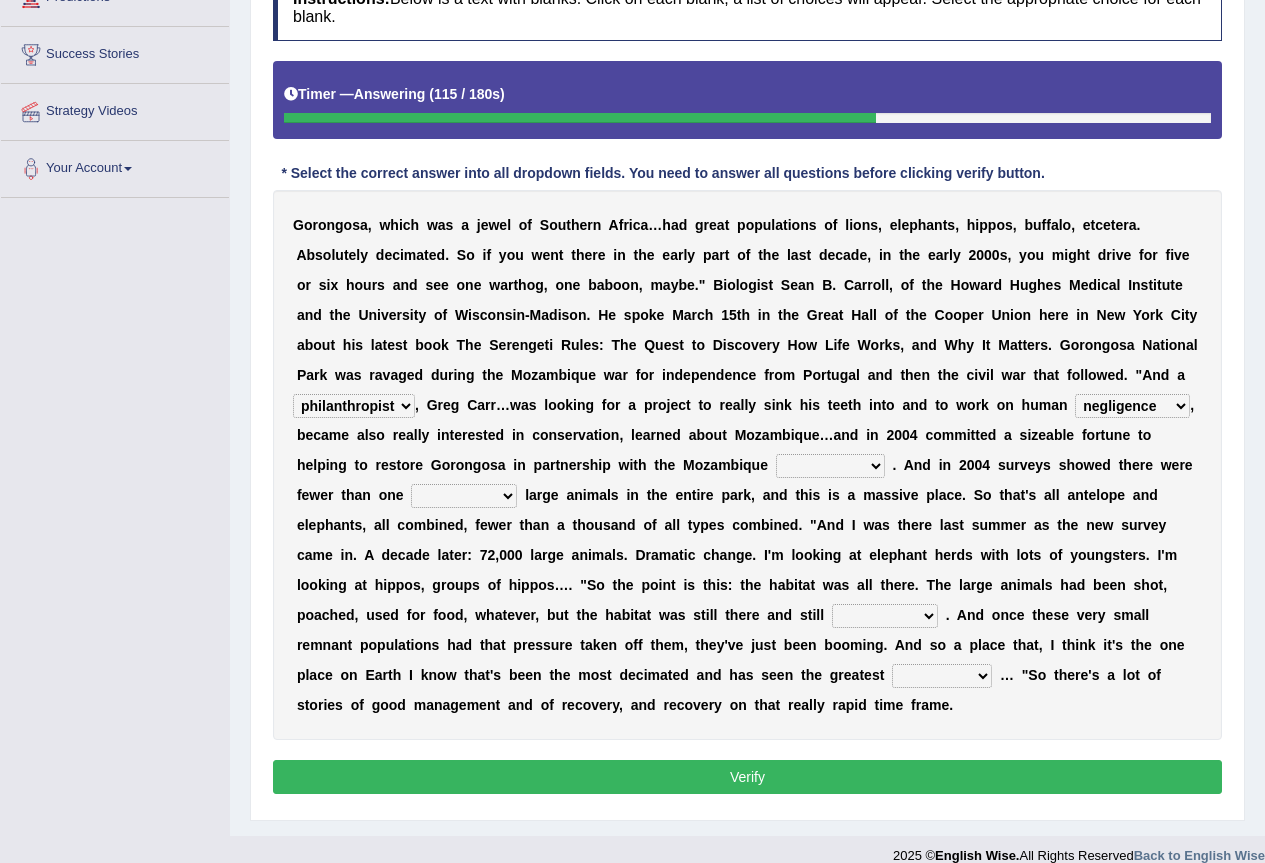click on "parliament semanticist government journalist" at bounding box center [830, 466] 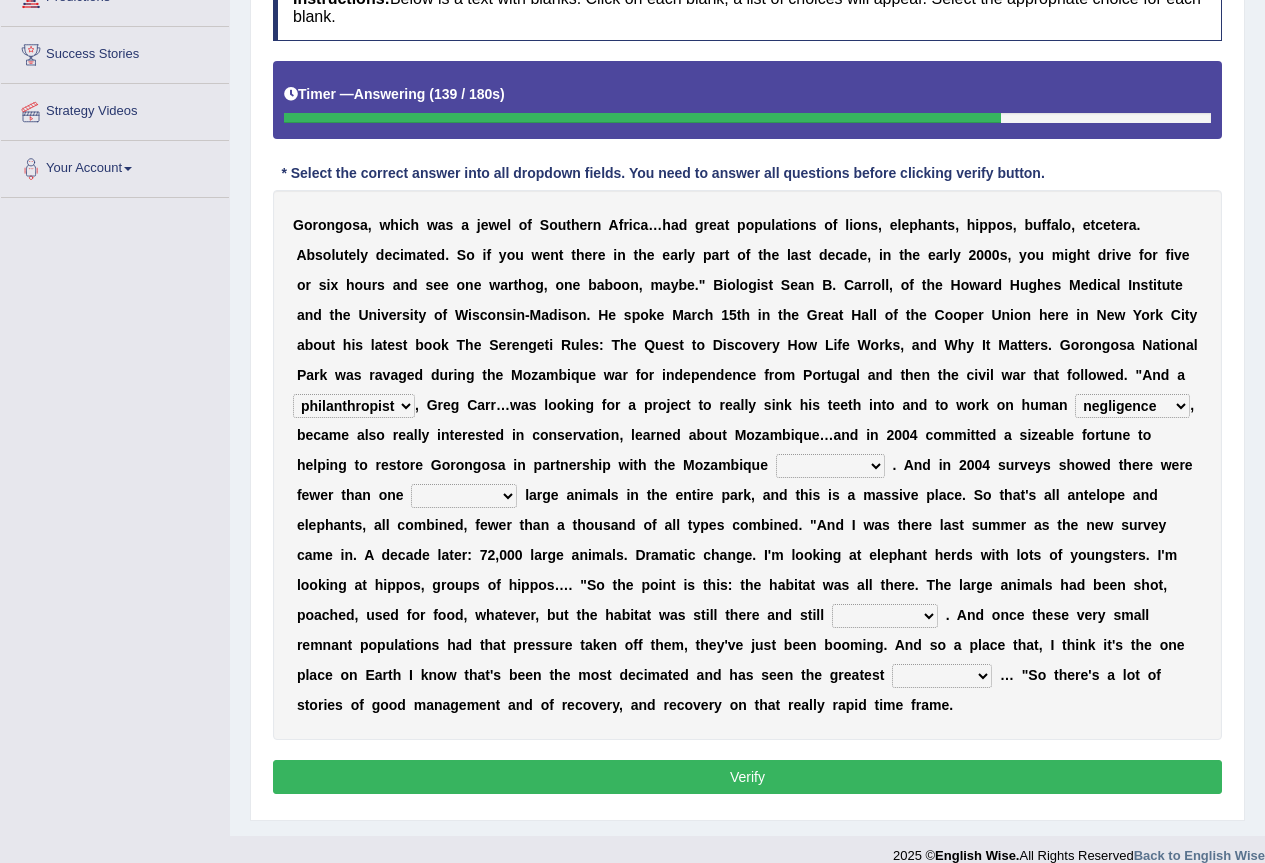 select on "journalist" 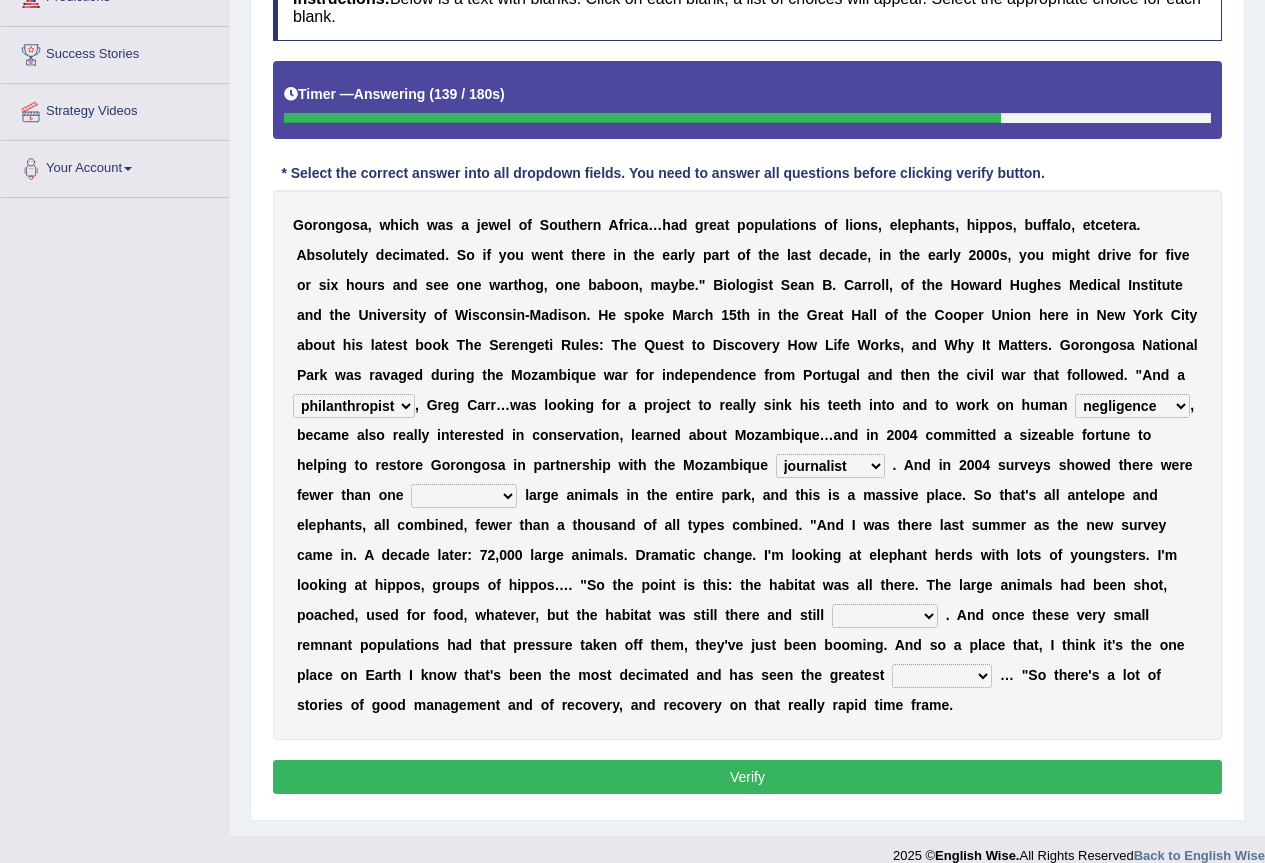 click on "parliament semanticist government journalist" at bounding box center (830, 466) 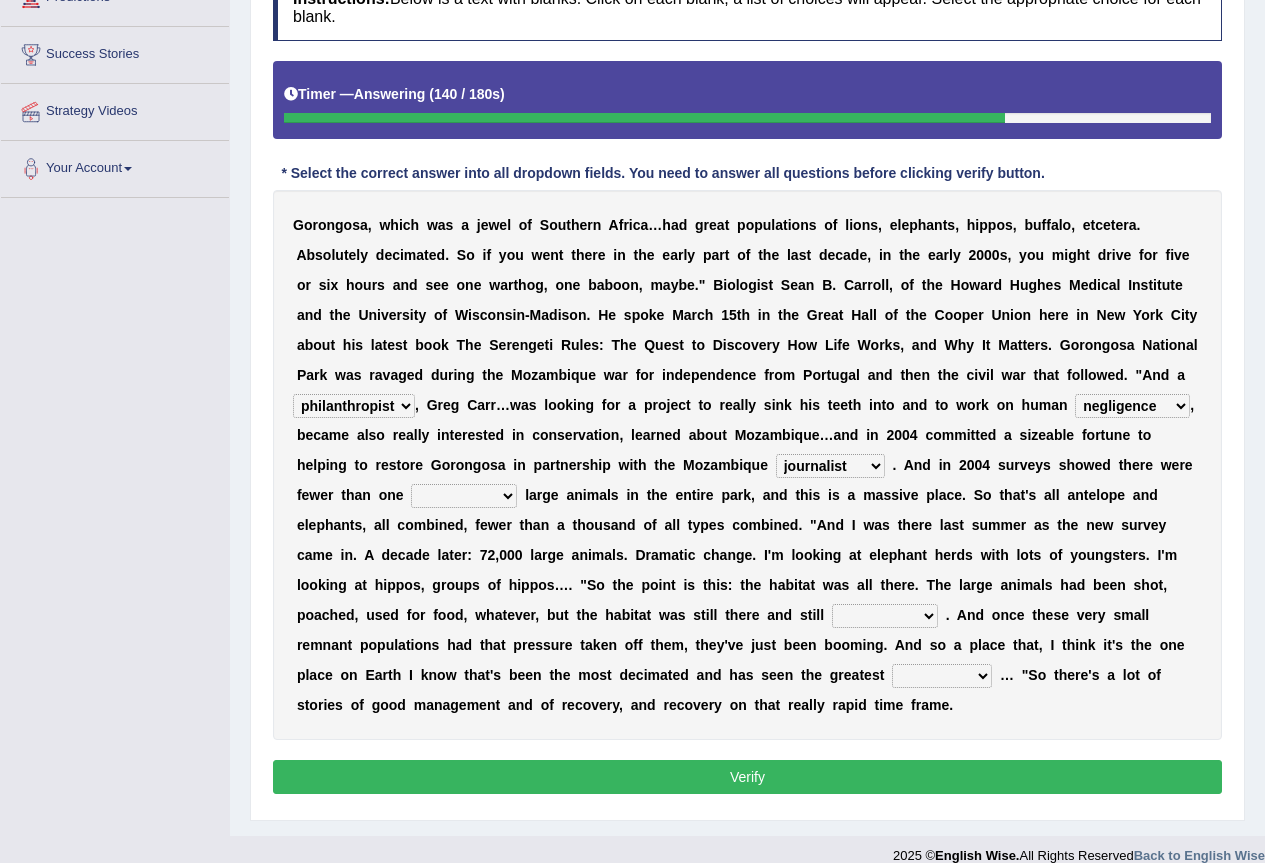 click on "deflowered embowered roundest thousand" at bounding box center (464, 496) 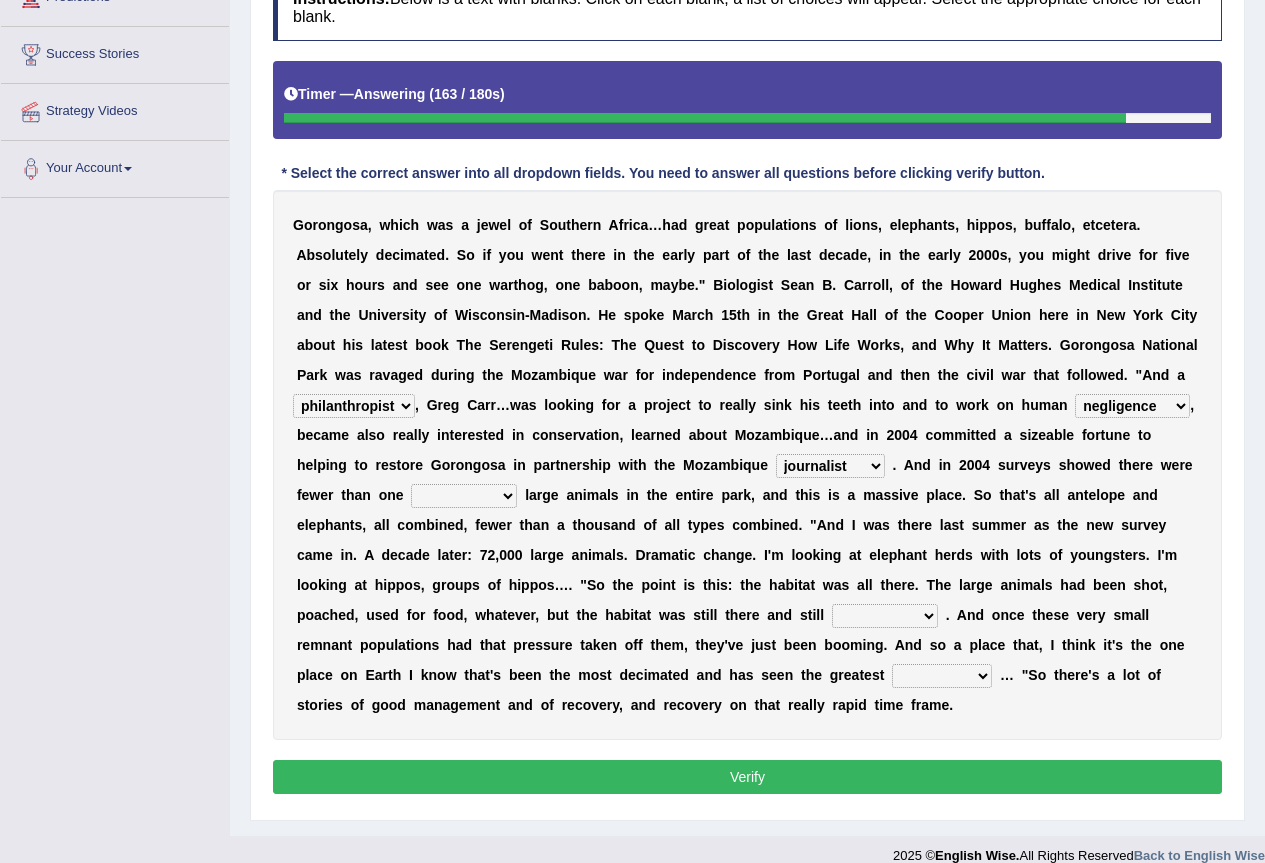 select on "thousand" 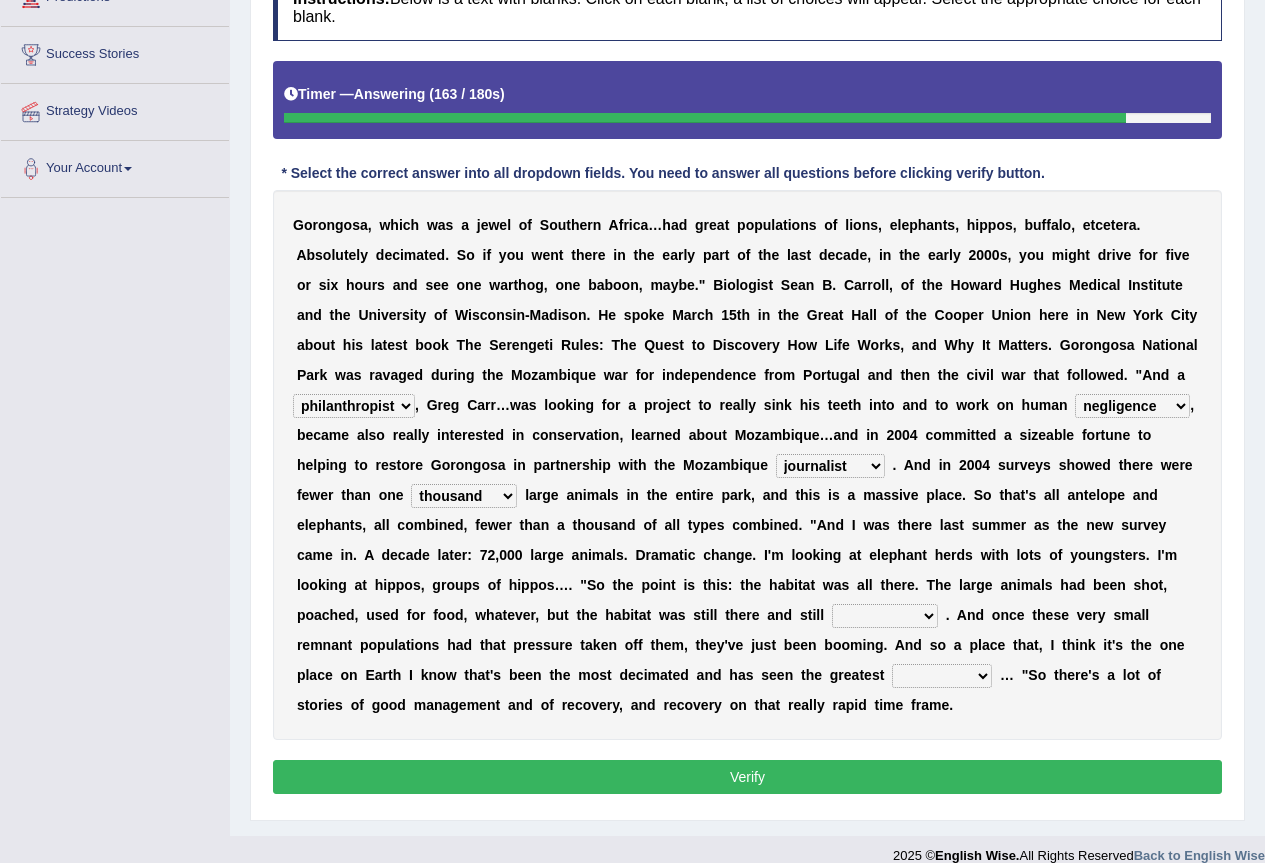 click on "deflowered embowered roundest thousand" at bounding box center (464, 496) 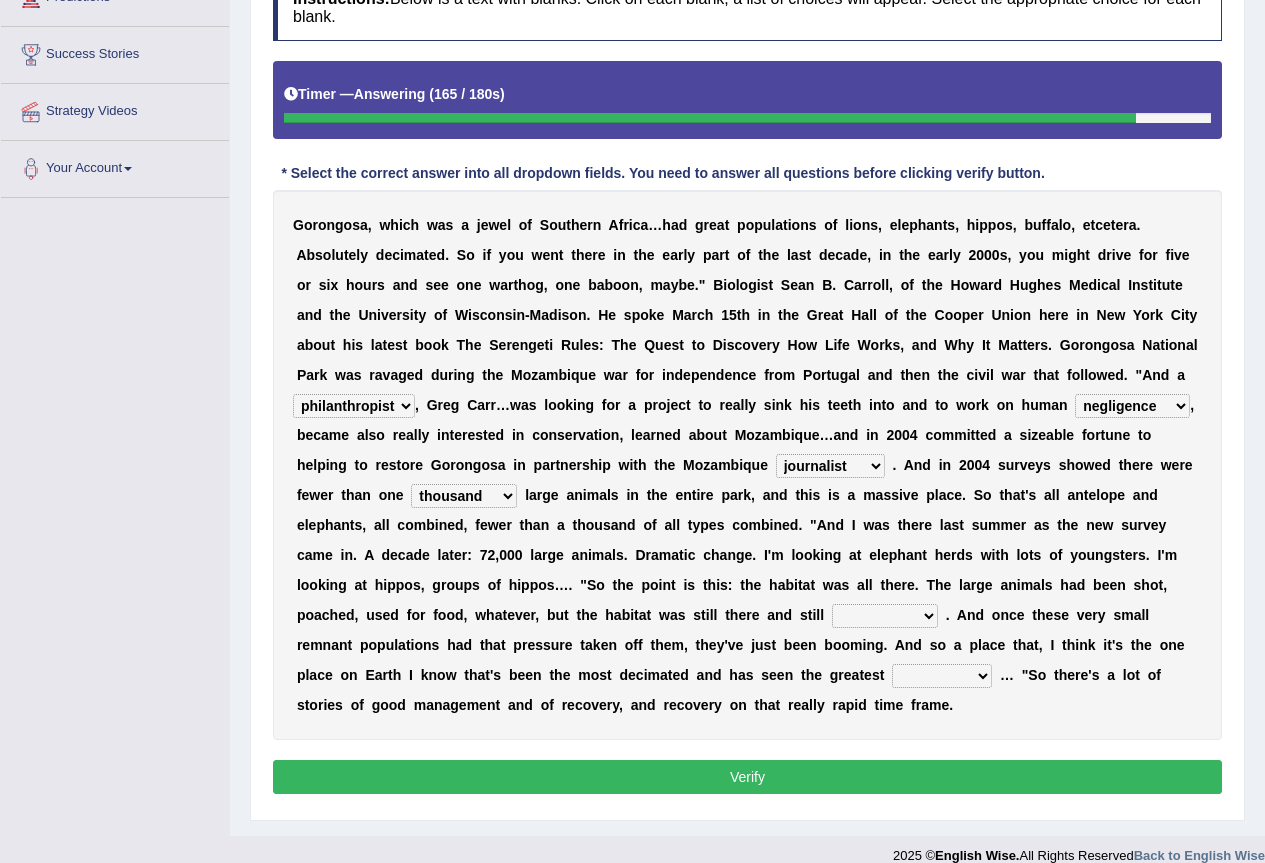 click on "assertive incidental compulsive productive" at bounding box center (885, 616) 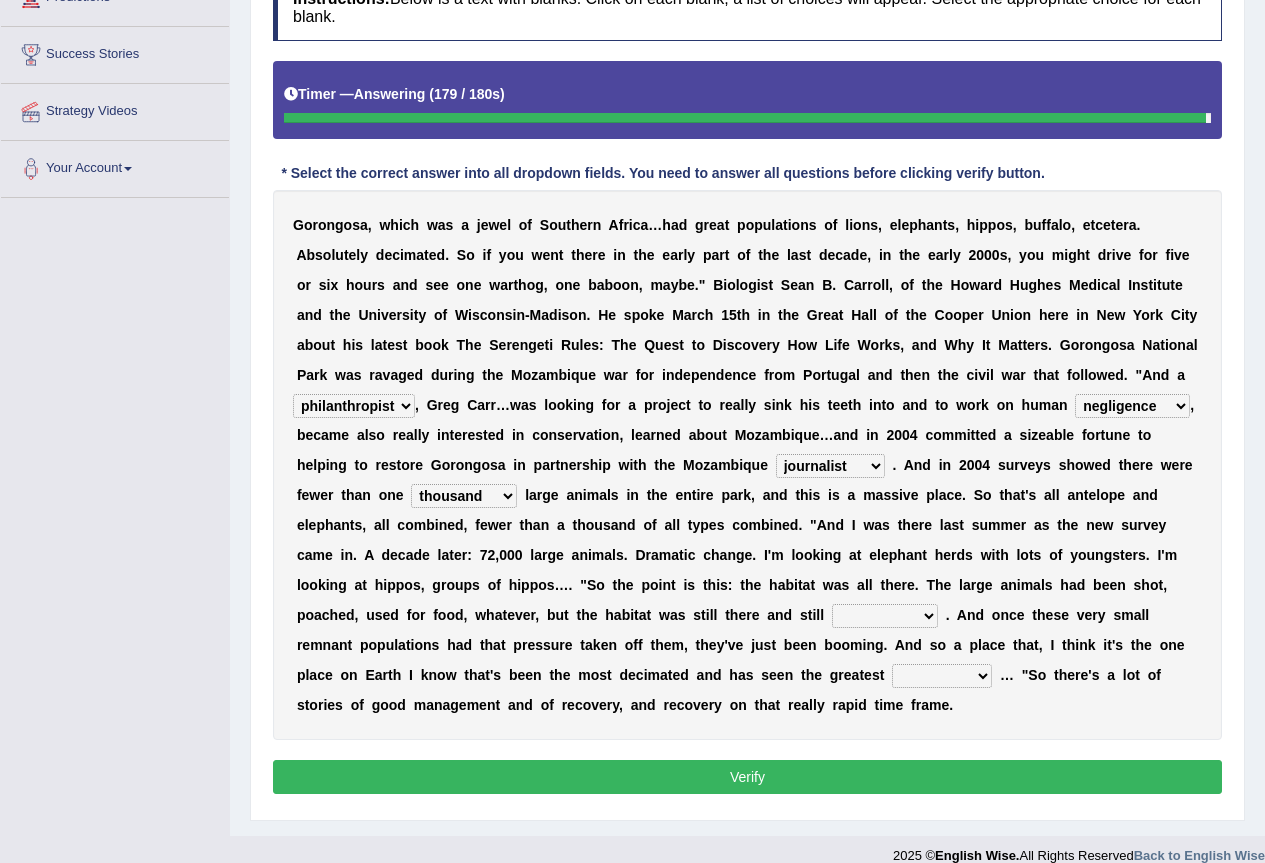 select on "productive" 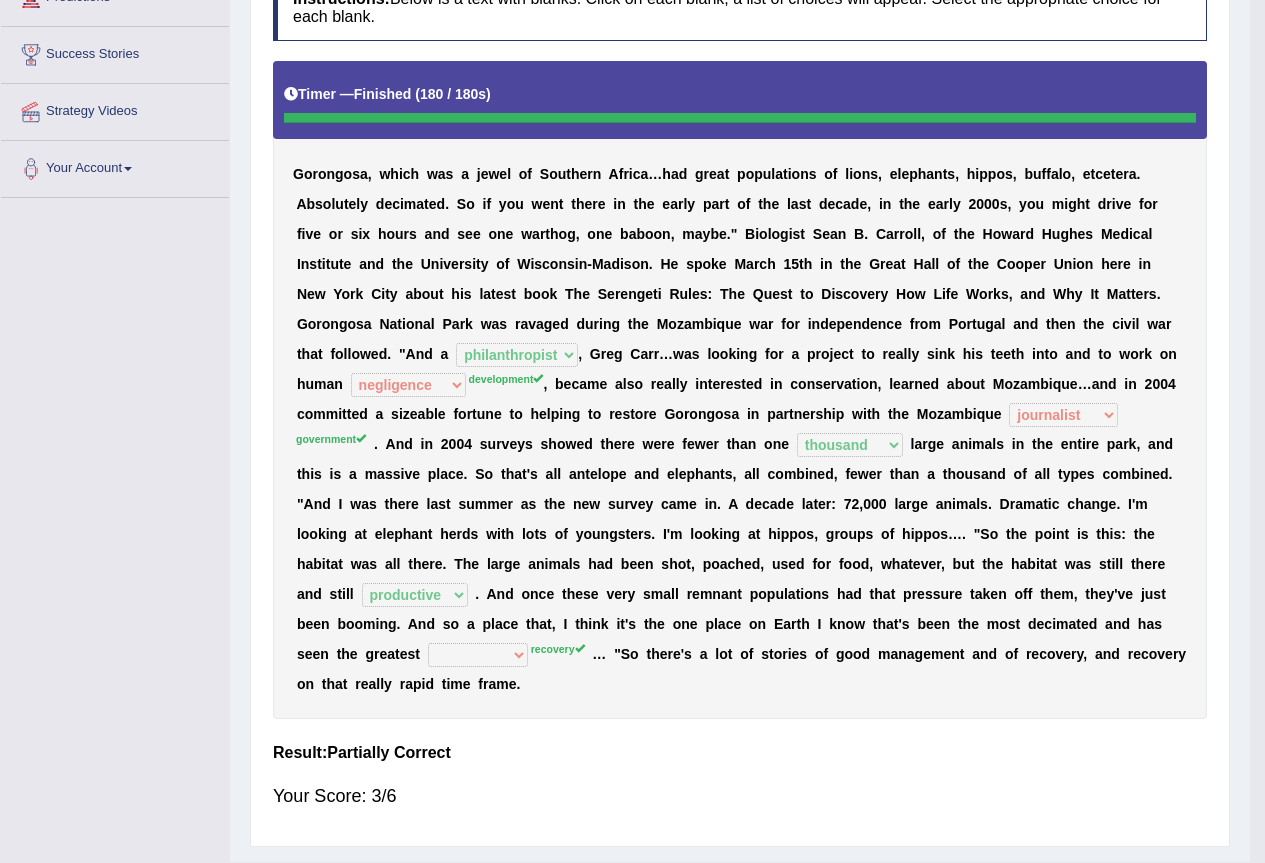scroll, scrollTop: 238, scrollLeft: 0, axis: vertical 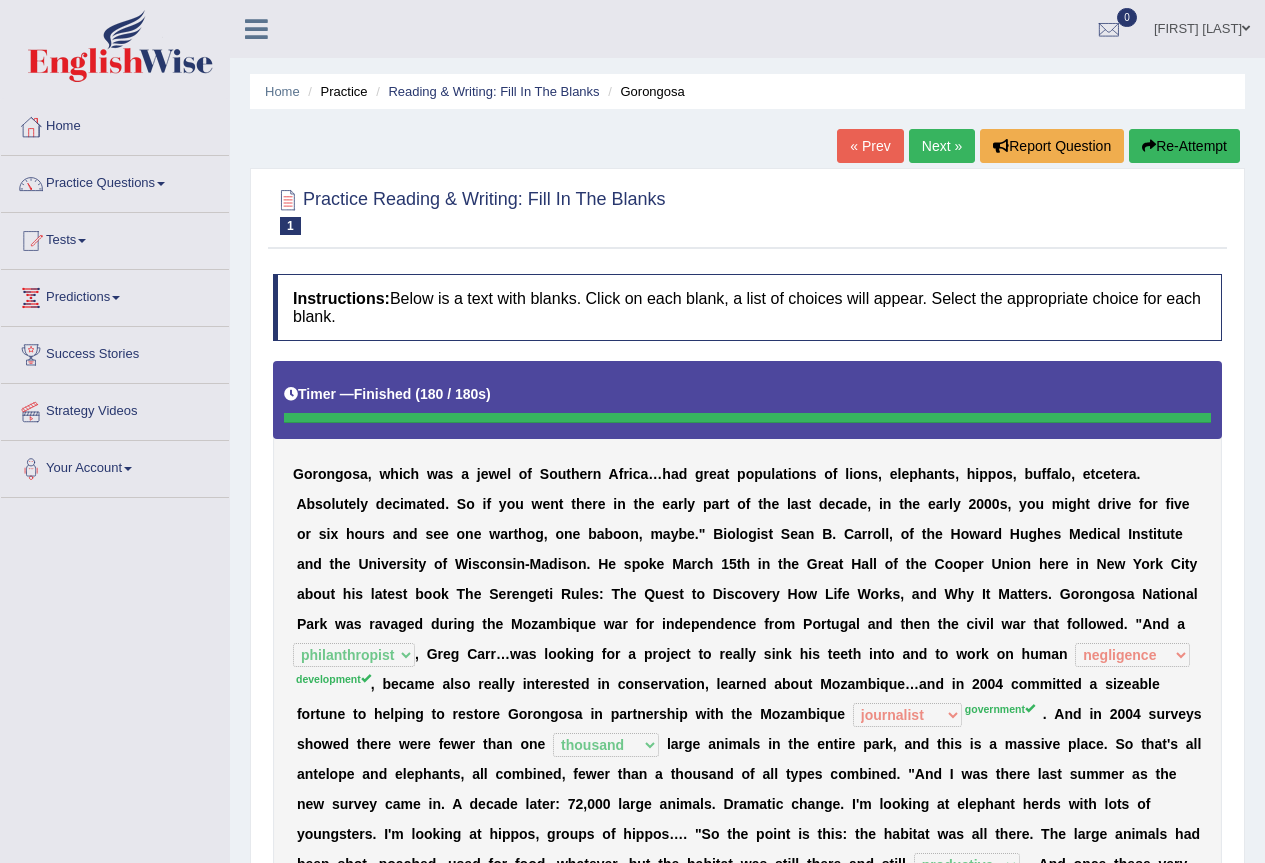 click on "Next »" at bounding box center [942, 146] 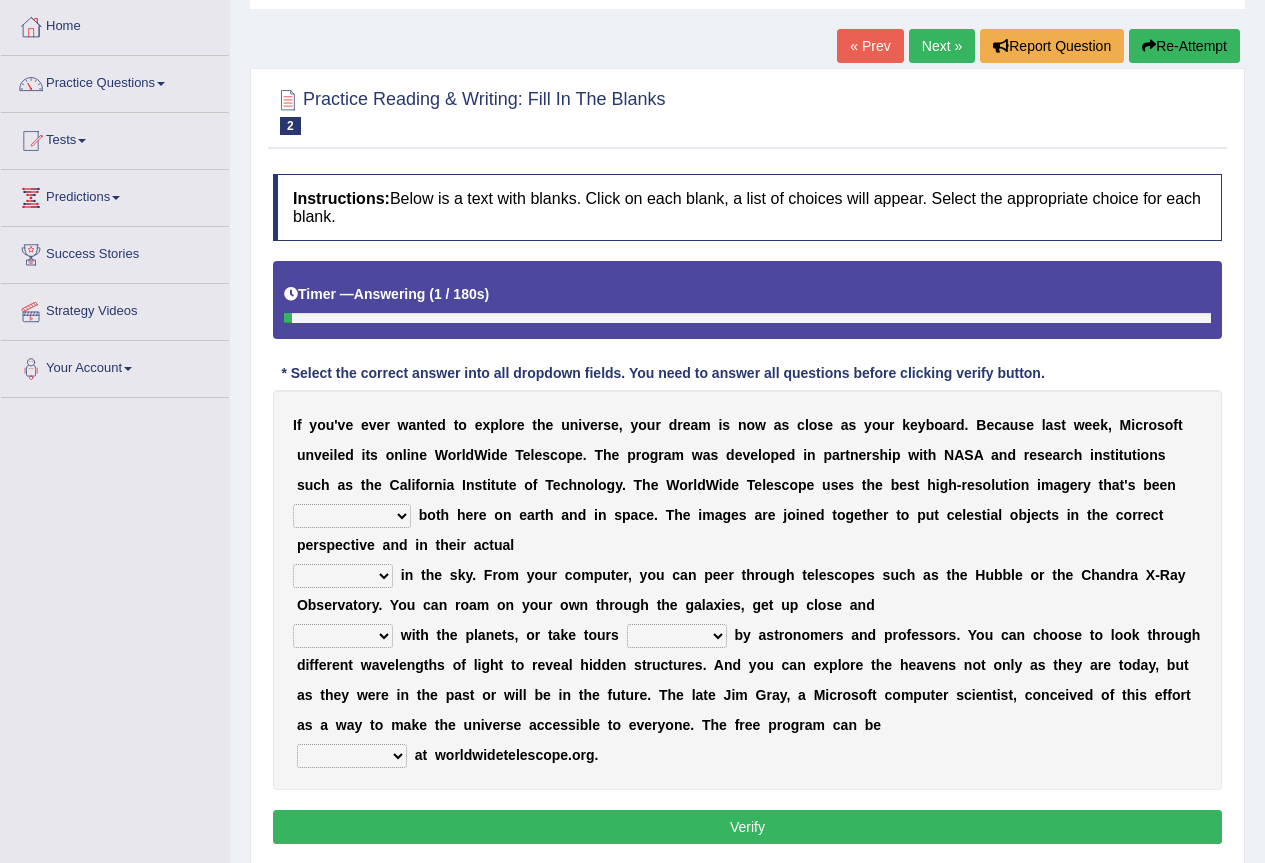 scroll, scrollTop: 0, scrollLeft: 0, axis: both 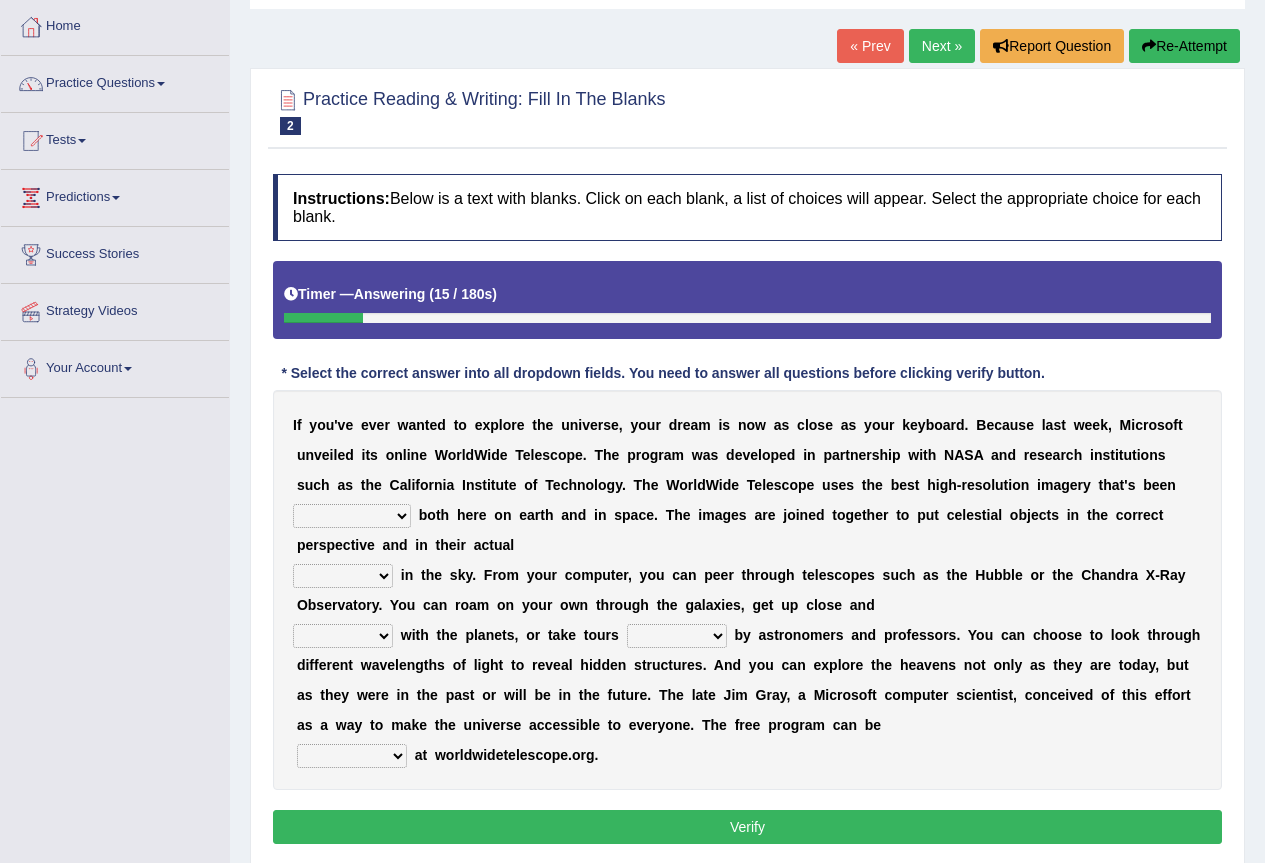 click on "degraded ascended remonstrated generated" at bounding box center (352, 516) 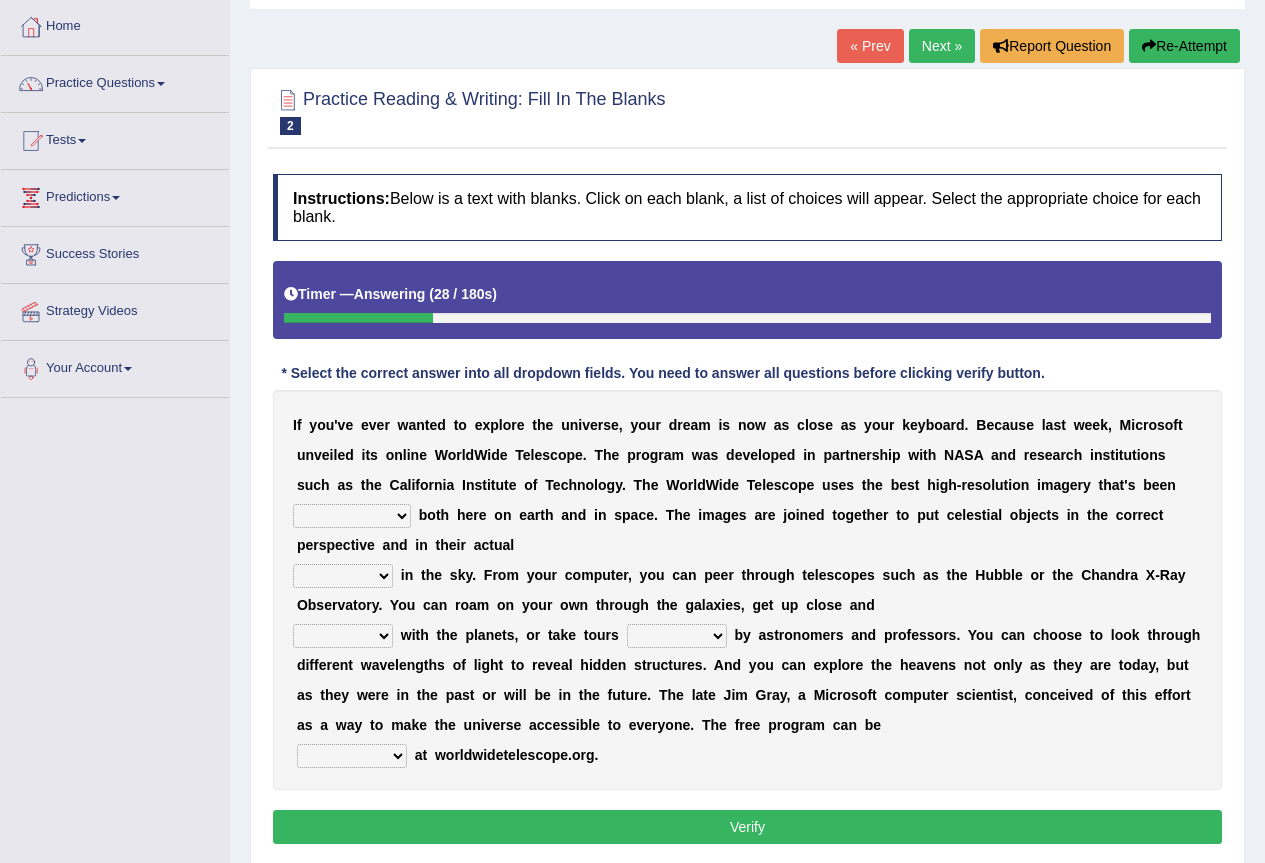 select on "remonstrated" 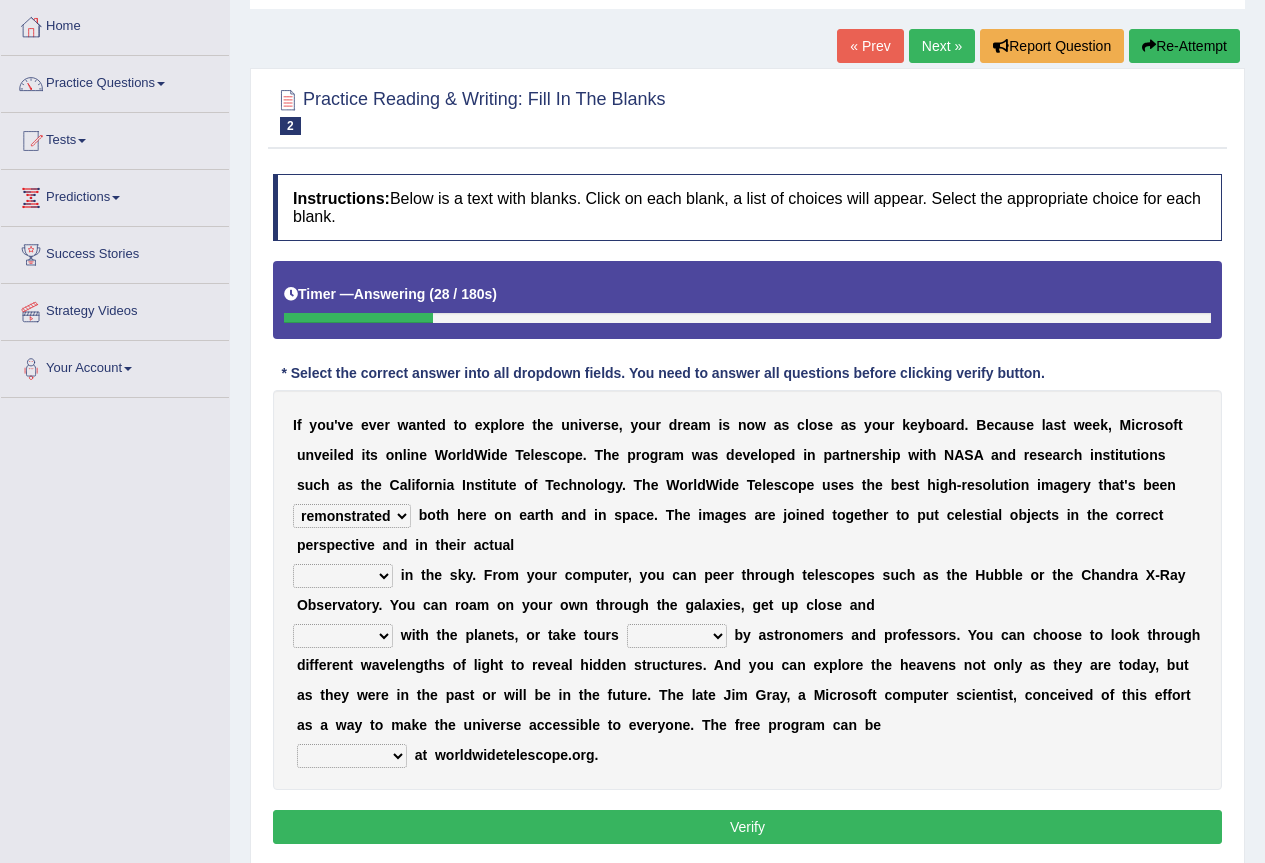 click on "degraded ascended remonstrated generated" at bounding box center [352, 516] 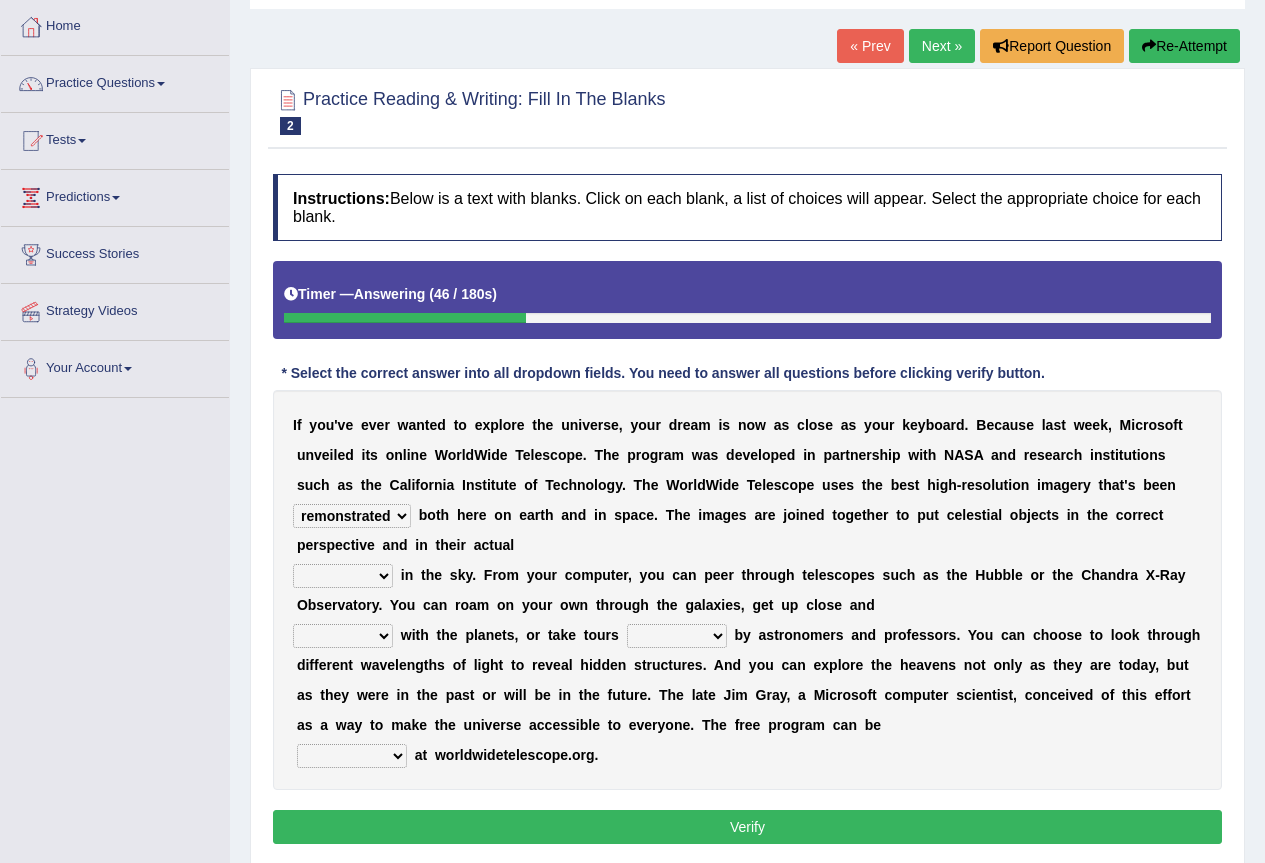 click on "aspects parts conditions positions" at bounding box center (343, 576) 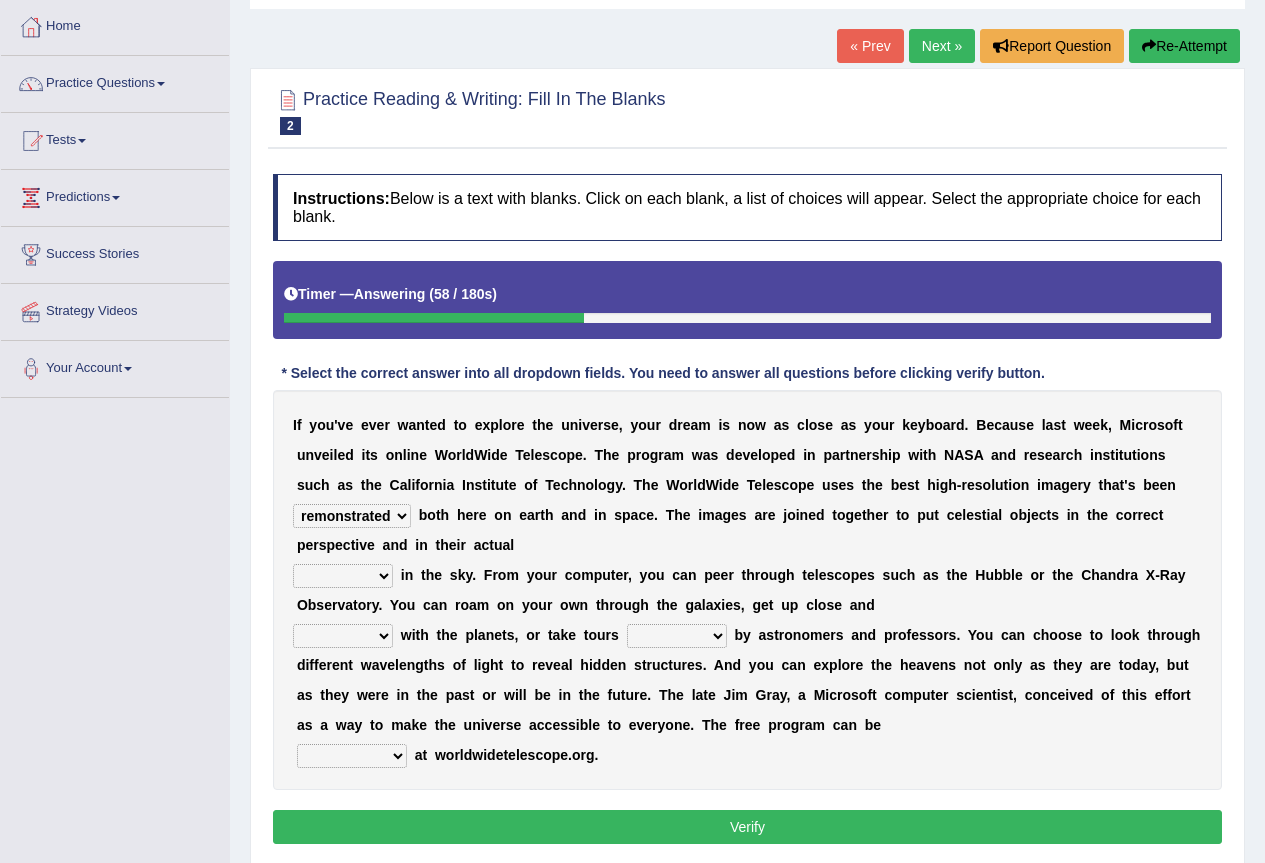 select on "parts" 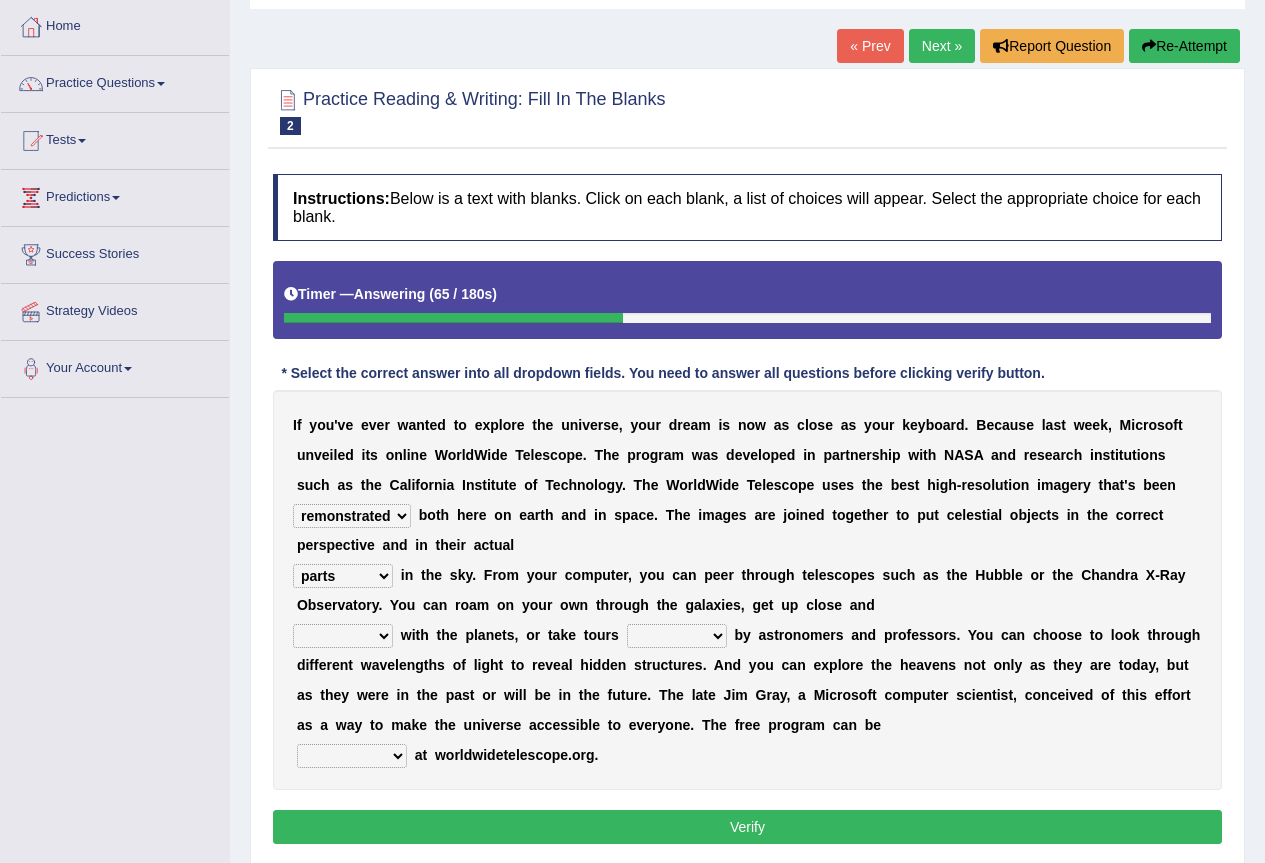 click on "personal individual apart polite" at bounding box center [343, 636] 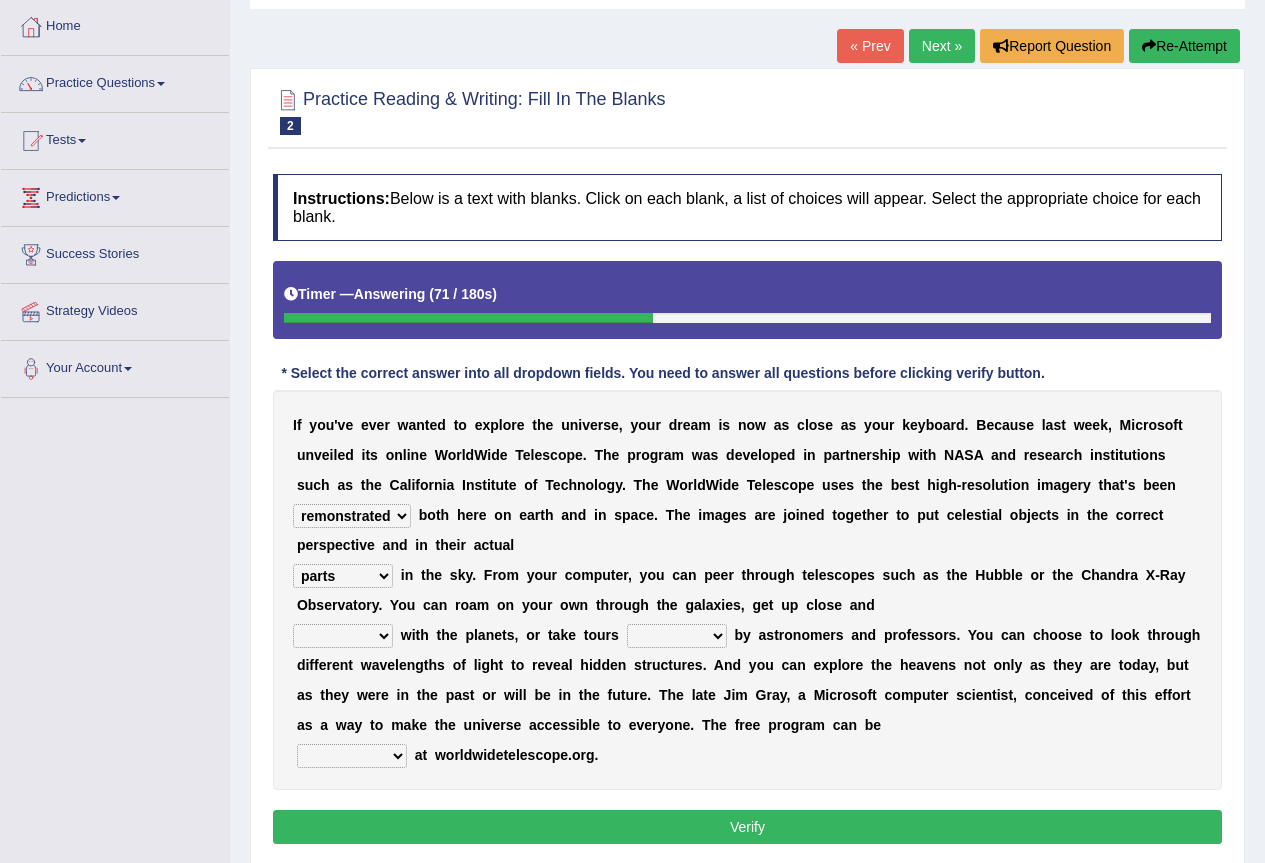 select on "individual" 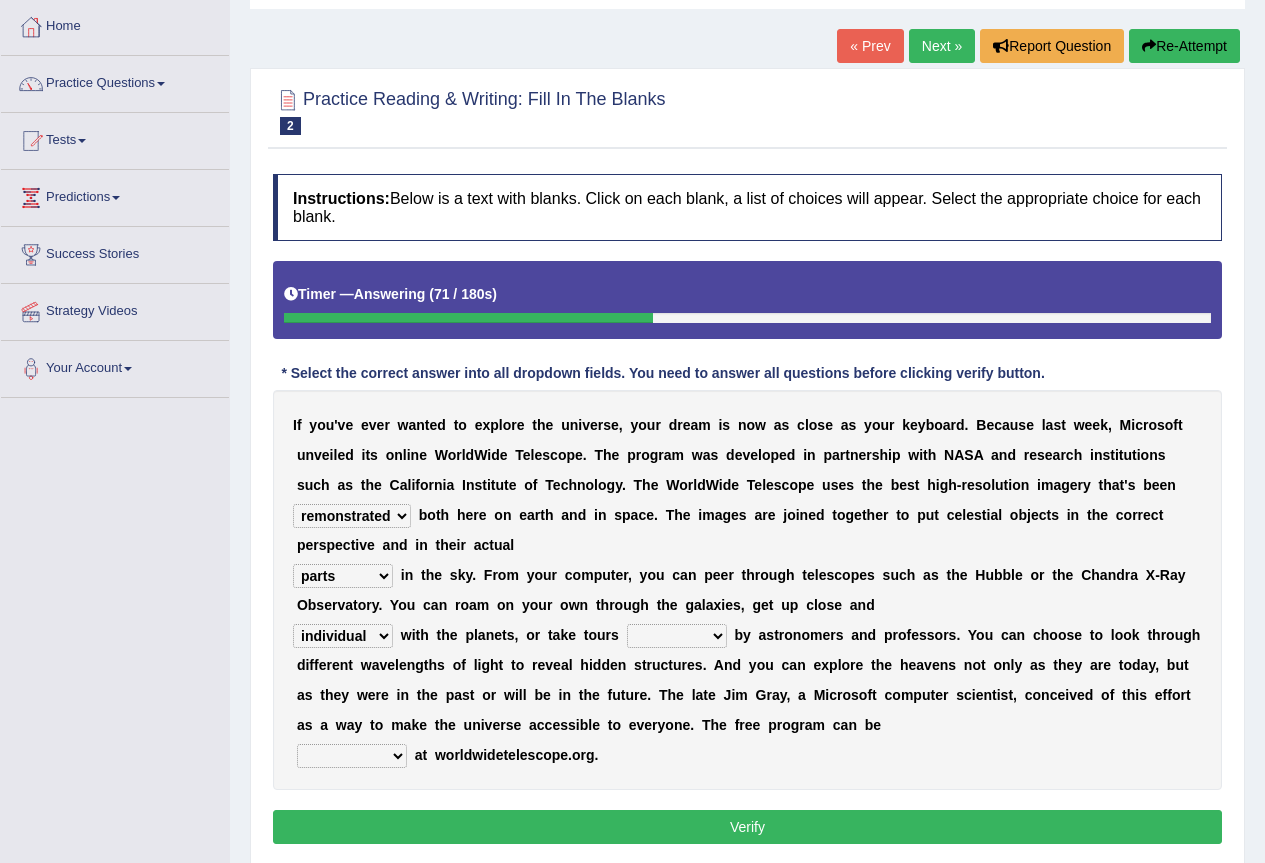 click on "personal individual apart polite" at bounding box center [343, 636] 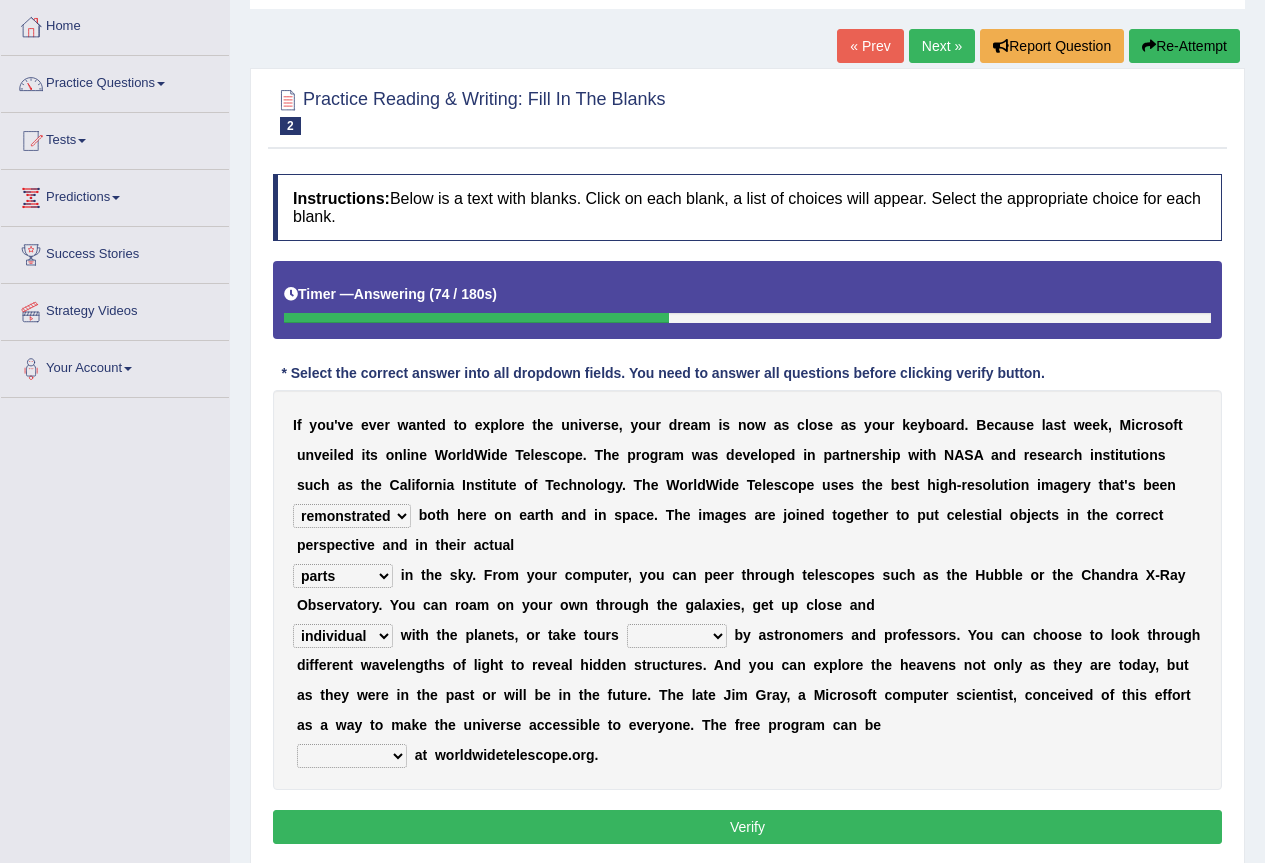 click on "guide guided guiding to guide" at bounding box center (677, 636) 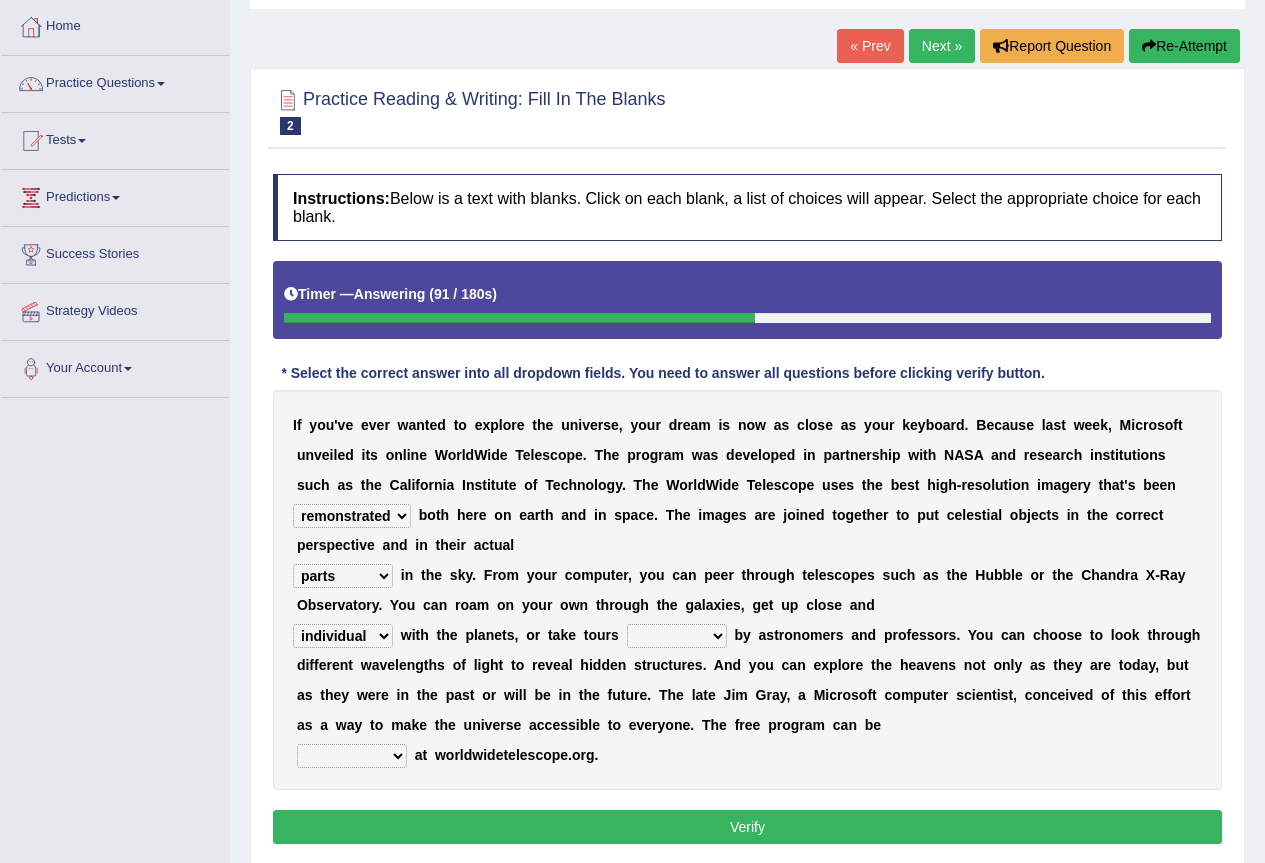 select on "guided" 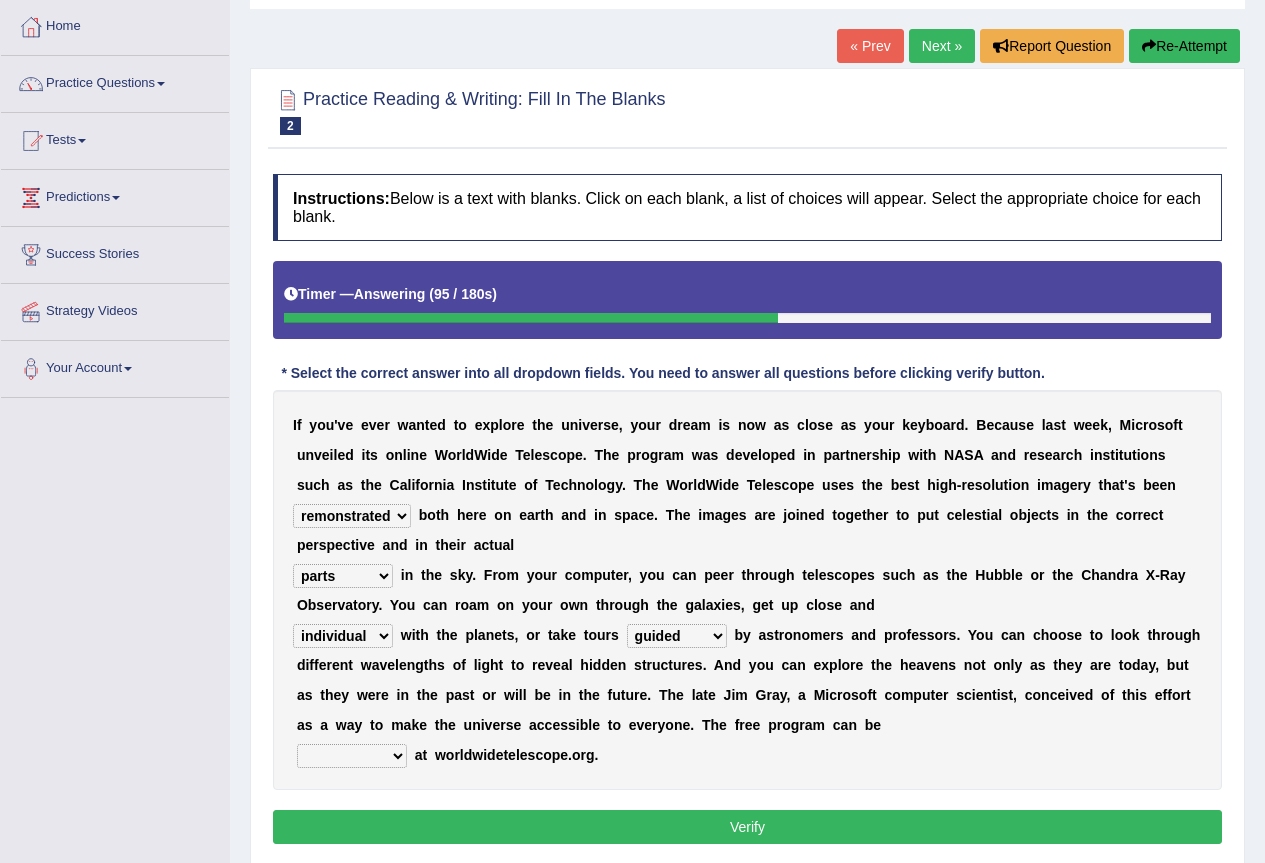 click on "upheld downloaded loaded posted" at bounding box center (352, 756) 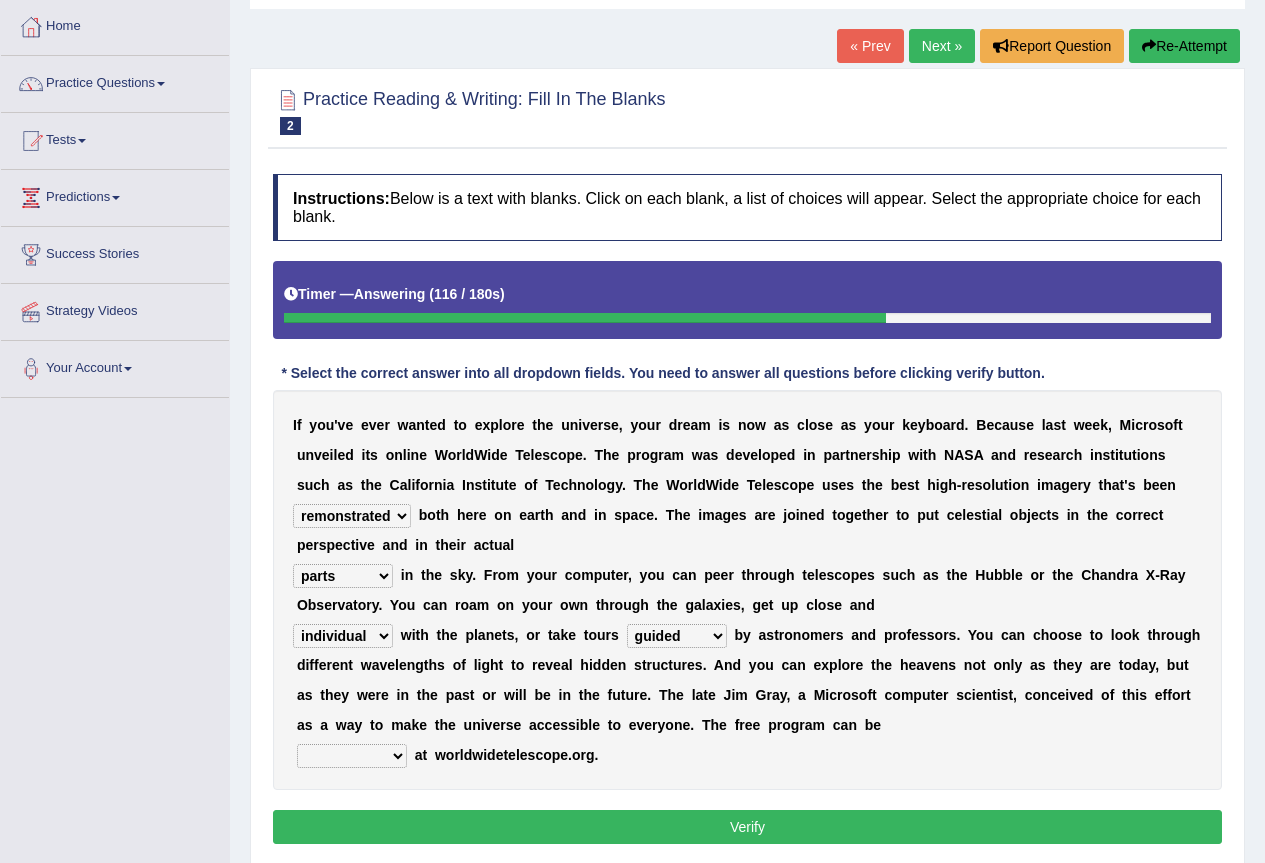 select on "downloaded" 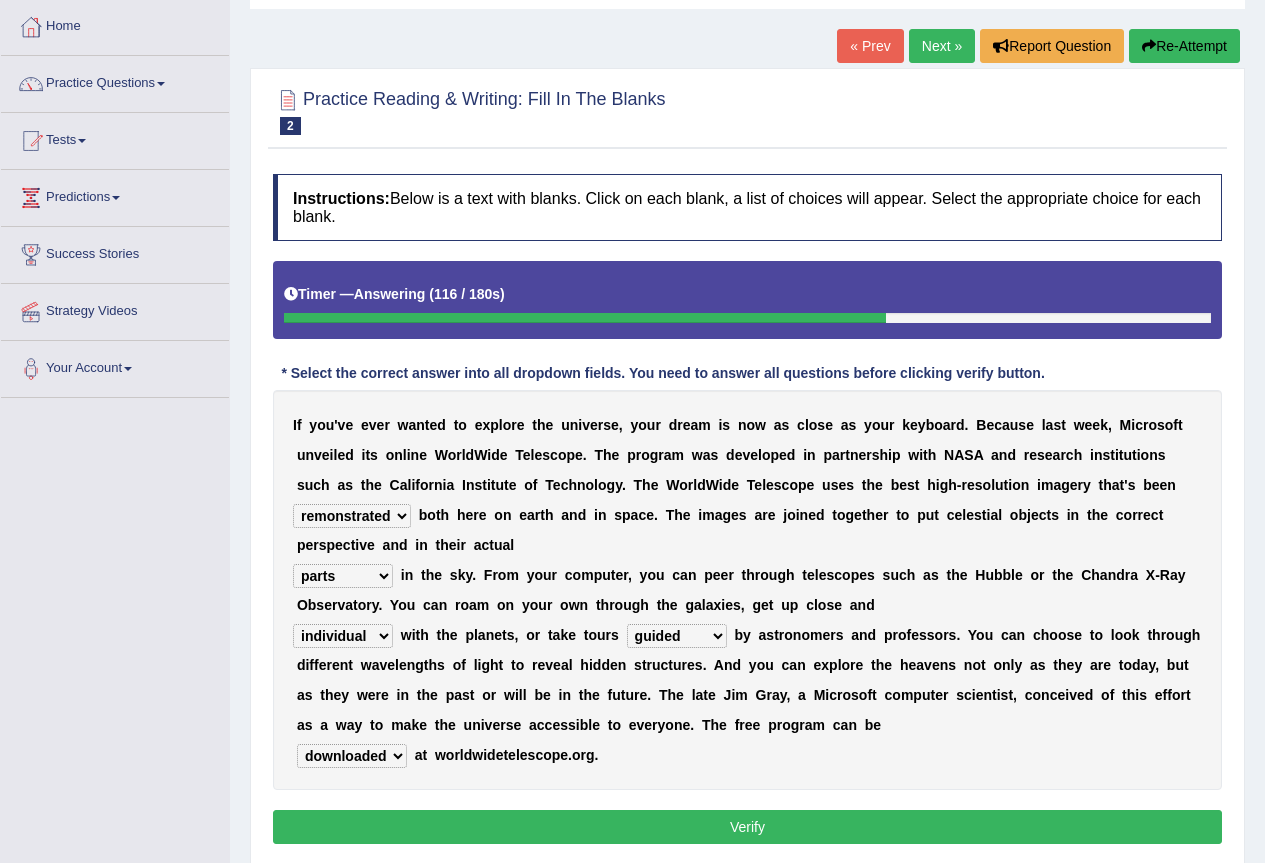 click on "upheld downloaded loaded posted" at bounding box center [352, 756] 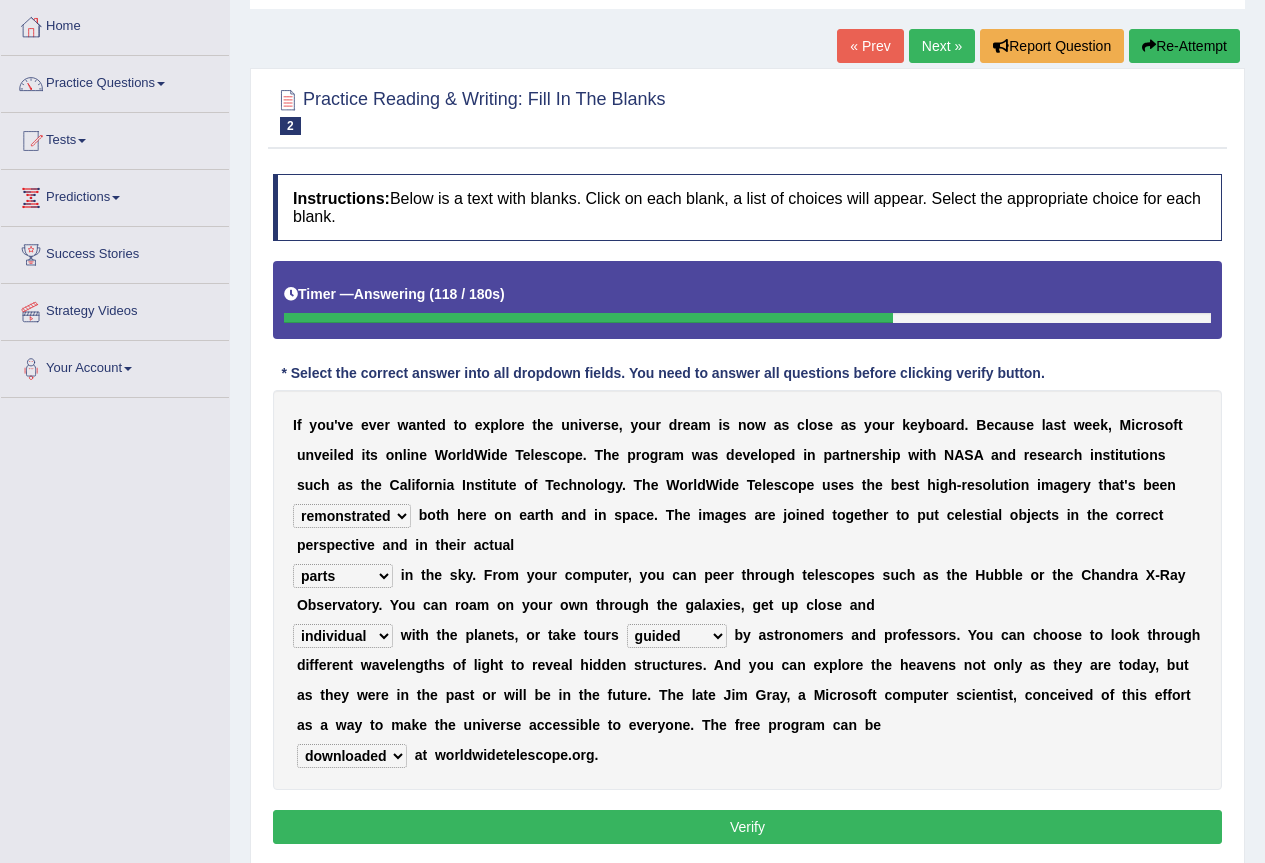 click on "Verify" at bounding box center [747, 827] 